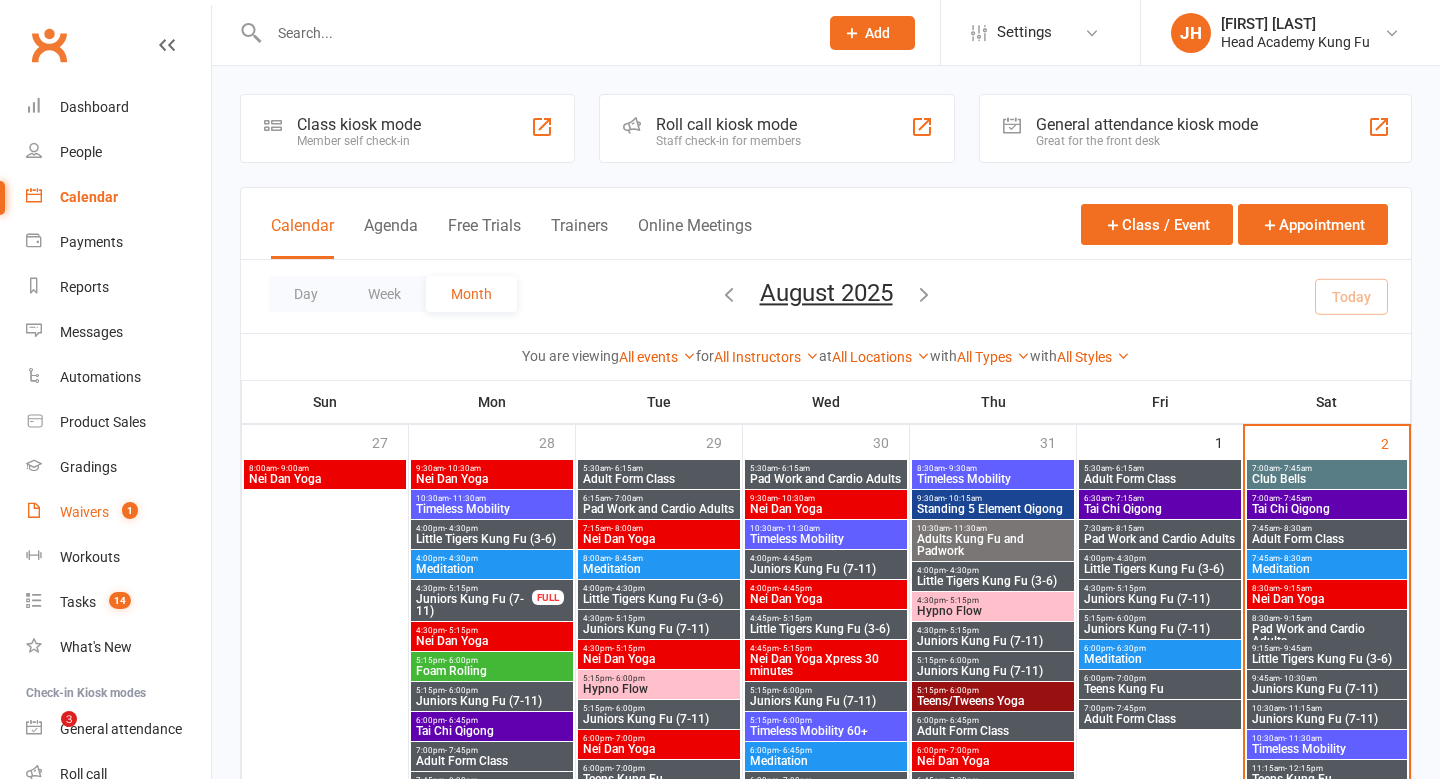 scroll, scrollTop: 512, scrollLeft: 0, axis: vertical 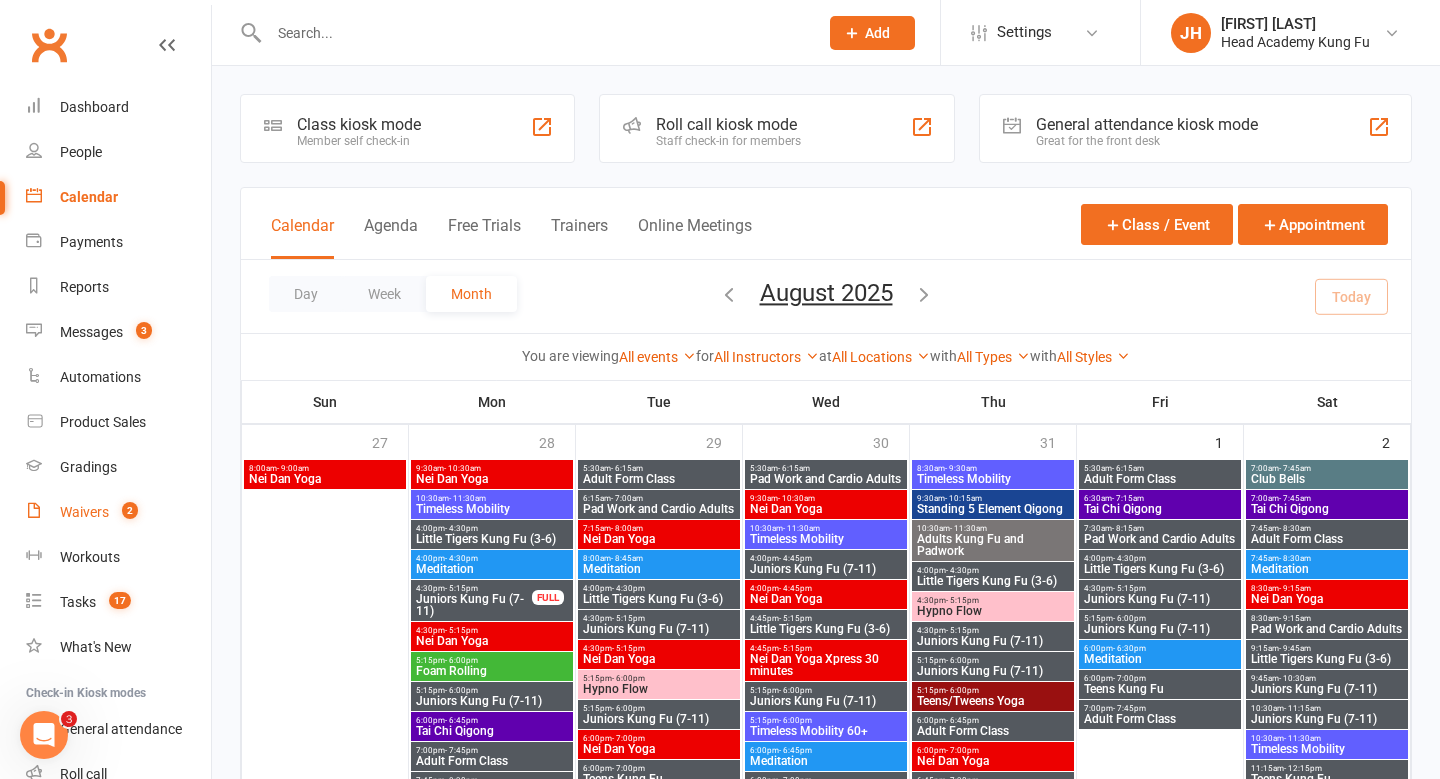click on "Waivers" at bounding box center (84, 512) 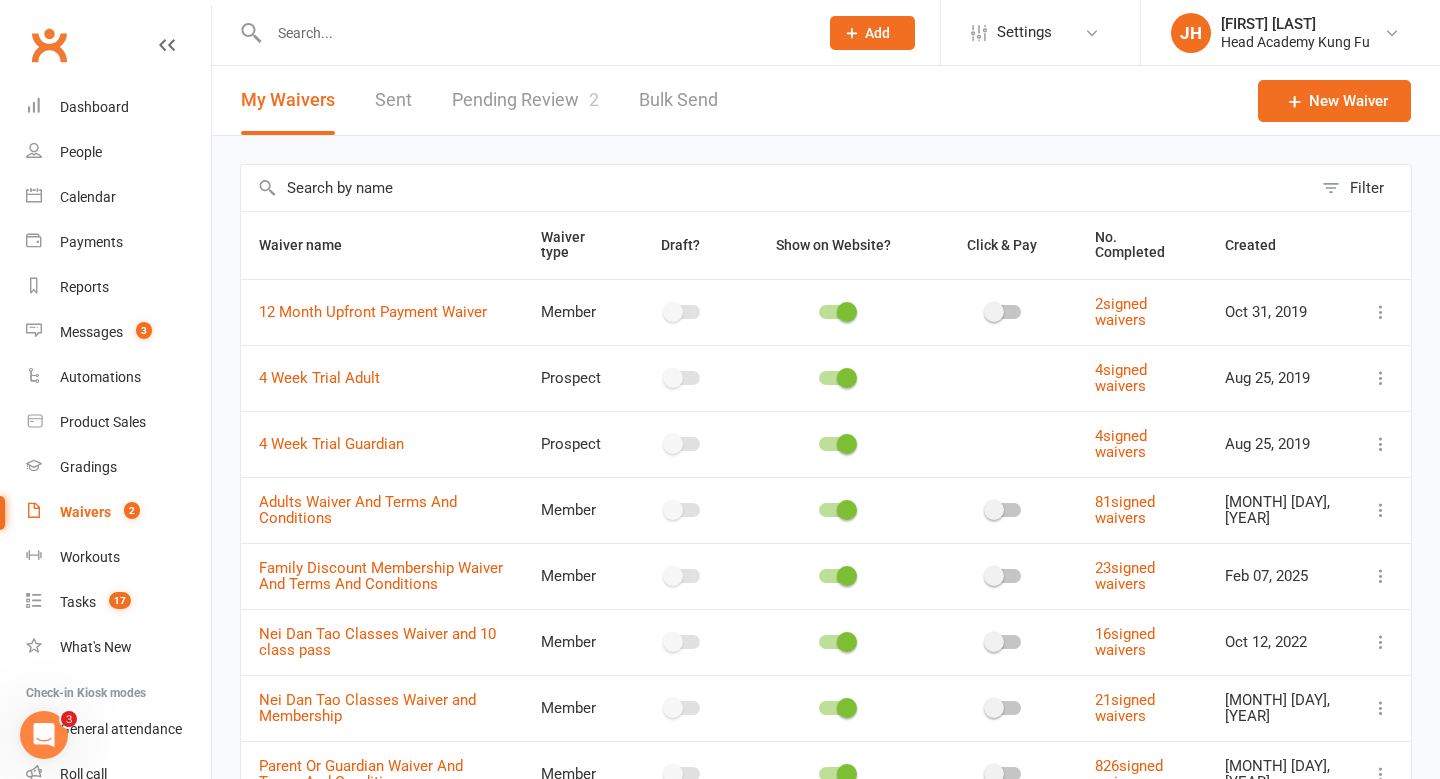 click on "Pending Review 2" at bounding box center (525, 100) 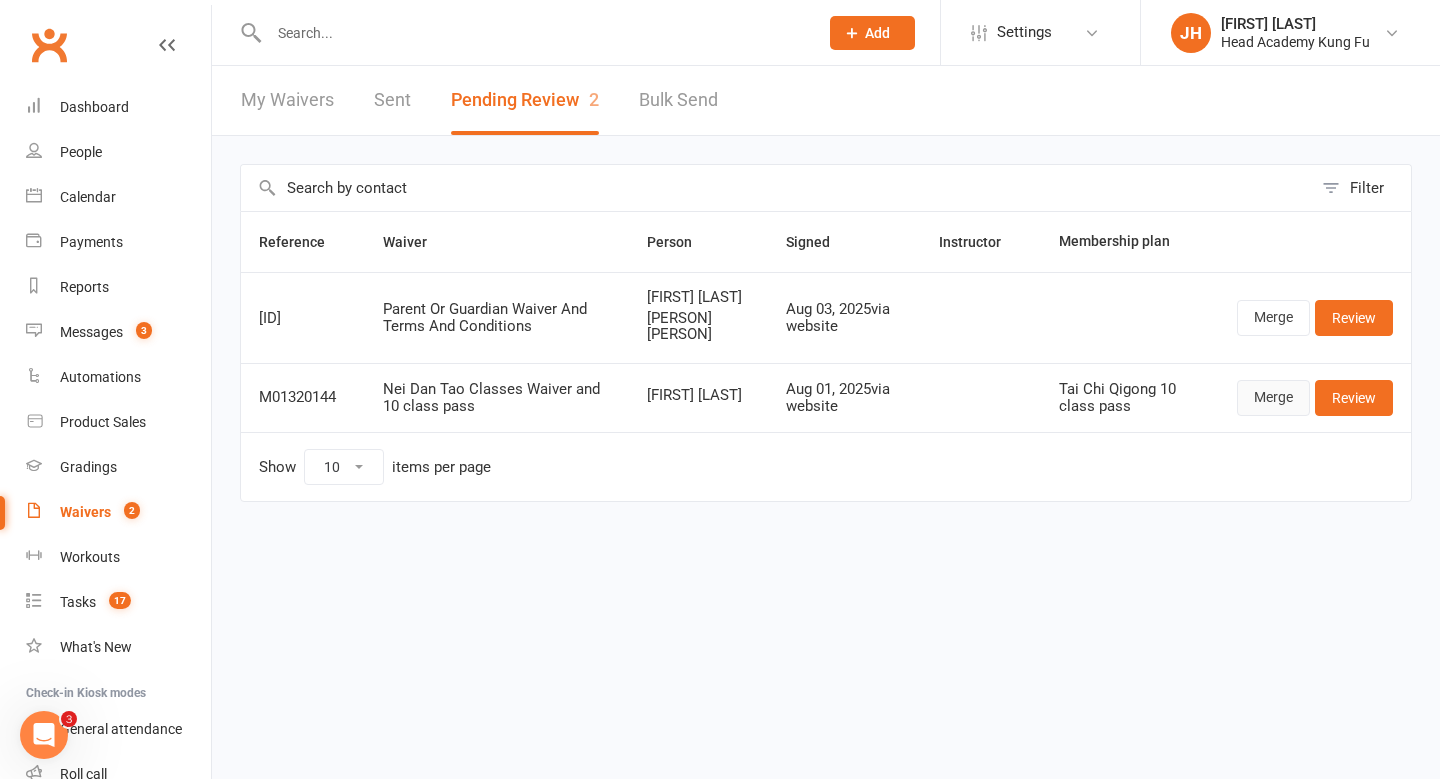 click on "Merge" at bounding box center [1273, 398] 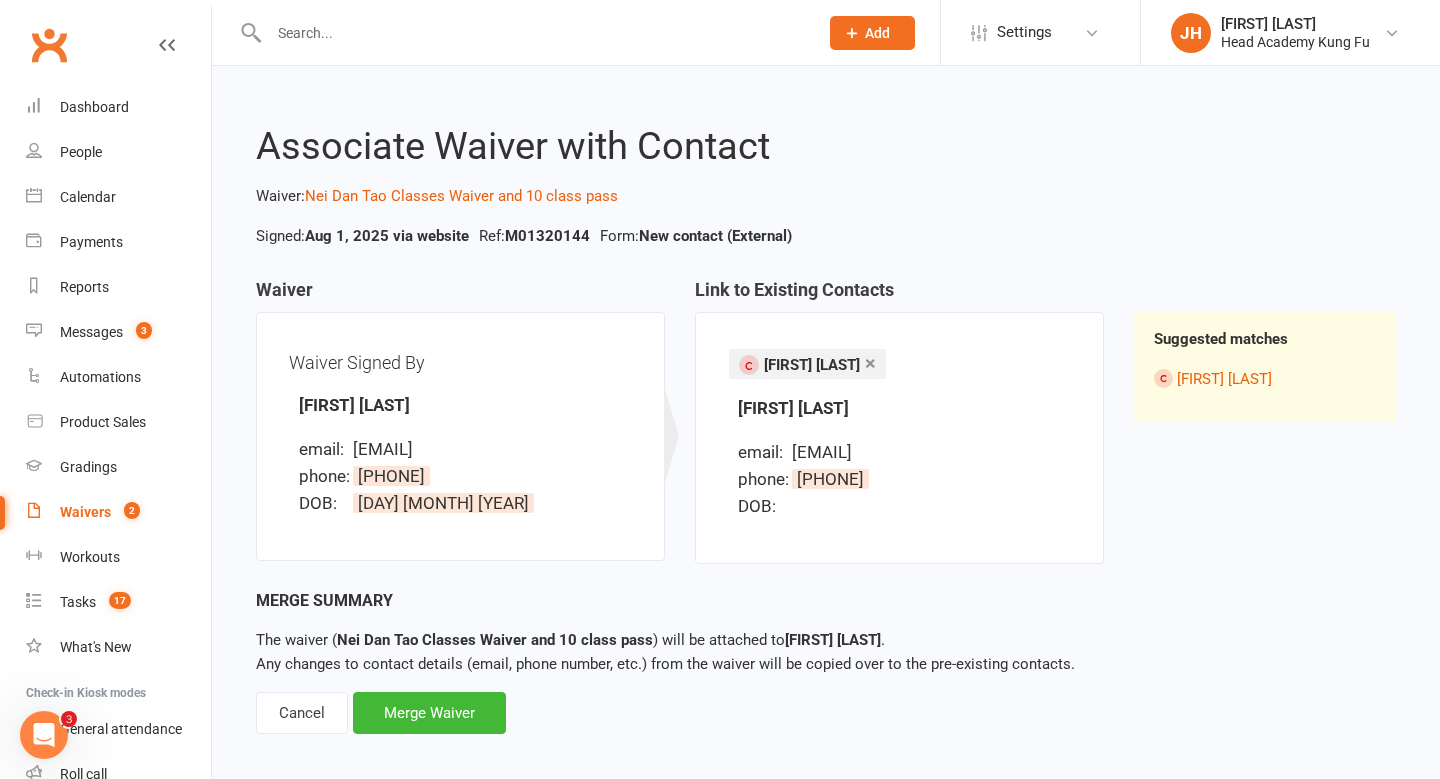 scroll, scrollTop: 16, scrollLeft: 0, axis: vertical 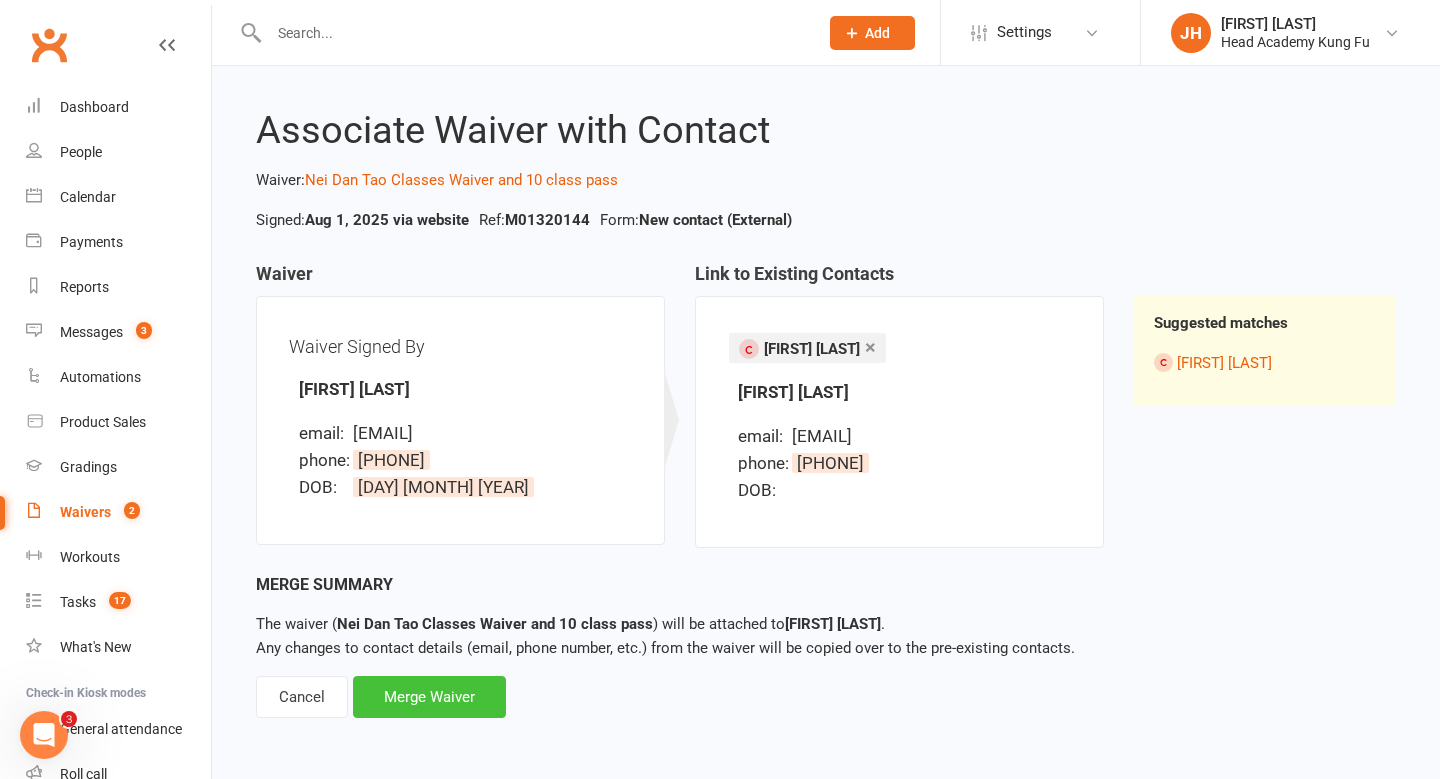 click on "Merge Waiver" at bounding box center [429, 697] 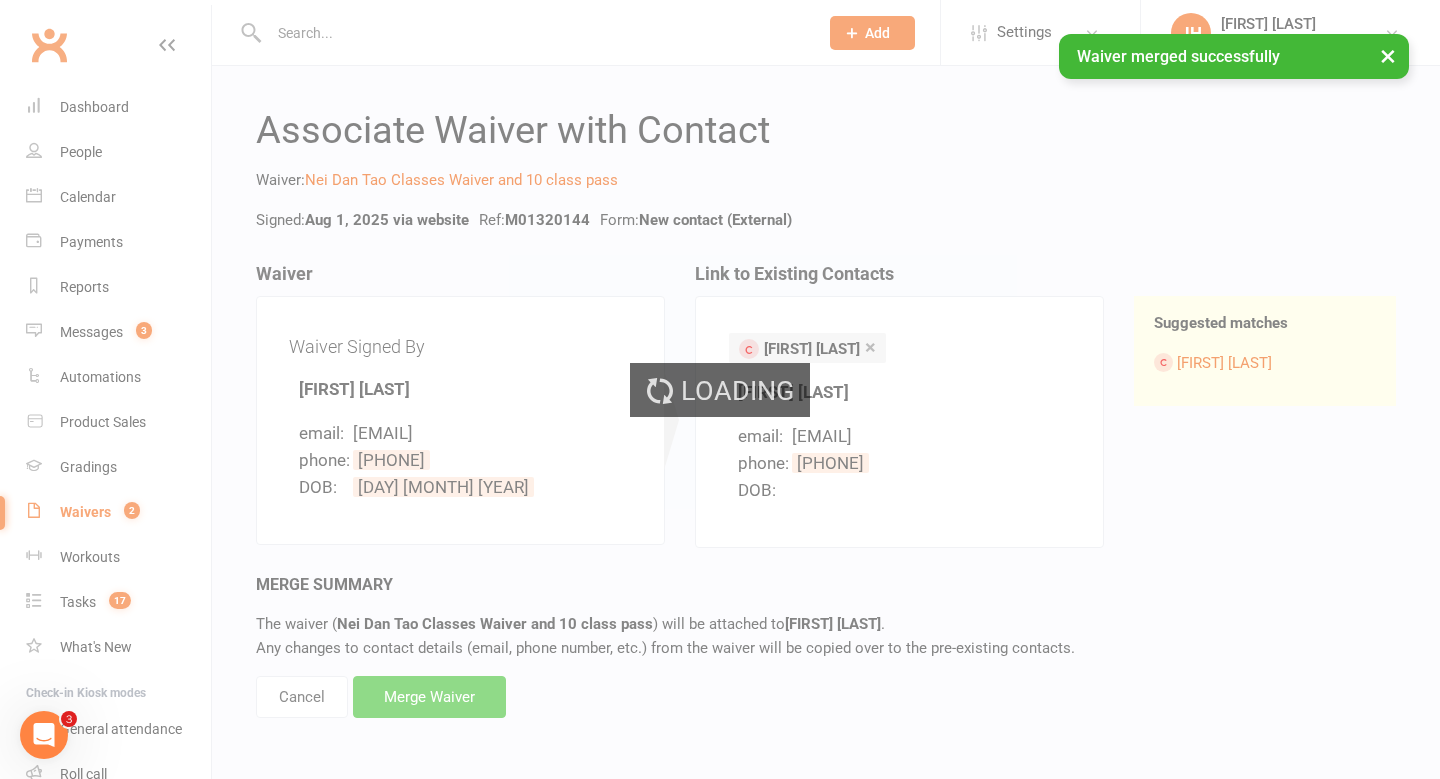 scroll, scrollTop: 0, scrollLeft: 0, axis: both 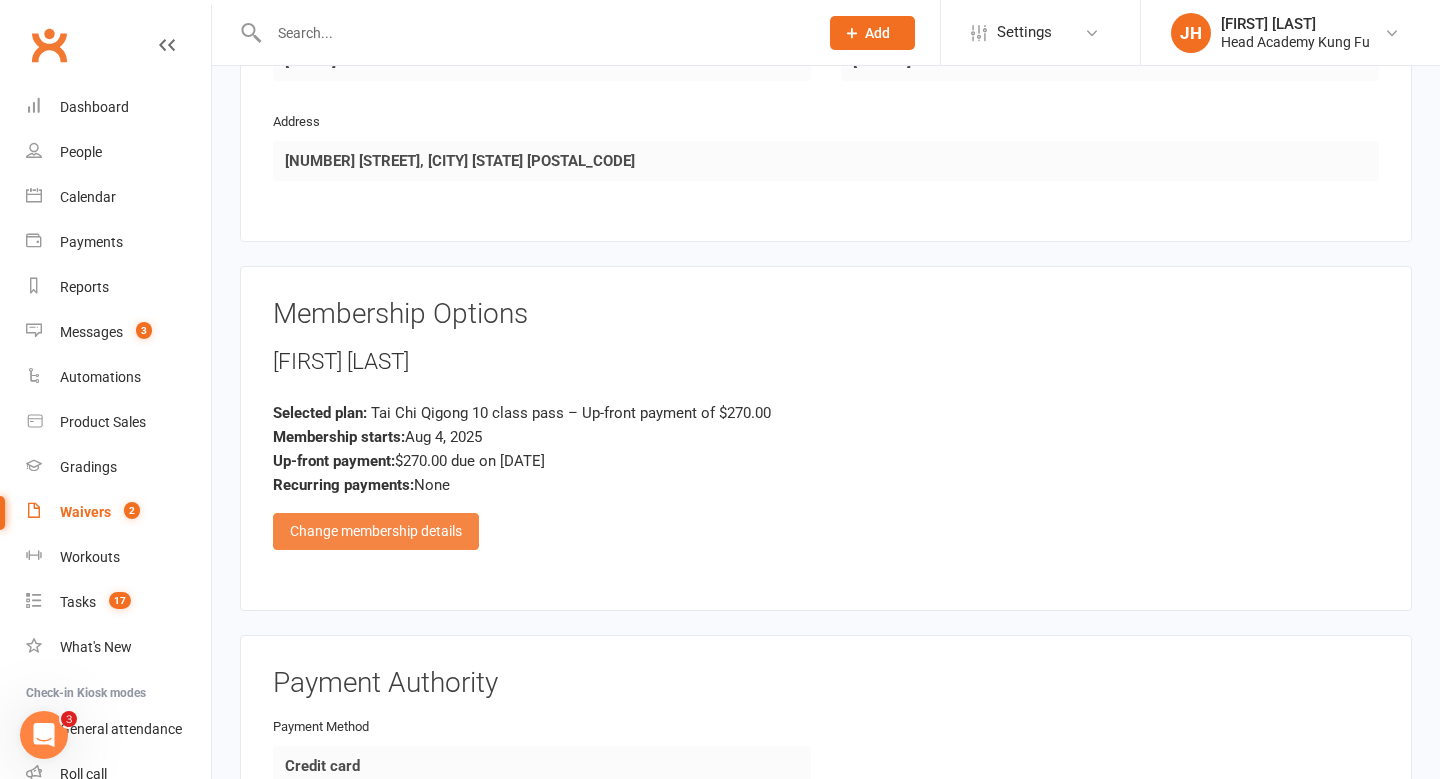 click on "Change membership details" at bounding box center [376, 531] 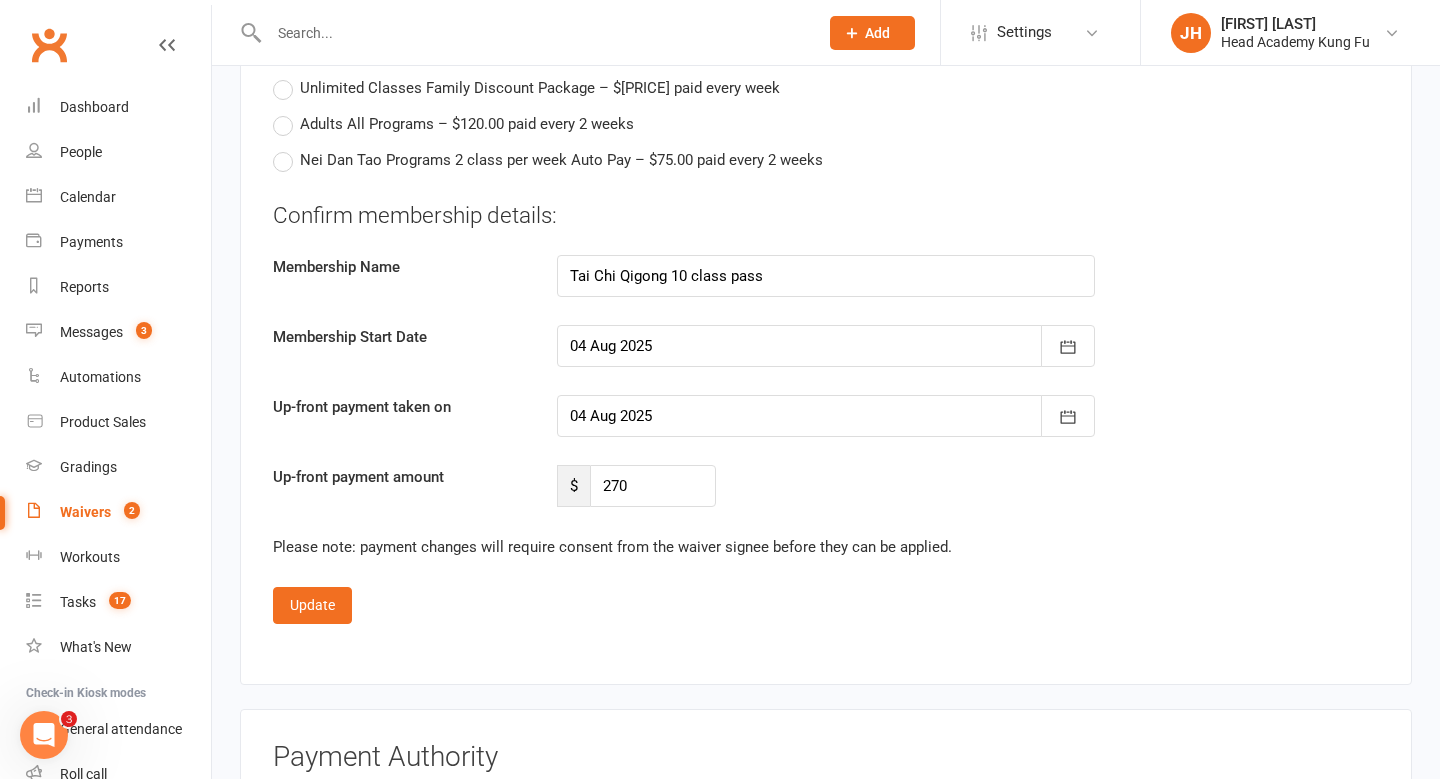 scroll, scrollTop: 2408, scrollLeft: 0, axis: vertical 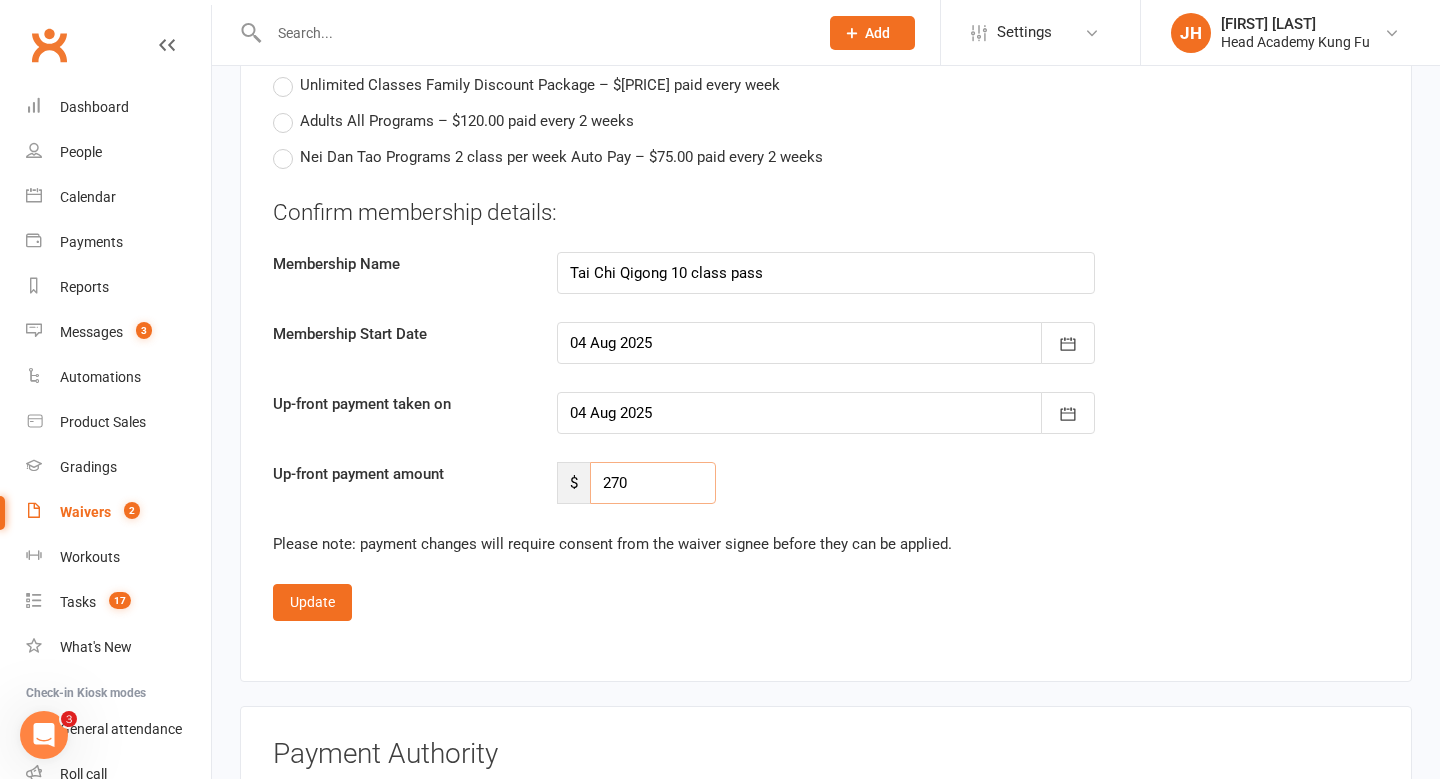 click on "270" at bounding box center (653, 483) 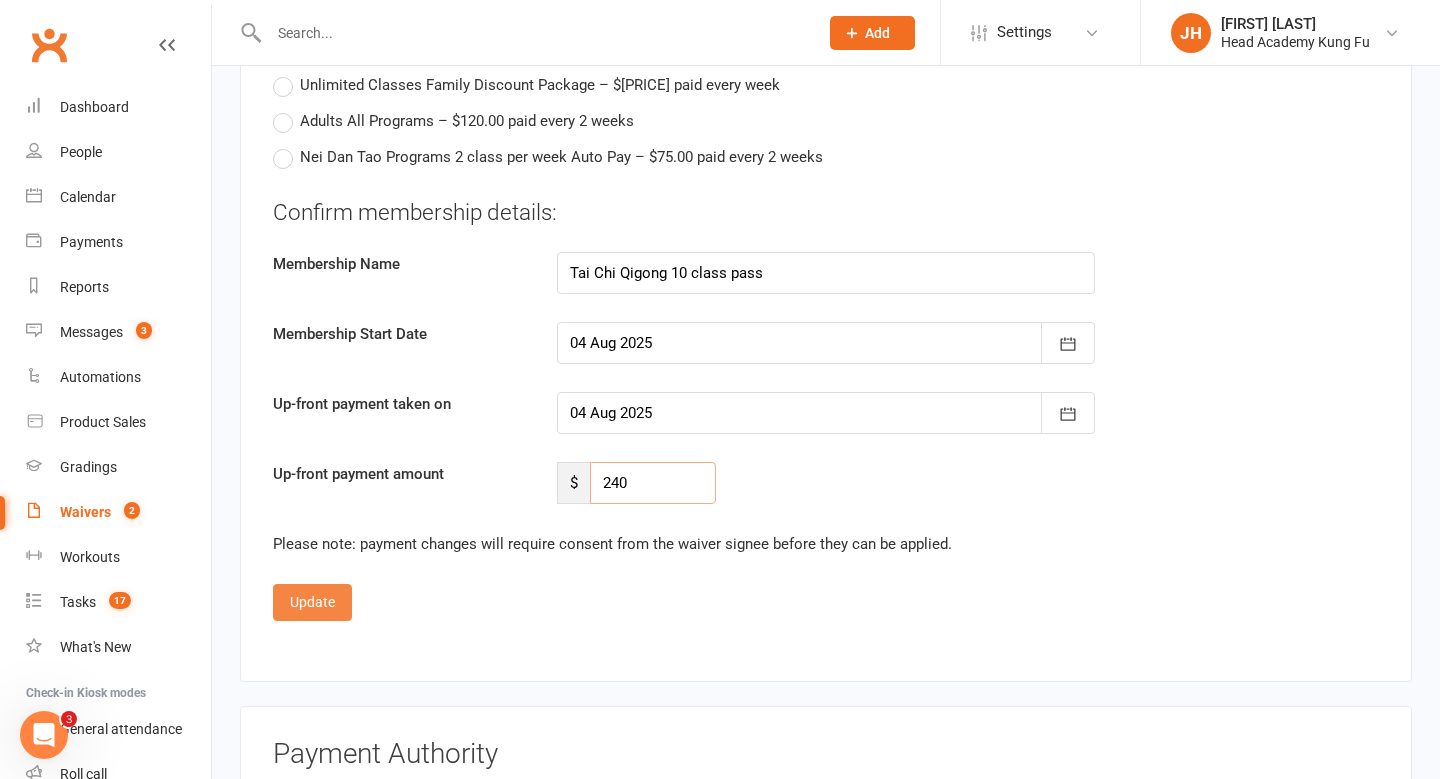 type on "240" 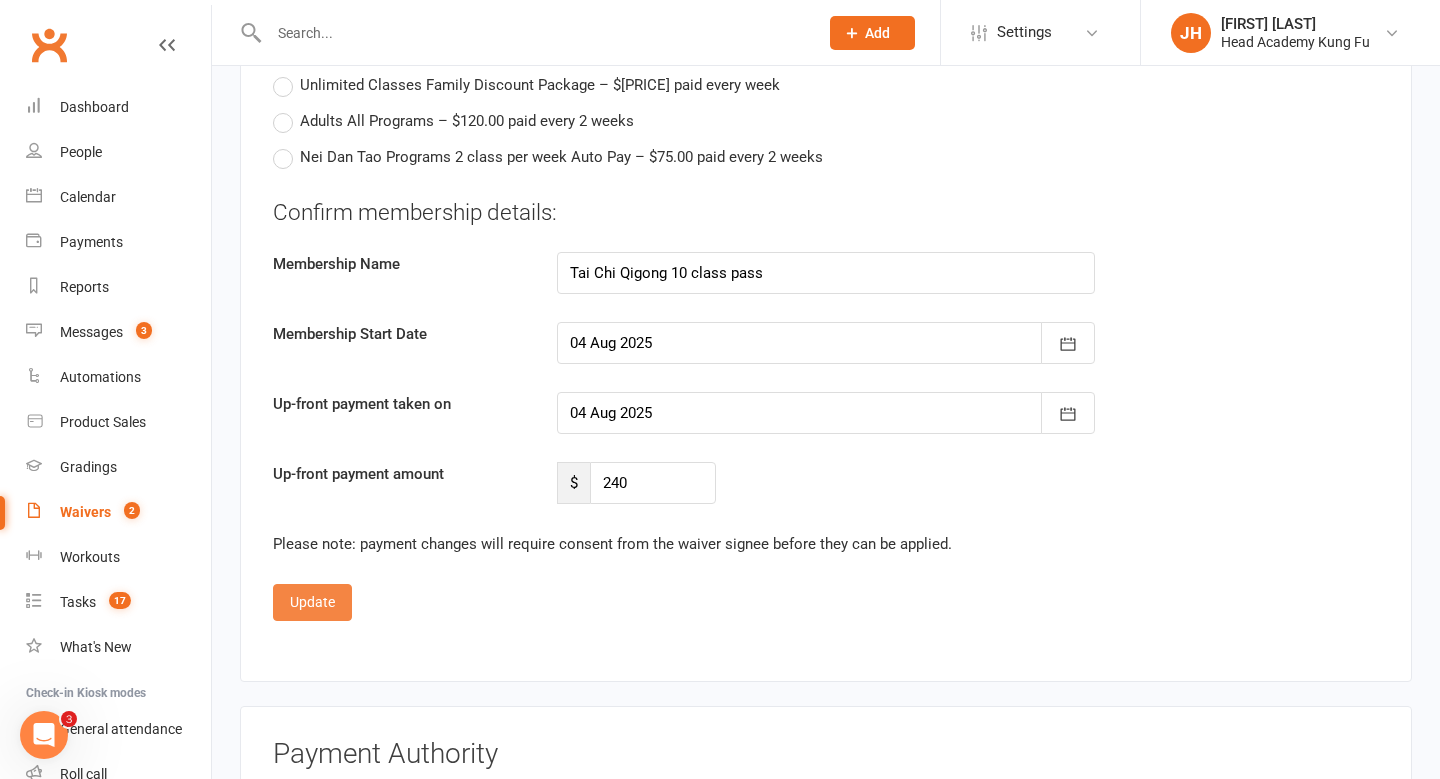 click on "Update" at bounding box center (312, 602) 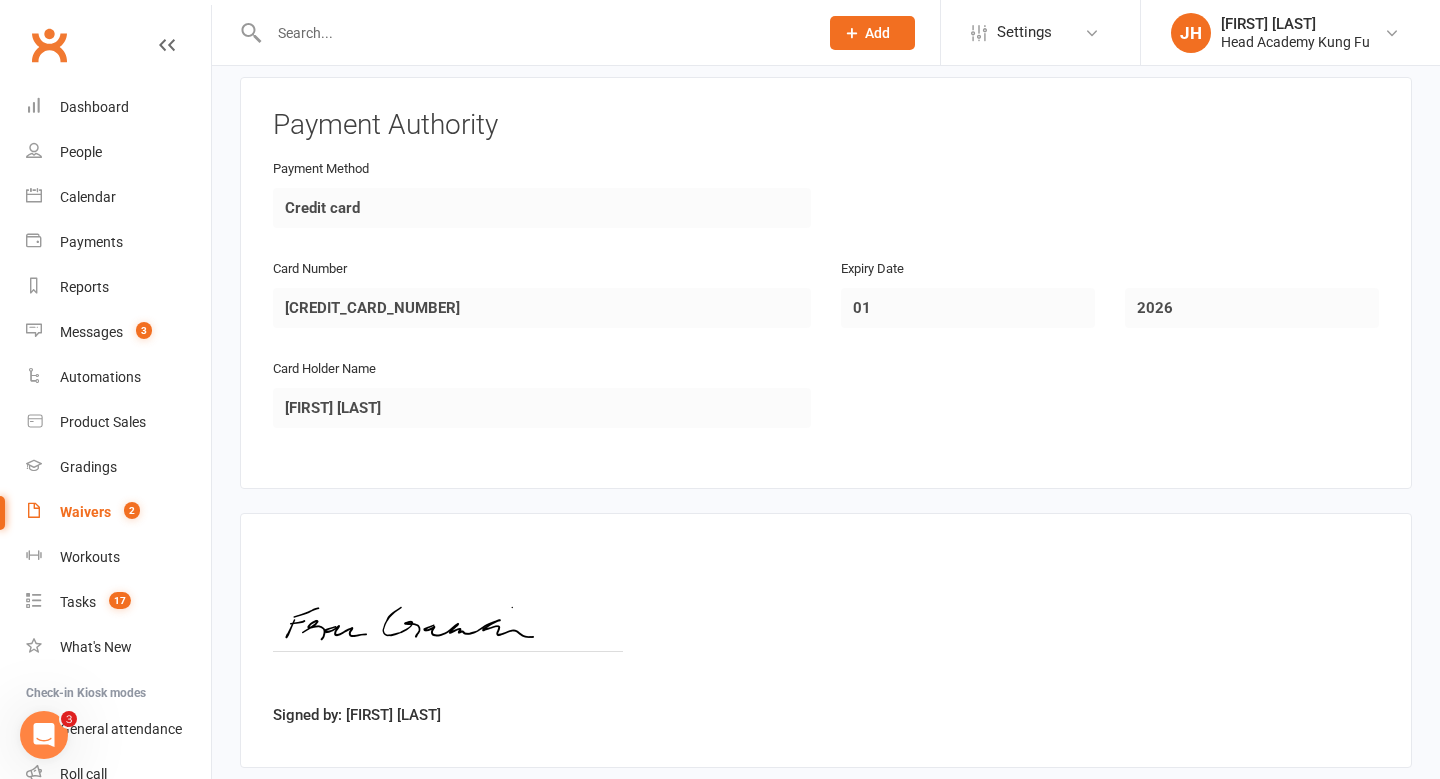 scroll, scrollTop: 1827, scrollLeft: 0, axis: vertical 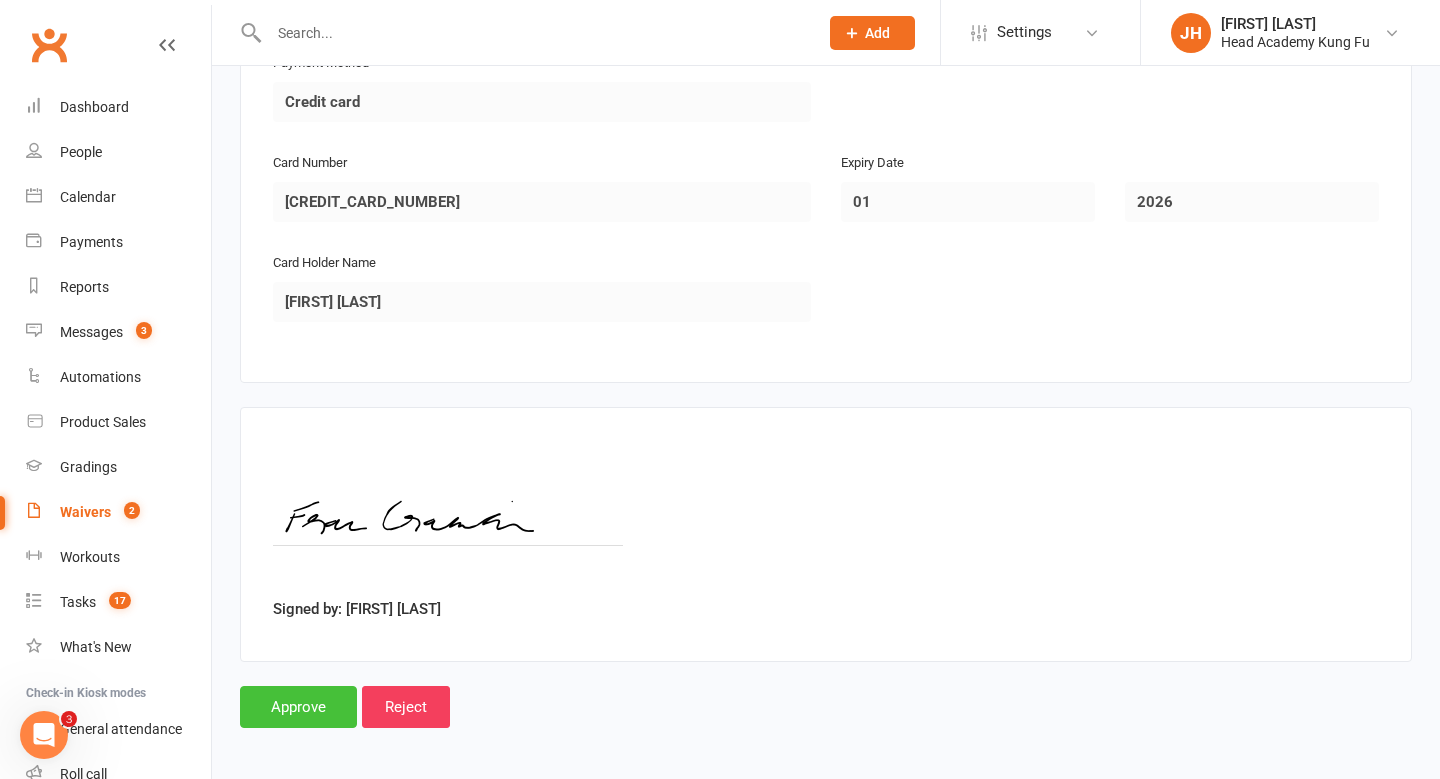 click on "Approve" at bounding box center (298, 707) 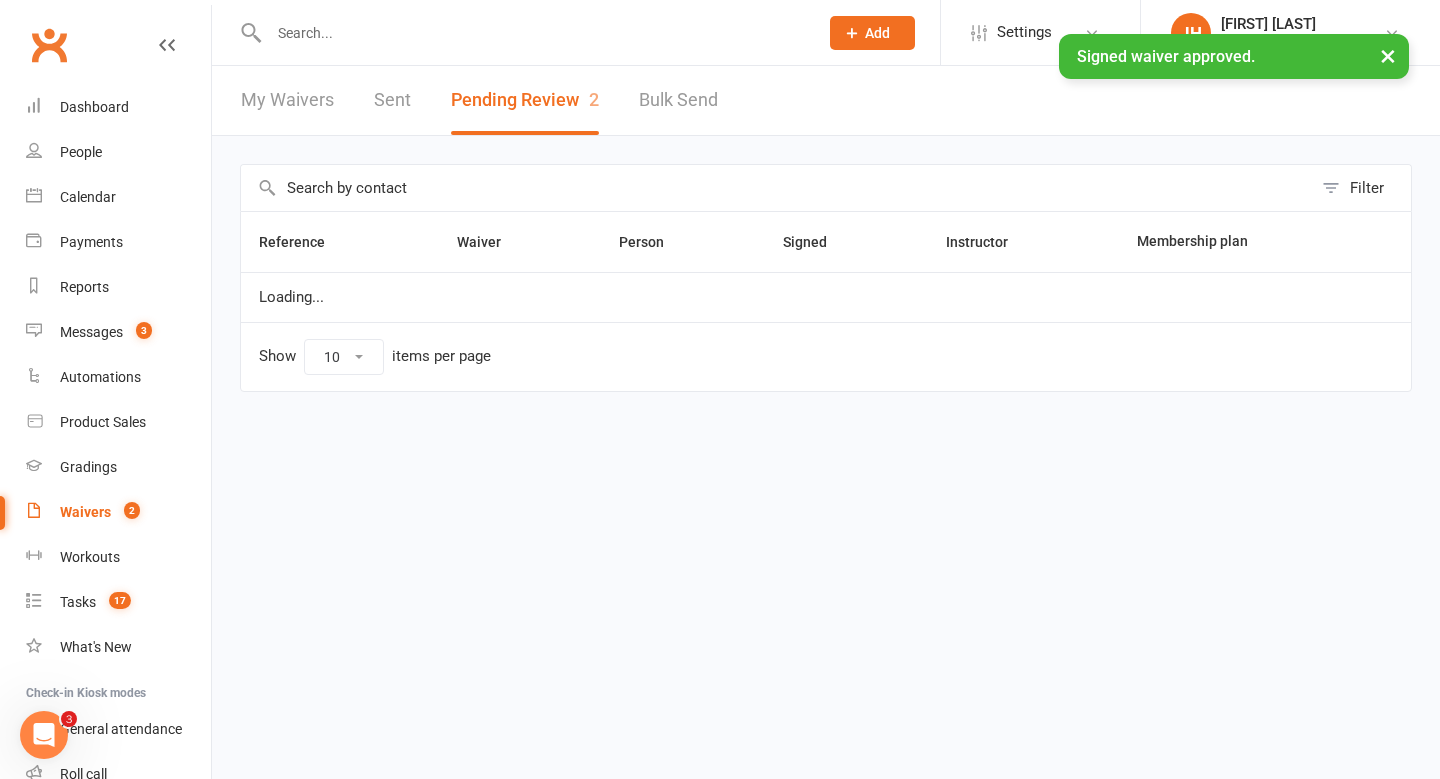 scroll, scrollTop: 0, scrollLeft: 0, axis: both 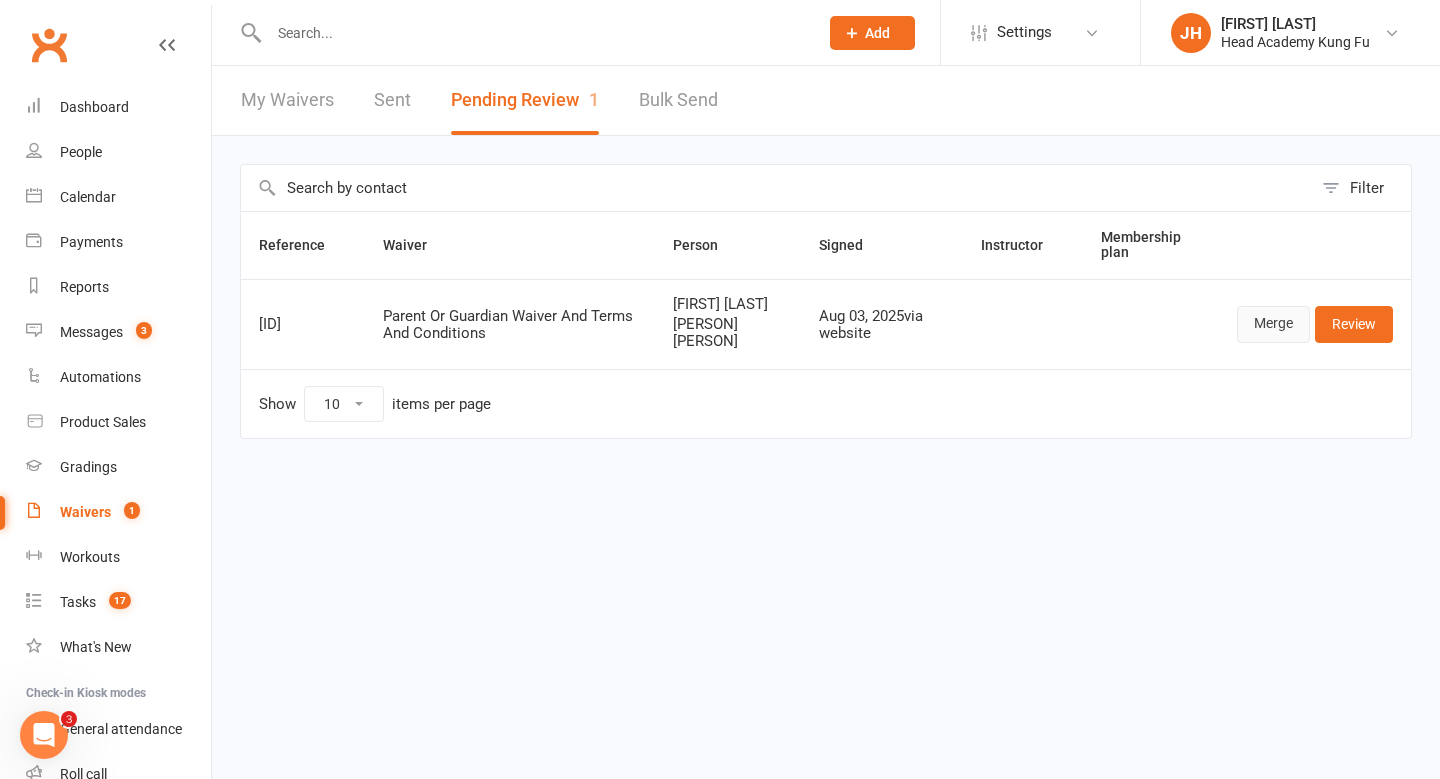 click on "Merge" at bounding box center [1273, 324] 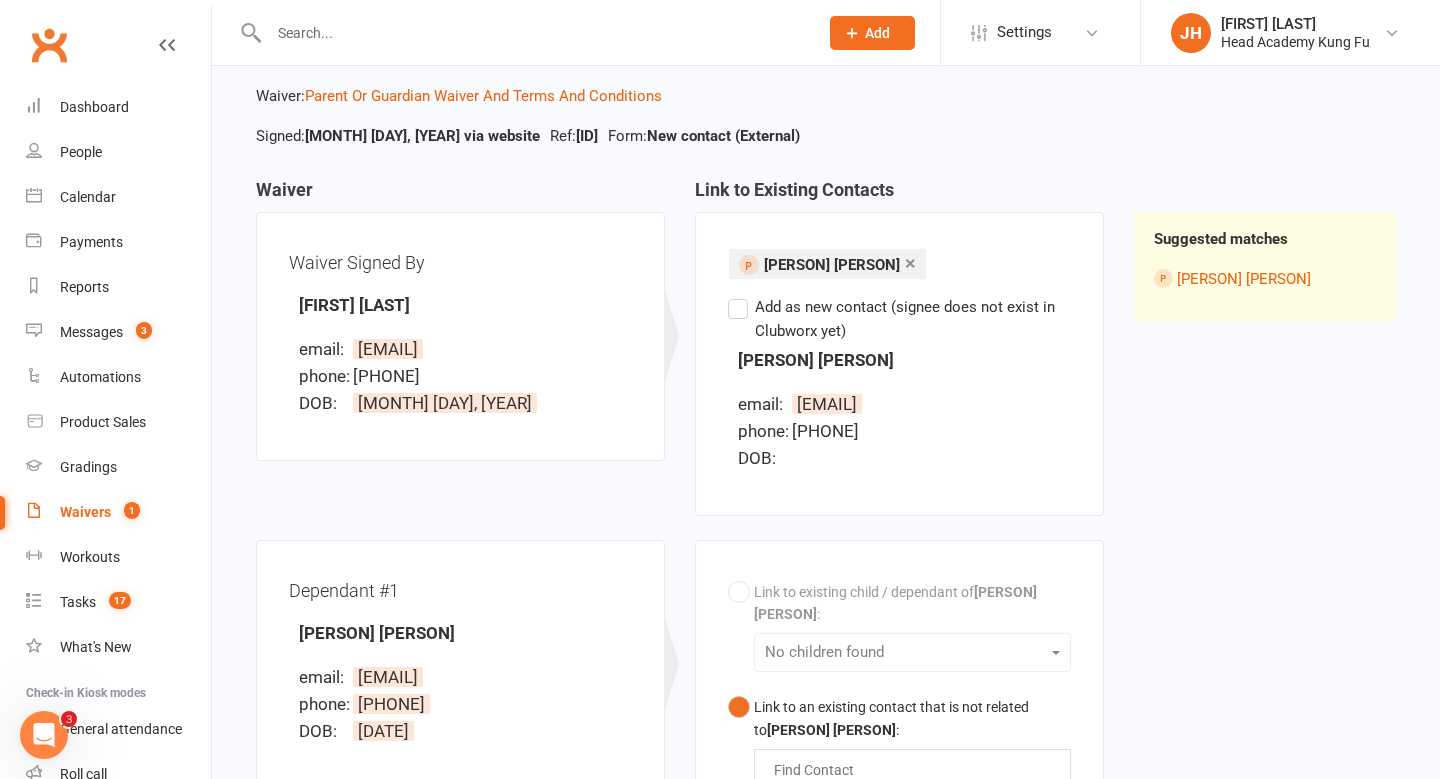 scroll, scrollTop: 137, scrollLeft: 0, axis: vertical 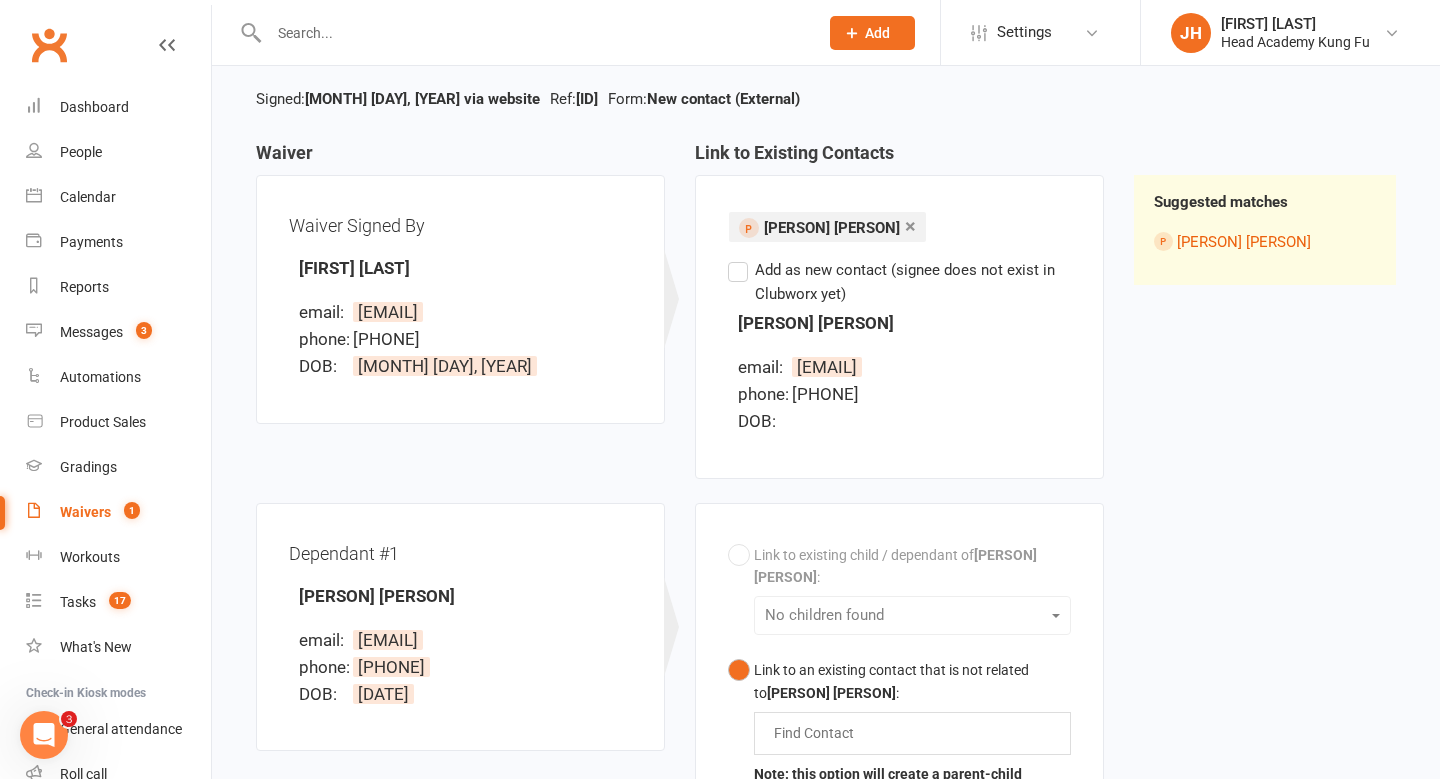 click on "Add as new contact (signee does not exist in Clubworx yet)" at bounding box center (899, 282) 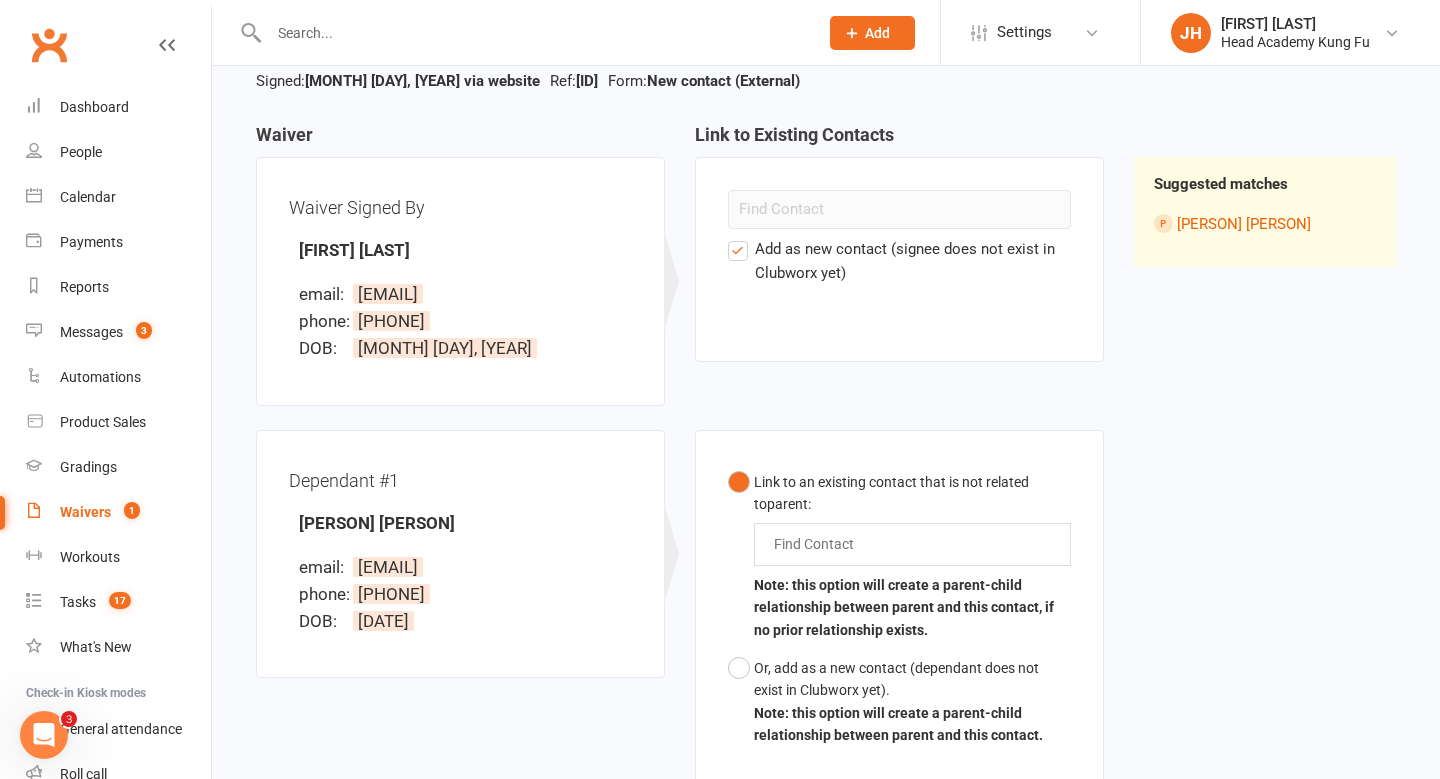 scroll, scrollTop: 158, scrollLeft: 0, axis: vertical 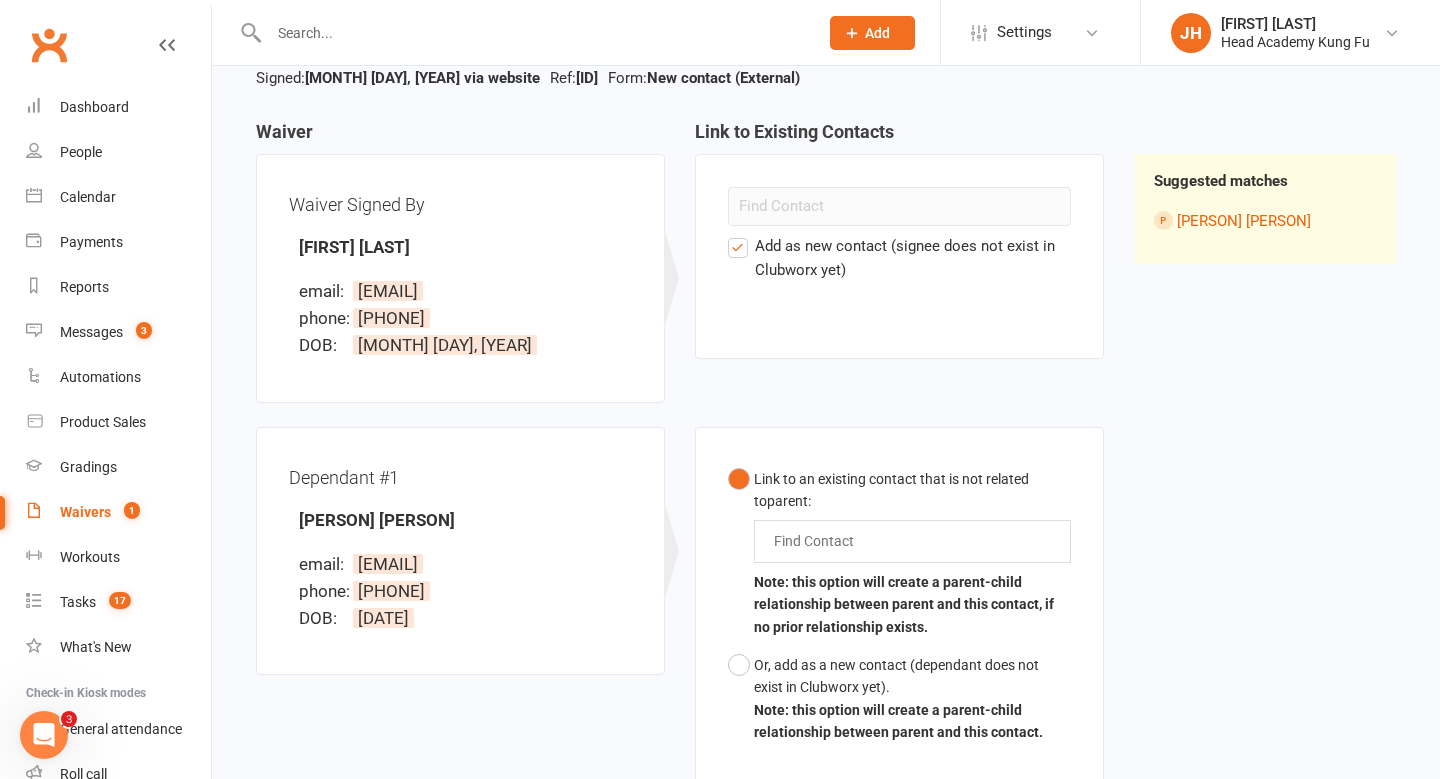 click on "Add as new contact (signee does not exist in Clubworx yet)" at bounding box center (899, 258) 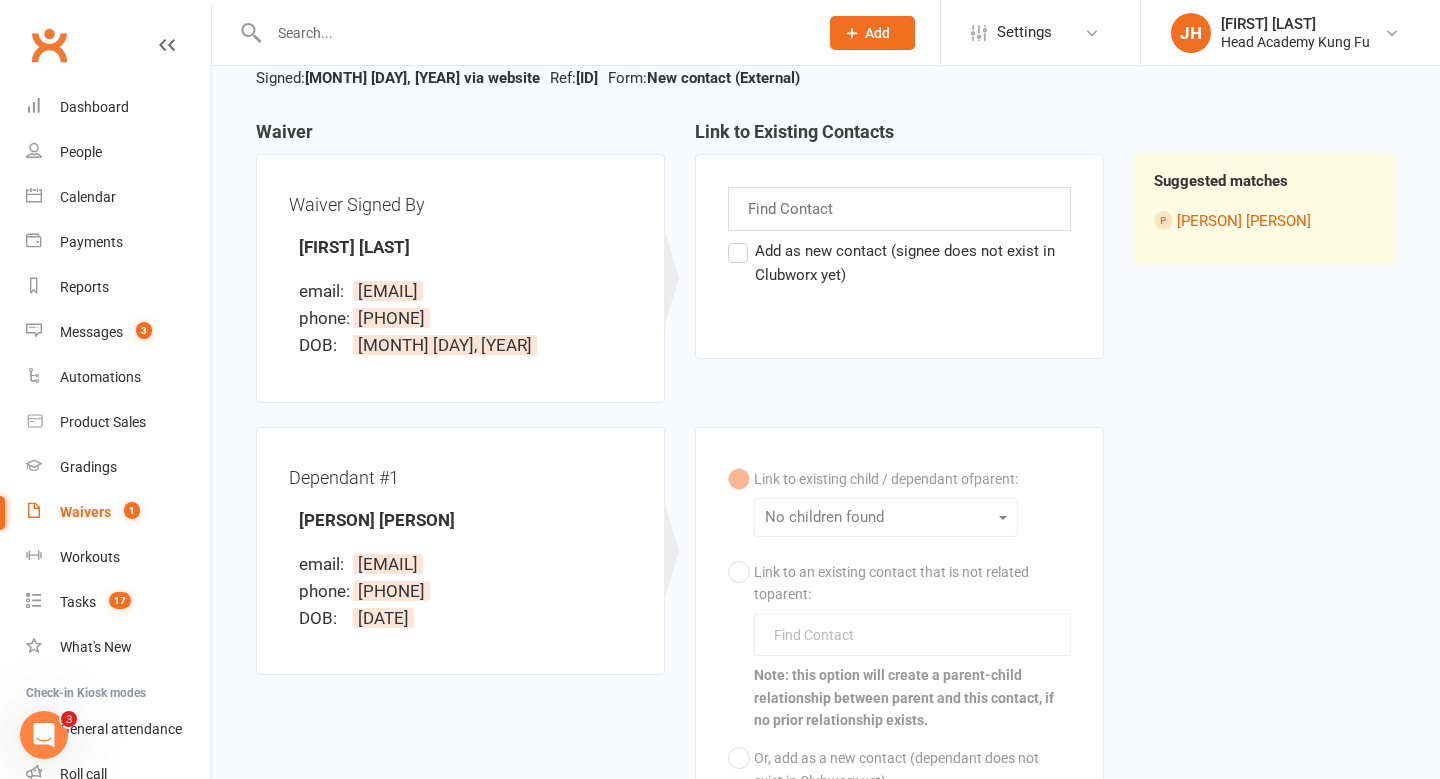 click on "Find Contact" at bounding box center [899, 209] 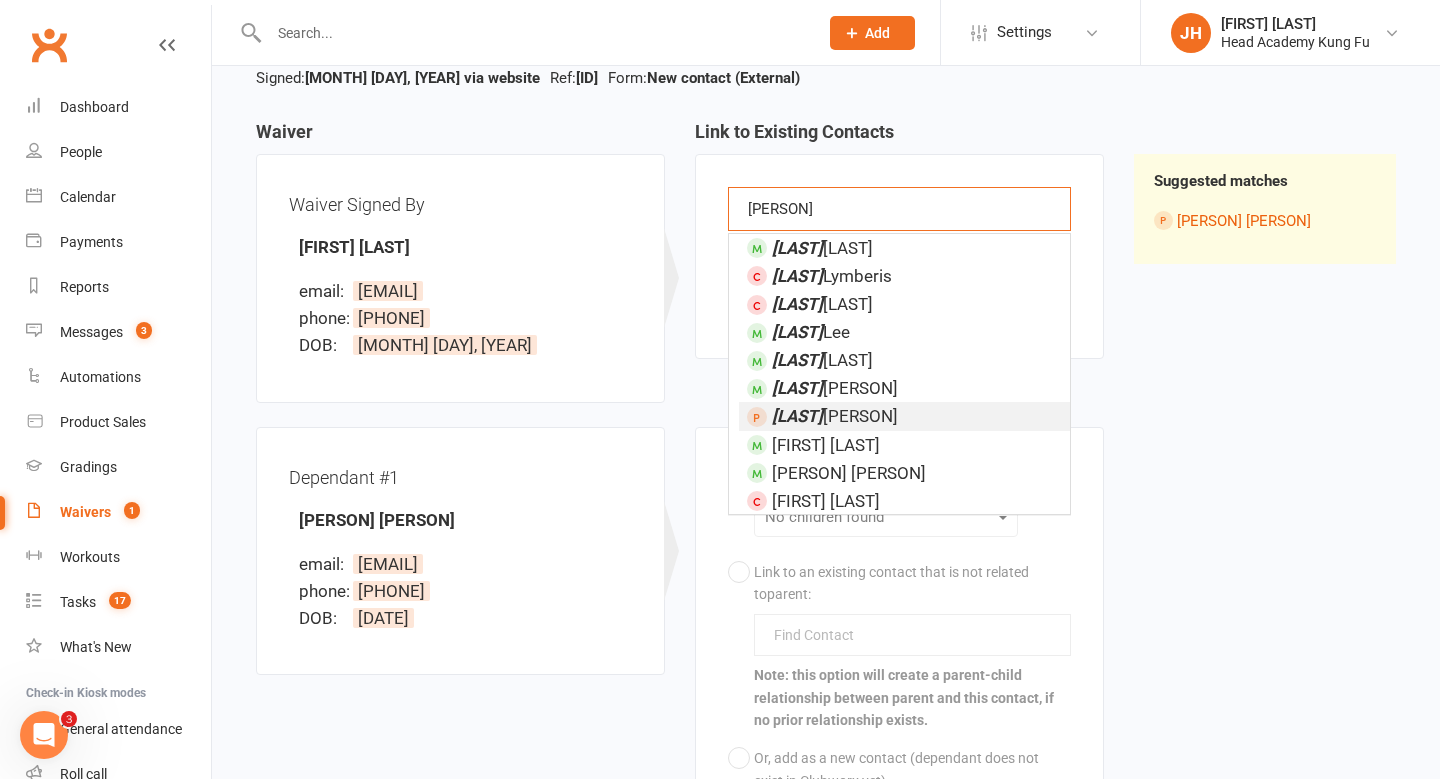 type on "theodore" 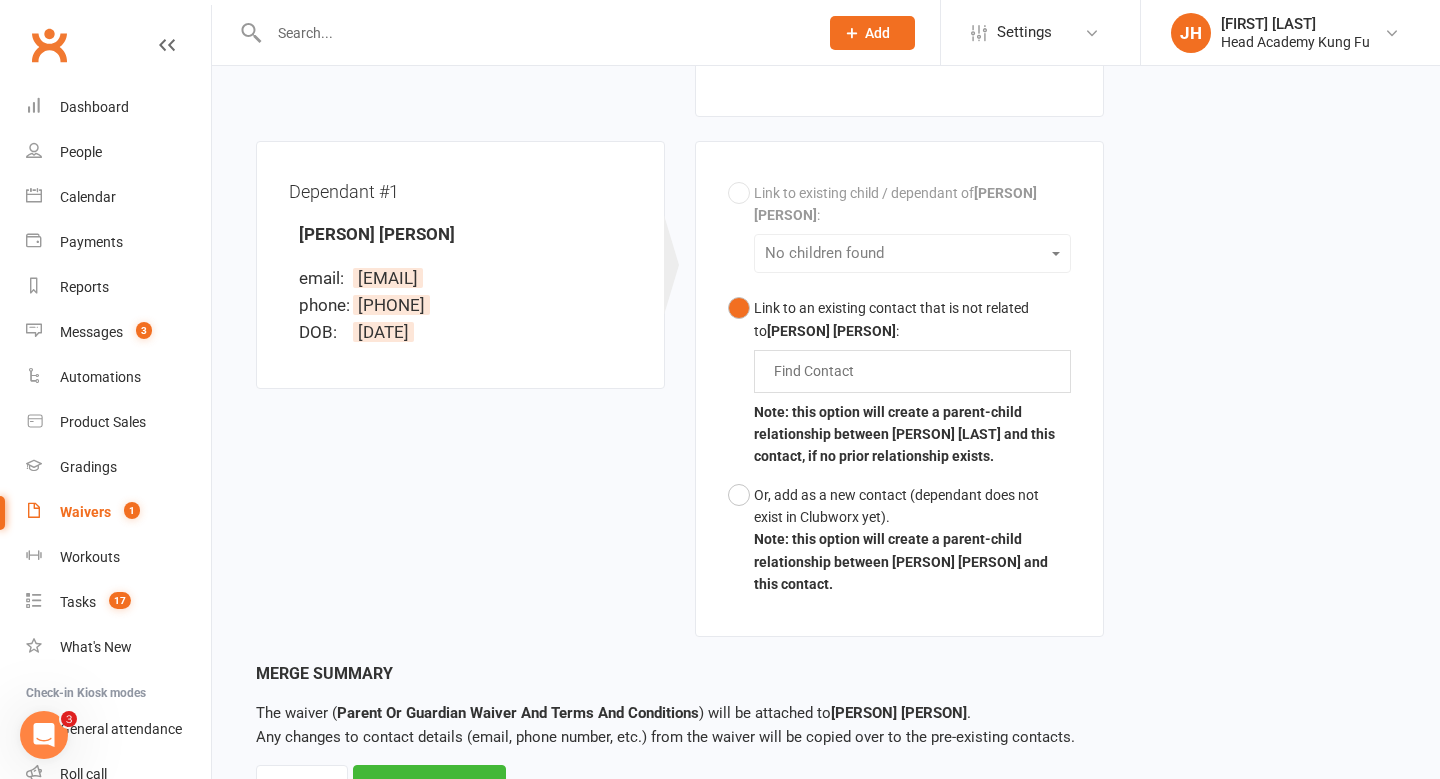 scroll, scrollTop: 588, scrollLeft: 0, axis: vertical 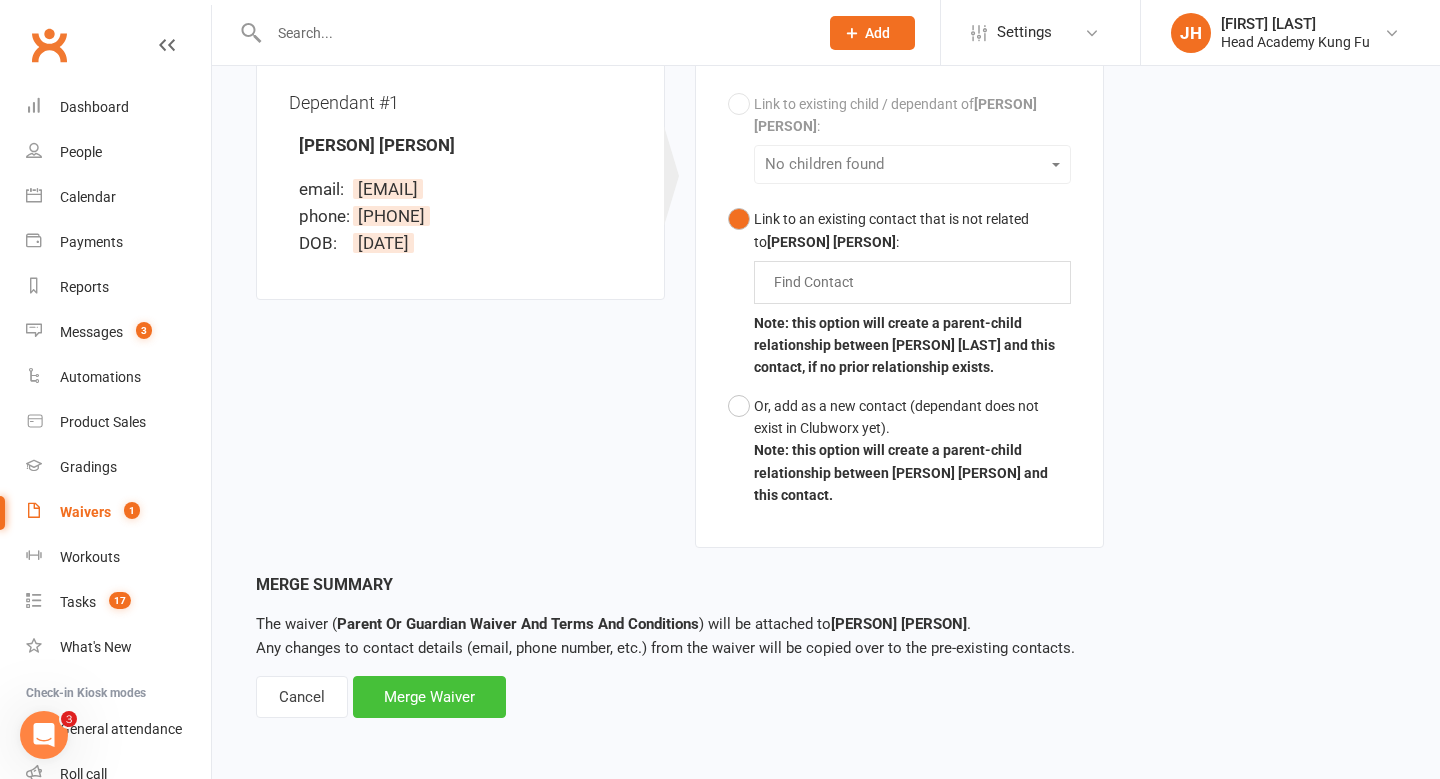 click on "Merge Waiver" at bounding box center (429, 697) 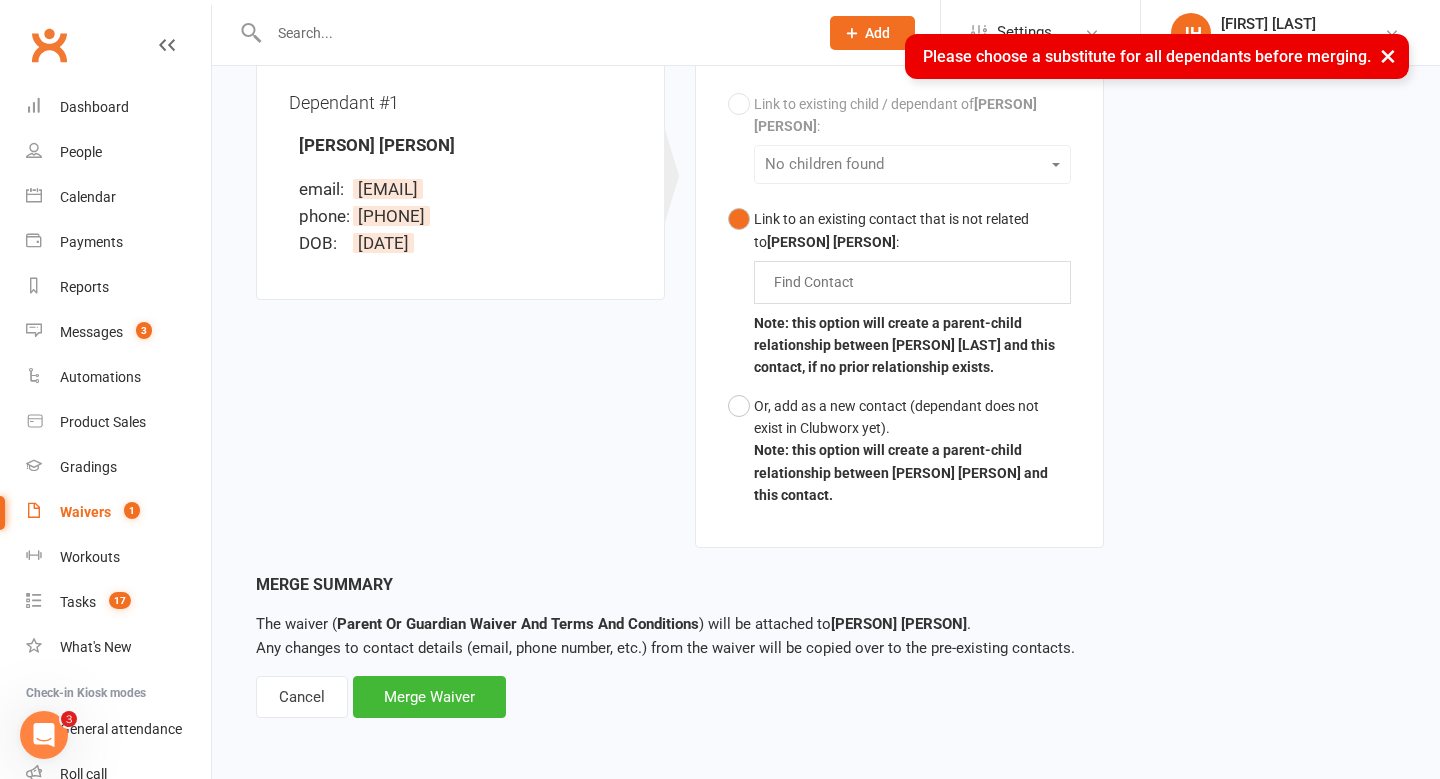 click on "×" at bounding box center [1388, 55] 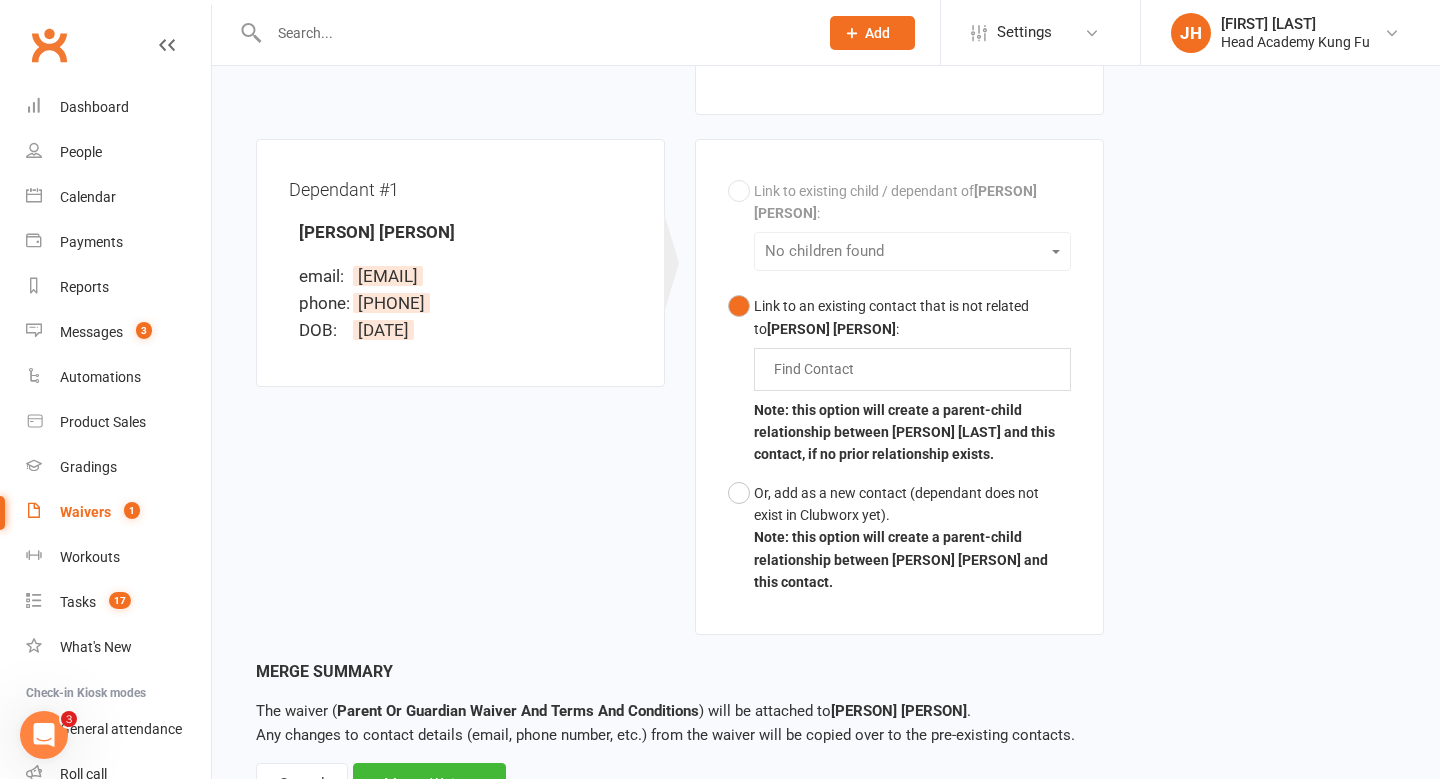 scroll, scrollTop: 502, scrollLeft: 0, axis: vertical 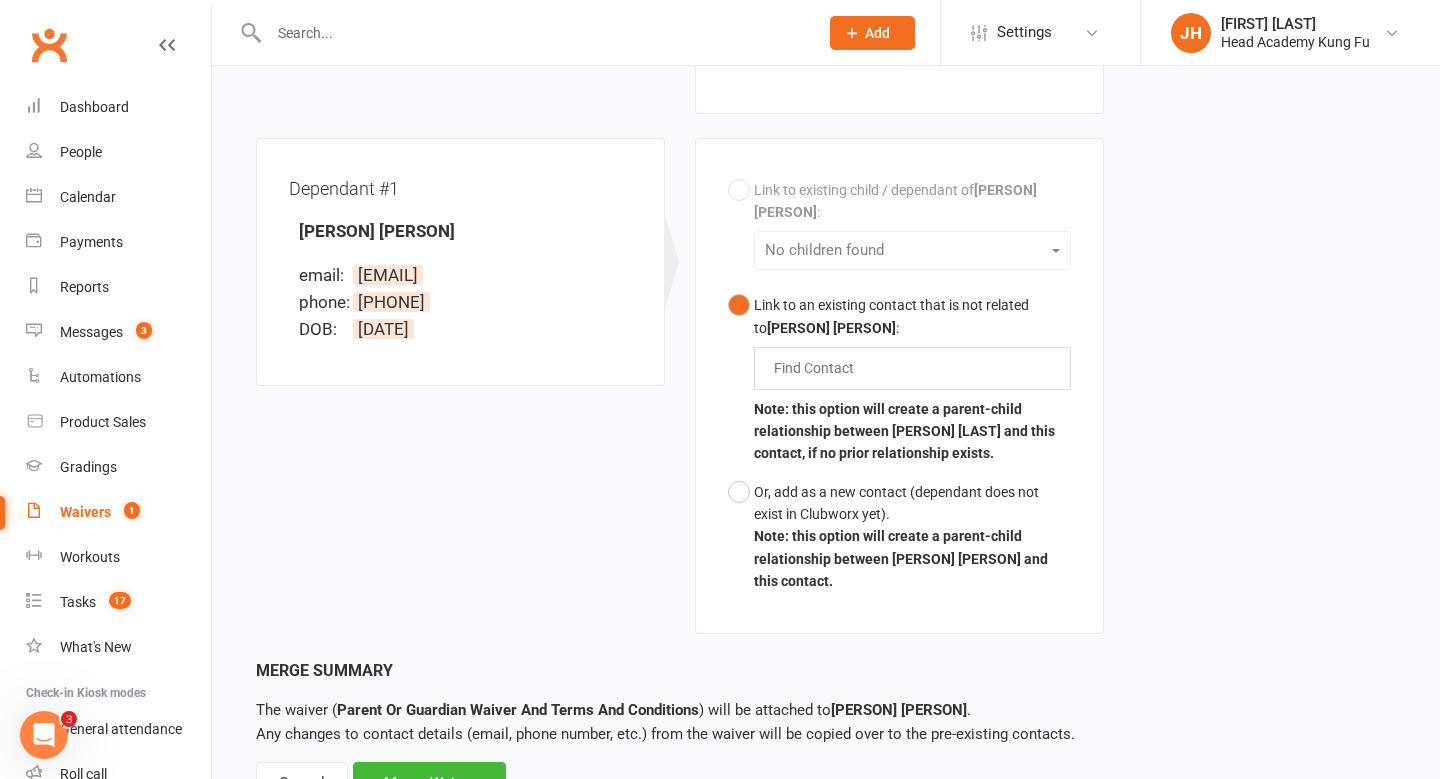 click on "Link to existing child / dependant of  Theodore Monro :  No children found  Link to an existing contact that is not related to  Theodore Monro : Find Contact Note: this option will create a parent-child relationship between Theodore Monro and this contact, if no prior relationship exists. Or, add as a new contact (dependant does not exist in Clubworx yet). Note: this option will create a parent-child relationship between Theodore Monro and this contact." at bounding box center (899, 386) 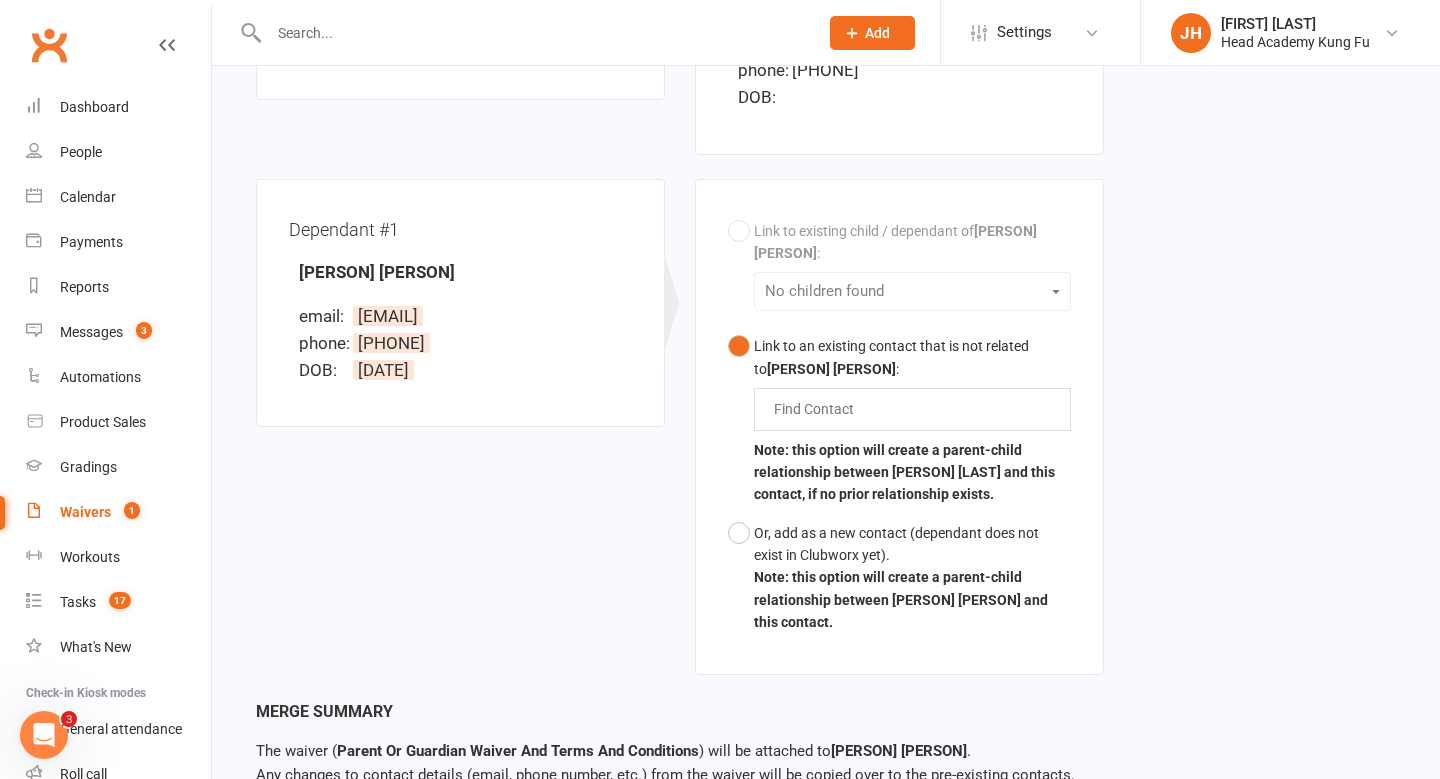 scroll, scrollTop: 462, scrollLeft: 0, axis: vertical 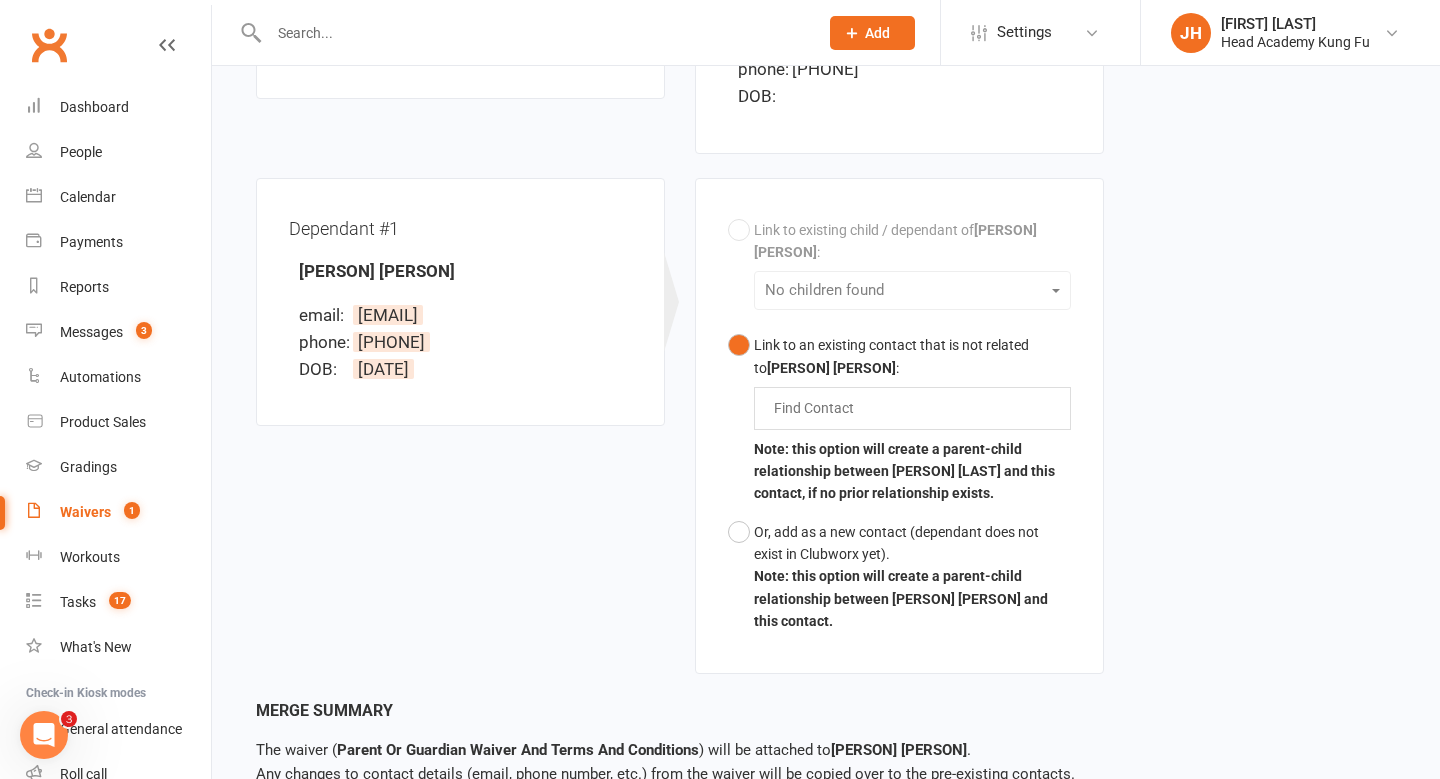 click at bounding box center [818, 408] 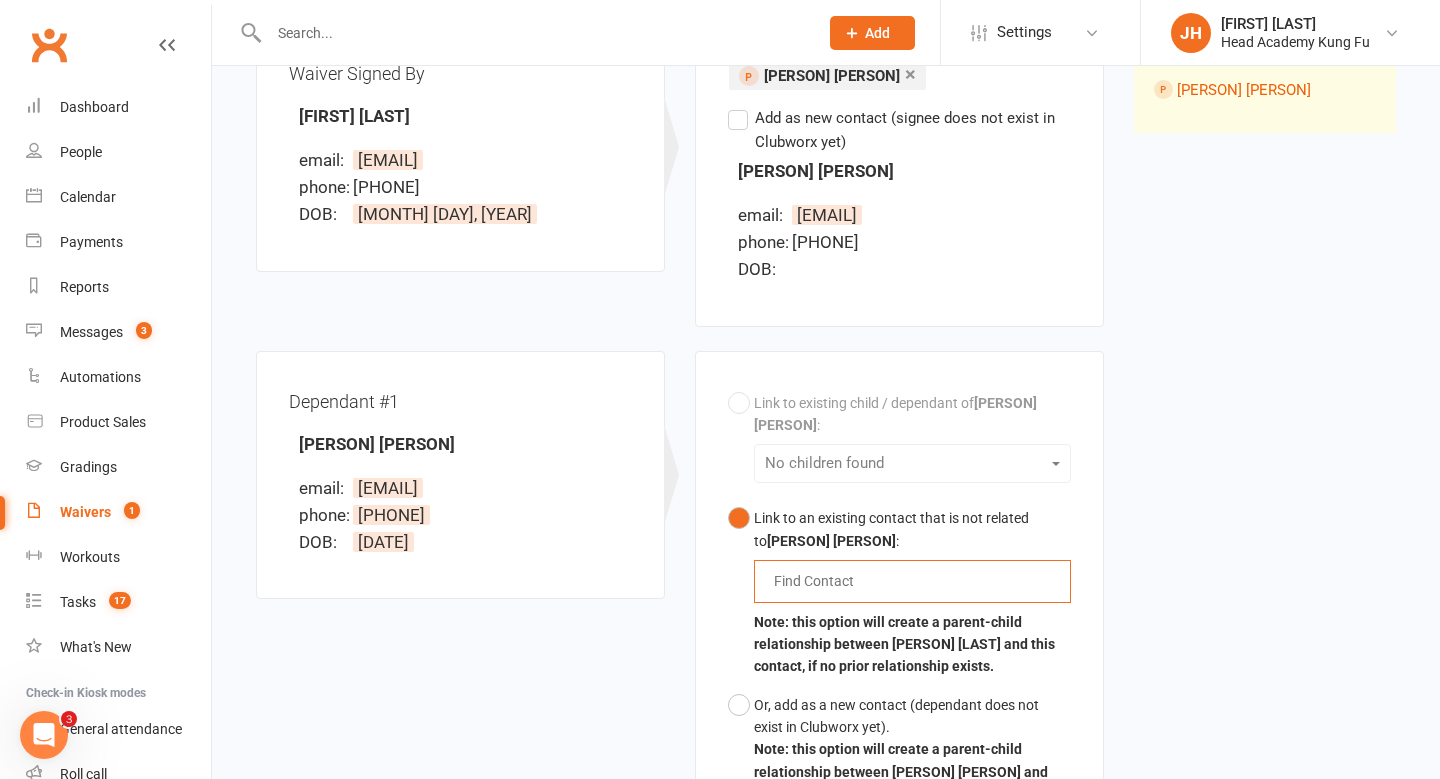 scroll, scrollTop: 336, scrollLeft: 0, axis: vertical 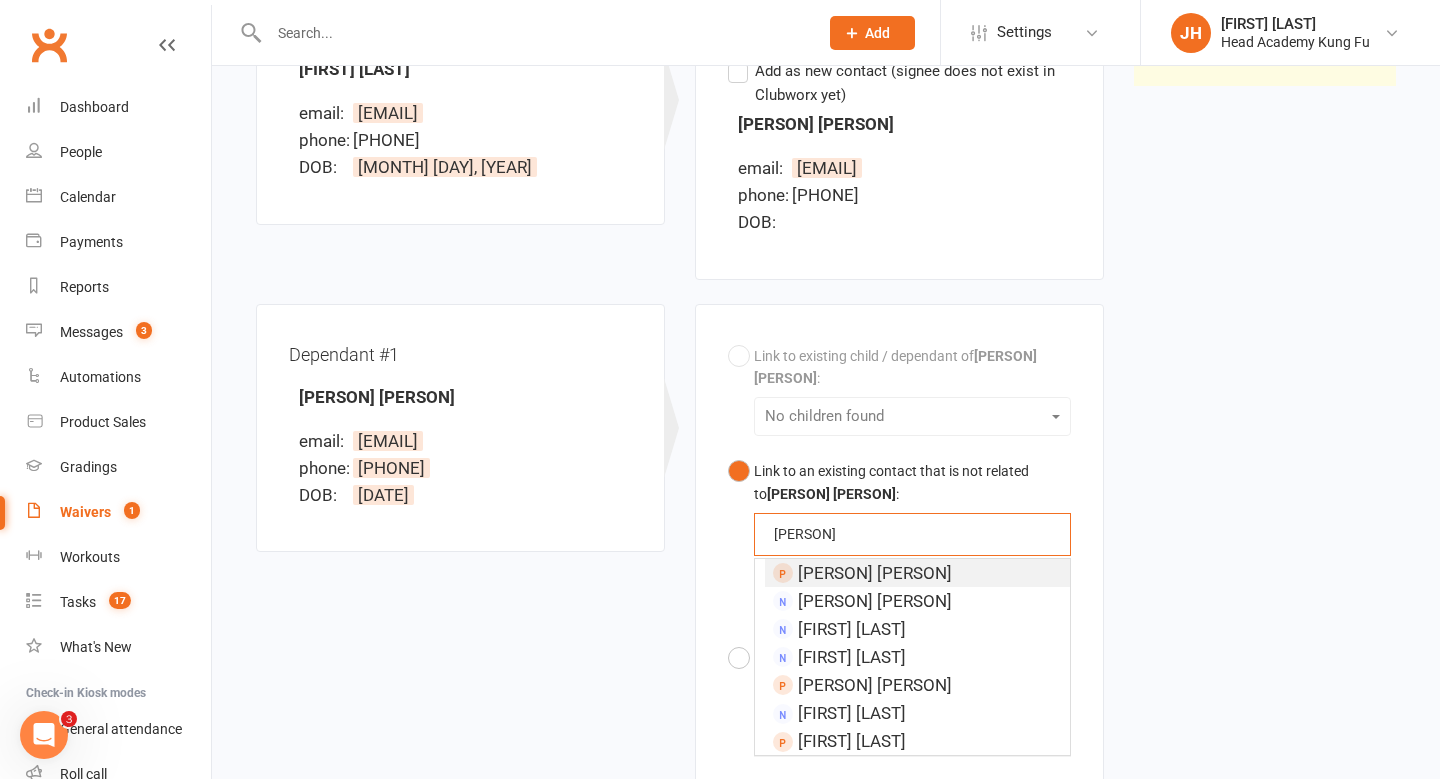 type on "Lori" 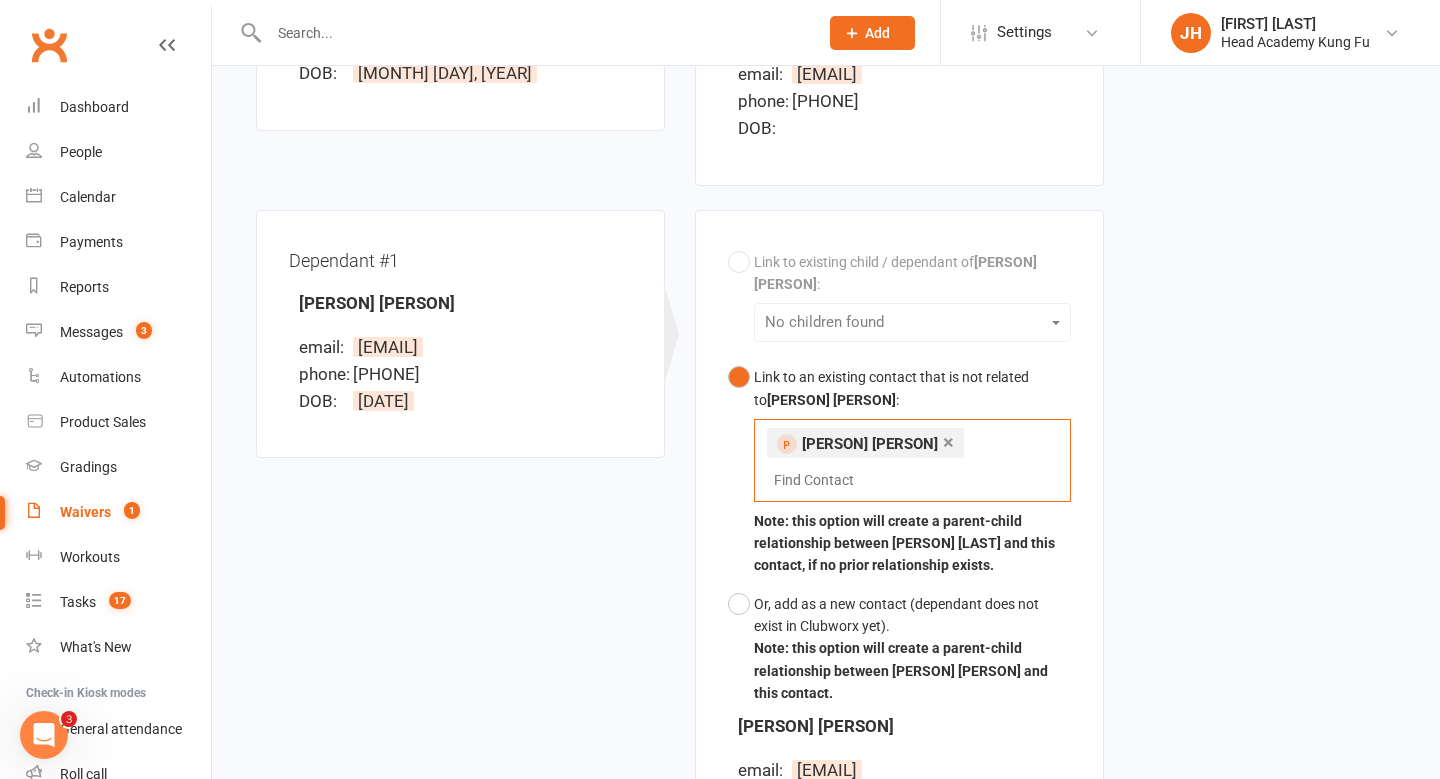 scroll, scrollTop: 243, scrollLeft: 0, axis: vertical 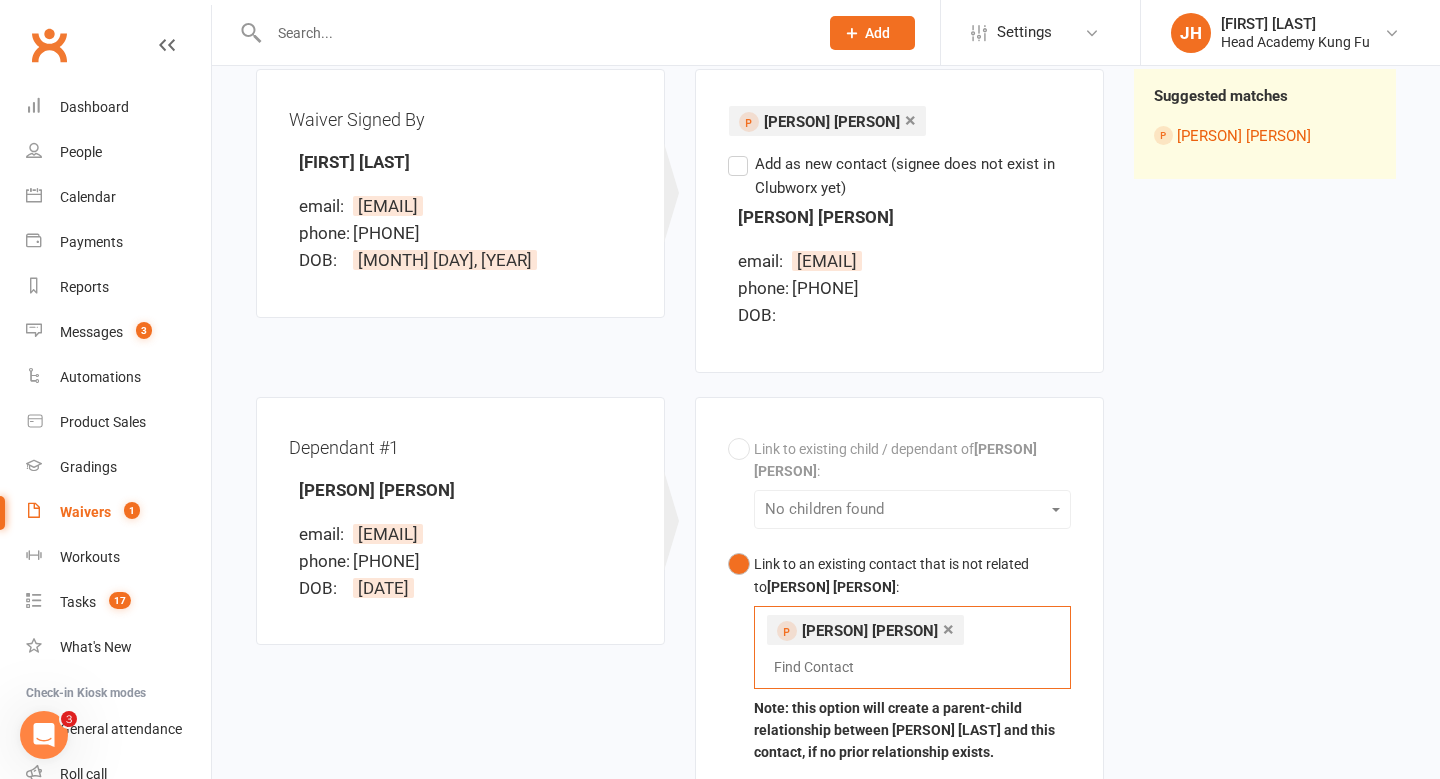 click on "×" at bounding box center (948, 629) 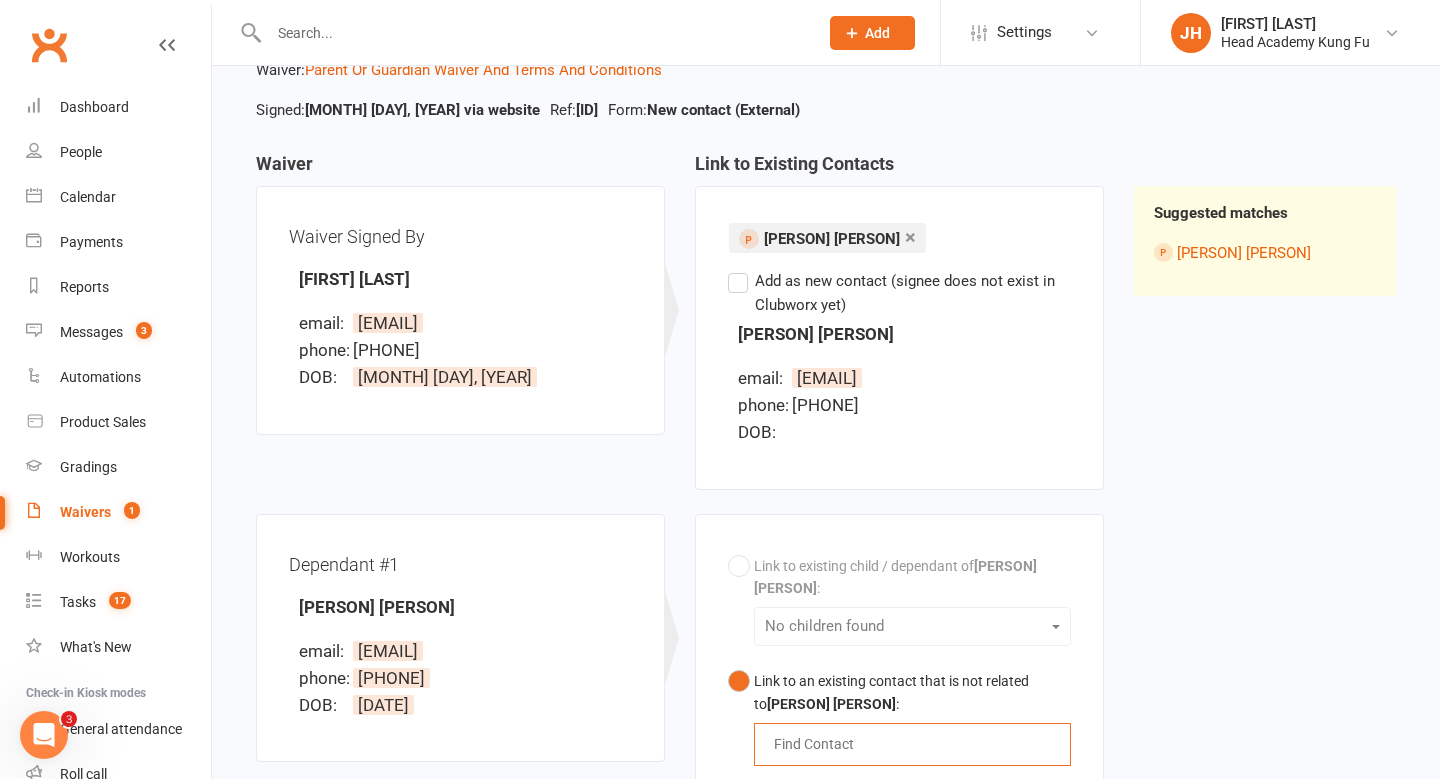 scroll, scrollTop: 131, scrollLeft: 0, axis: vertical 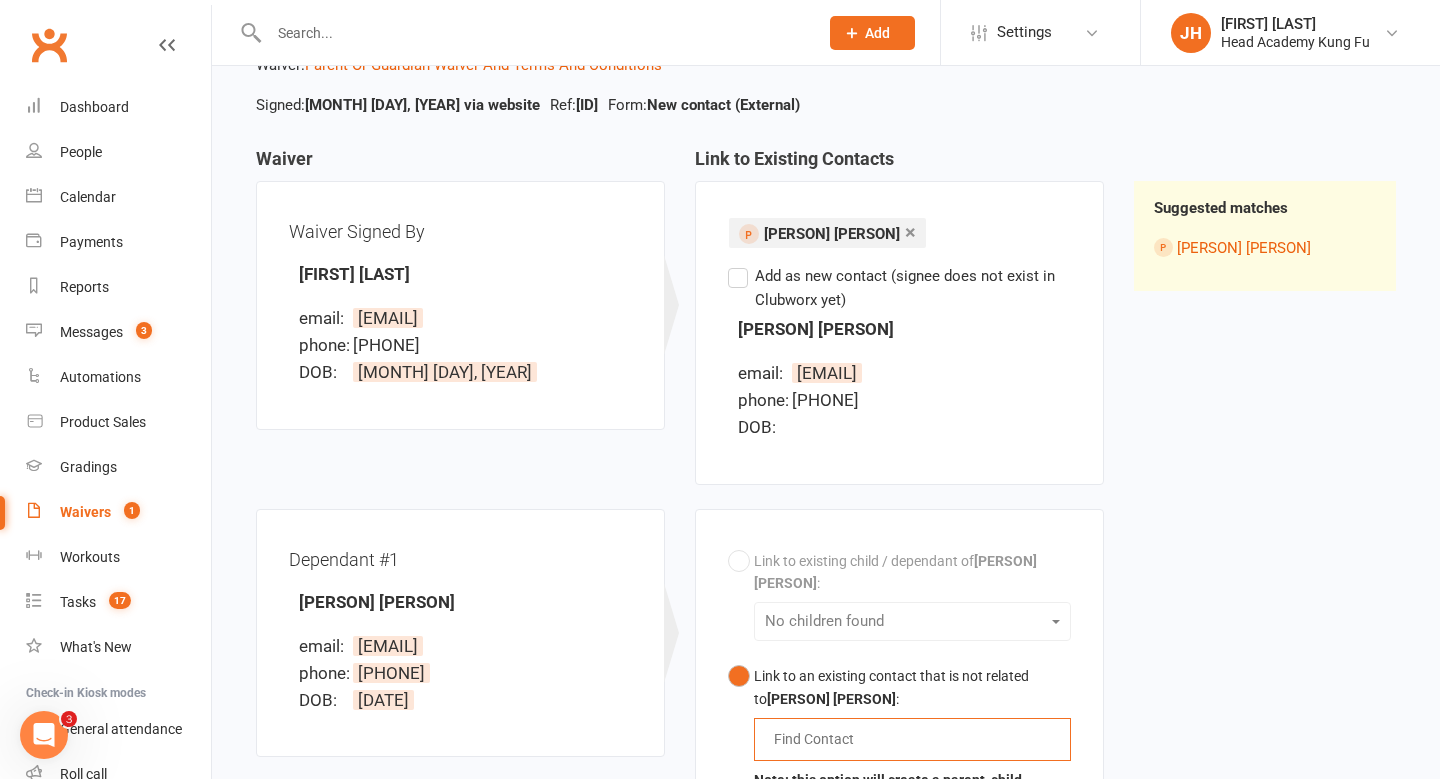 click on "Add as new contact (signee does not exist in Clubworx yet)" at bounding box center [899, 288] 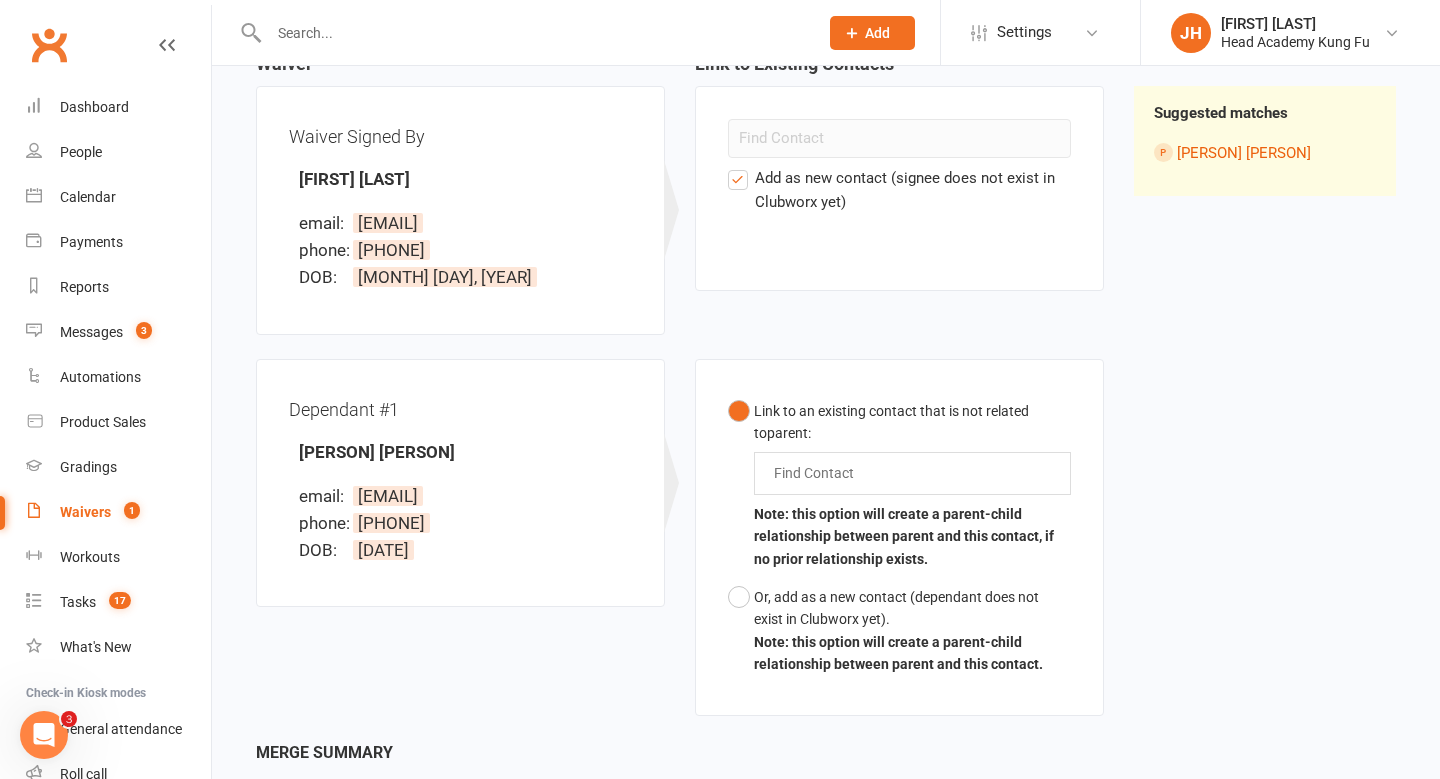 scroll, scrollTop: 245, scrollLeft: 0, axis: vertical 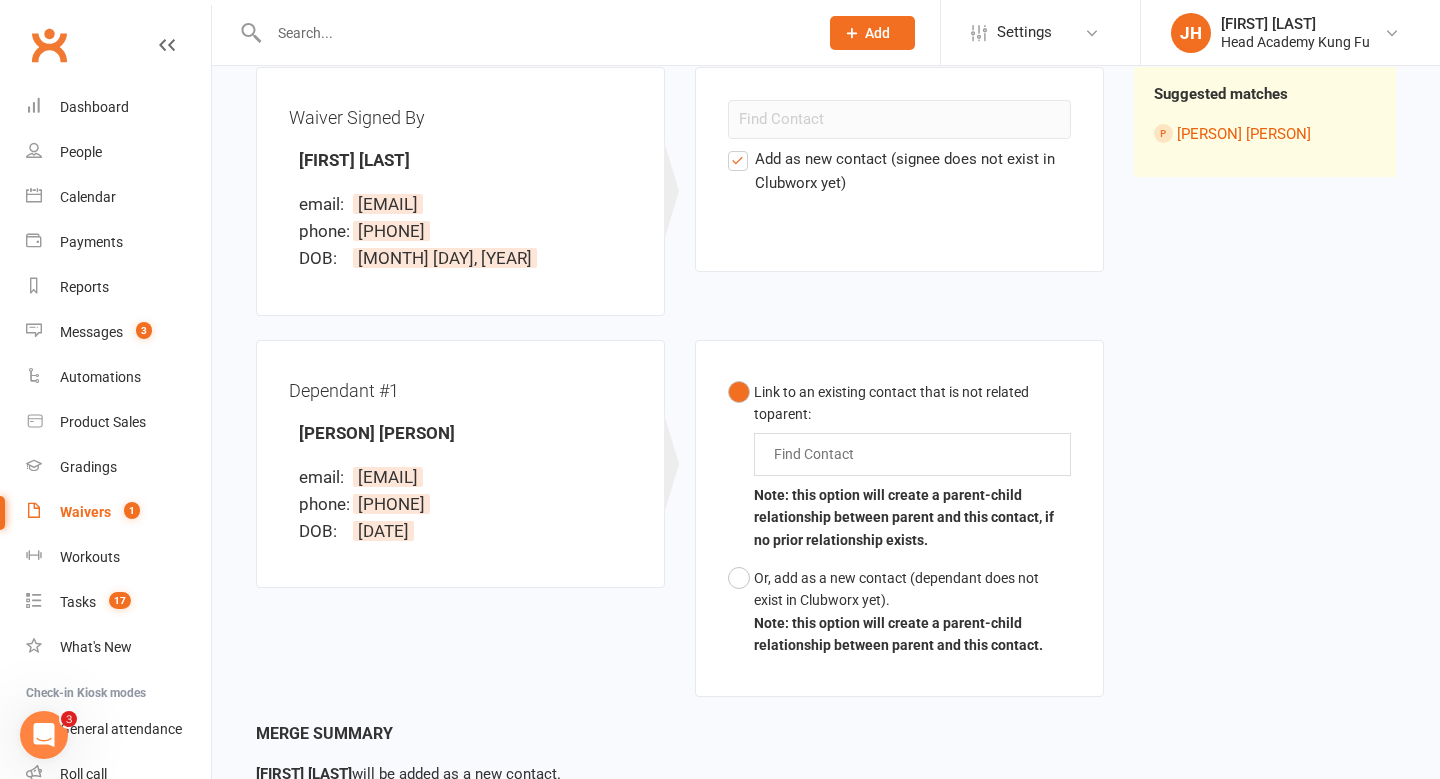 click at bounding box center (818, 454) 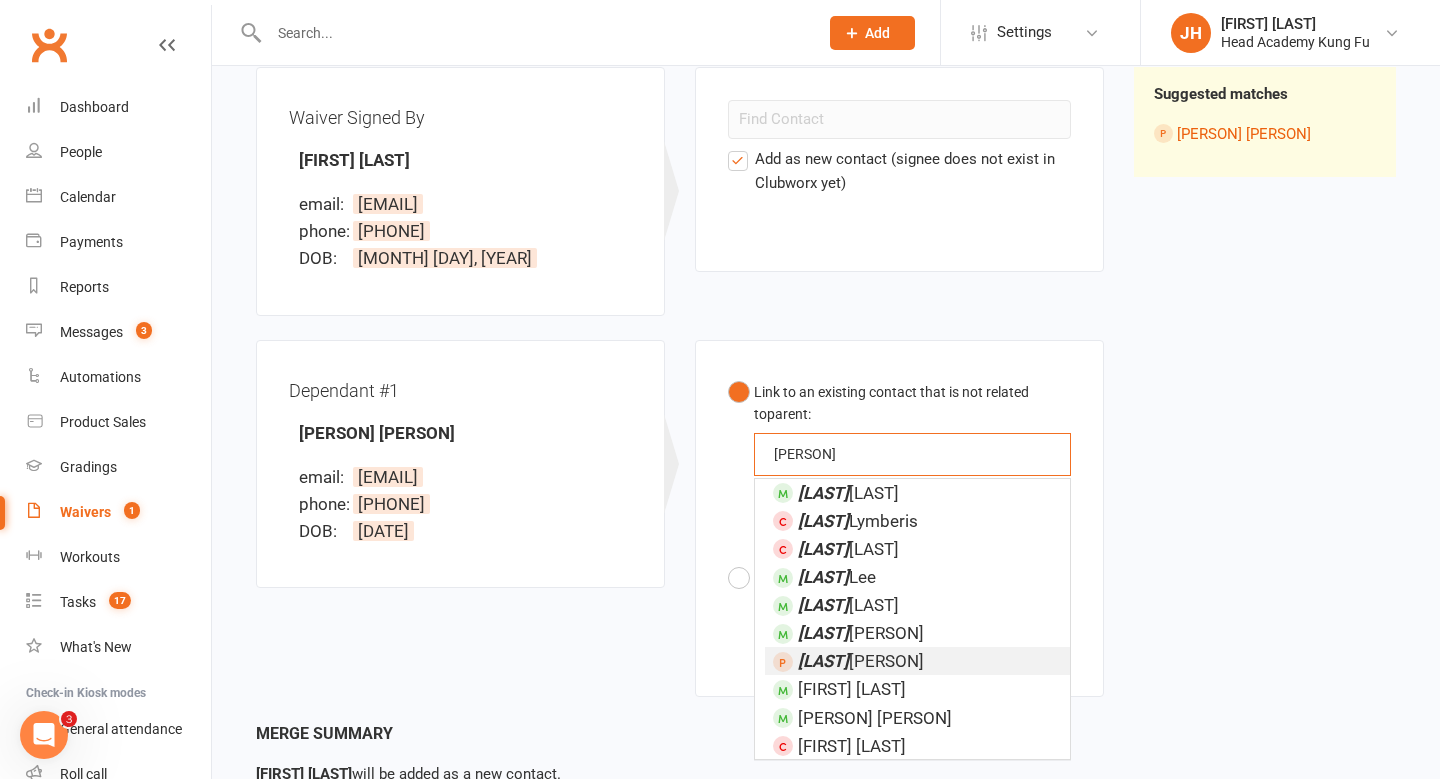 type on "theodore" 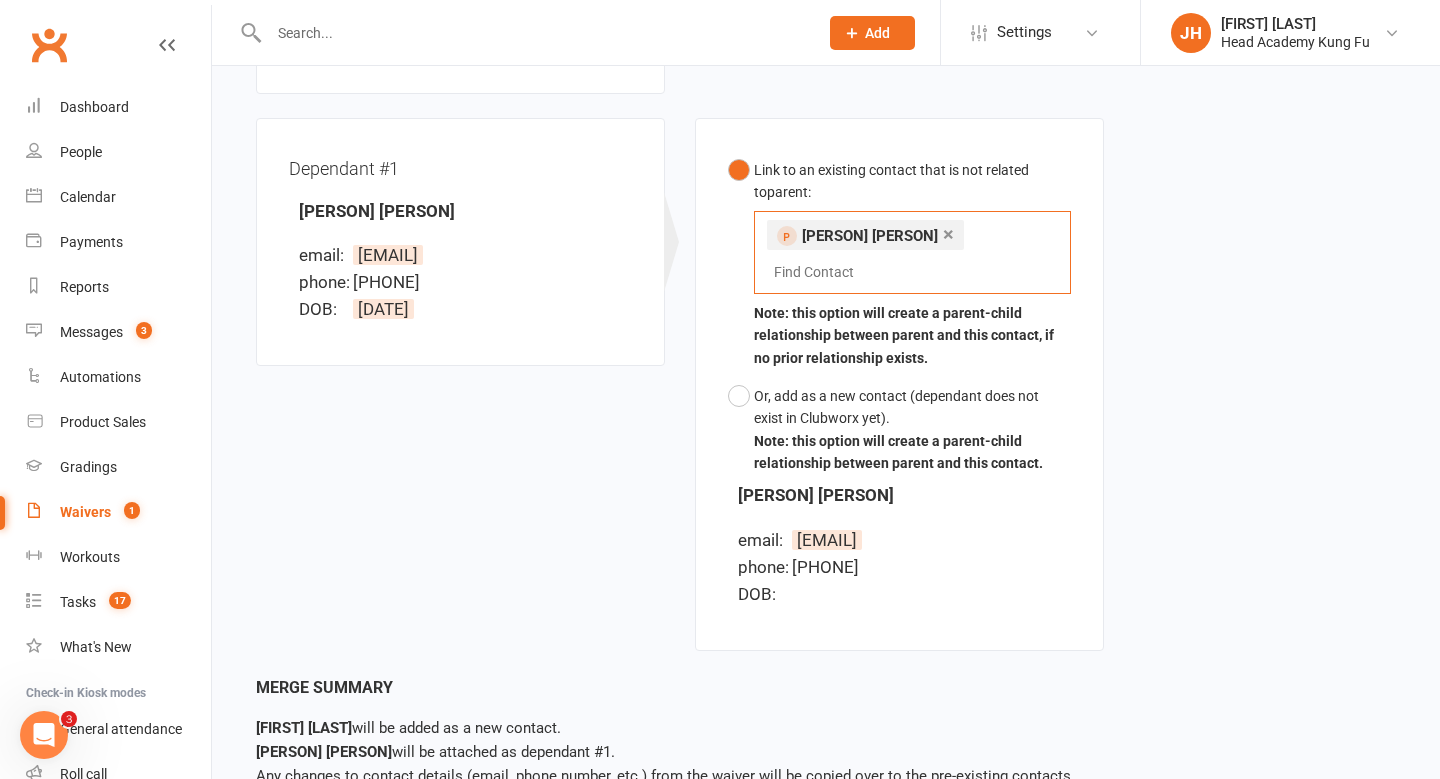 scroll, scrollTop: 562, scrollLeft: 0, axis: vertical 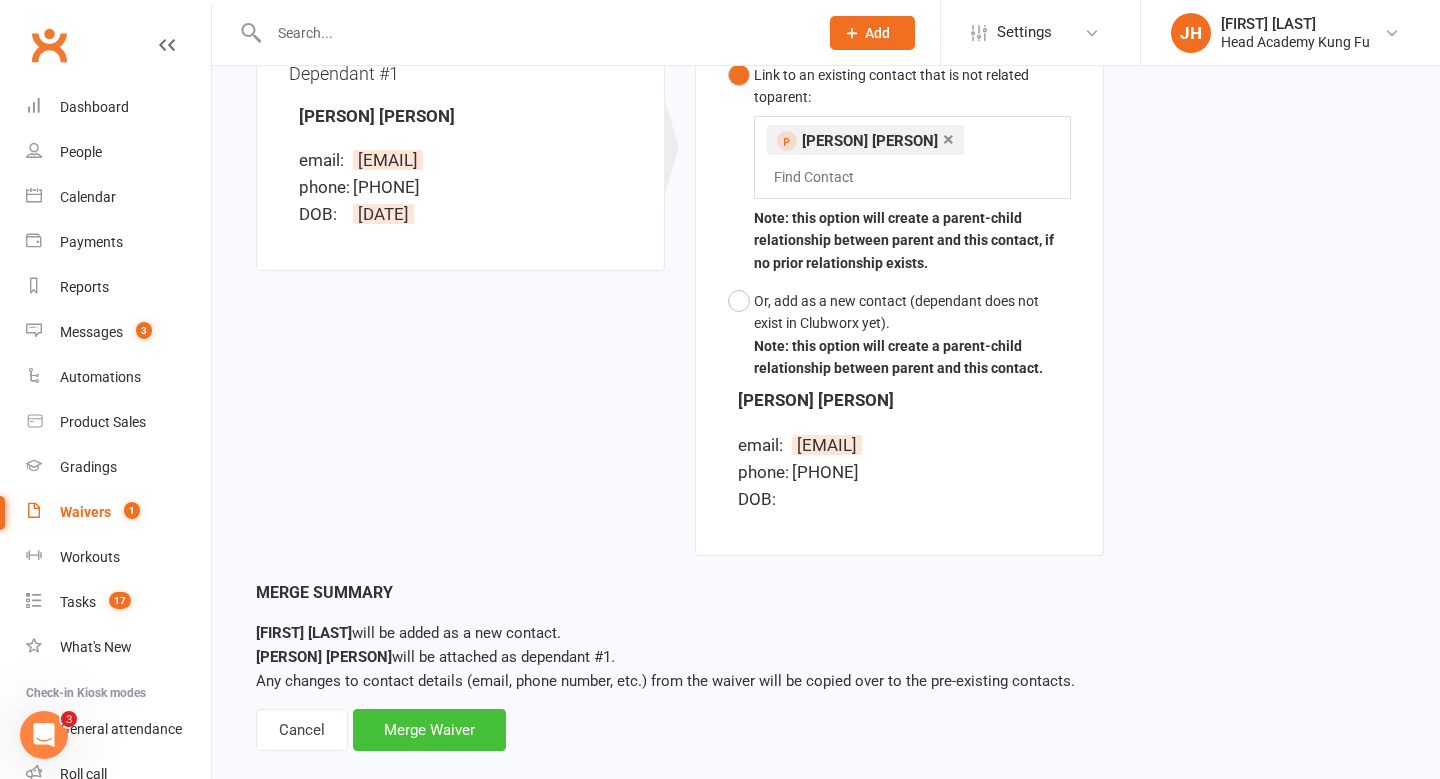 click on "Merge Waiver" at bounding box center (429, 730) 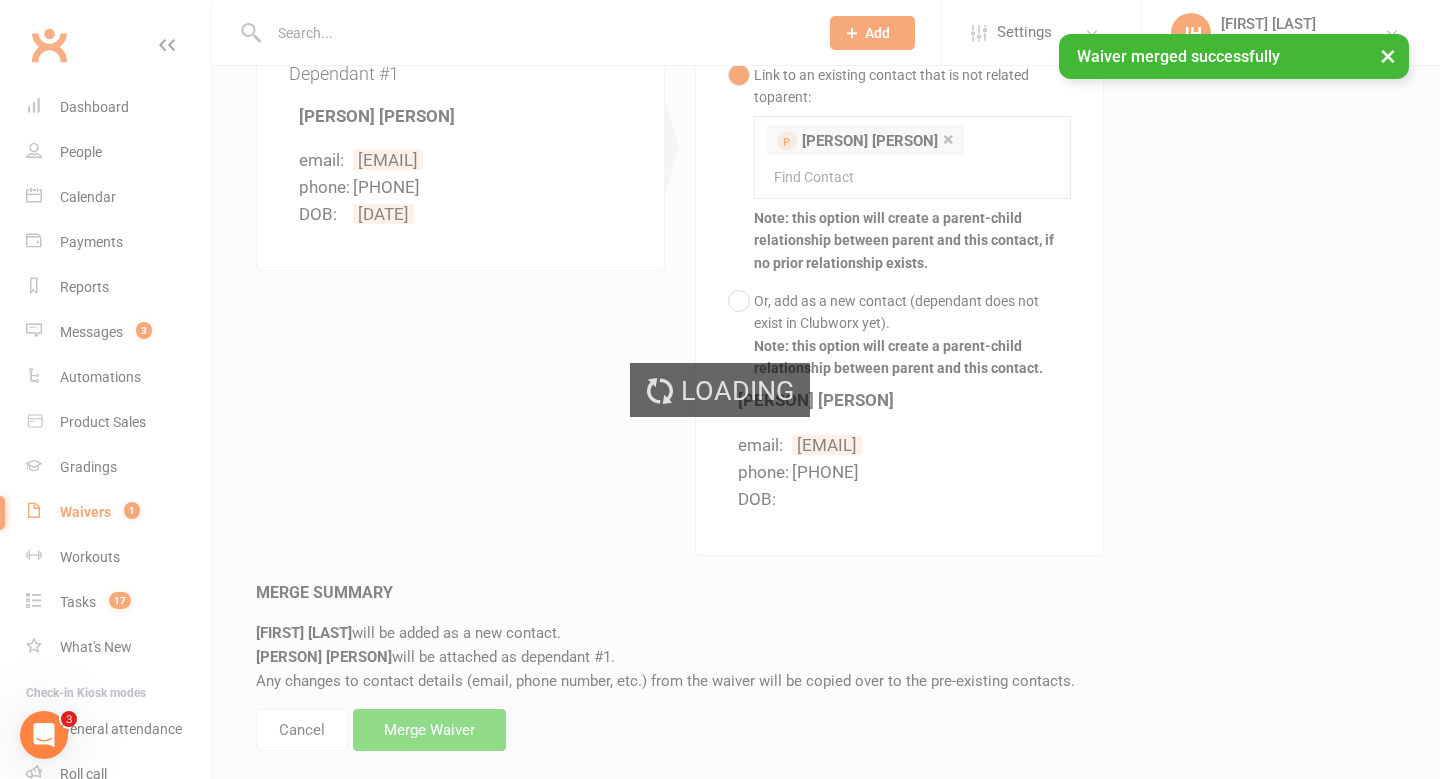 scroll, scrollTop: 0, scrollLeft: 0, axis: both 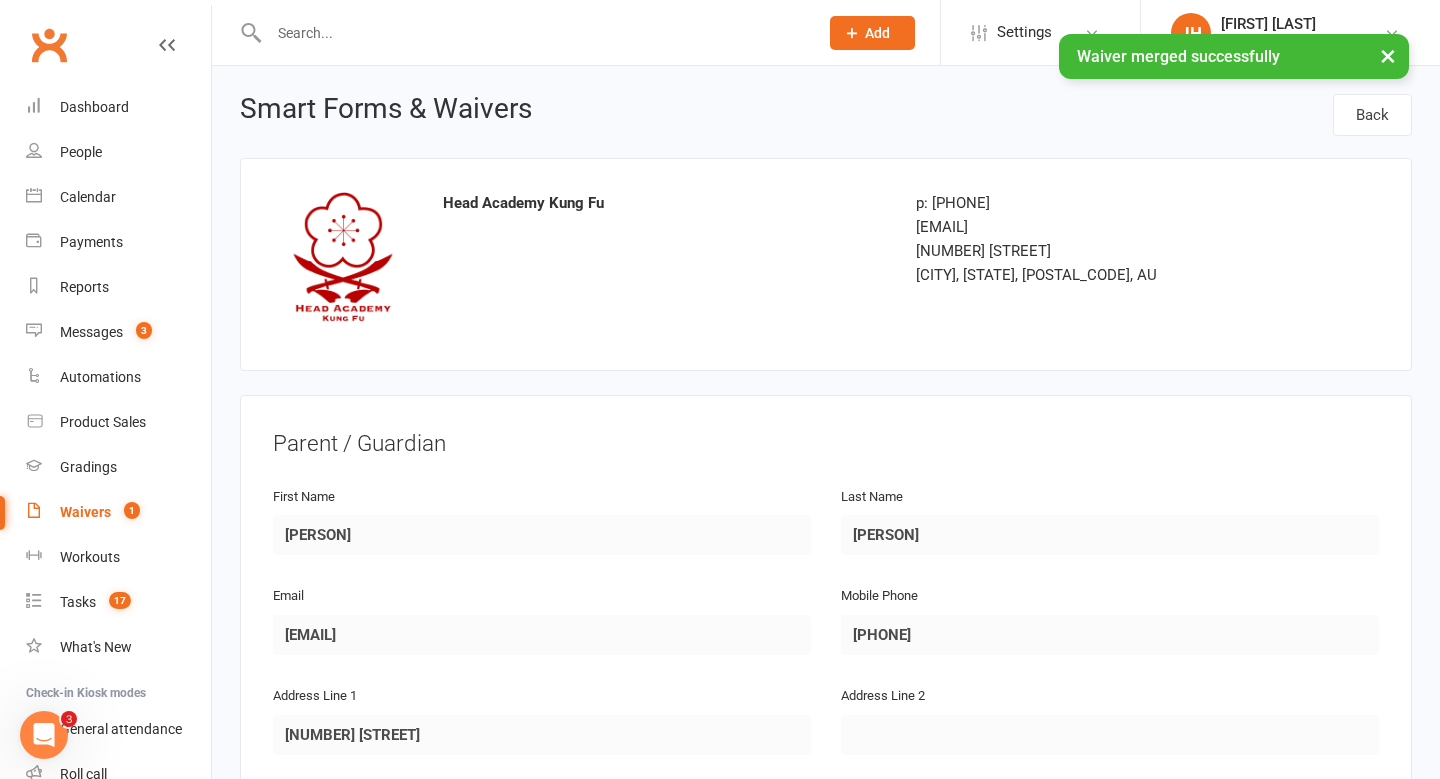 click on "×" at bounding box center (1388, 55) 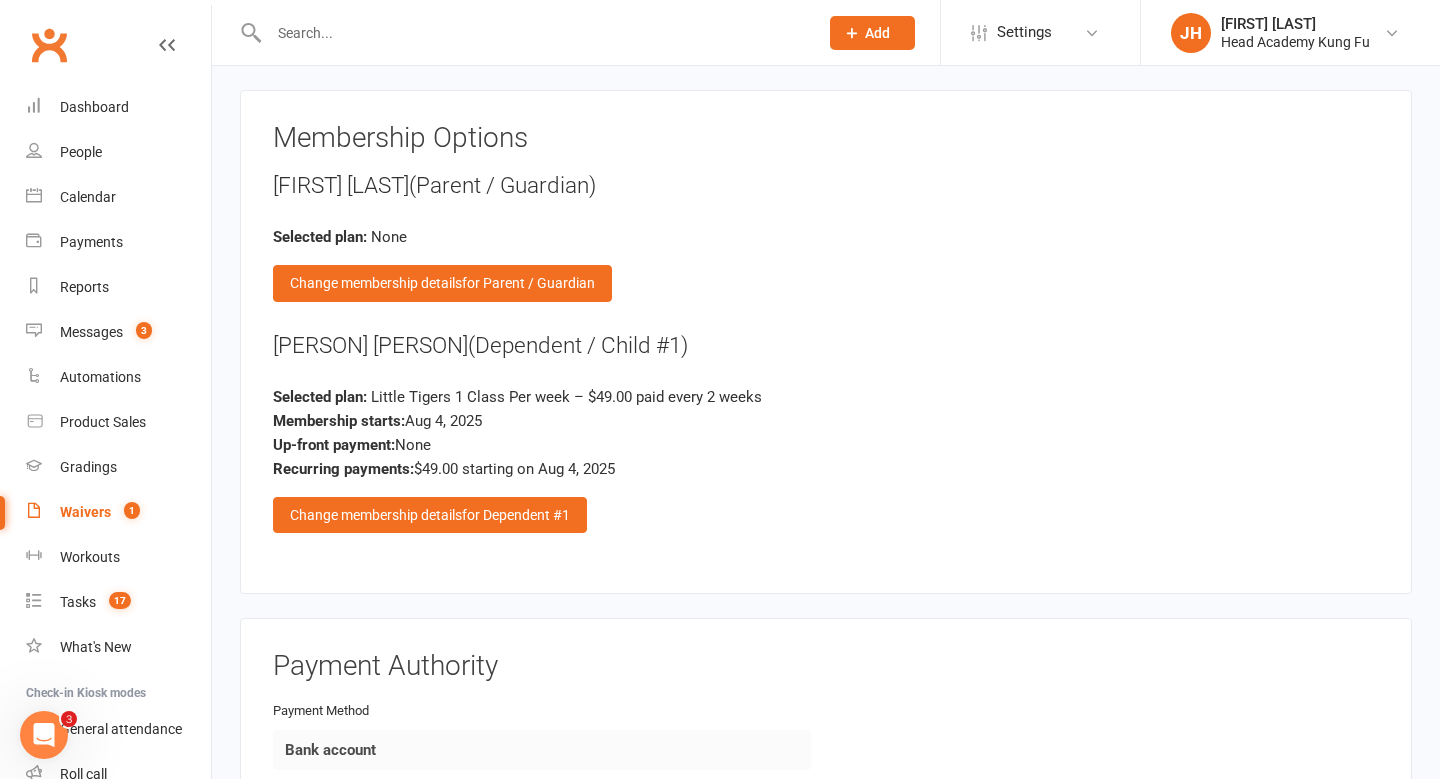scroll, scrollTop: 2124, scrollLeft: 0, axis: vertical 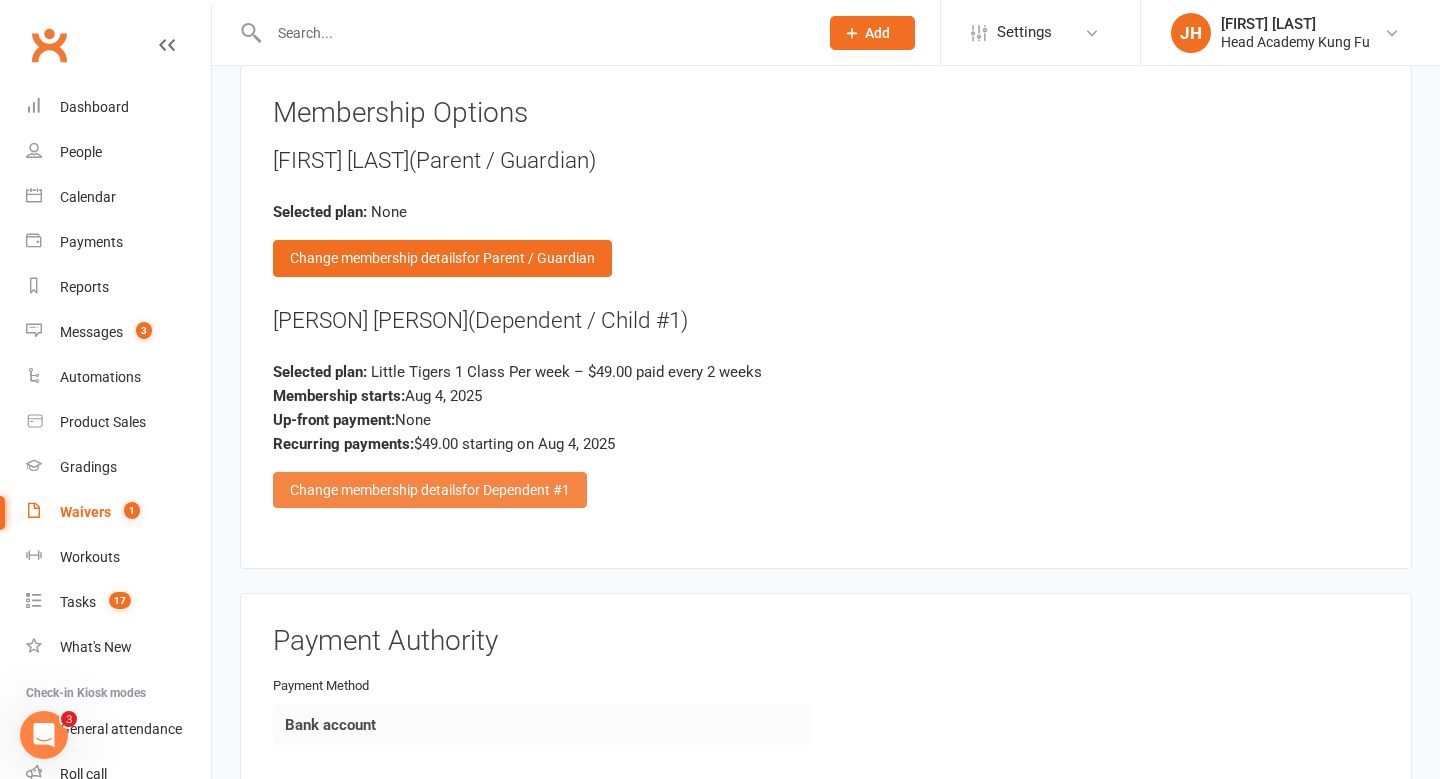 click on "for Dependent #1" at bounding box center (516, 490) 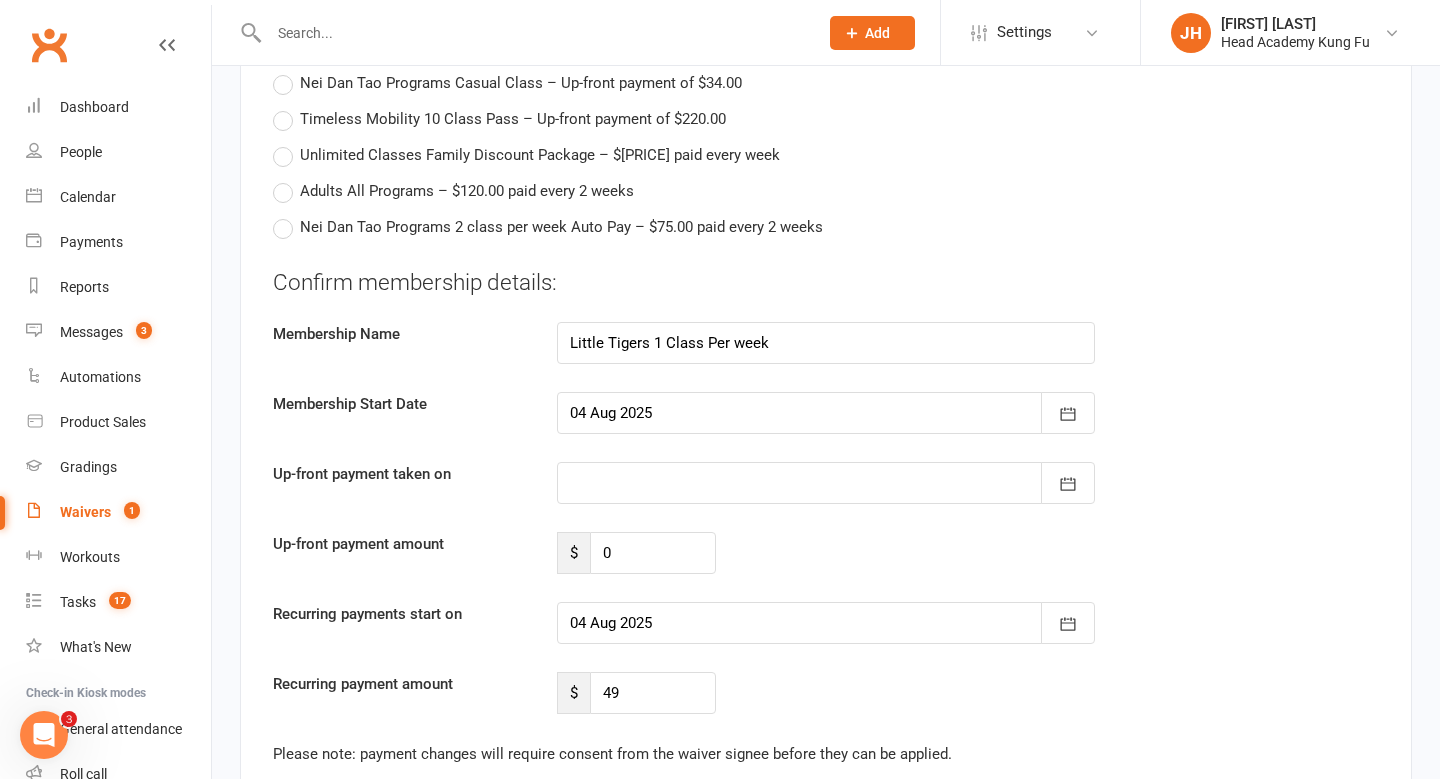 scroll, scrollTop: 3133, scrollLeft: 0, axis: vertical 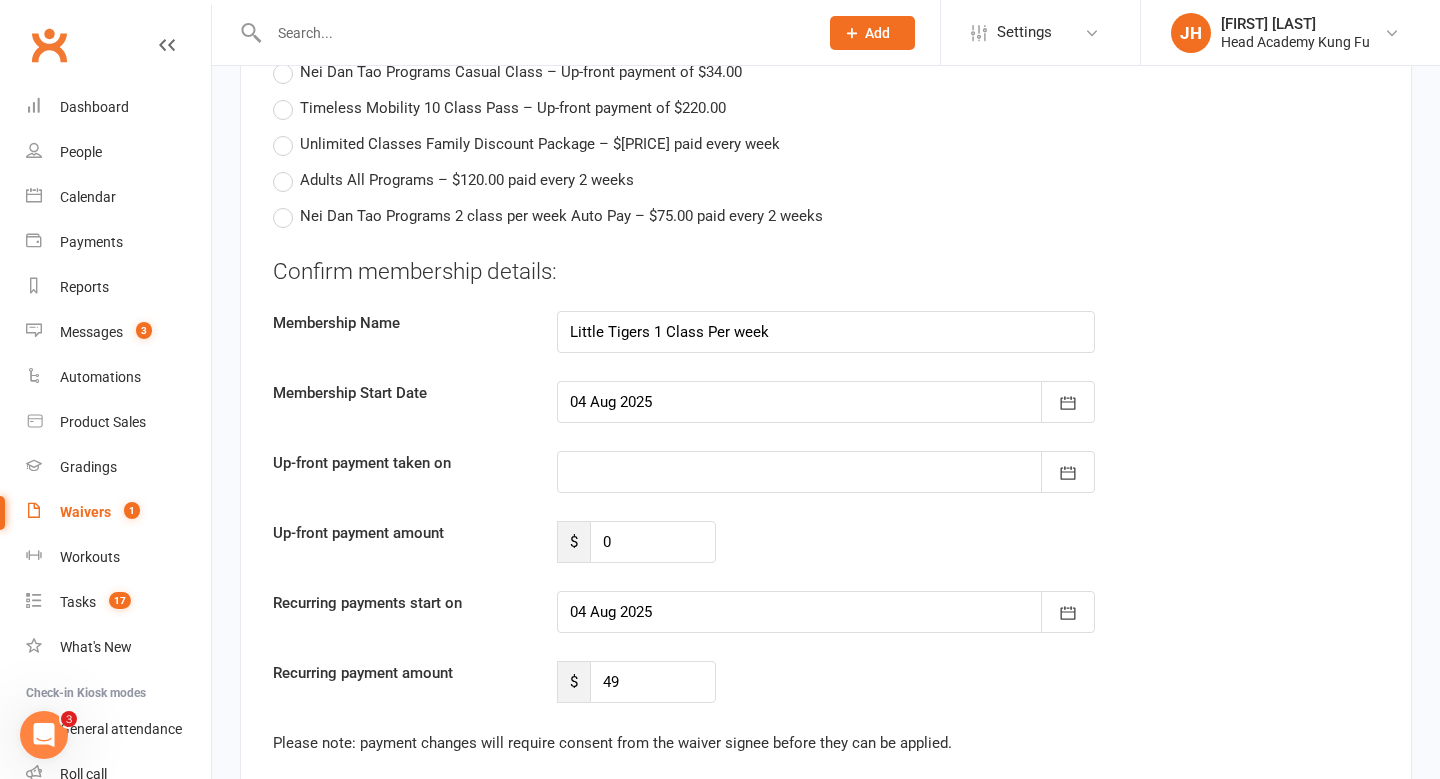 click at bounding box center [826, 402] 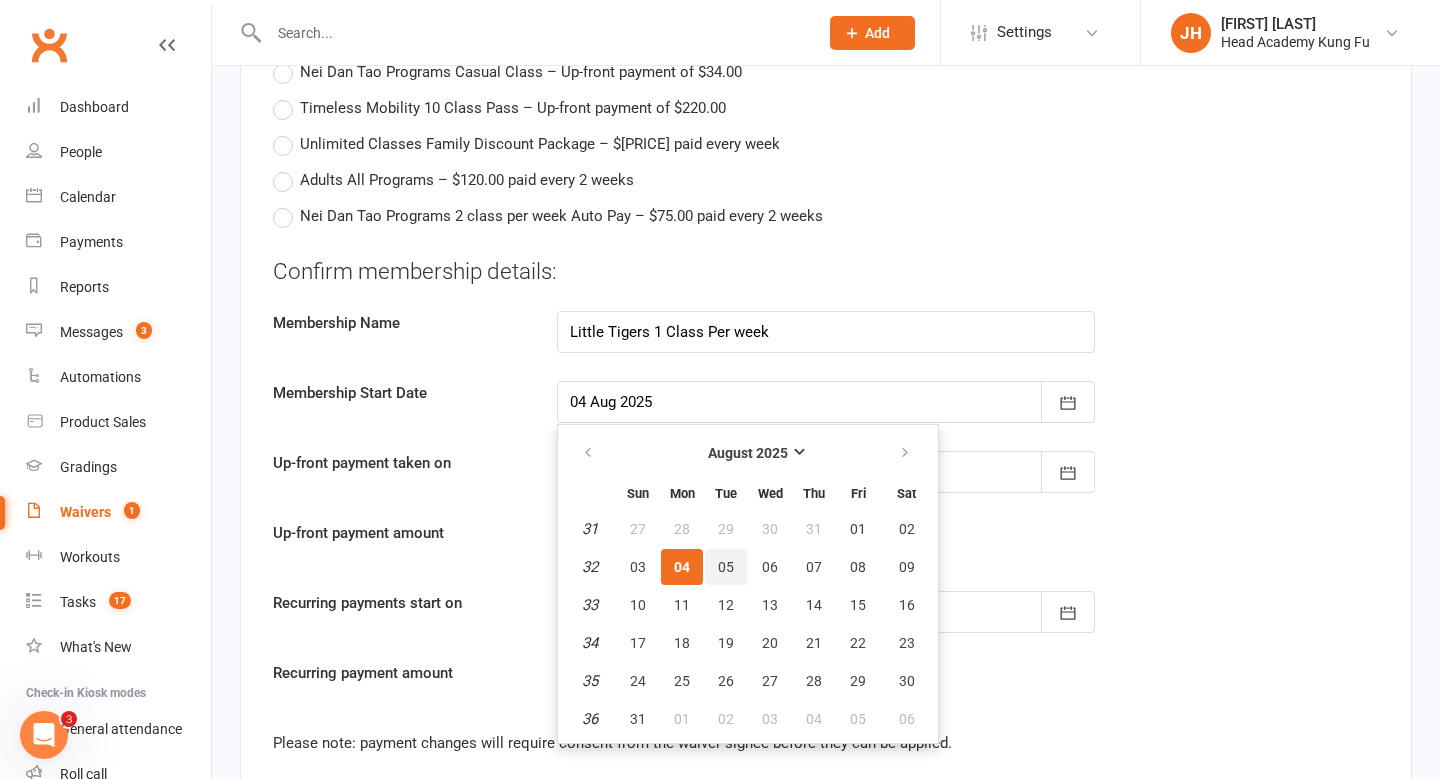 click on "05" at bounding box center [726, 567] 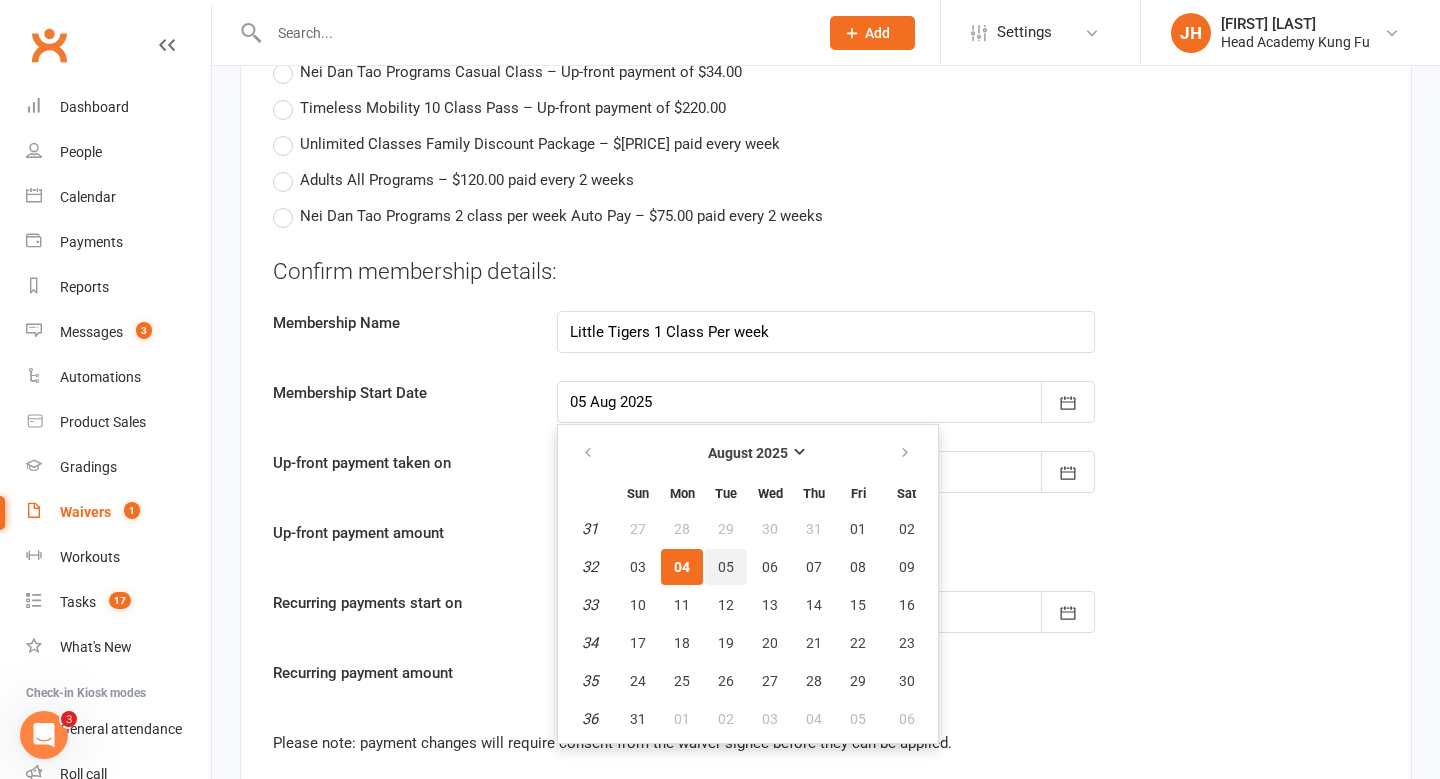 type on "05 Aug 2025" 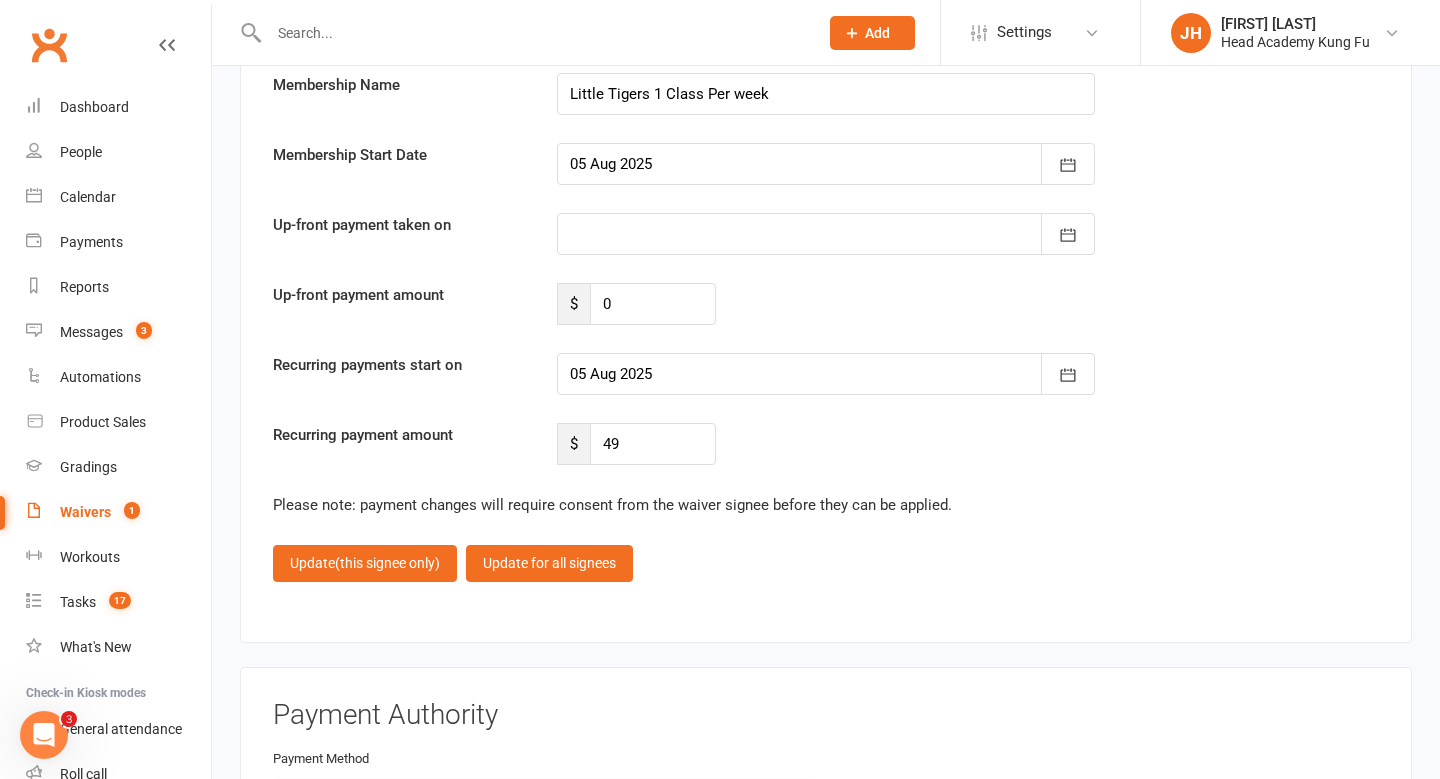scroll, scrollTop: 3377, scrollLeft: 0, axis: vertical 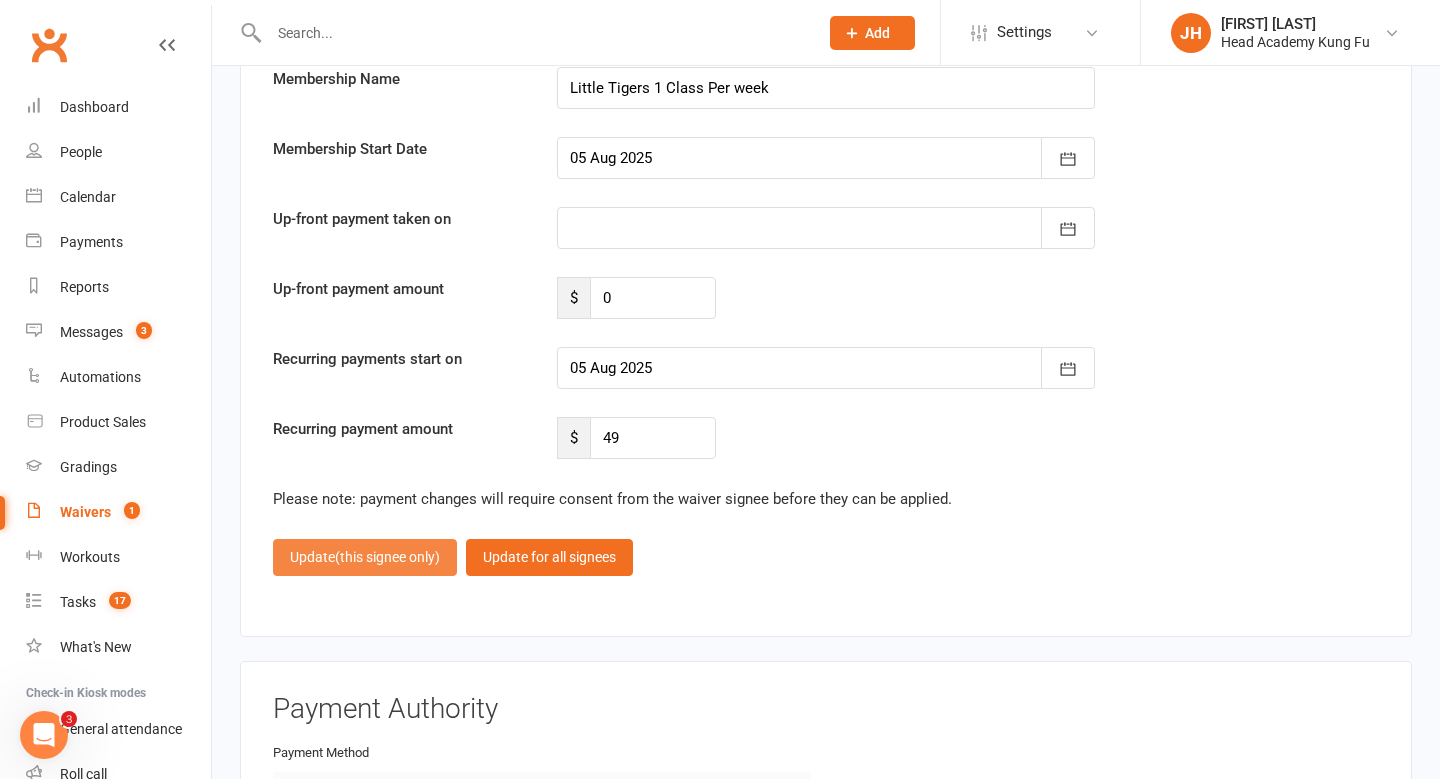 click on "(this signee only)" at bounding box center (387, 557) 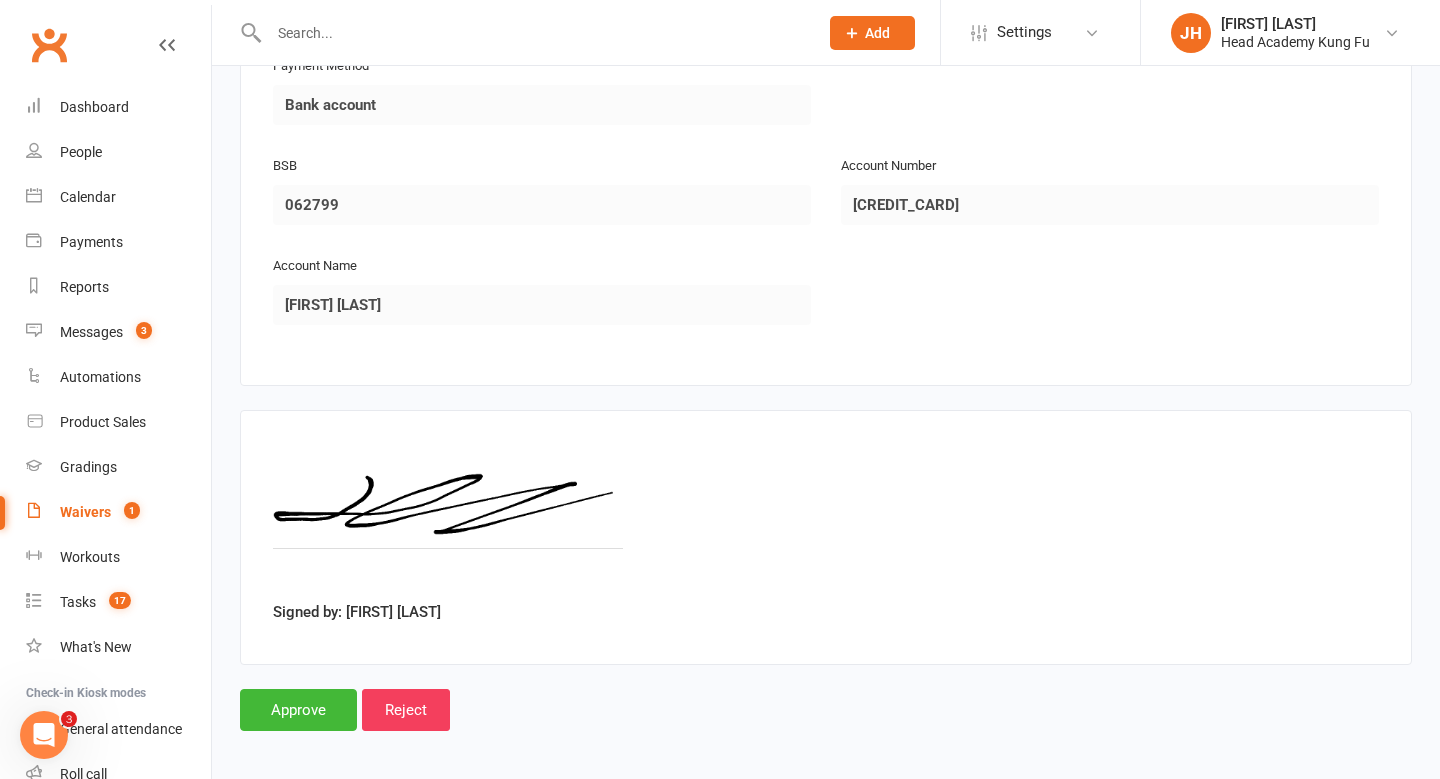 scroll, scrollTop: 2742, scrollLeft: 0, axis: vertical 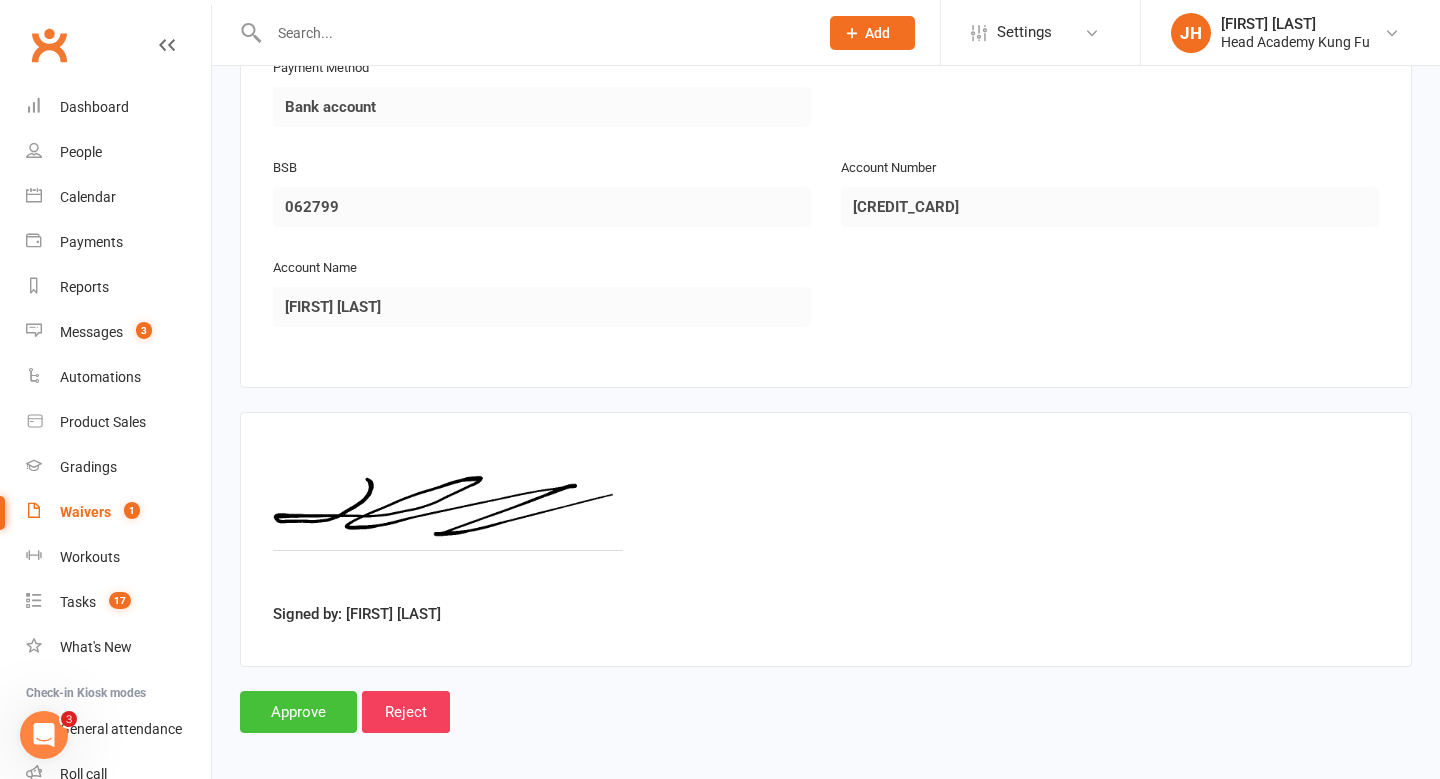 click on "Approve" at bounding box center [298, 712] 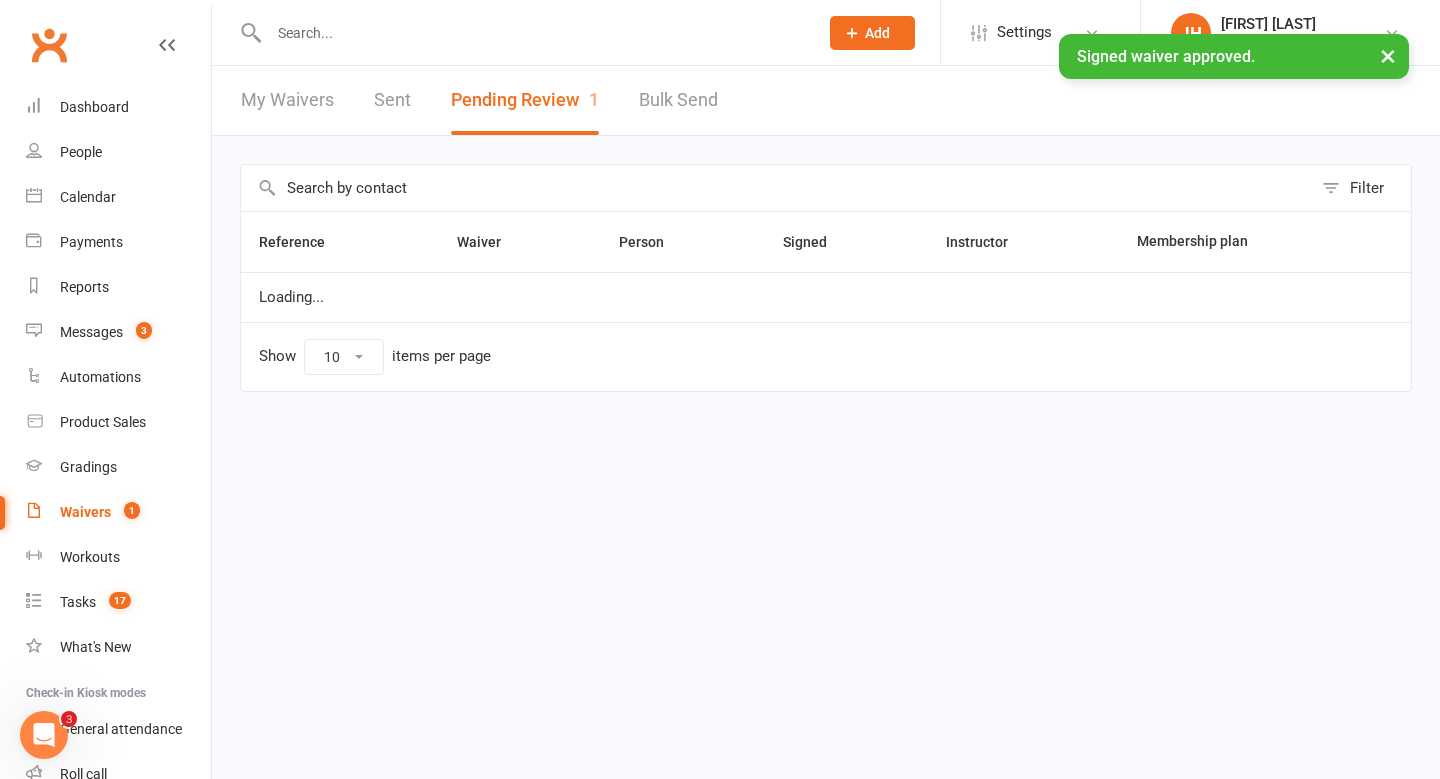scroll, scrollTop: 0, scrollLeft: 0, axis: both 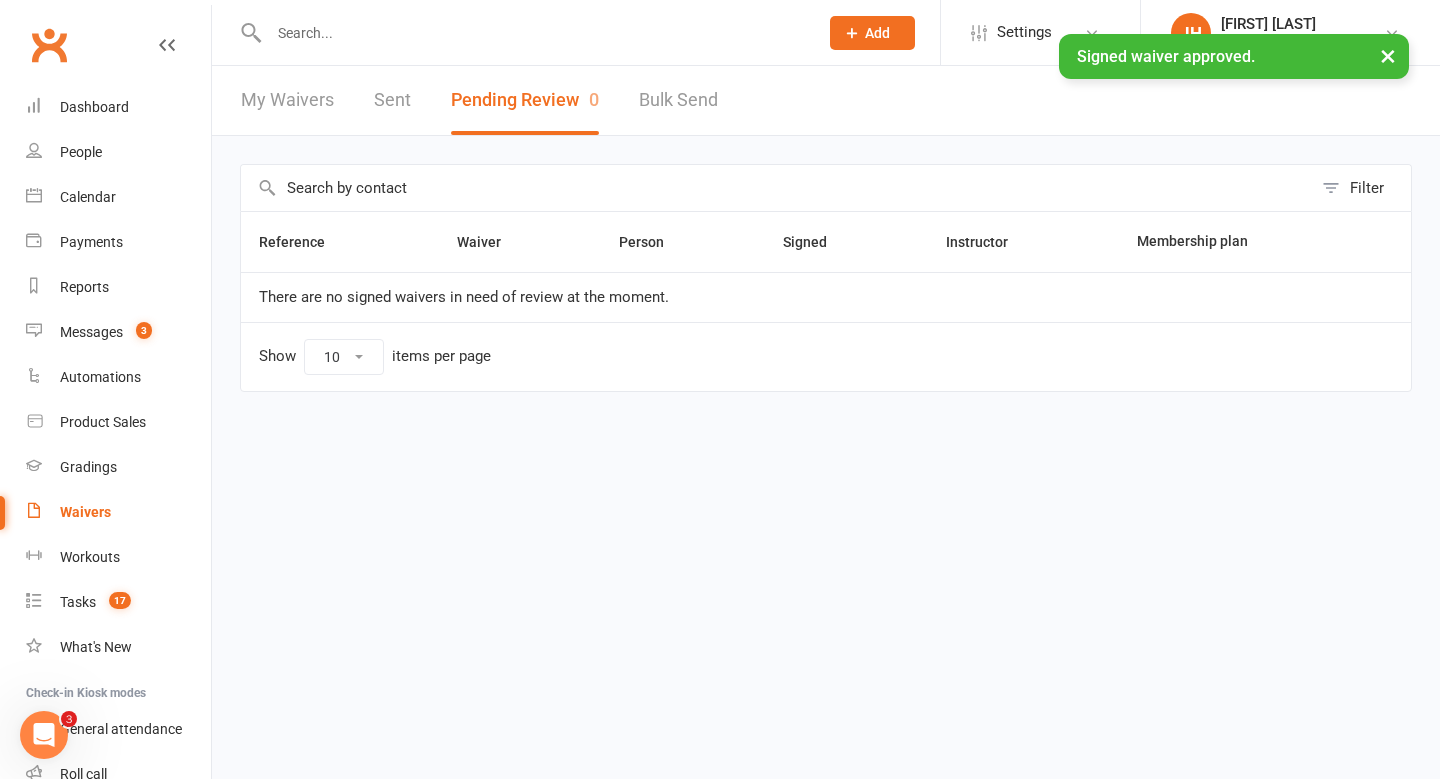 click on "×" at bounding box center [1388, 55] 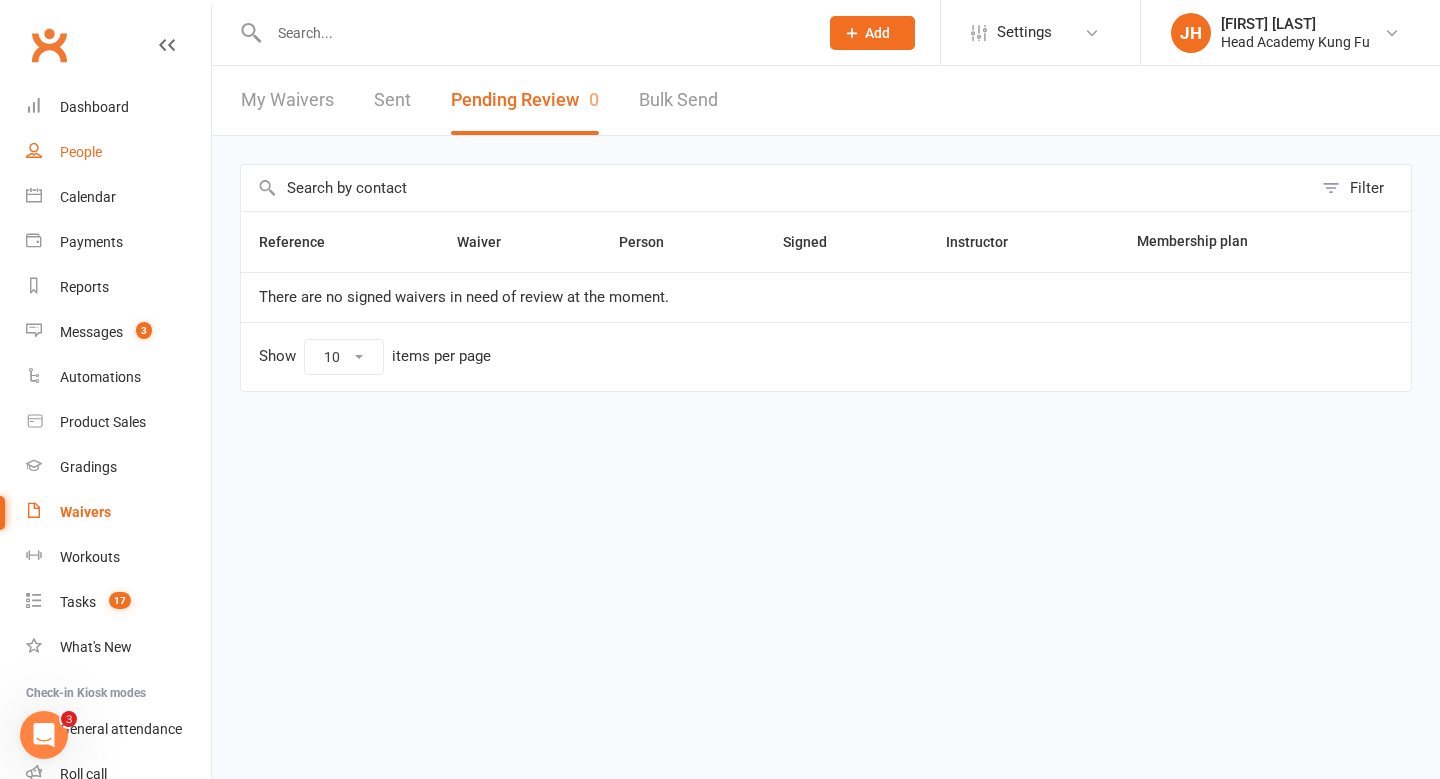 click on "People" at bounding box center [81, 152] 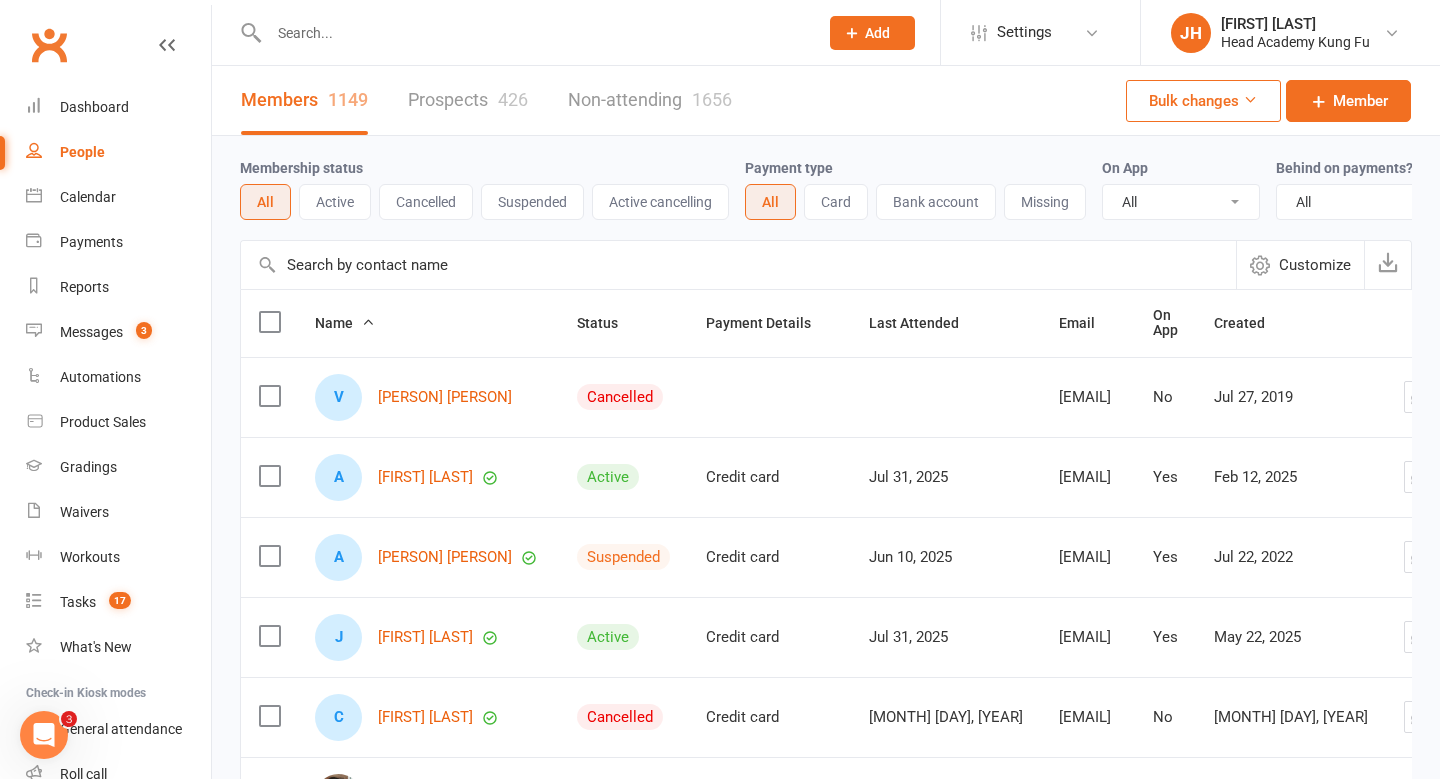 click at bounding box center (533, 33) 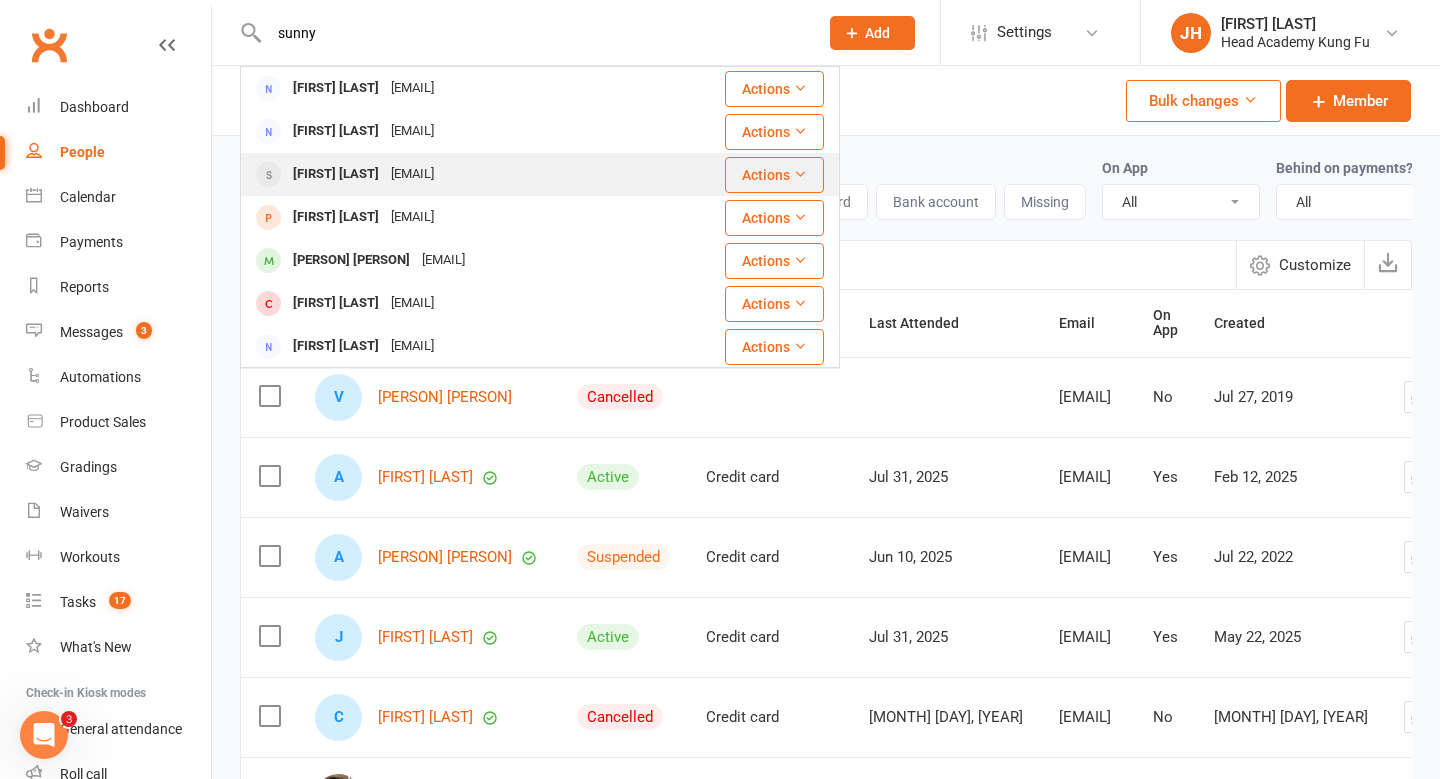 type on "sunny" 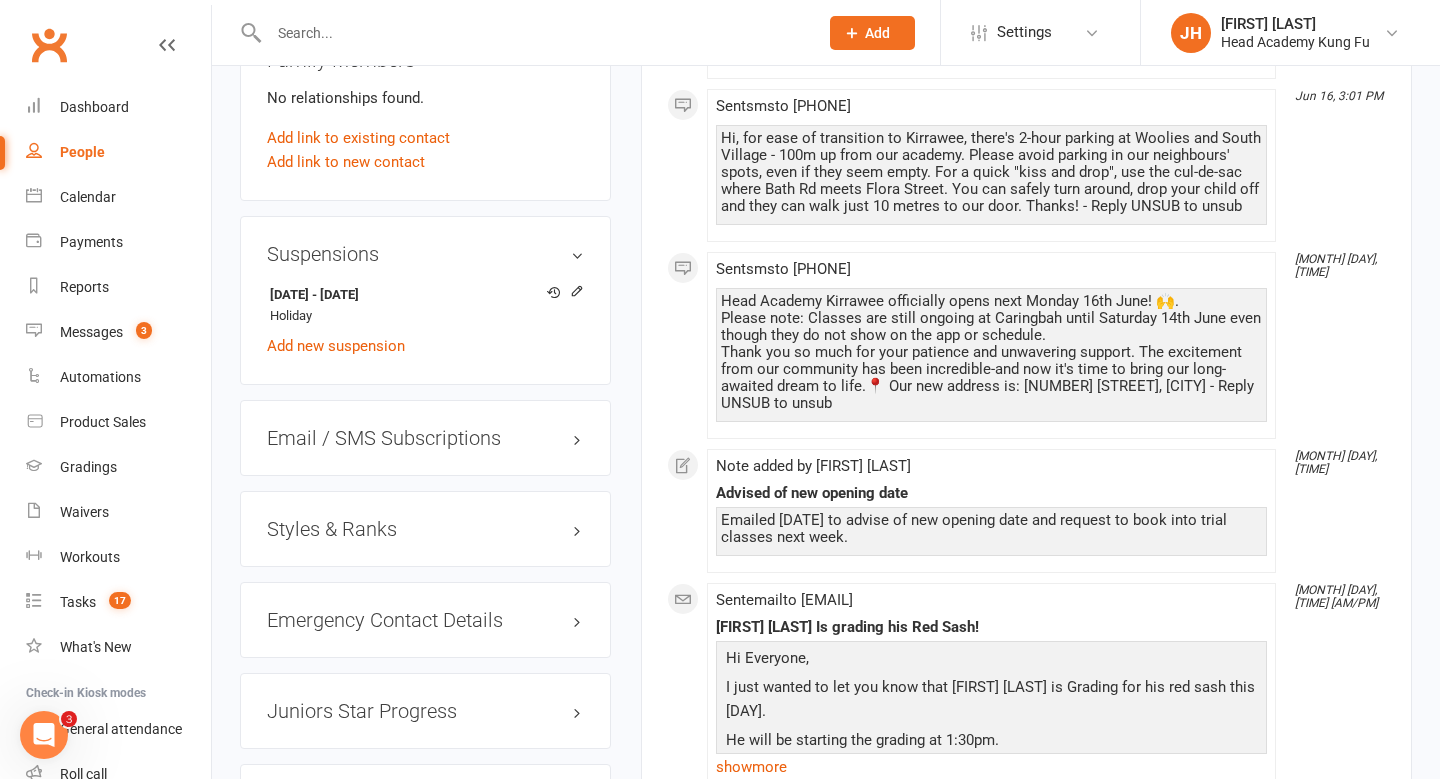 scroll, scrollTop: 1337, scrollLeft: 0, axis: vertical 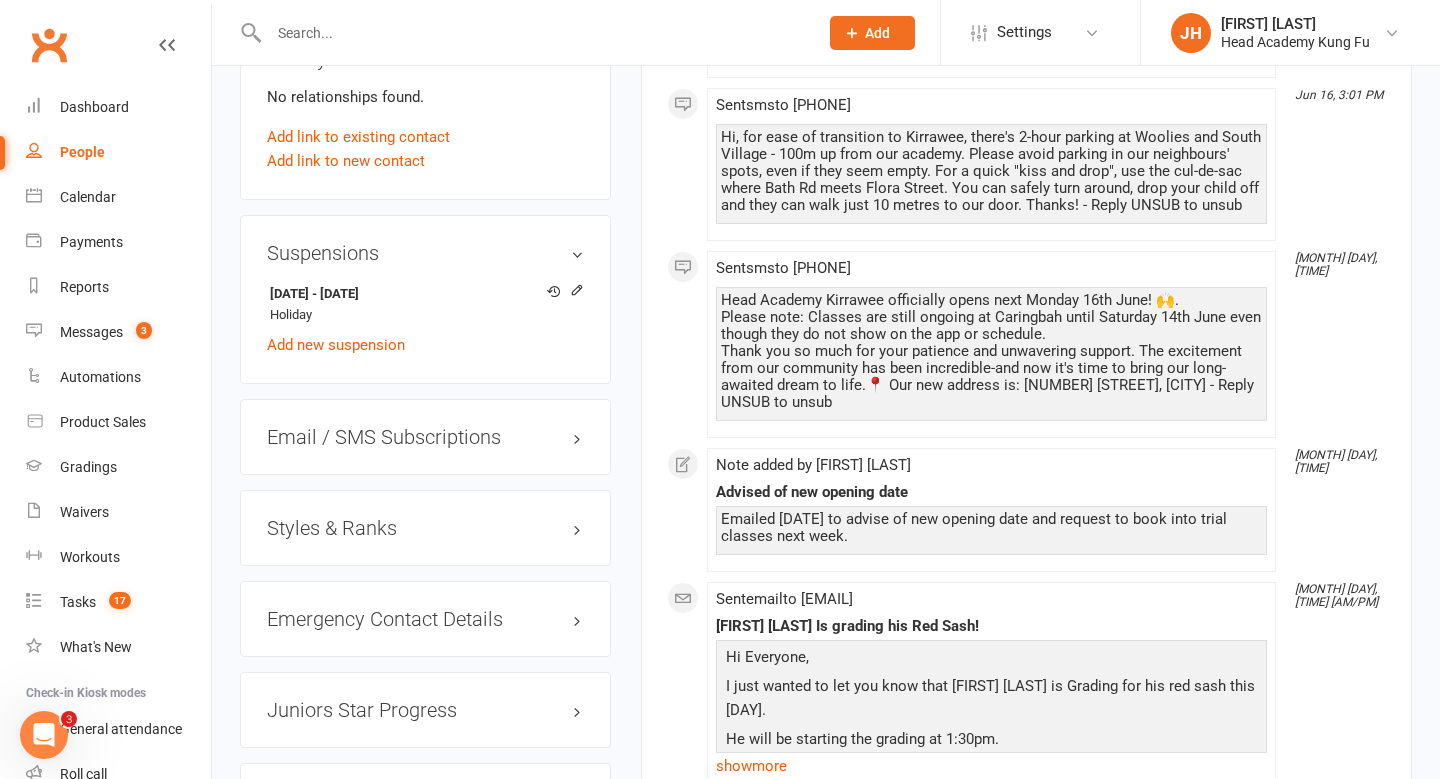 click at bounding box center [533, 33] 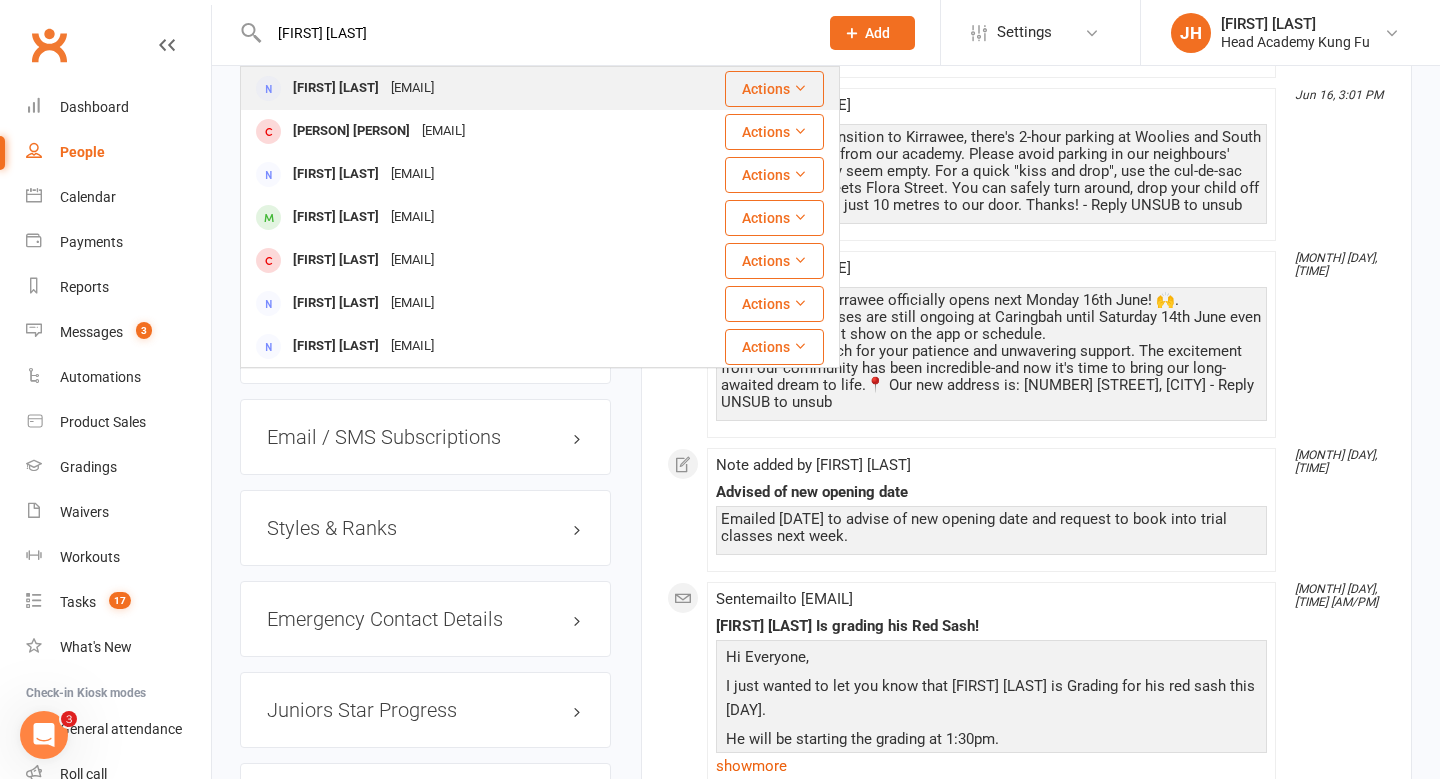 type on "emily fenech" 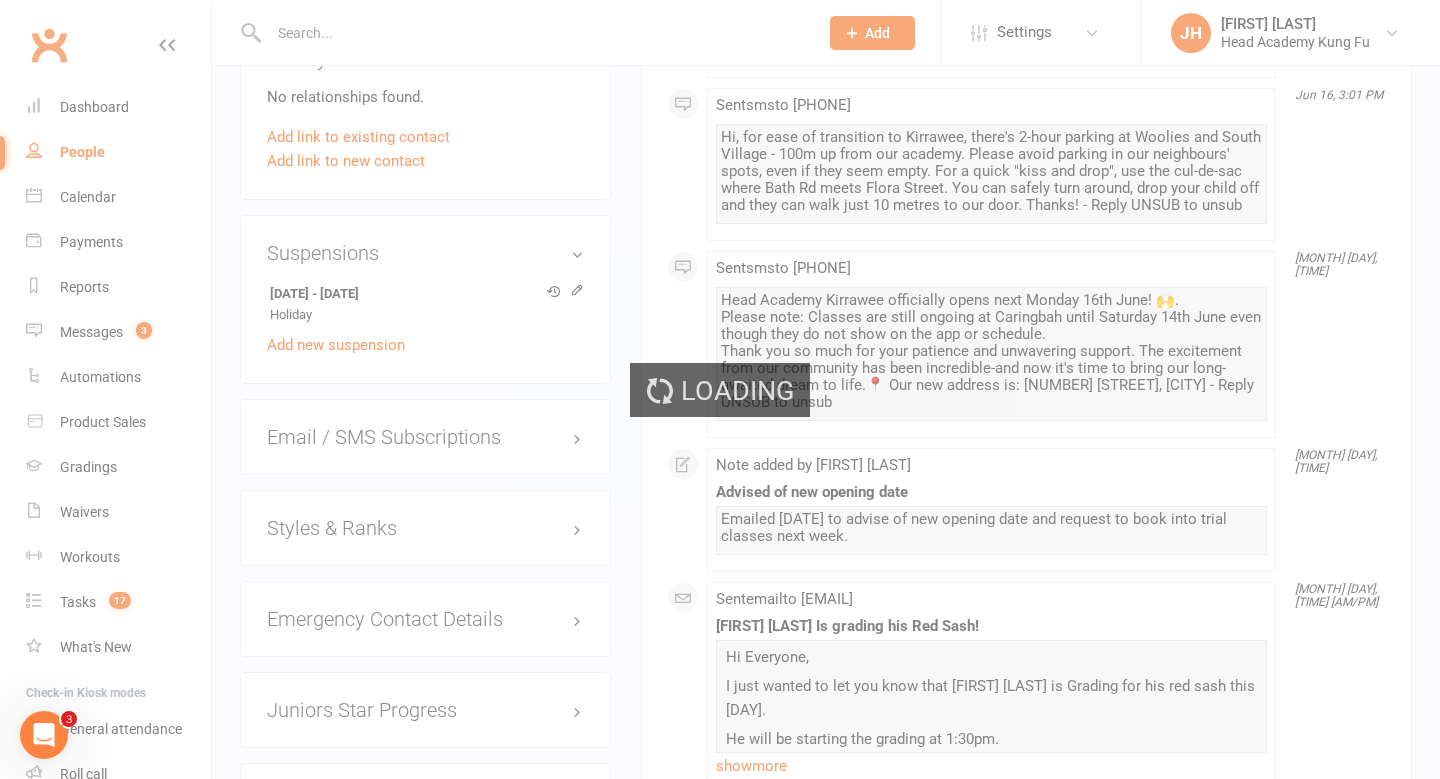 scroll, scrollTop: 0, scrollLeft: 0, axis: both 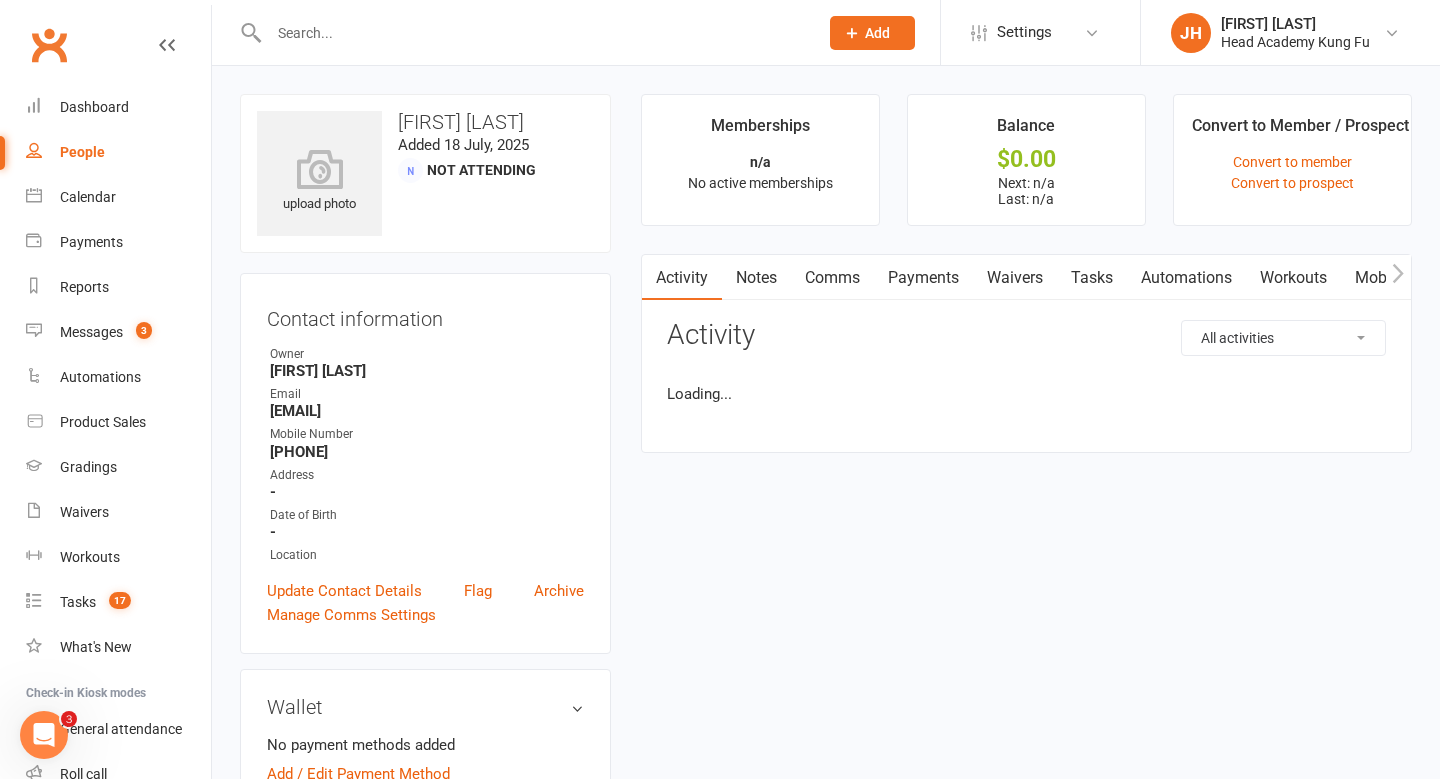 click on "Memberships n/a No active memberships Balance $0.00 Next: n/a Last: n/a Convert to Member / Prospect Convert to member Convert to prospect
Activity Notes Comms Payments Waivers Tasks Automations Workouts Mobile App Assessments Credit balance
All activities Bookings / Attendances Communications Notes Failed SMSes Gradings Members Memberships Mobile App POS Sales Payments Credit Vouchers Prospects Reports Automations Tasks Waivers Workouts Kiosk Mode Consent Assessments Contact Flags Family Relationships Activity Loading..." at bounding box center [1026, 283] 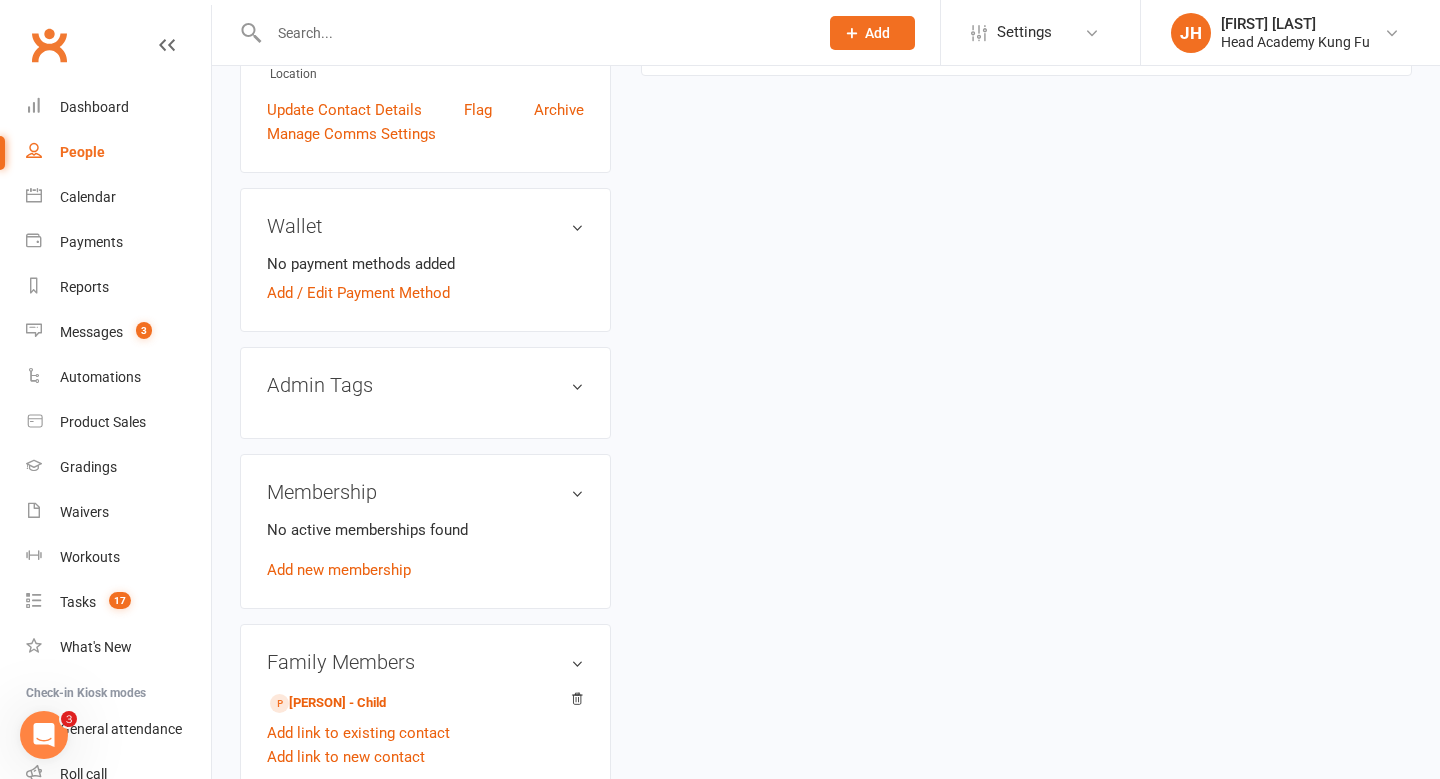 scroll, scrollTop: 485, scrollLeft: 0, axis: vertical 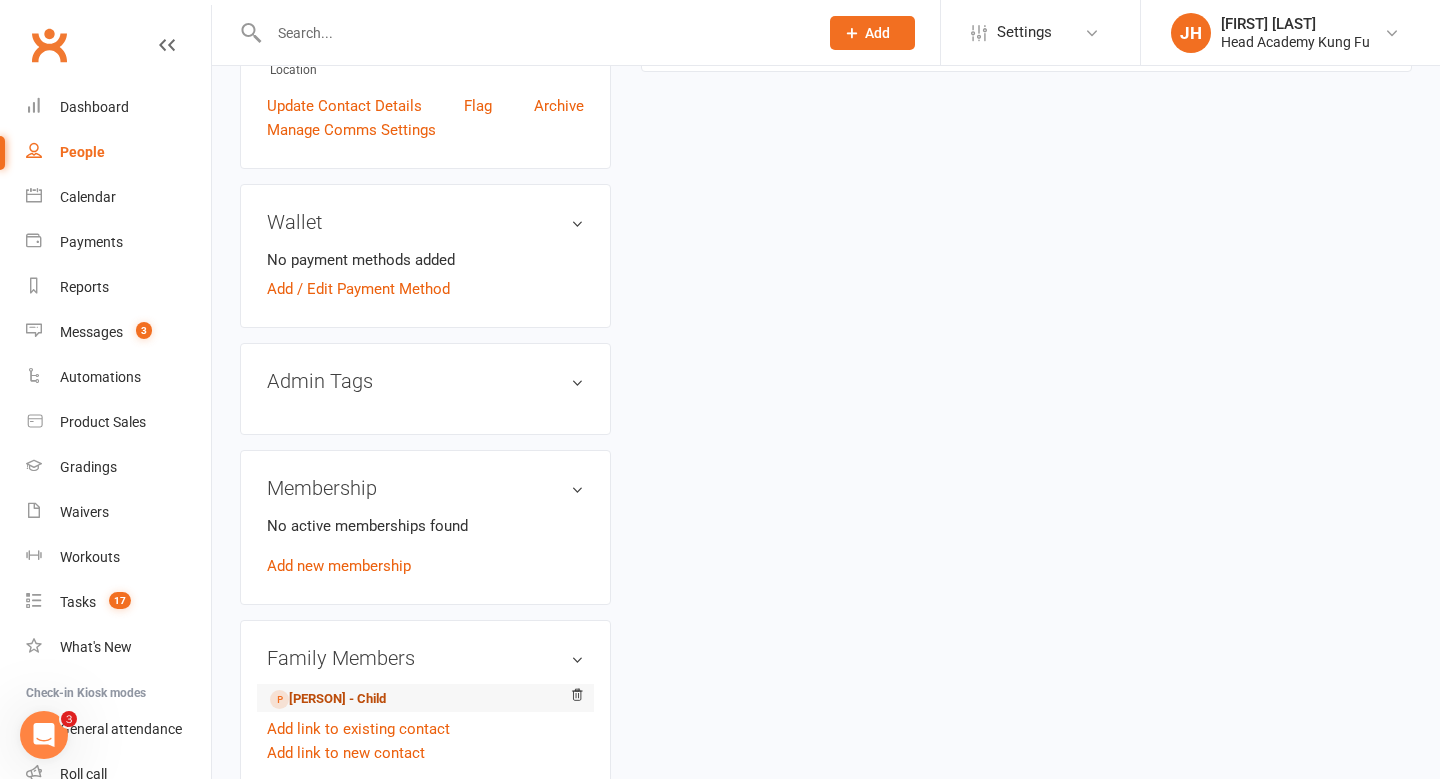 click on "Jesse Neale - Child" at bounding box center [328, 699] 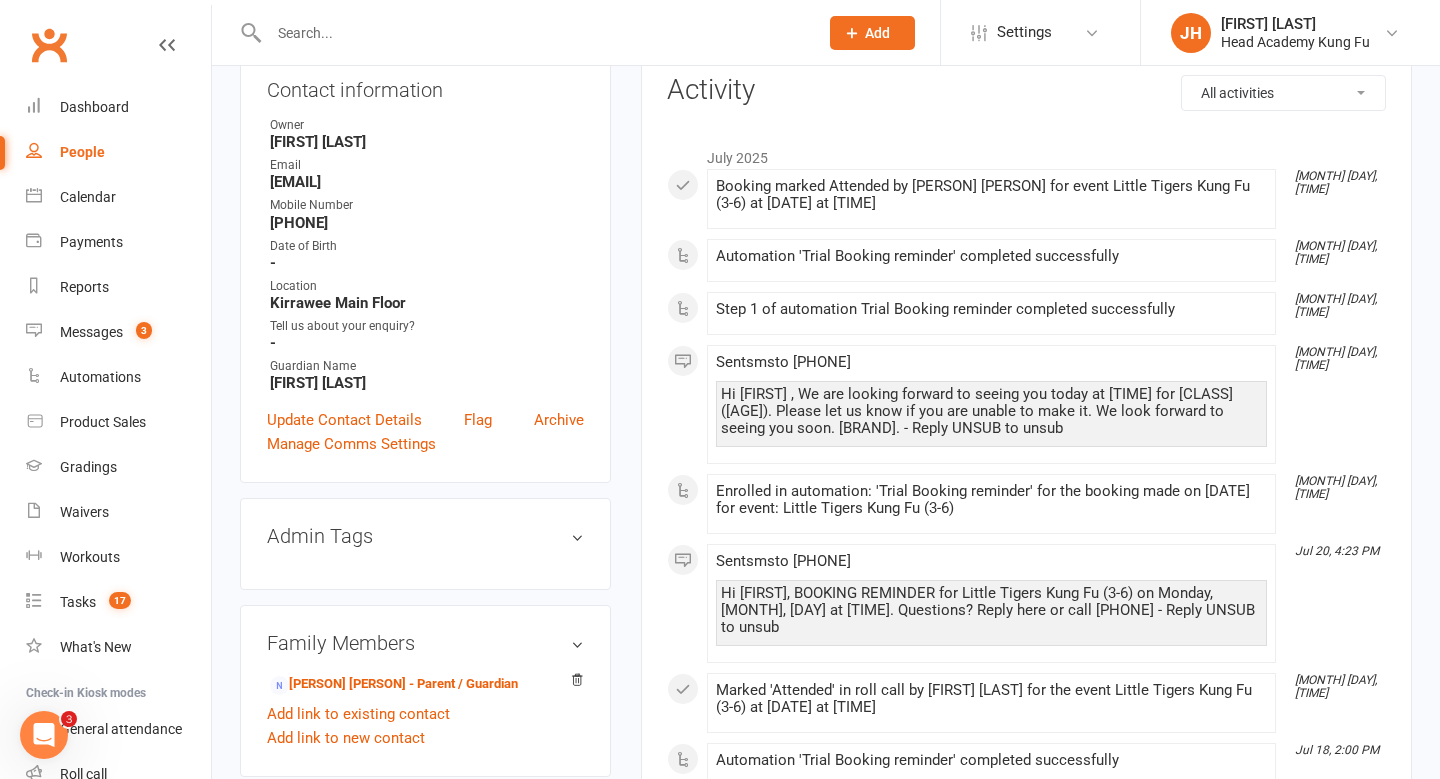 scroll, scrollTop: 0, scrollLeft: 0, axis: both 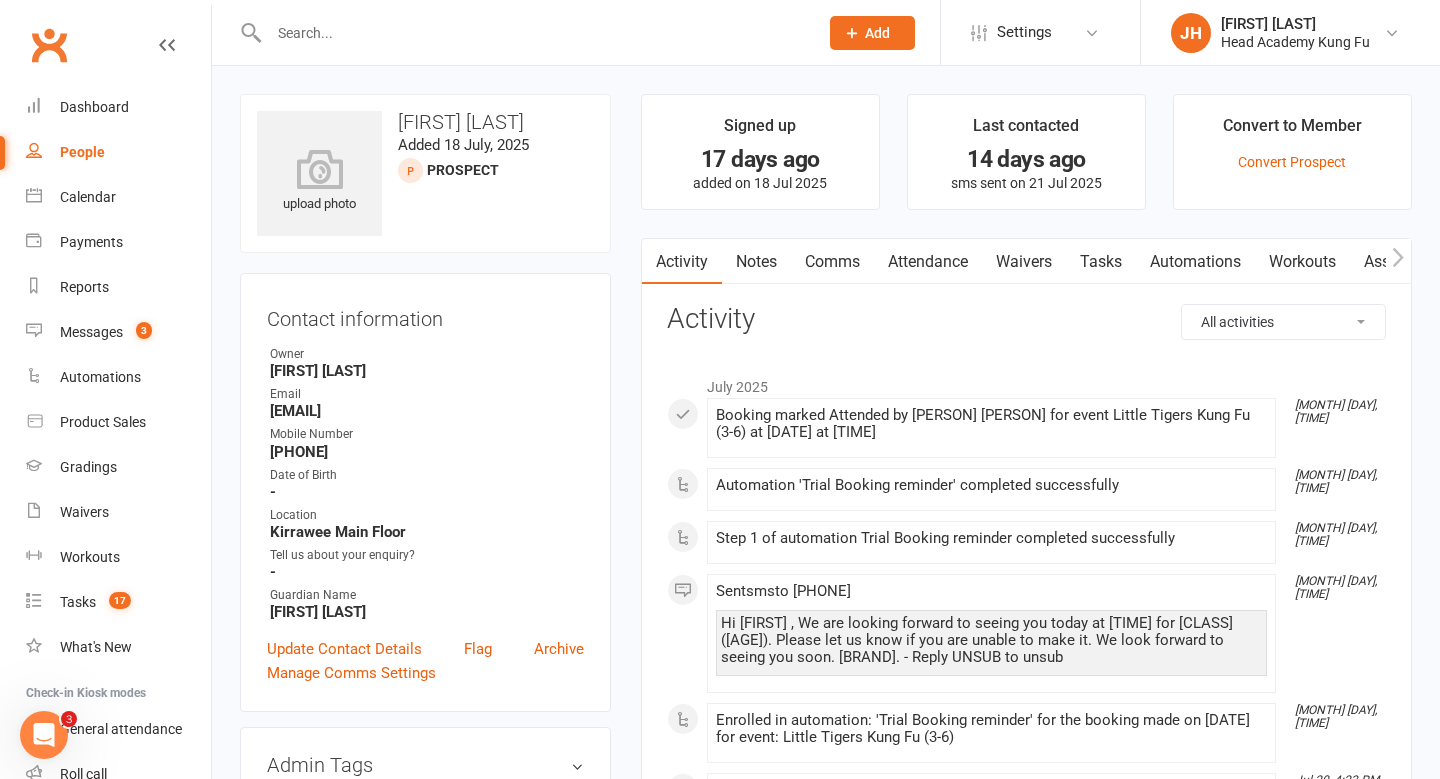 click on "Notes" at bounding box center (756, 262) 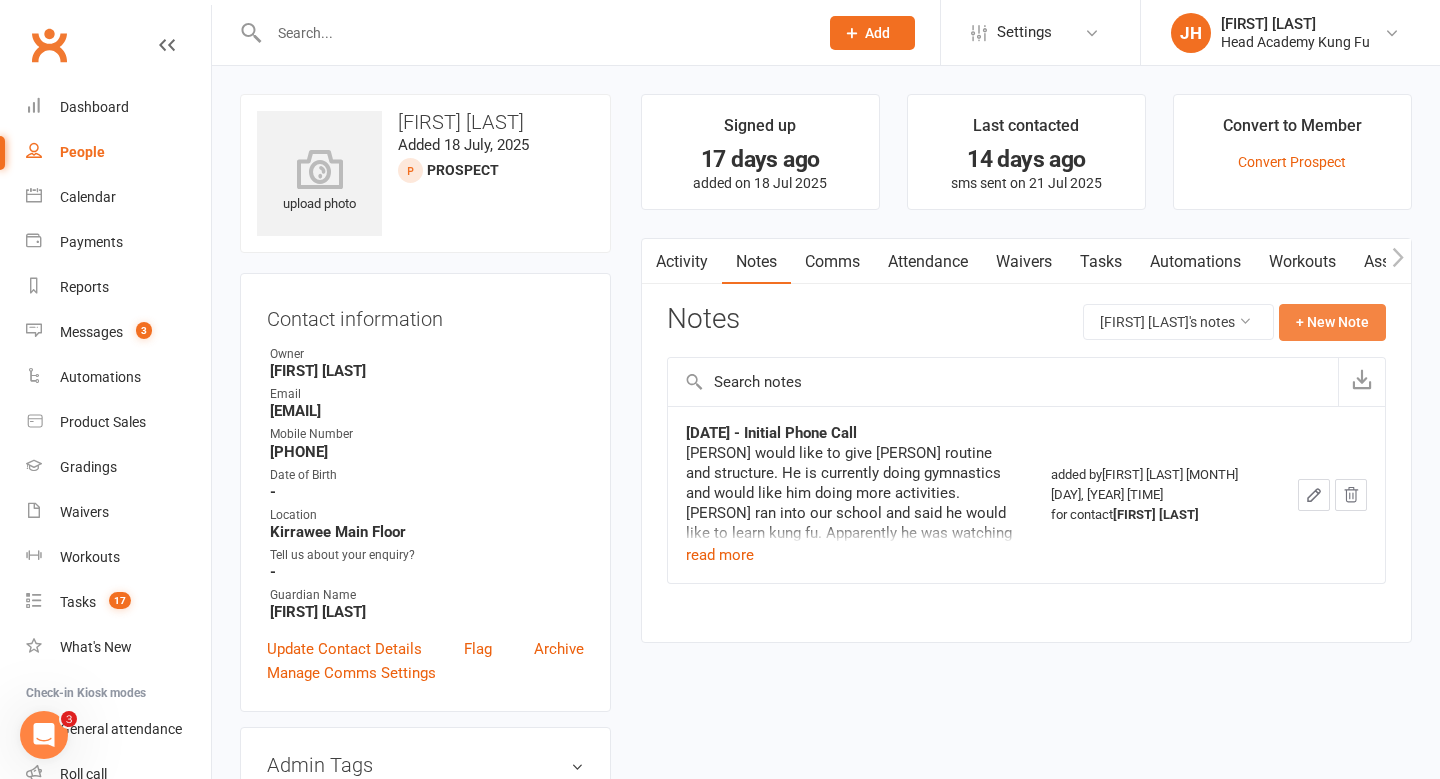 click on "+ New Note" at bounding box center (1332, 322) 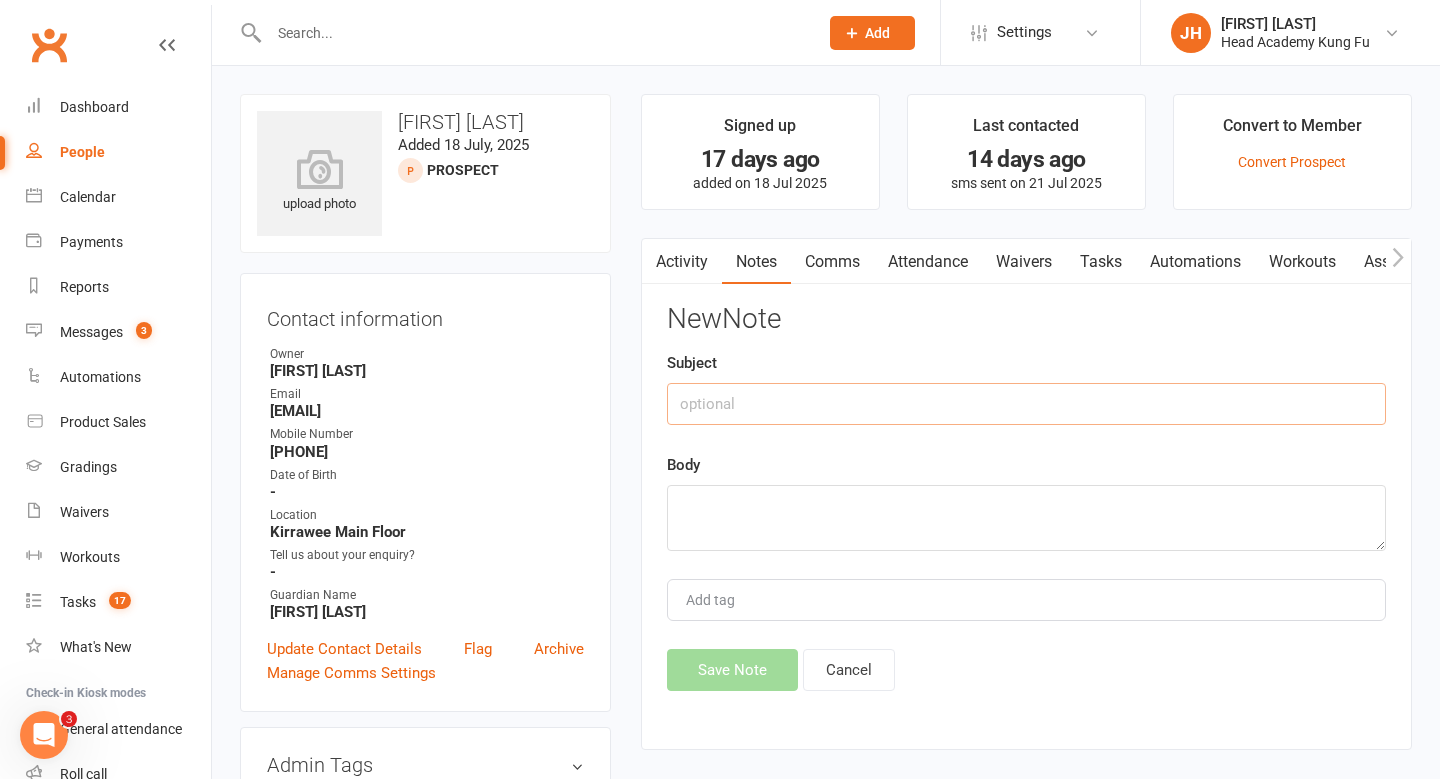 click at bounding box center (1026, 404) 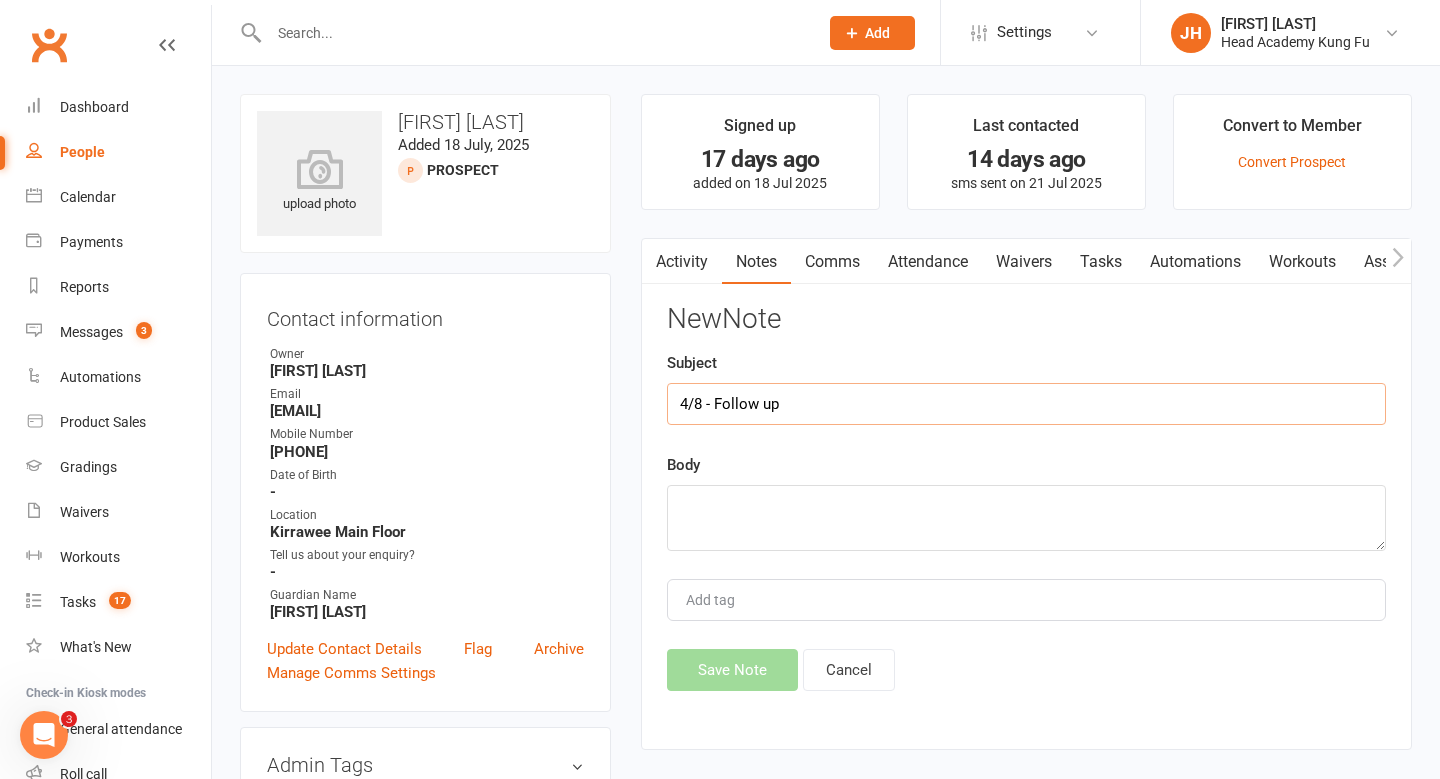 type on "4/8 - Follow up" 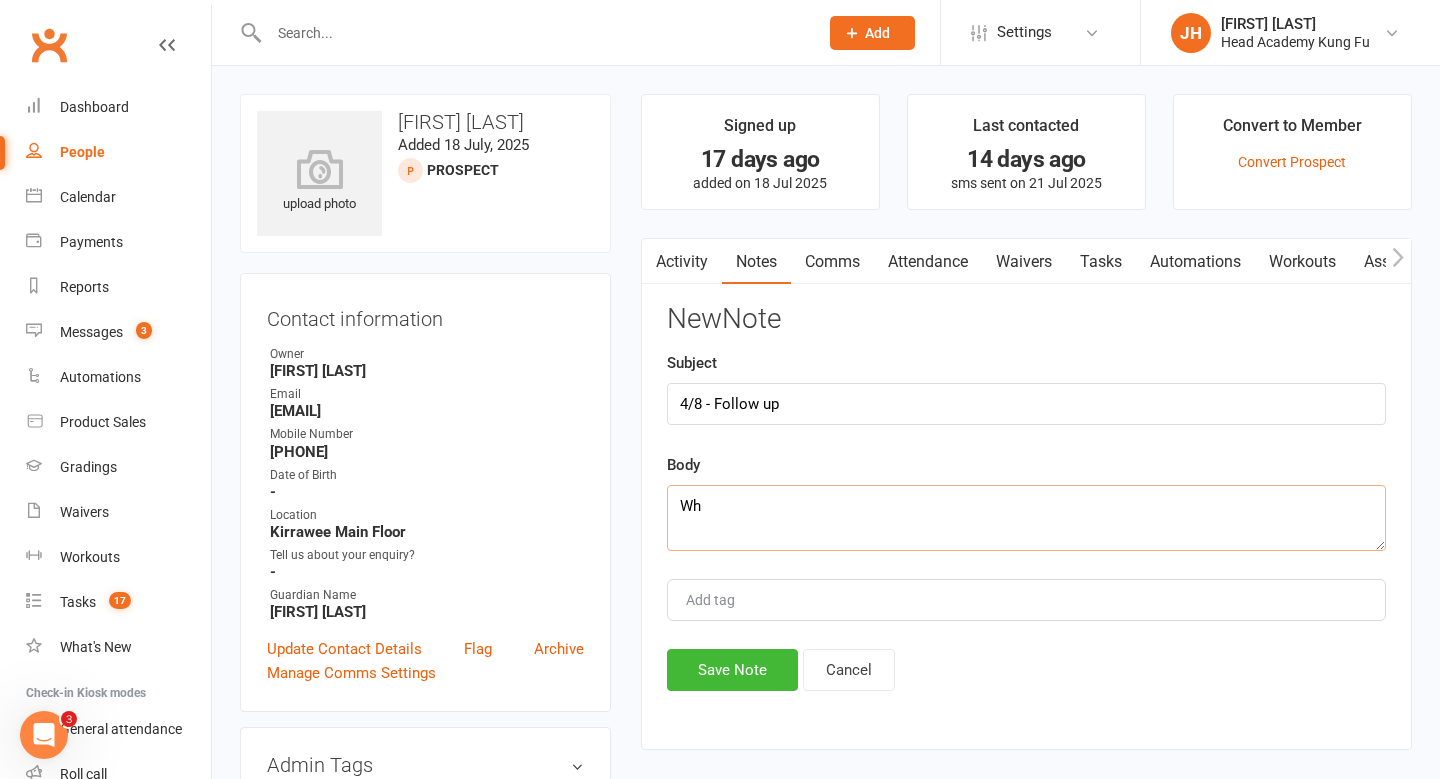 type on "W" 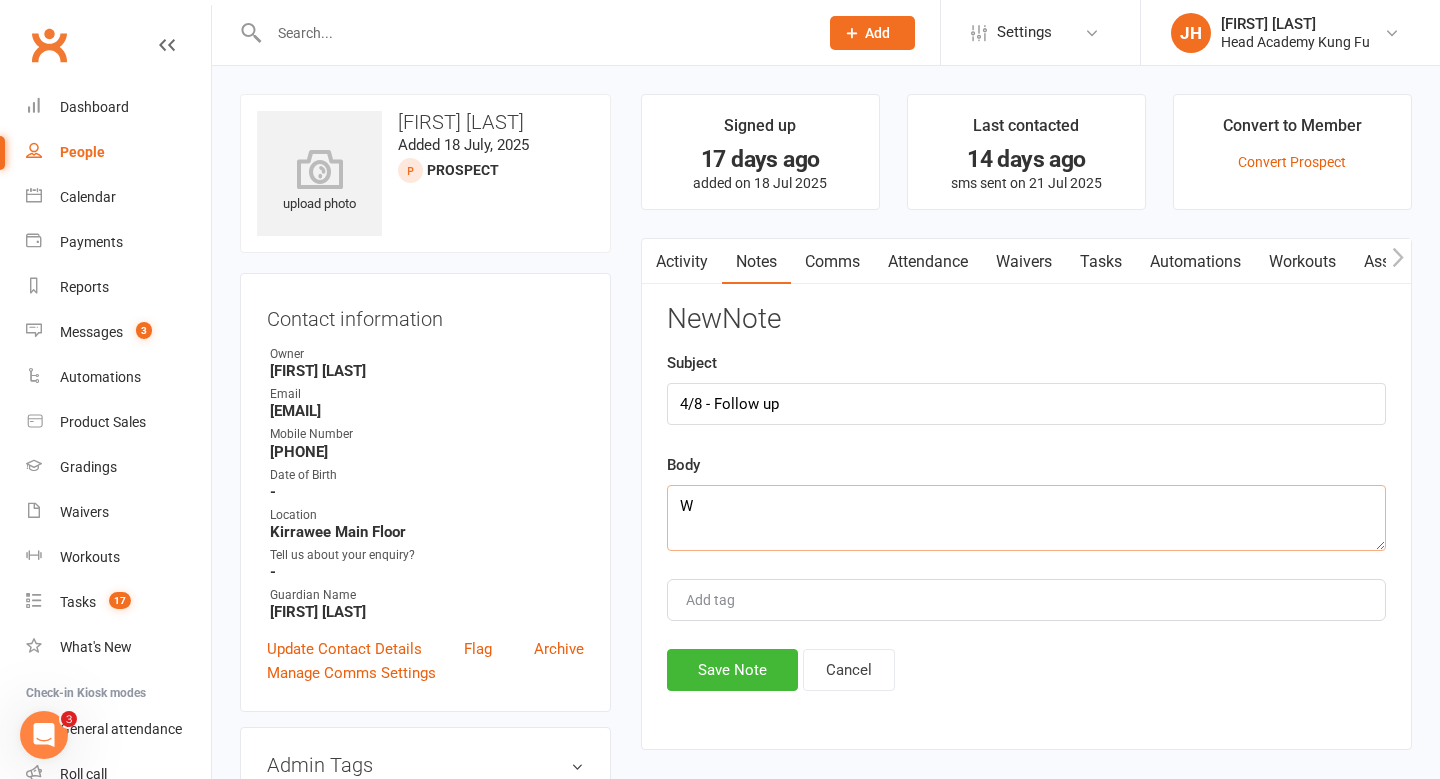type 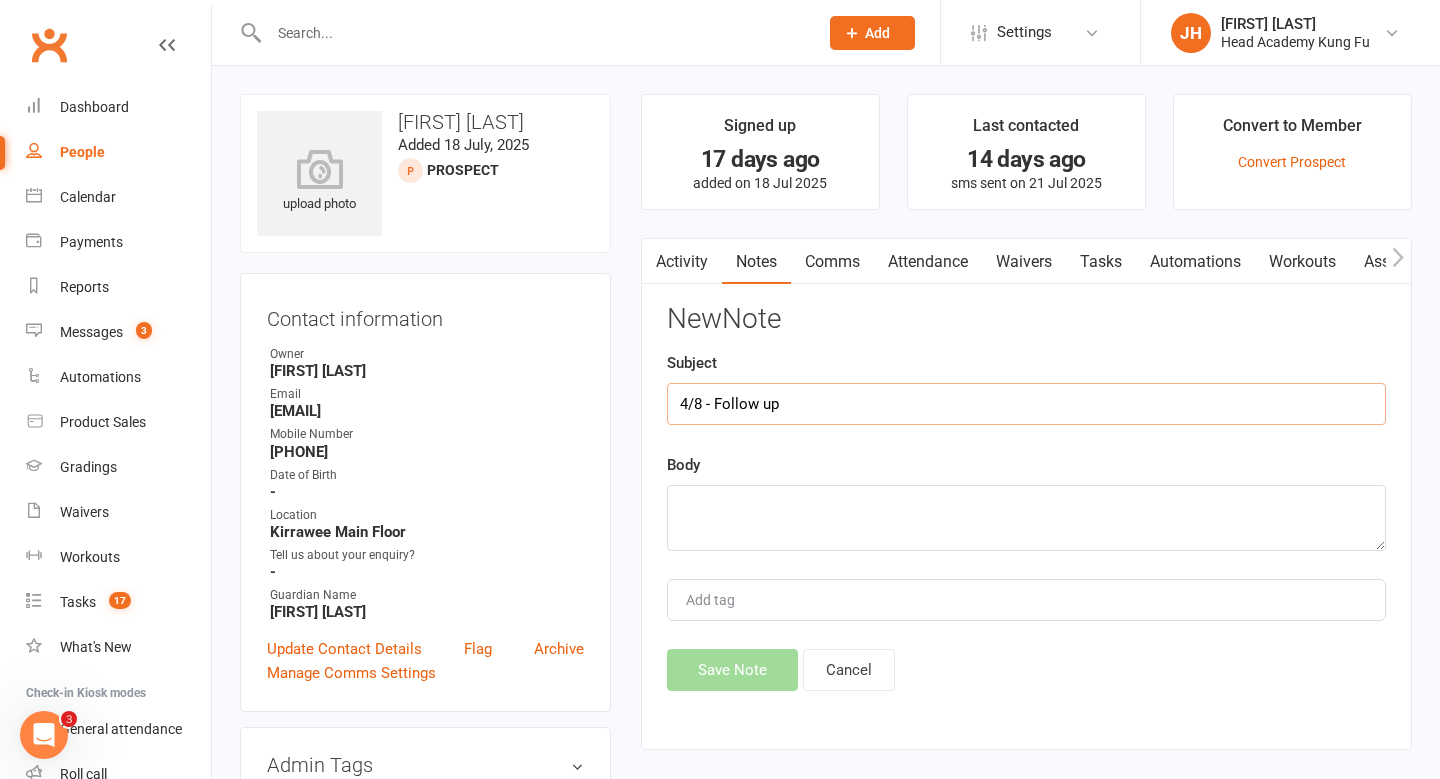 click on "4/8 - Follow up" at bounding box center [1026, 404] 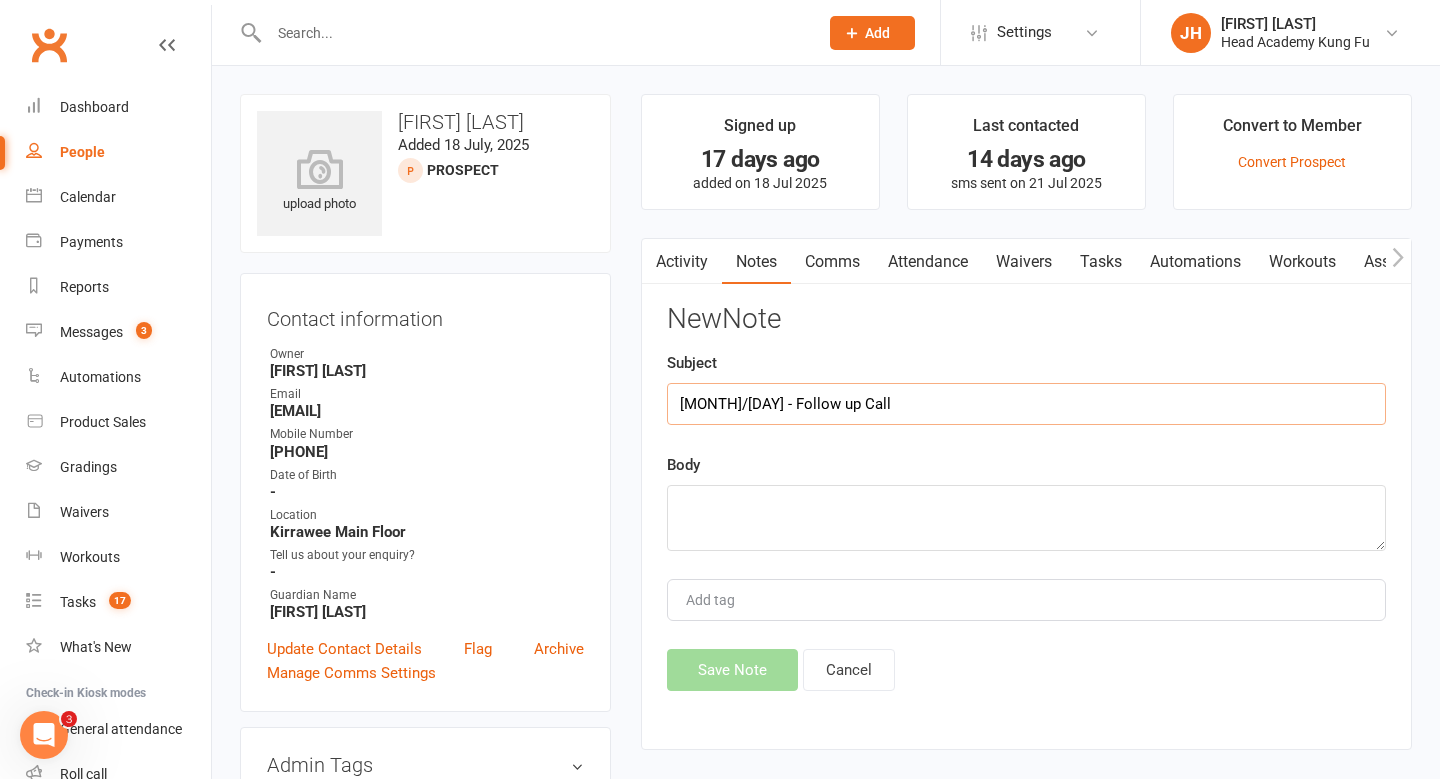 type on "4/8 - Follow up Call" 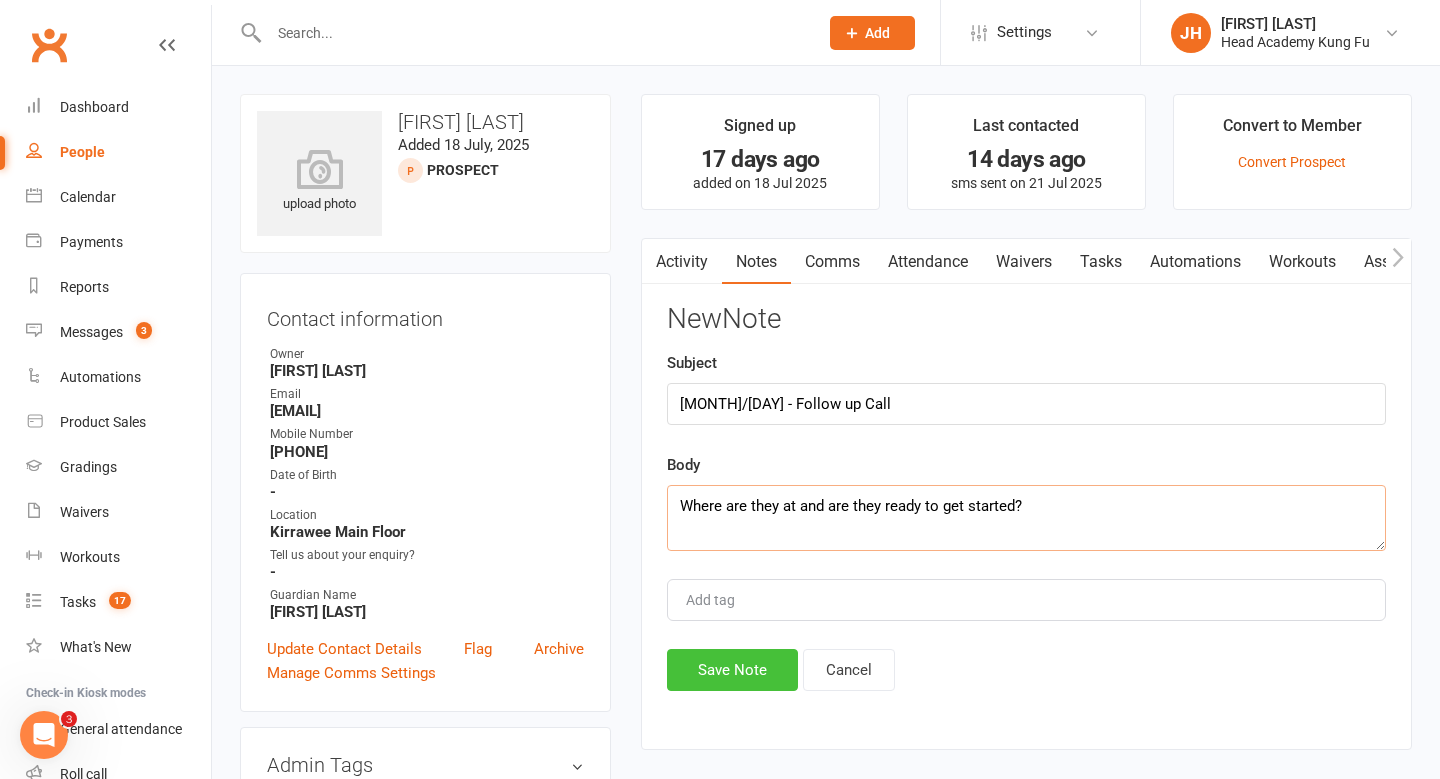 type on "Where are they at and are they ready to get started?" 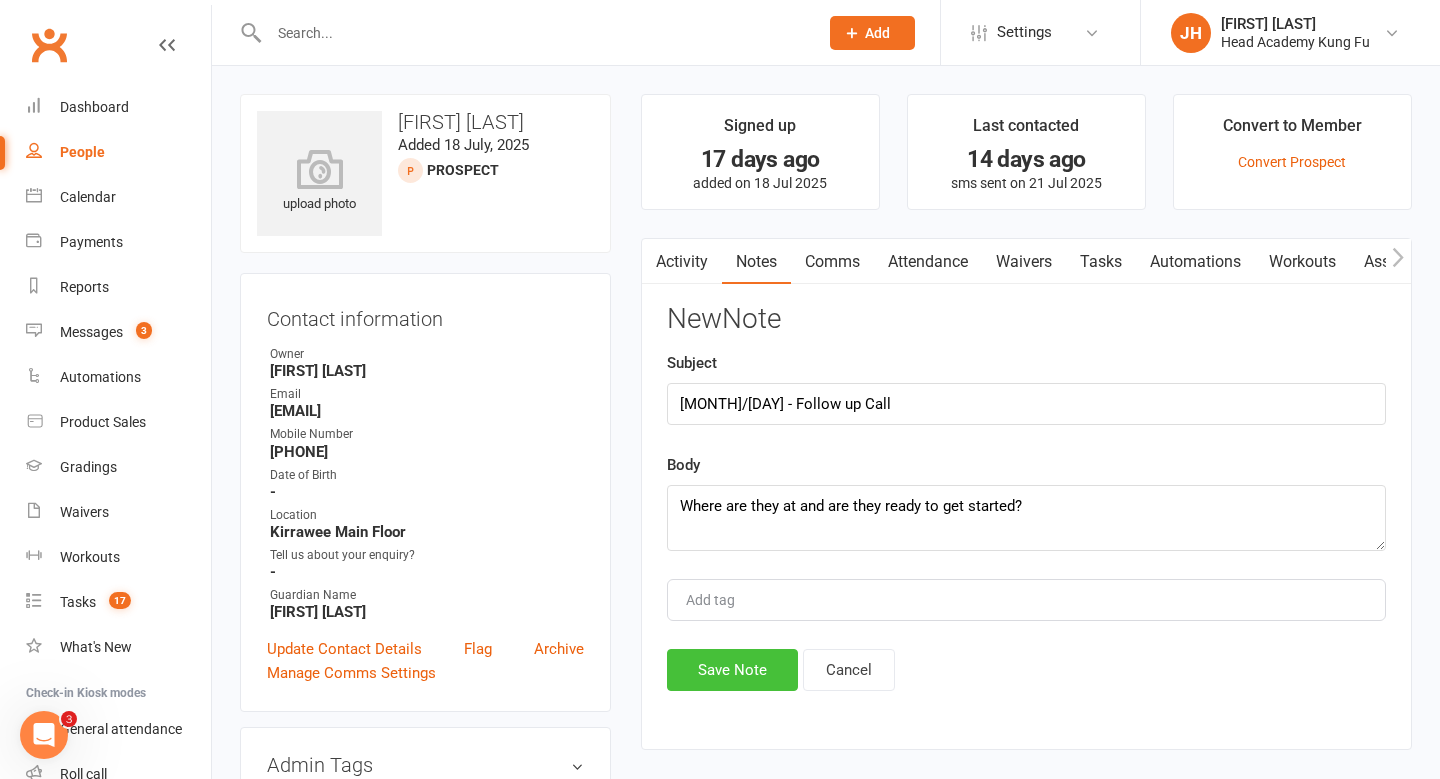 click on "Save Note" at bounding box center [732, 670] 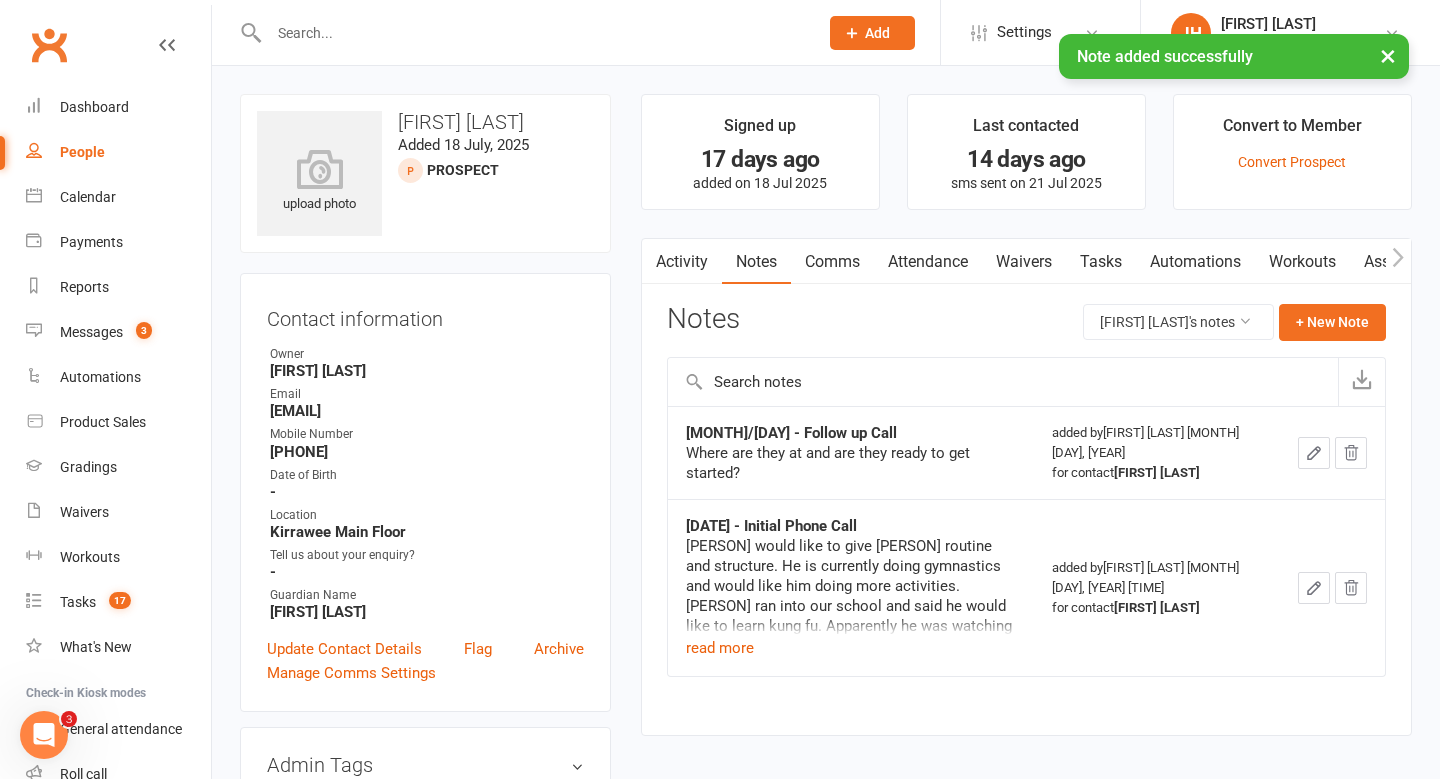 click at bounding box center [533, 33] 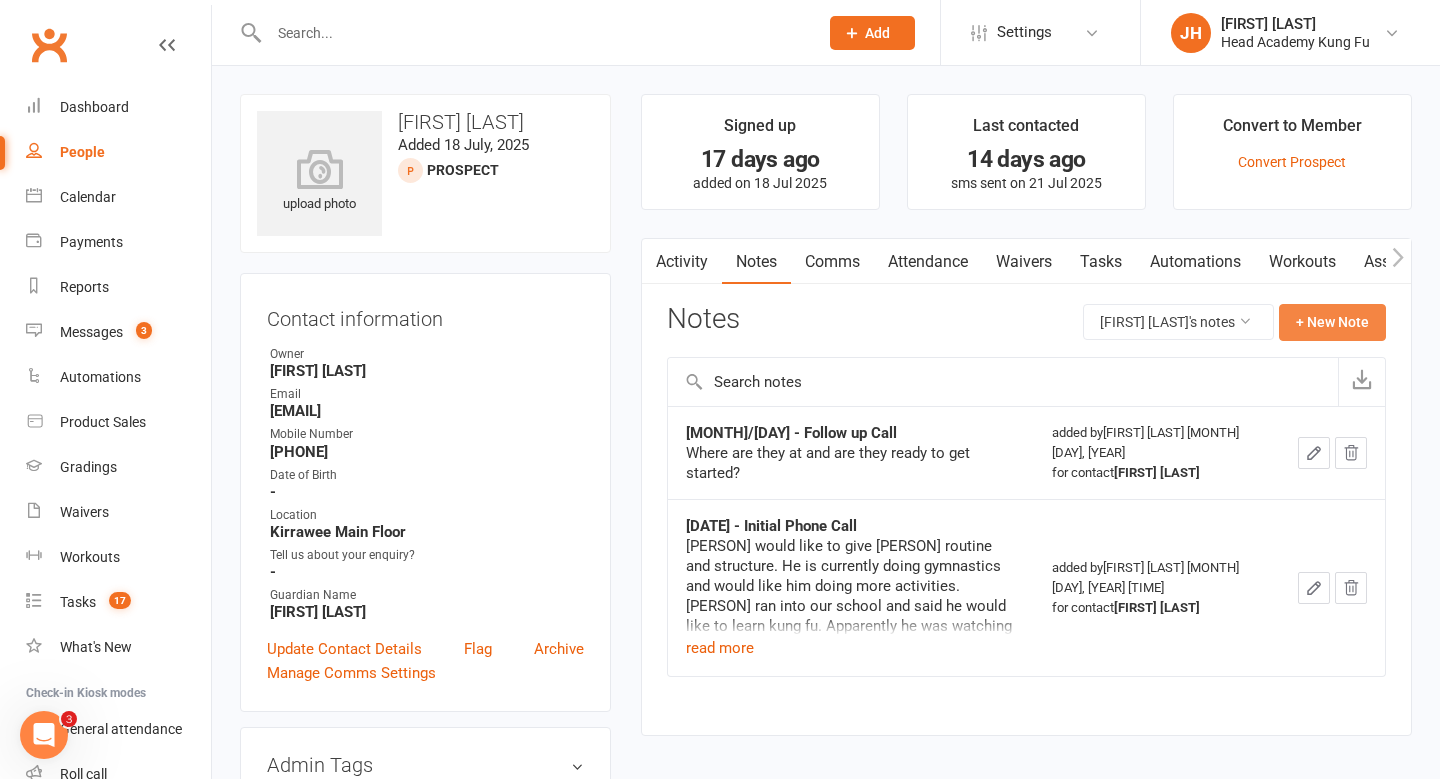 click on "+ New Note" at bounding box center (1332, 322) 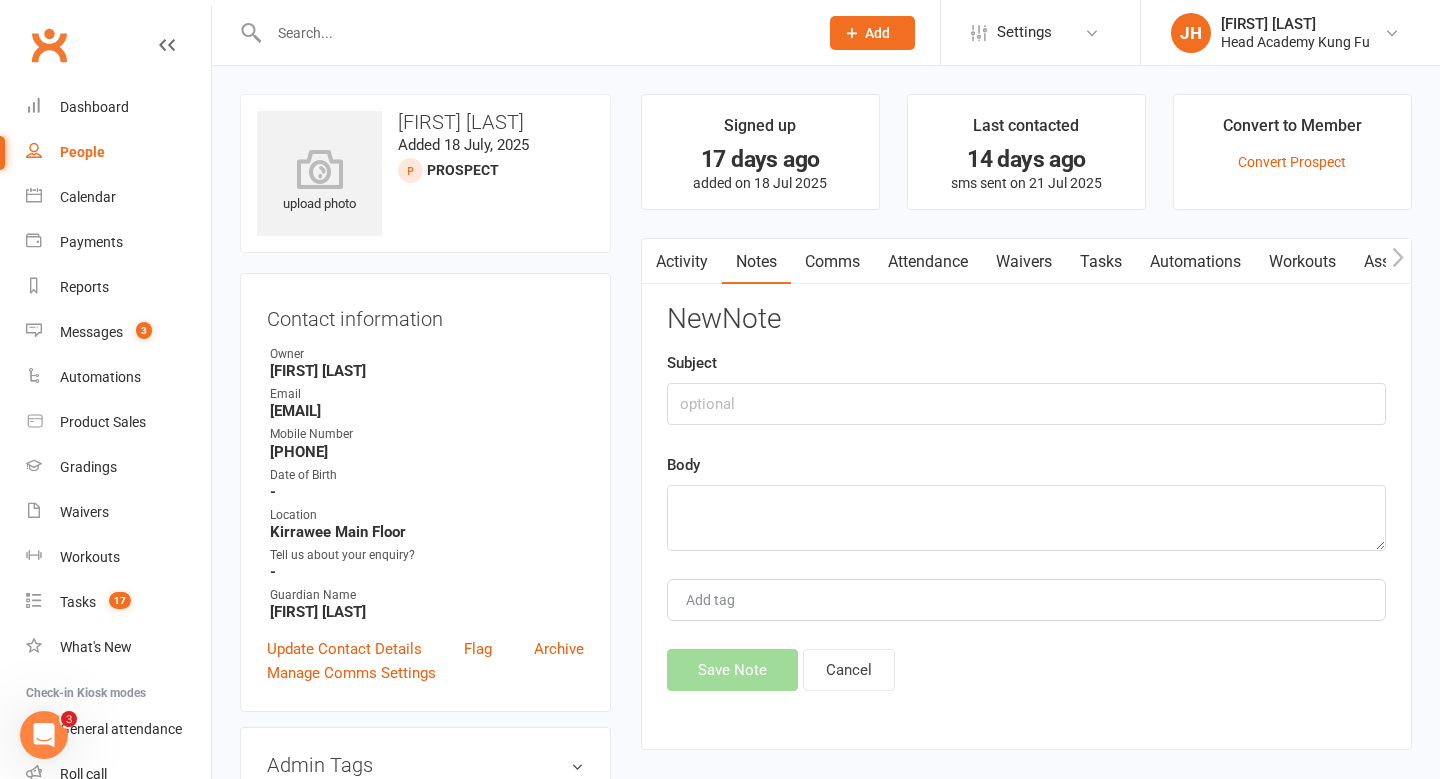 click at bounding box center [533, 33] 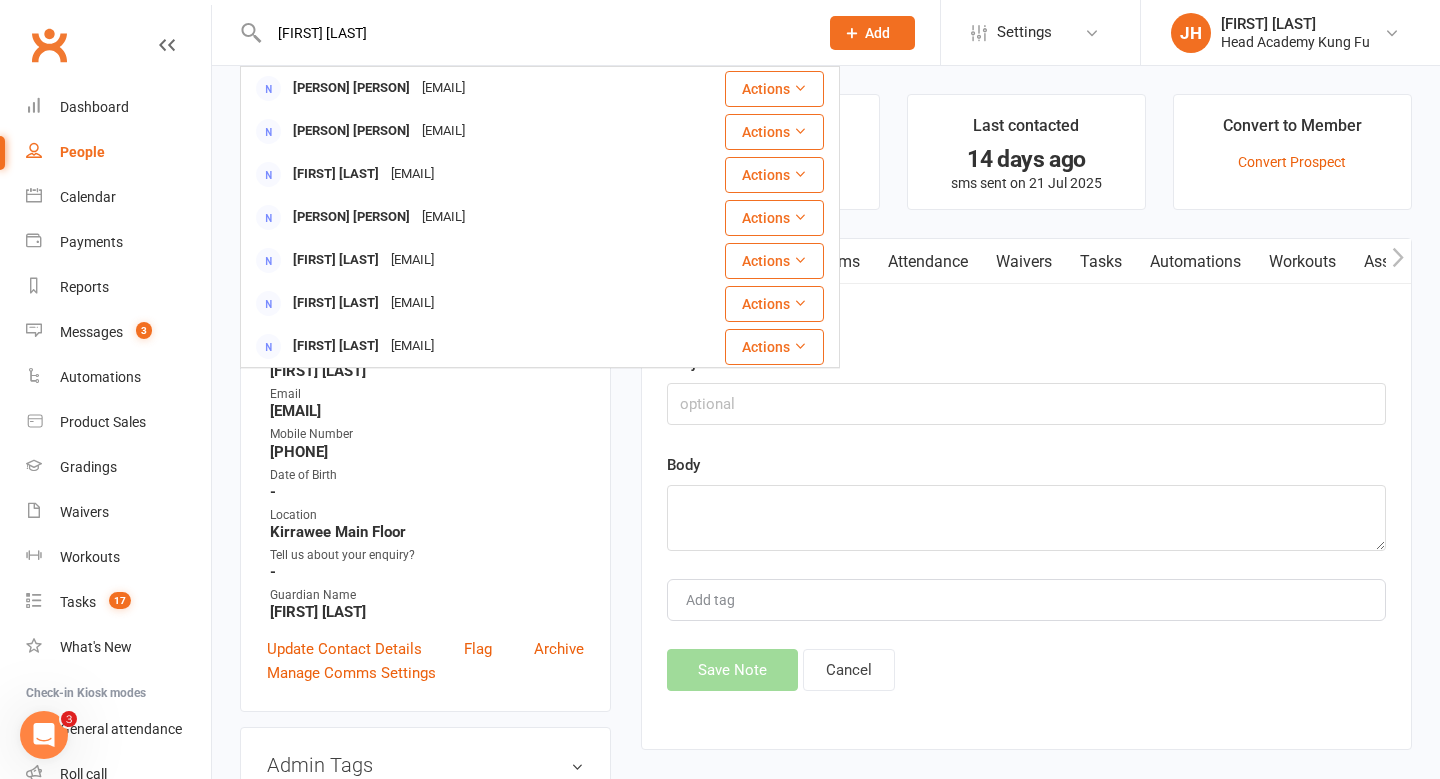 type on "rebecca campion" 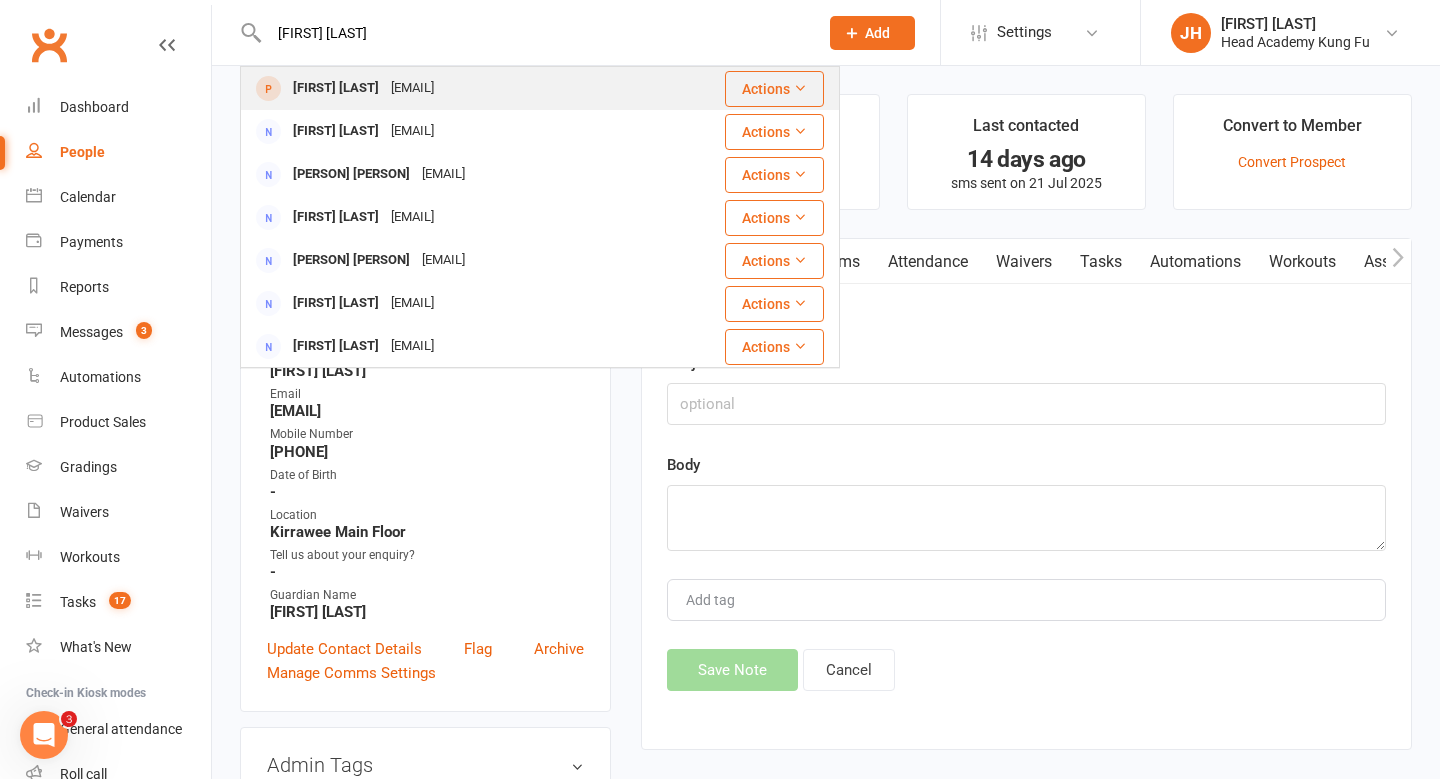 click on "Rebecca Campion" at bounding box center [336, 88] 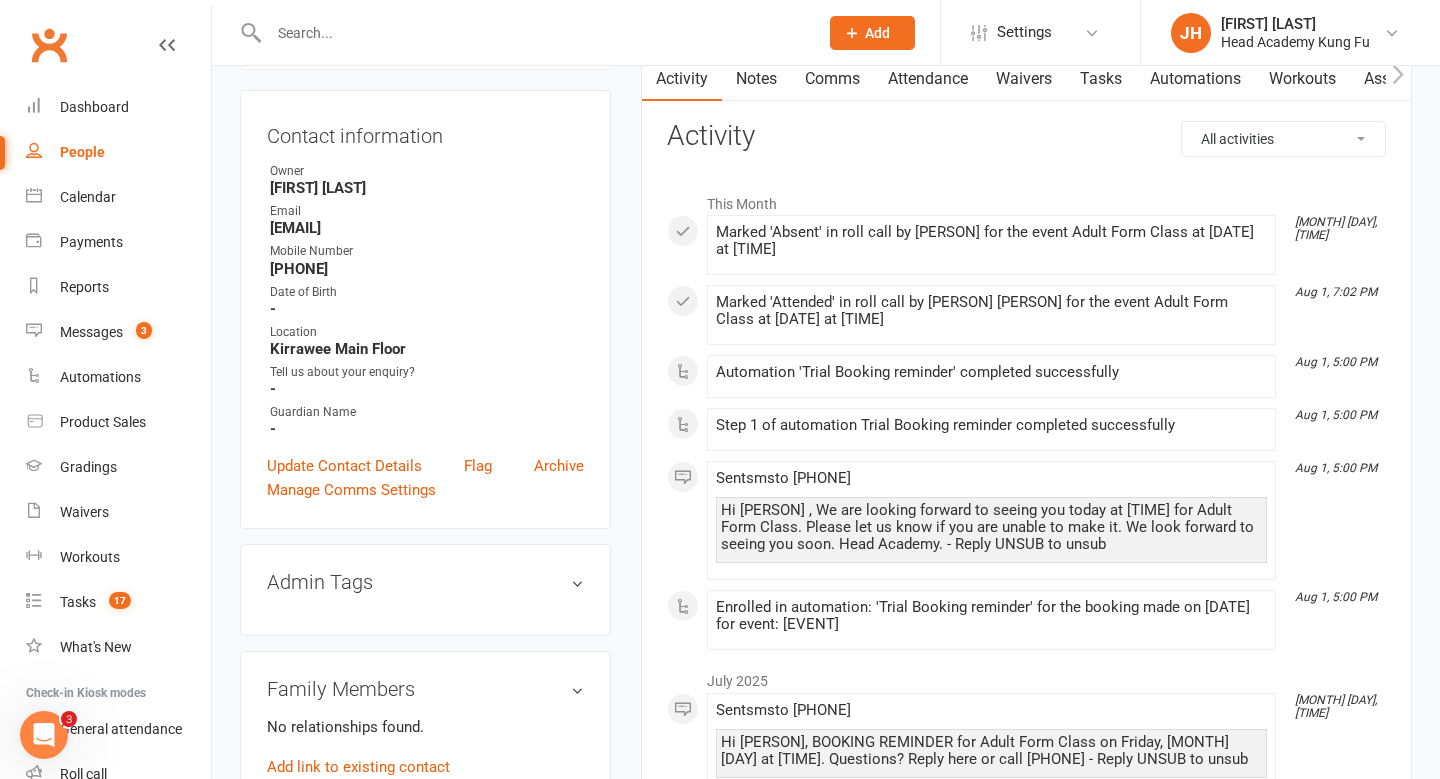scroll, scrollTop: 0, scrollLeft: 0, axis: both 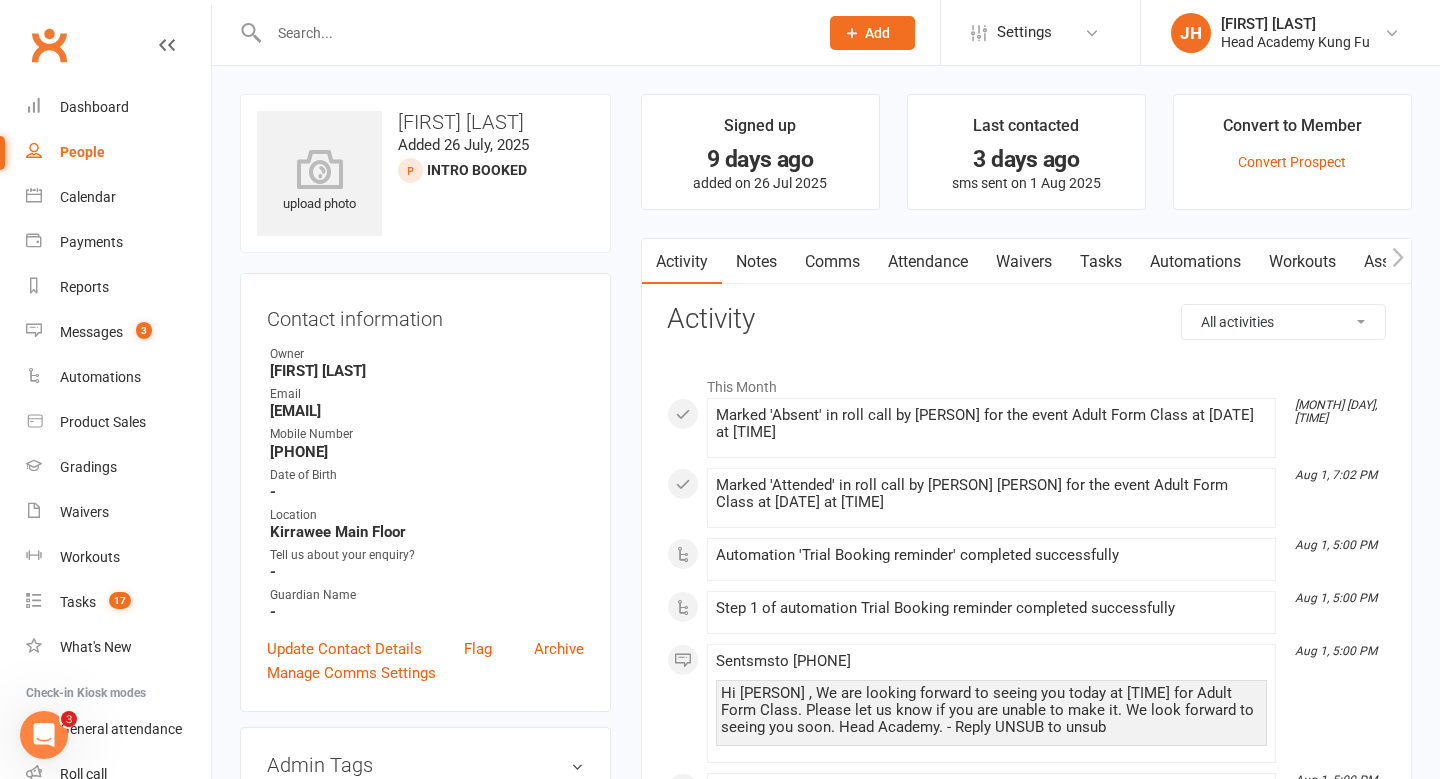 click on "Attendance" at bounding box center (928, 262) 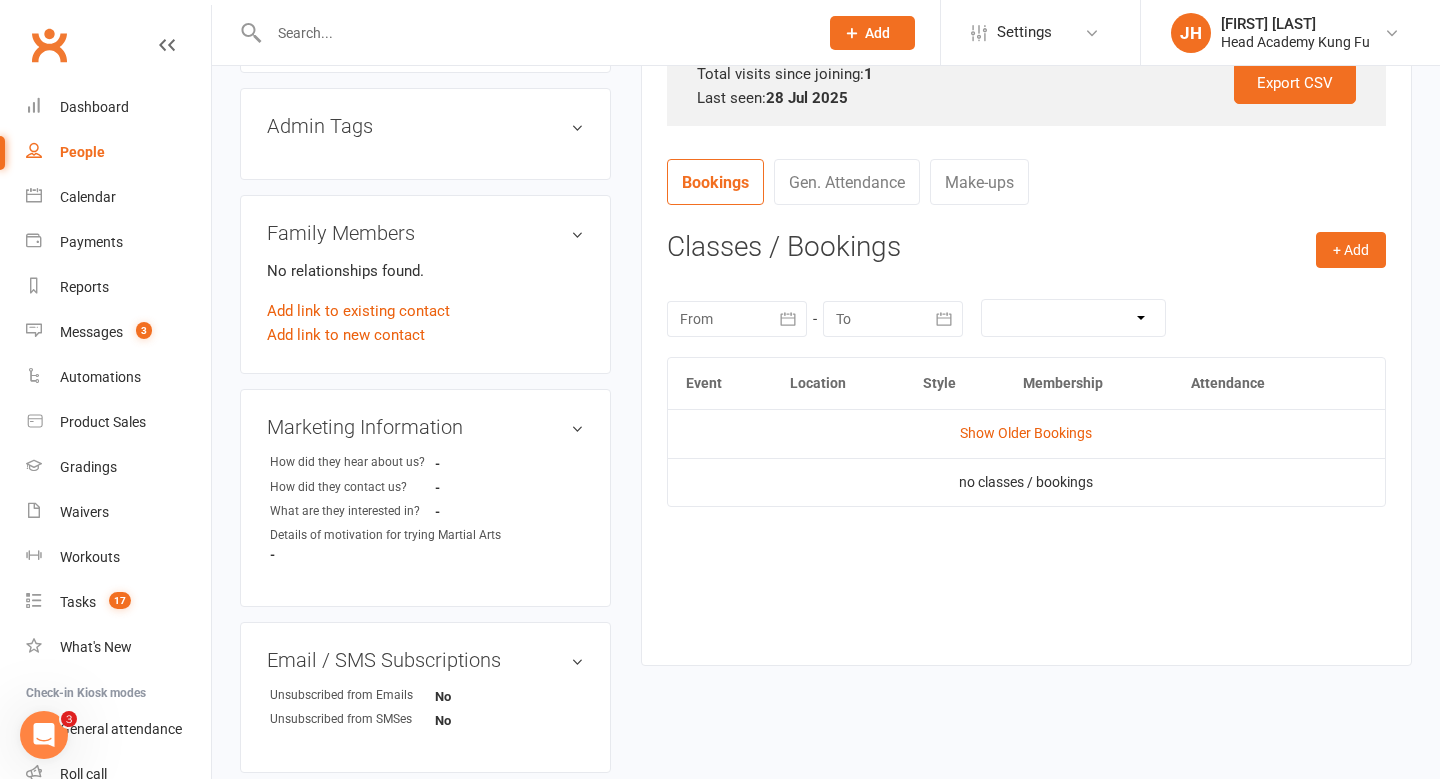 scroll, scrollTop: 640, scrollLeft: 0, axis: vertical 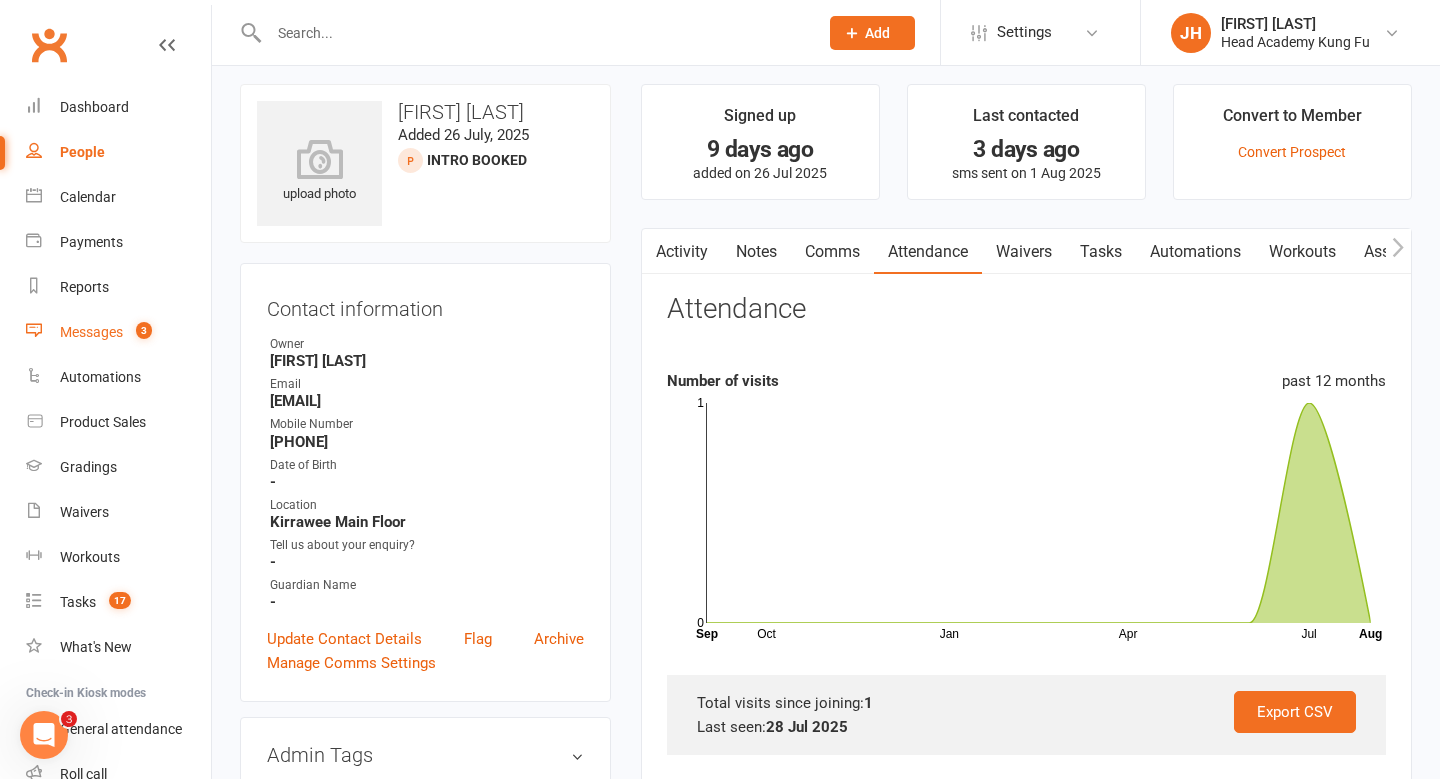click on "3" at bounding box center (144, 330) 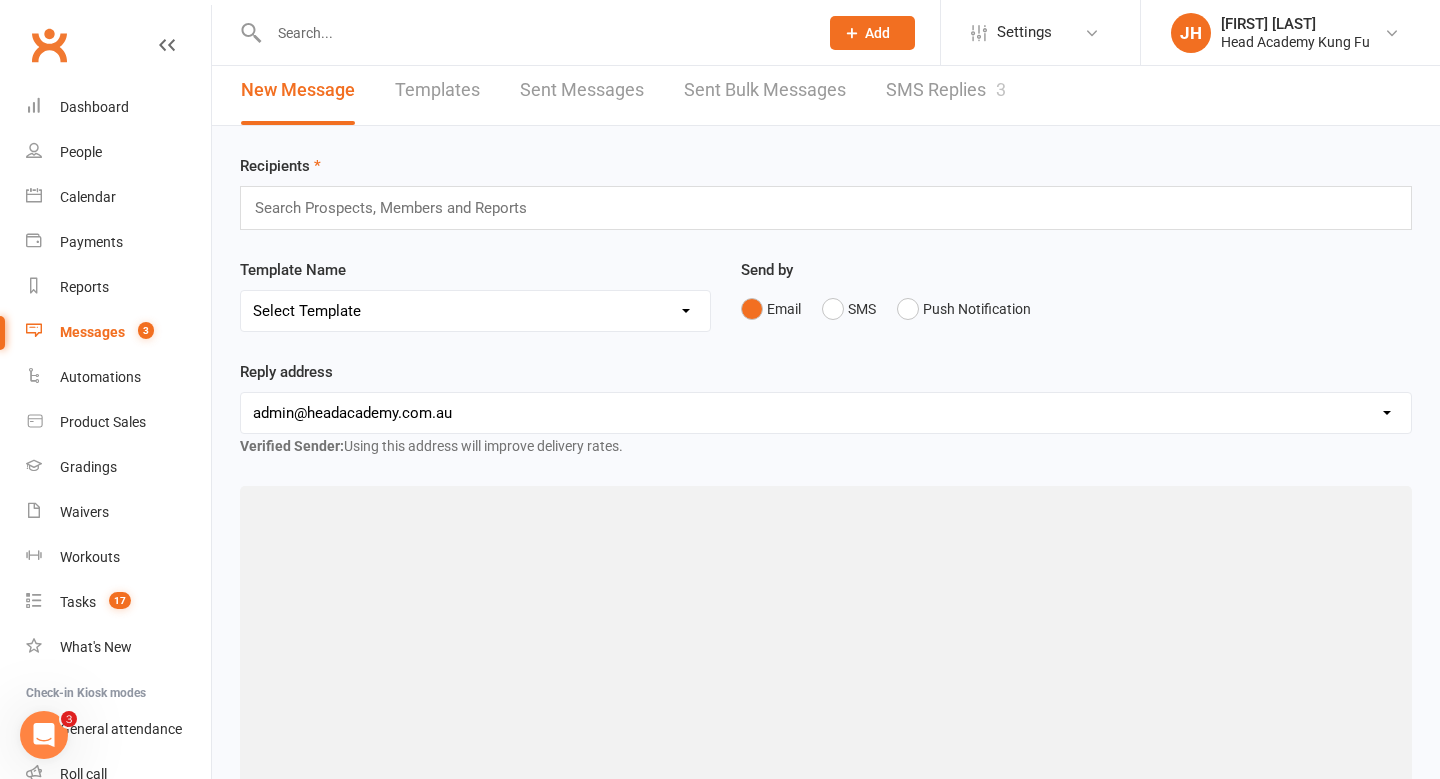scroll, scrollTop: 0, scrollLeft: 0, axis: both 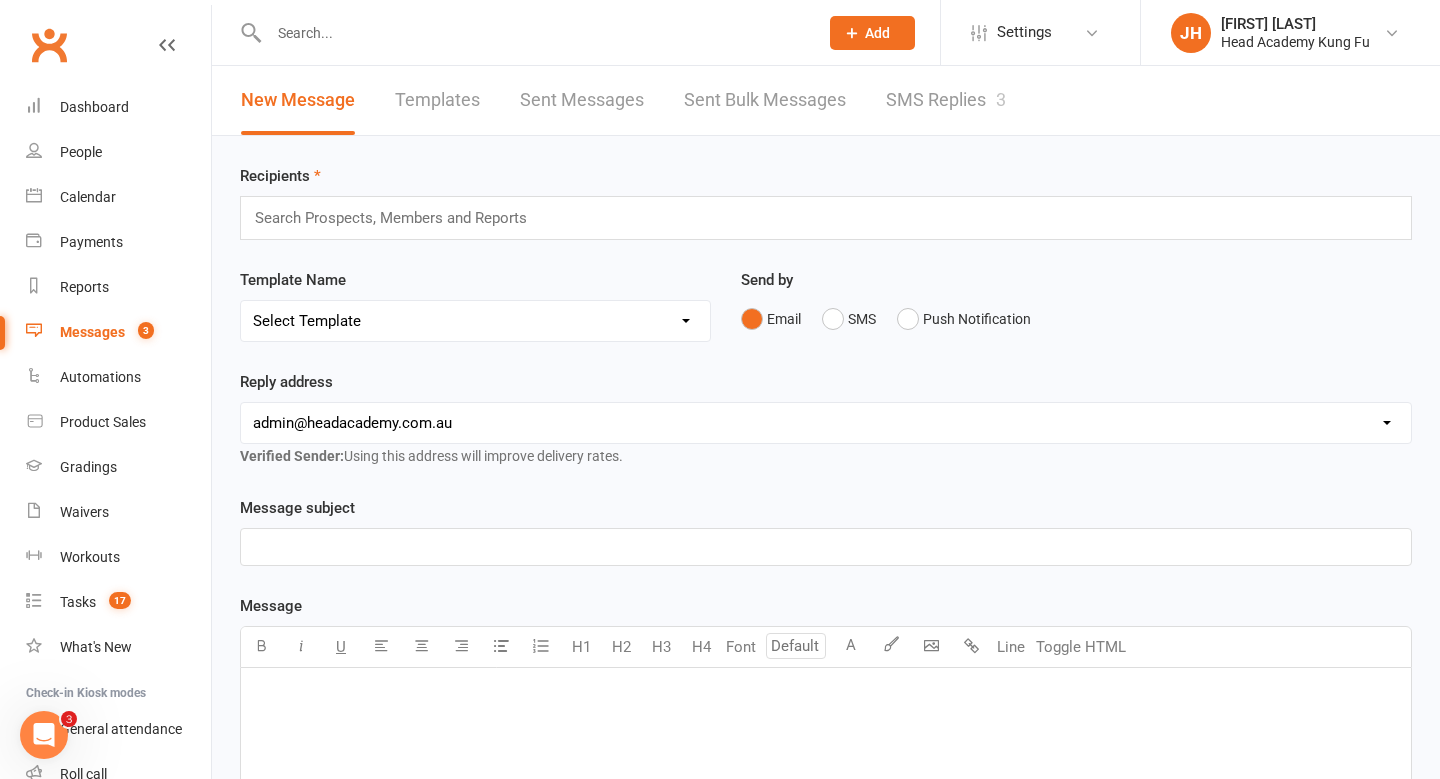 click on "SMS Replies  3" at bounding box center (946, 100) 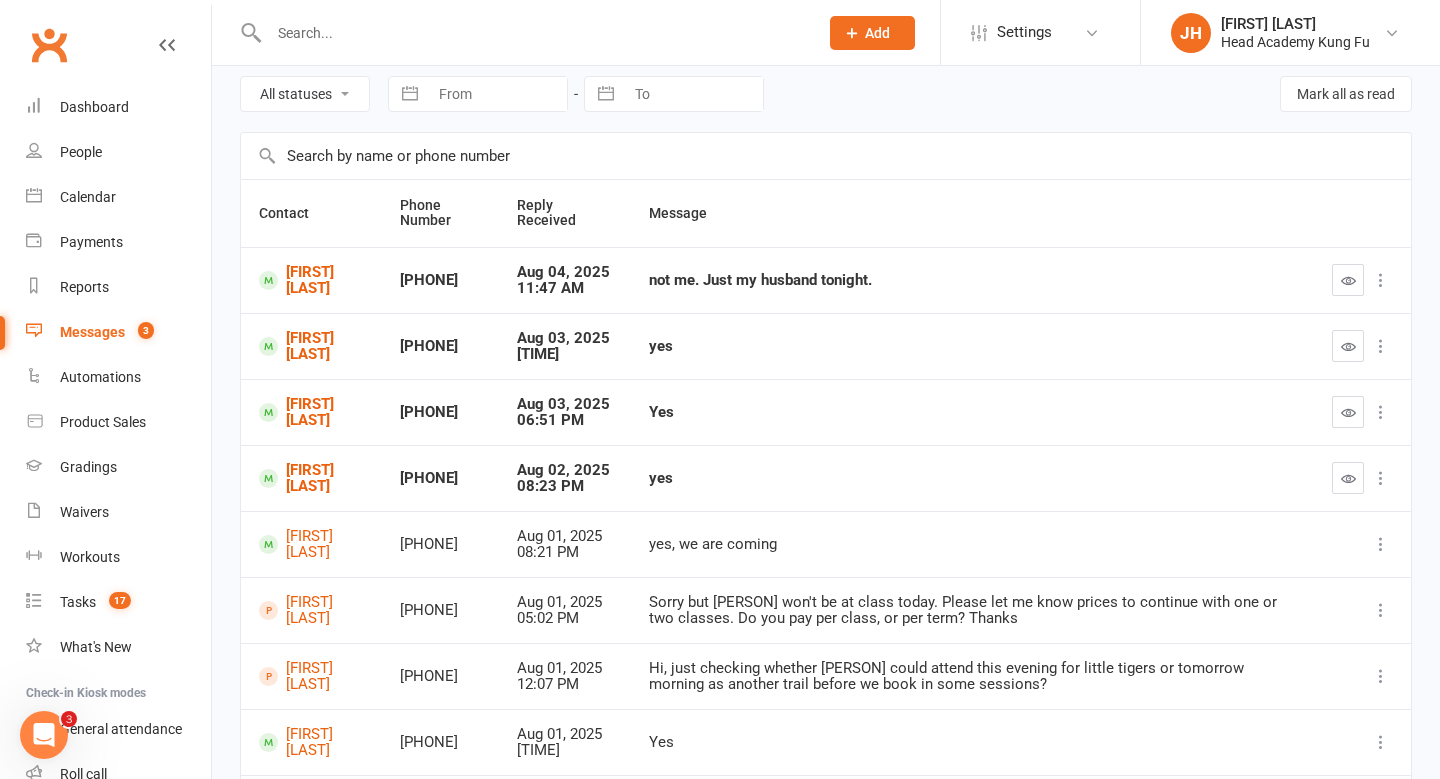 scroll, scrollTop: 99, scrollLeft: 0, axis: vertical 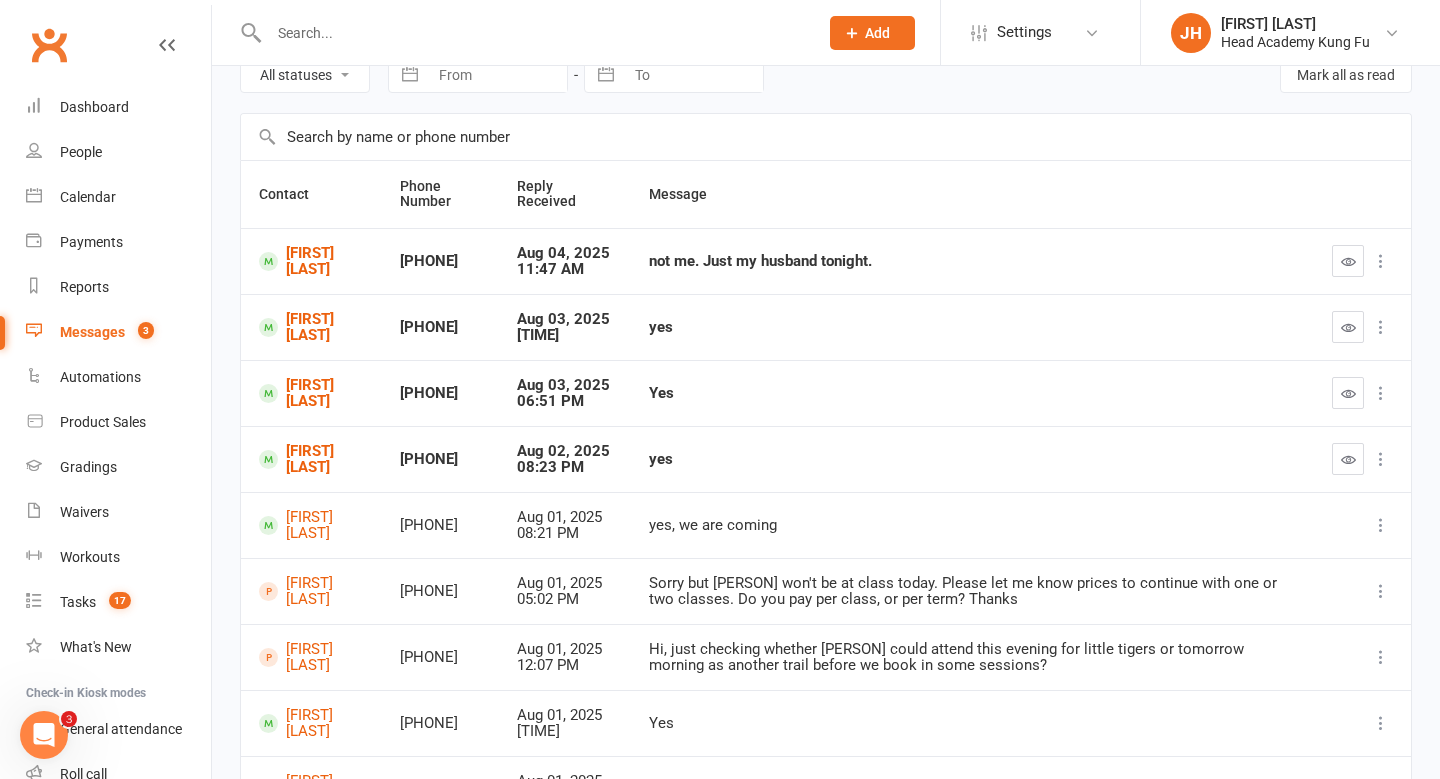 click at bounding box center (1381, 261) 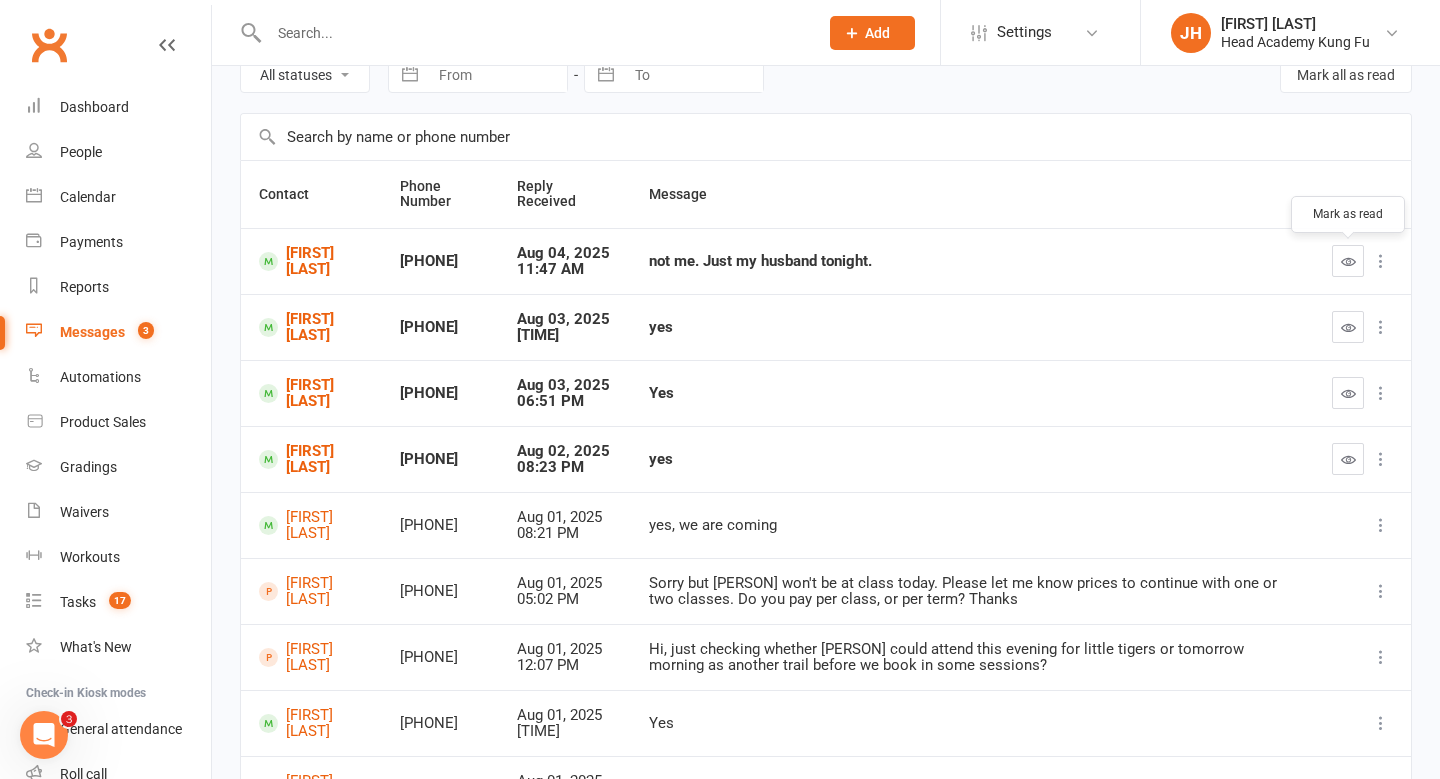 click at bounding box center [1348, 261] 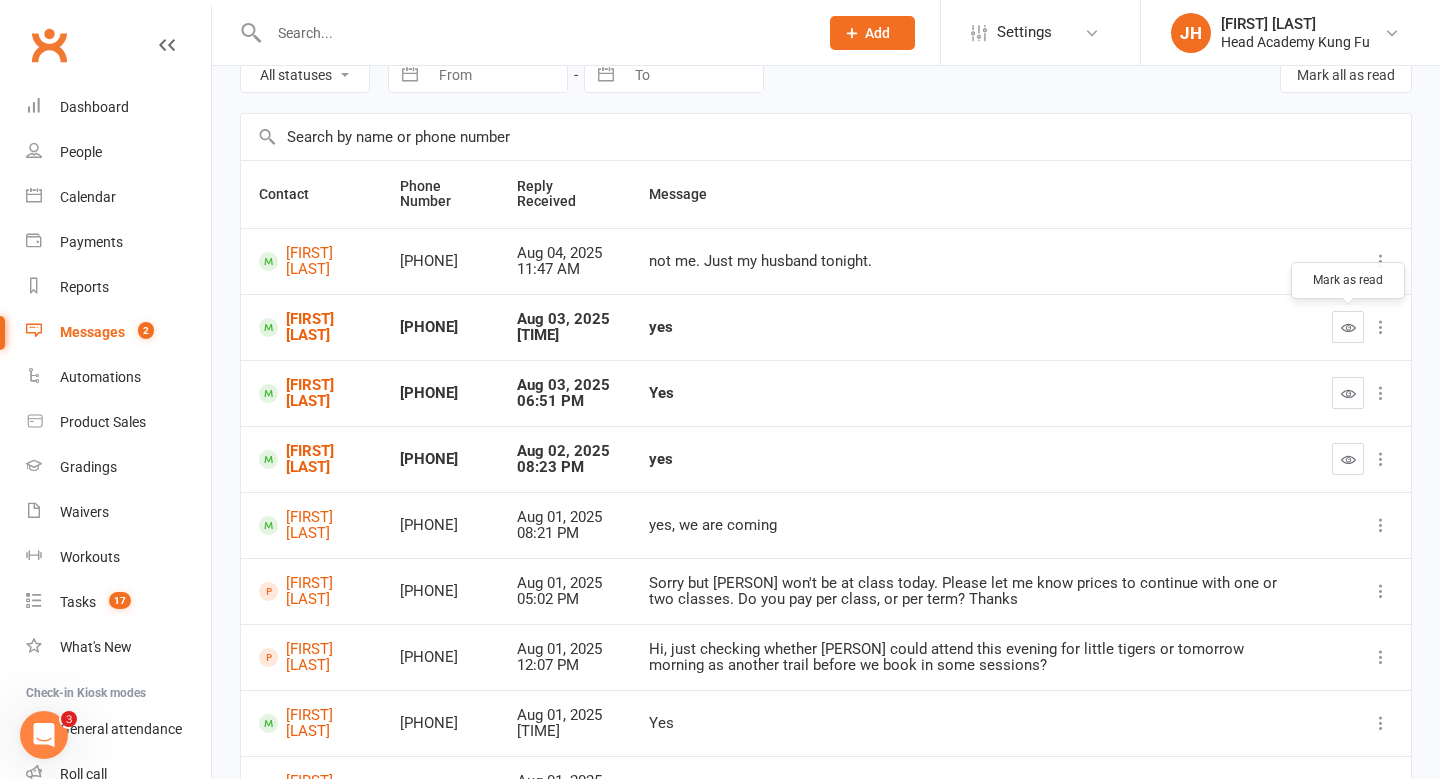click at bounding box center (1348, 327) 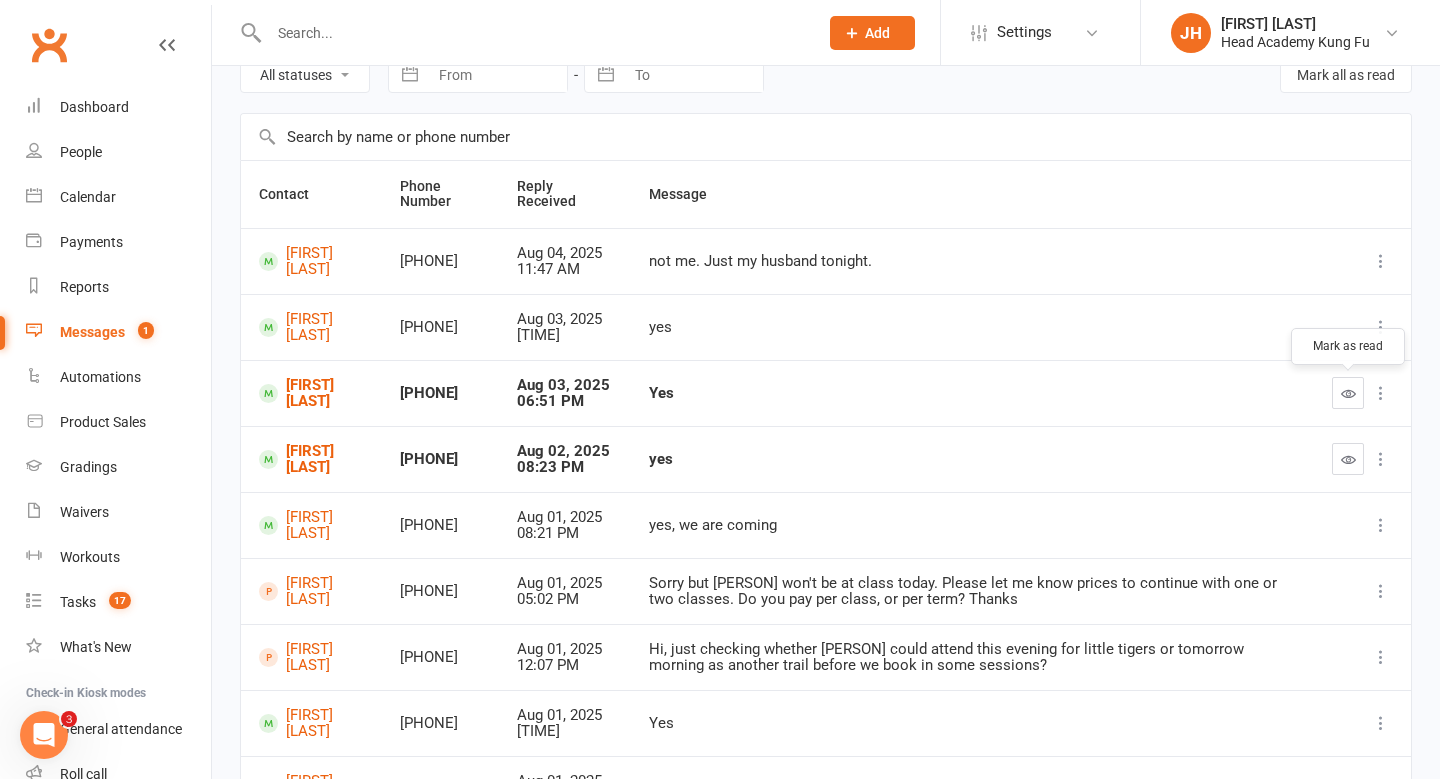 click at bounding box center [1348, 393] 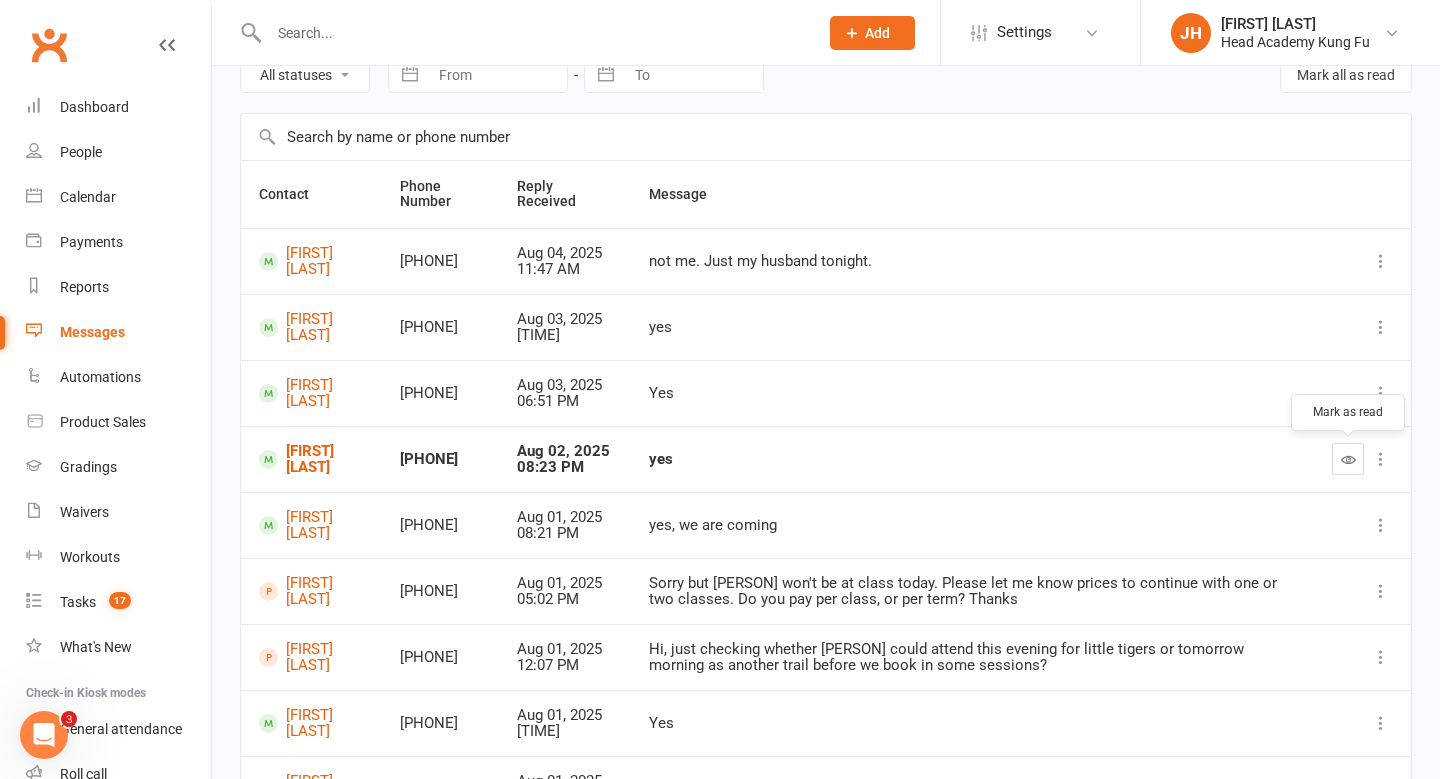 click at bounding box center [1348, 459] 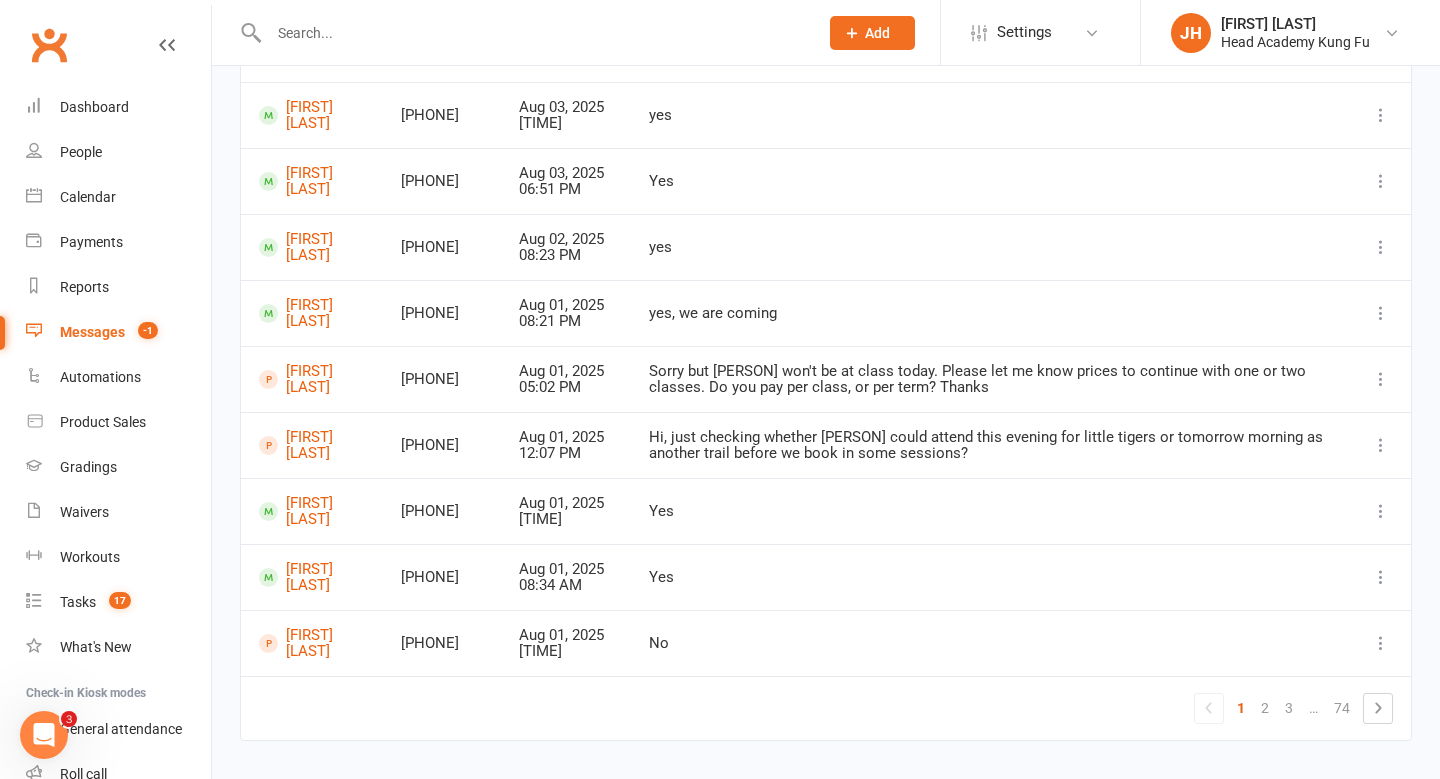 scroll, scrollTop: 331, scrollLeft: 0, axis: vertical 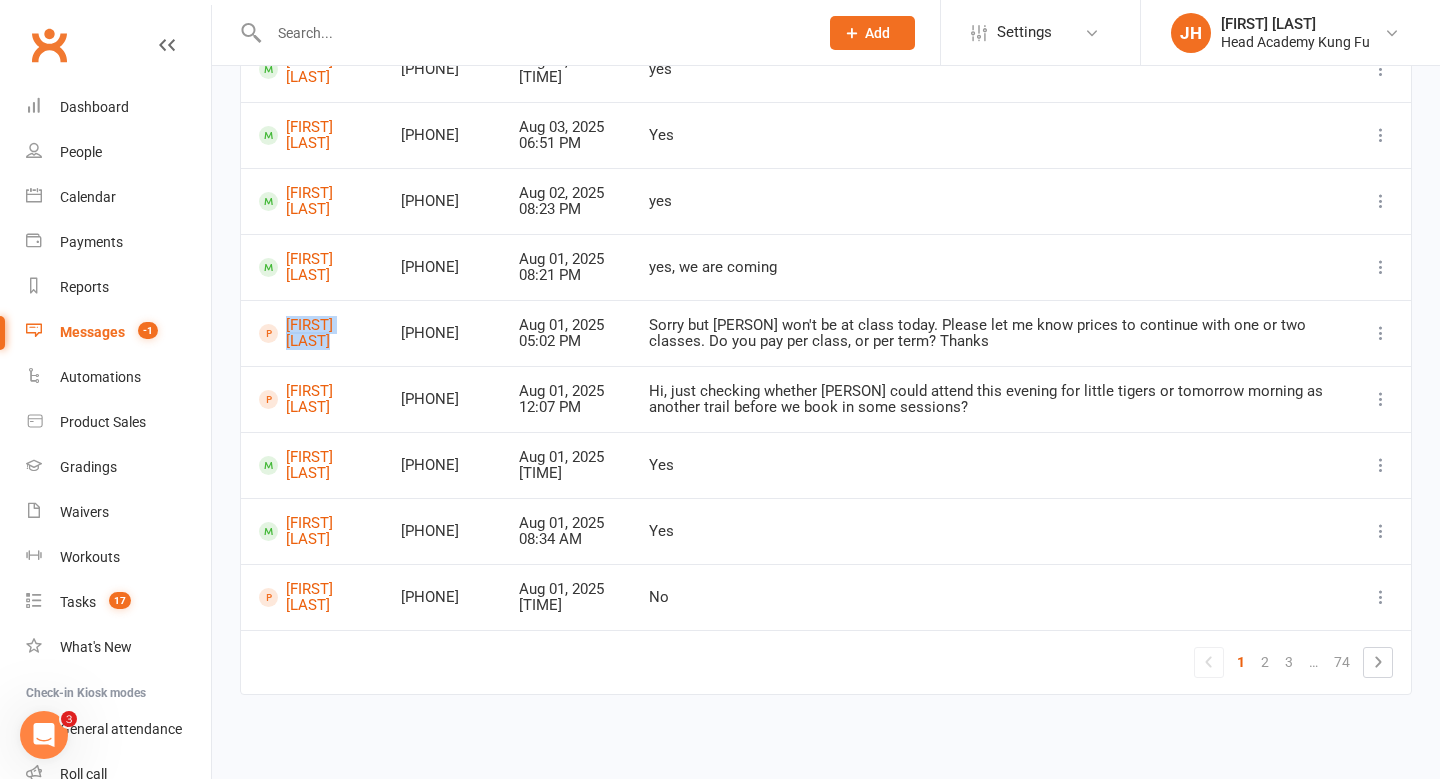drag, startPoint x: 520, startPoint y: 398, endPoint x: 439, endPoint y: 400, distance: 81.02469 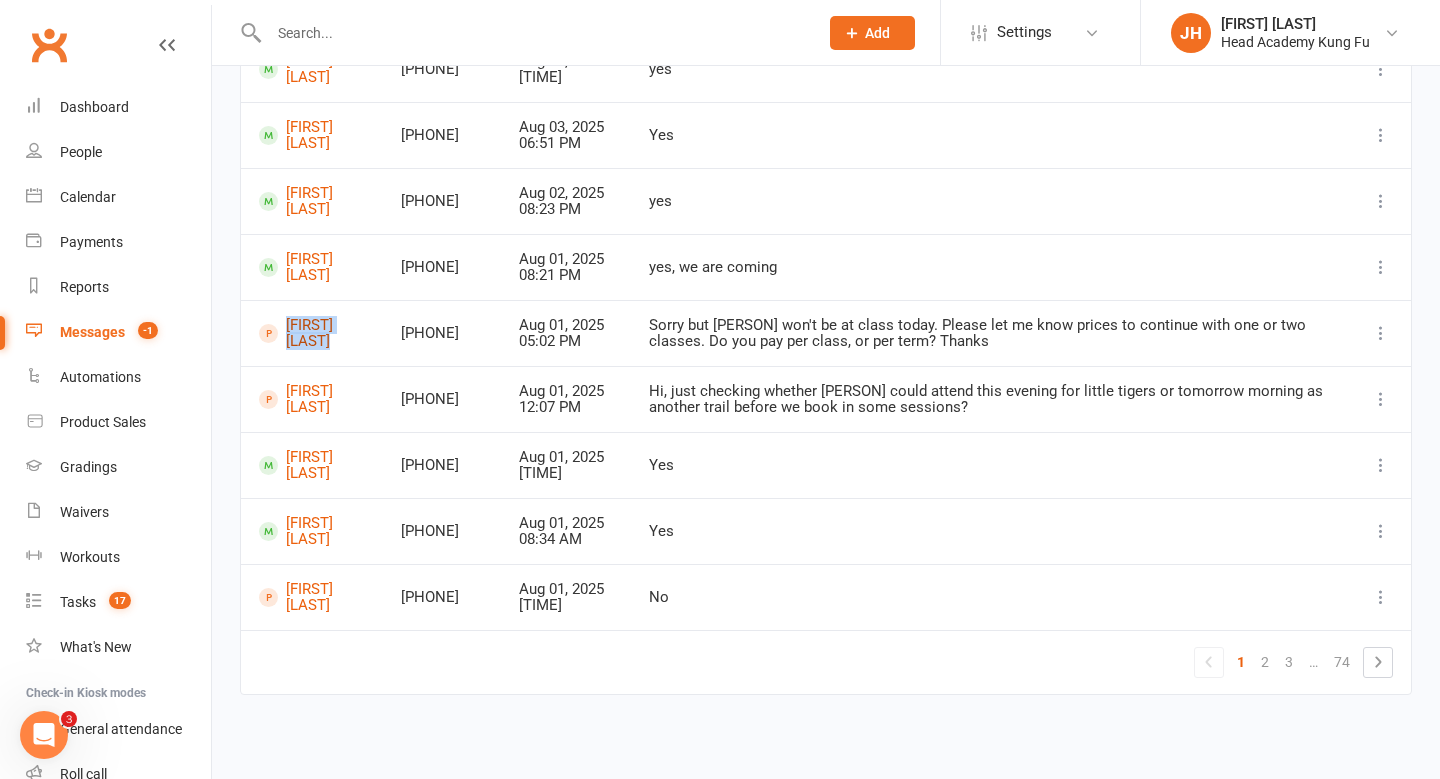 click on "Bethany Reader" at bounding box center [312, 333] 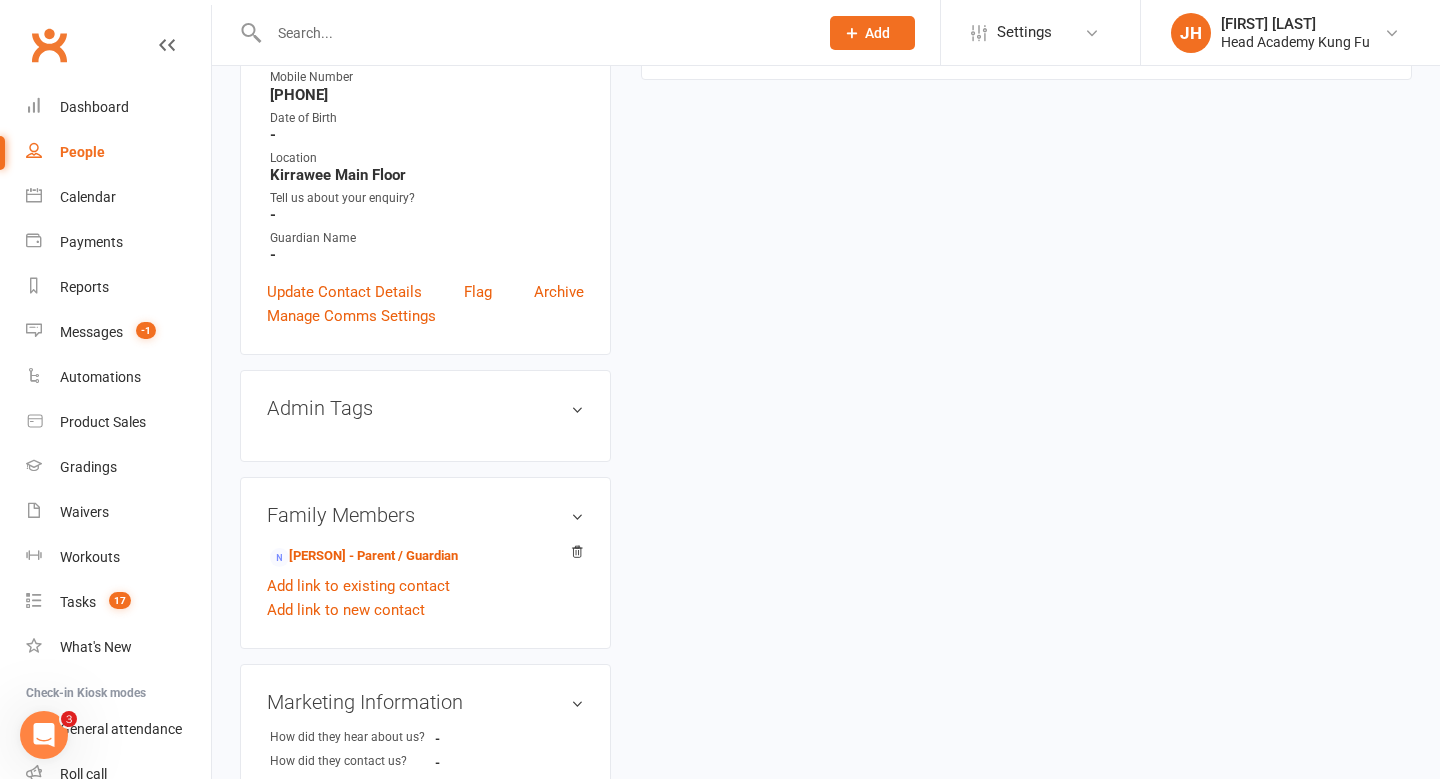 scroll, scrollTop: 0, scrollLeft: 0, axis: both 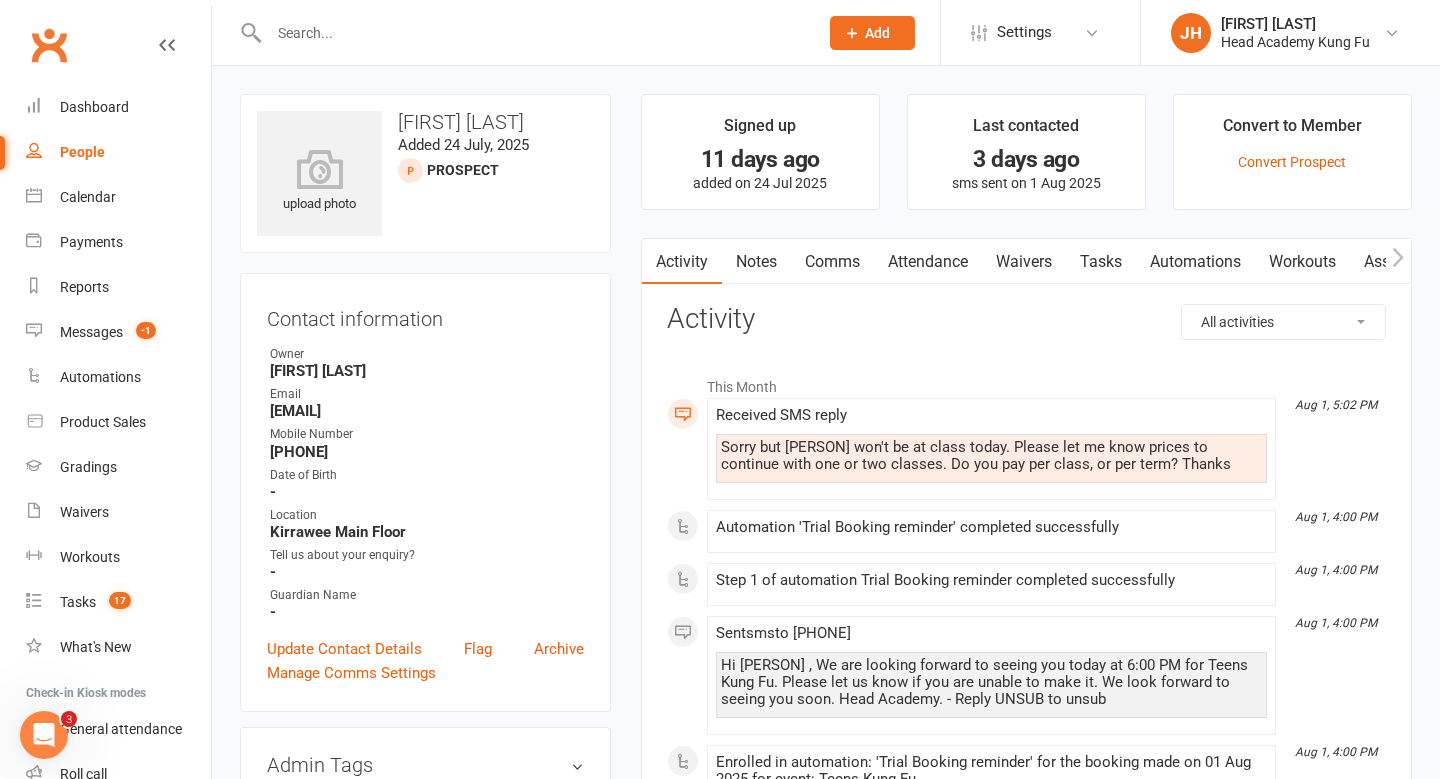 click on "This Month" at bounding box center [1026, 382] 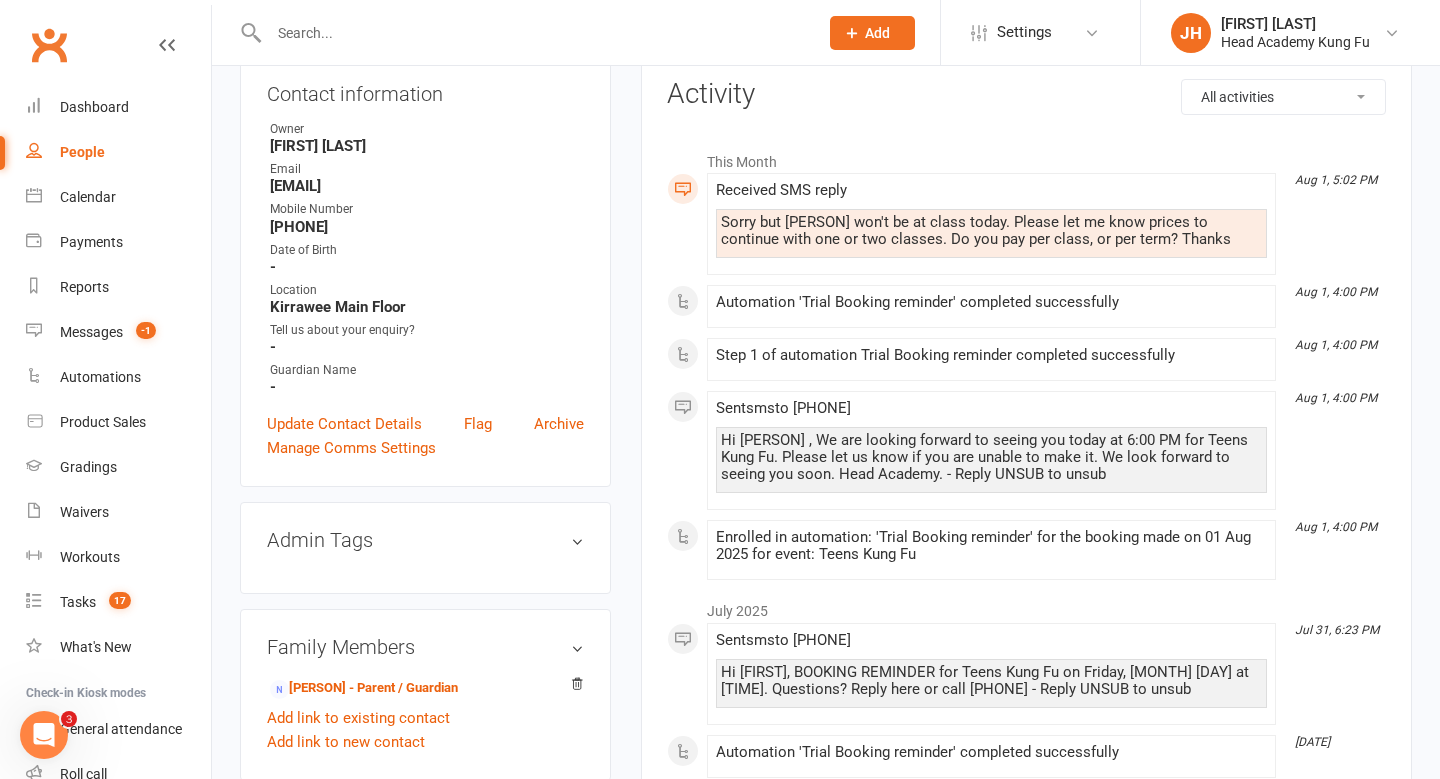 scroll, scrollTop: 0, scrollLeft: 0, axis: both 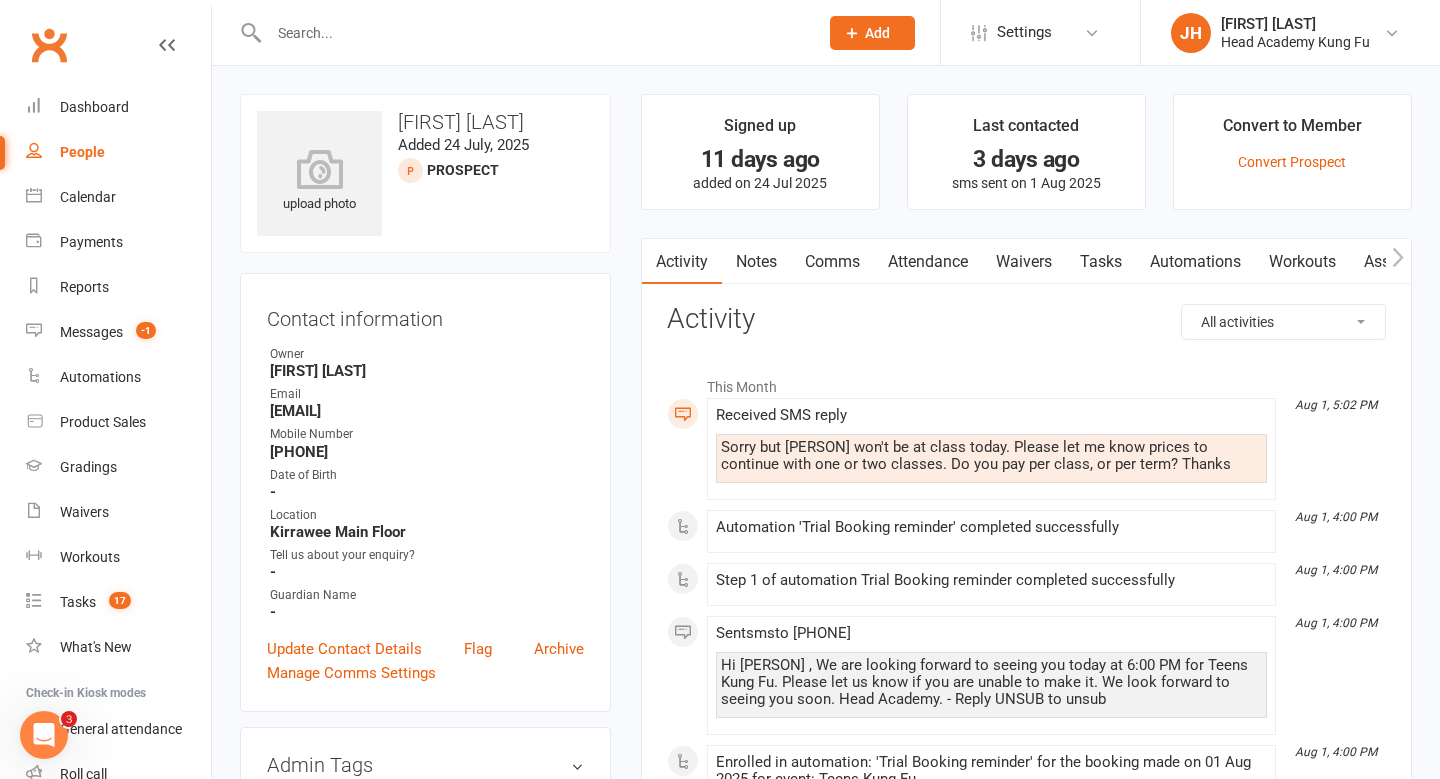 drag, startPoint x: 449, startPoint y: 412, endPoint x: 246, endPoint y: 416, distance: 203.0394 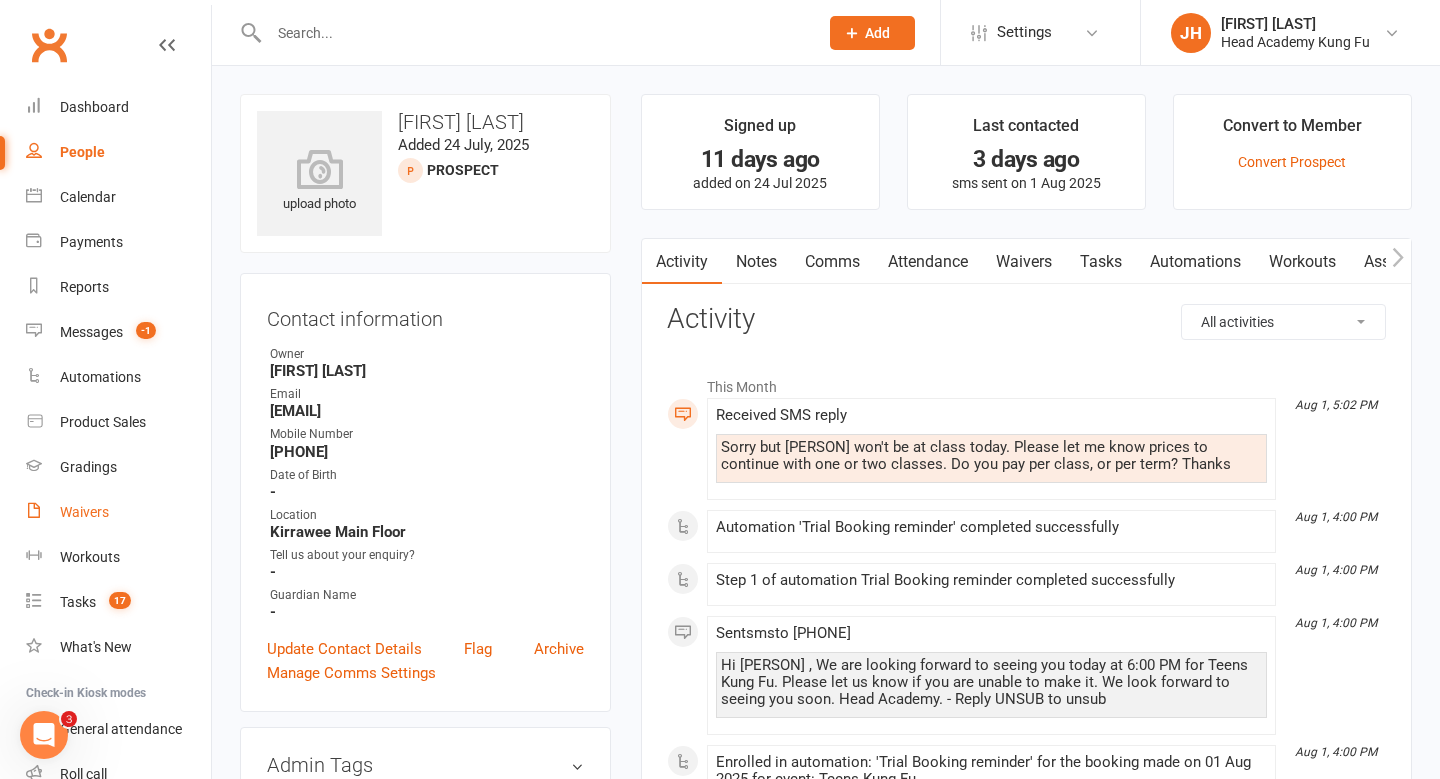 click on "Waivers" at bounding box center [84, 512] 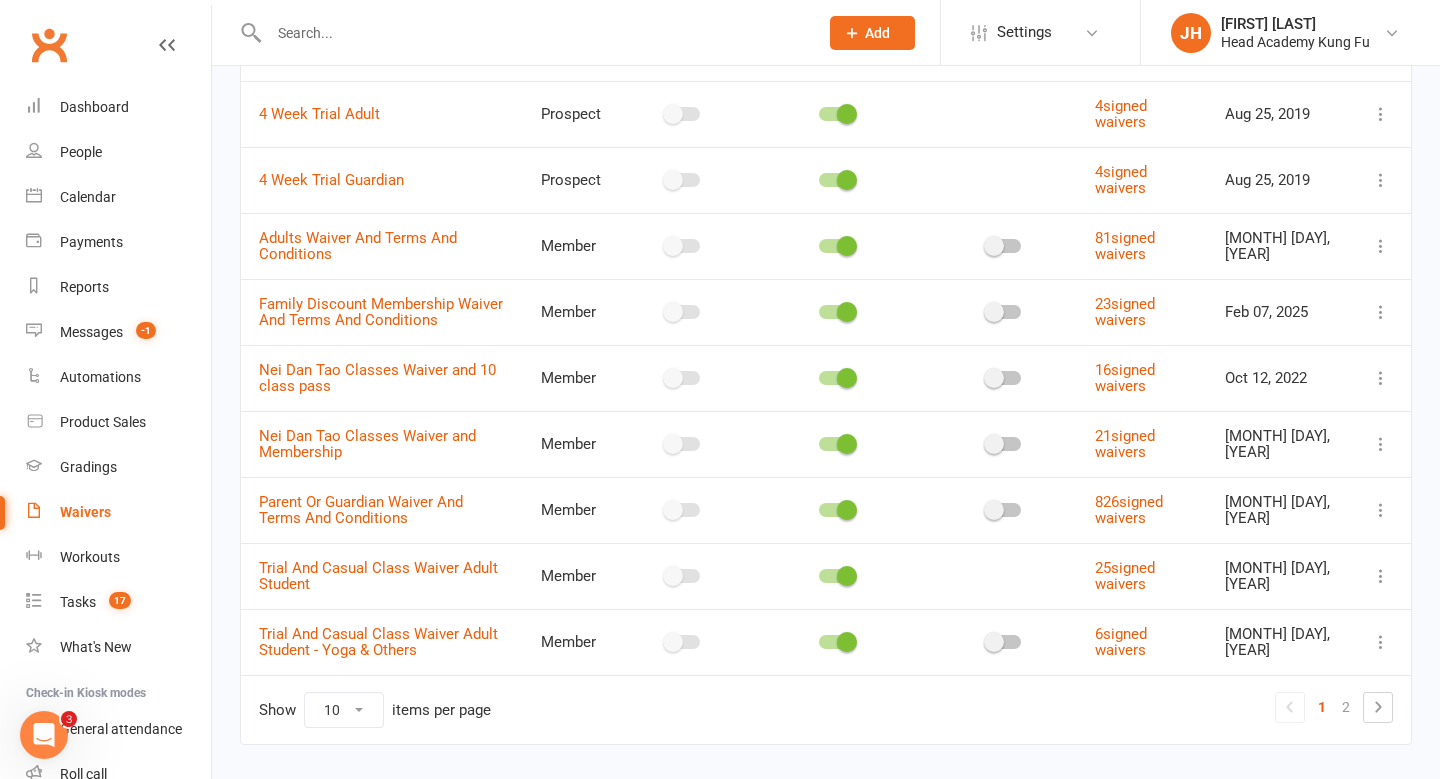 scroll, scrollTop: 263, scrollLeft: 0, axis: vertical 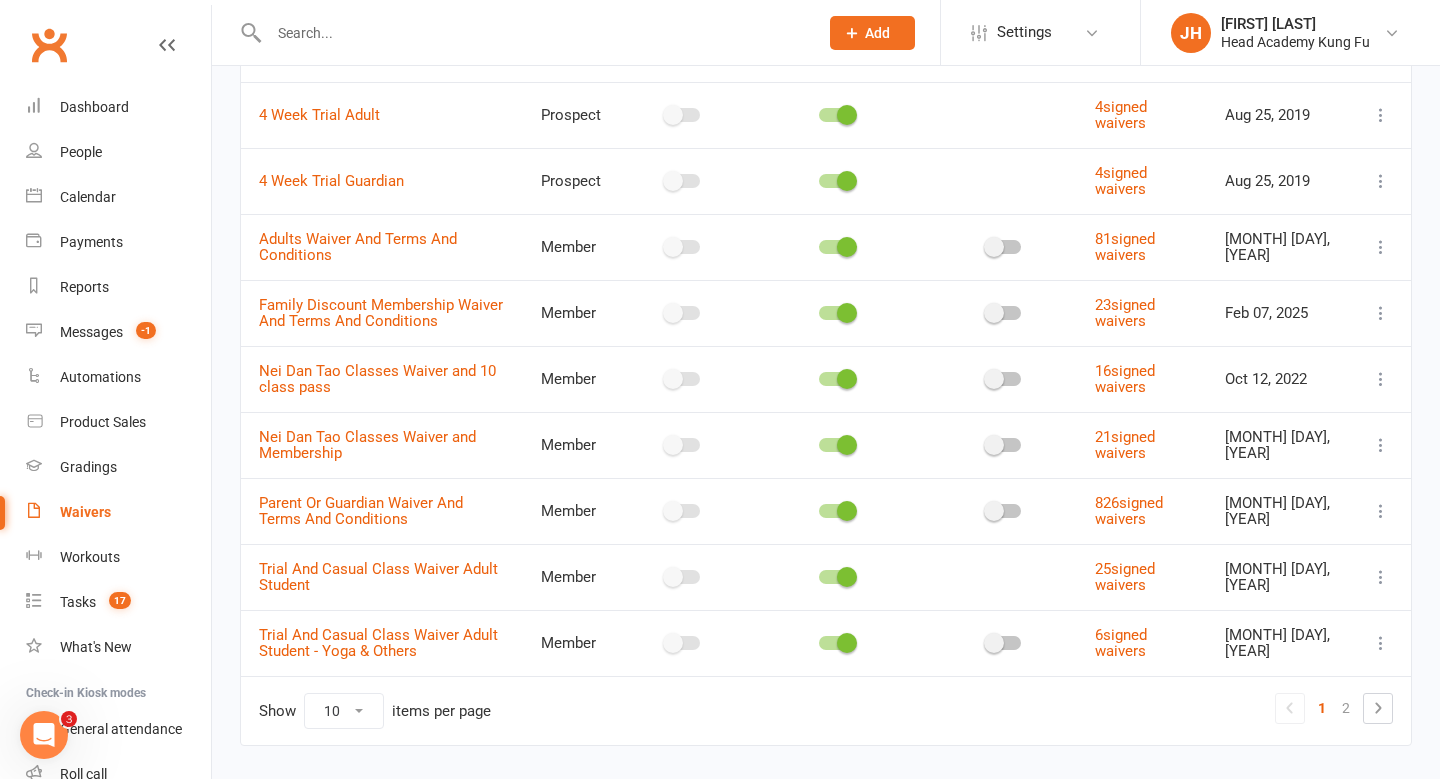click at bounding box center [1381, 511] 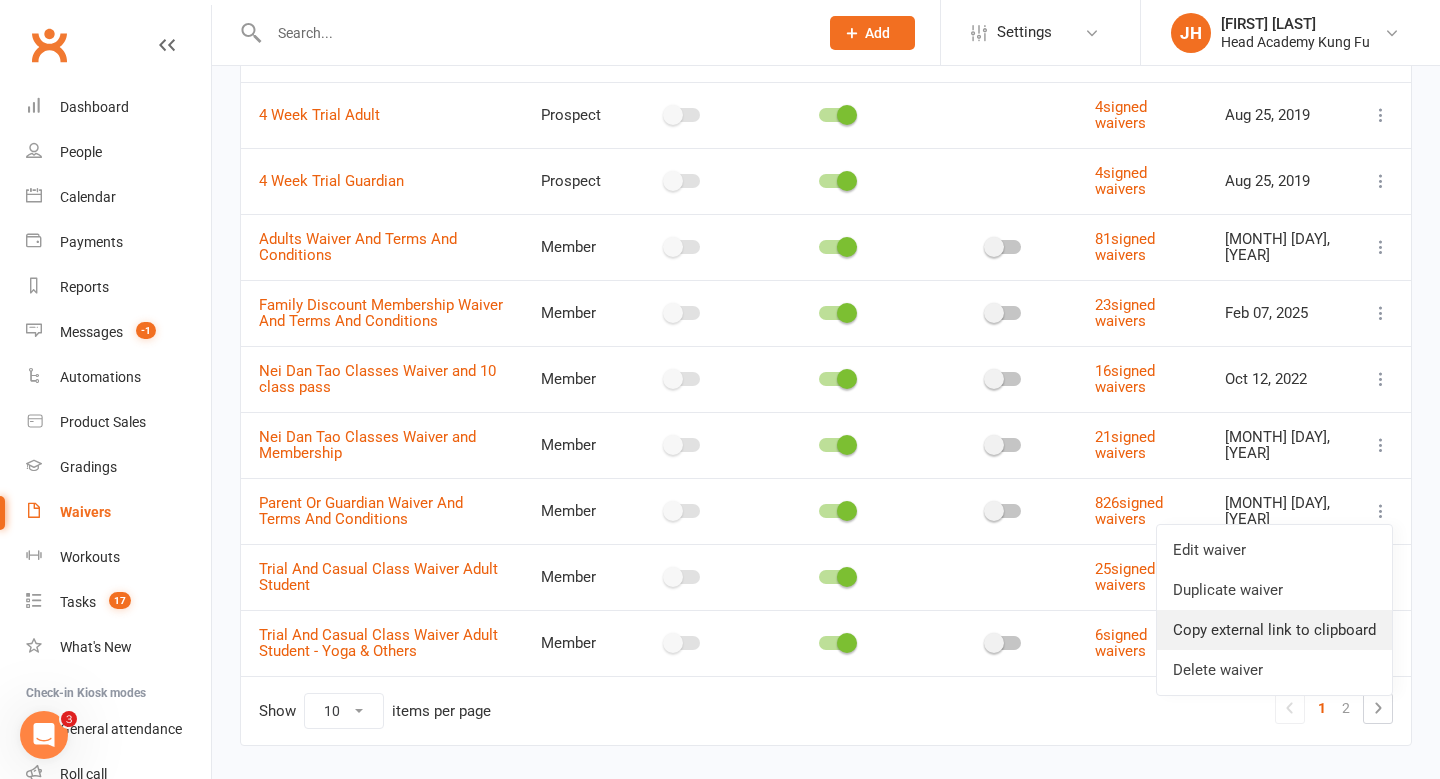 click on "Copy external link to clipboard" at bounding box center (1274, 630) 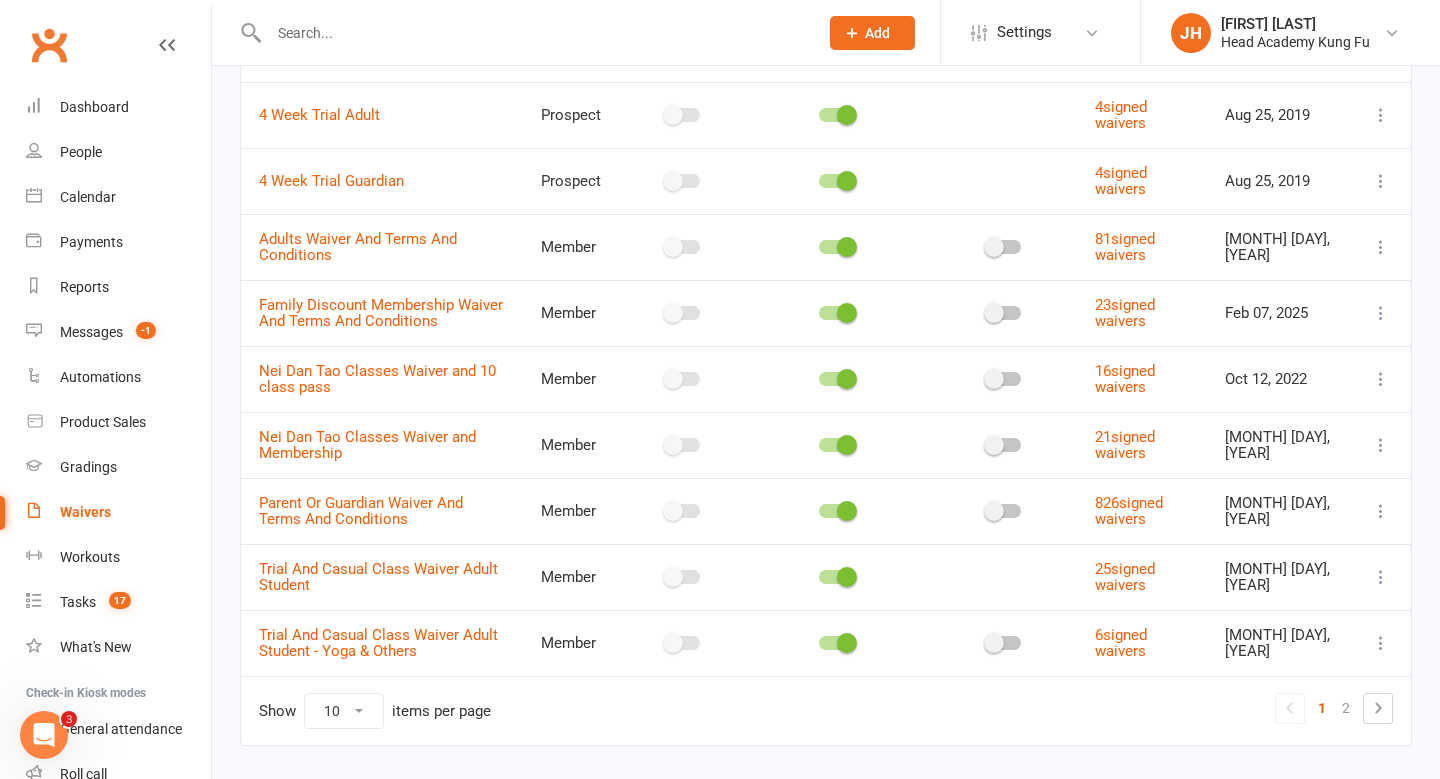 click at bounding box center (533, 33) 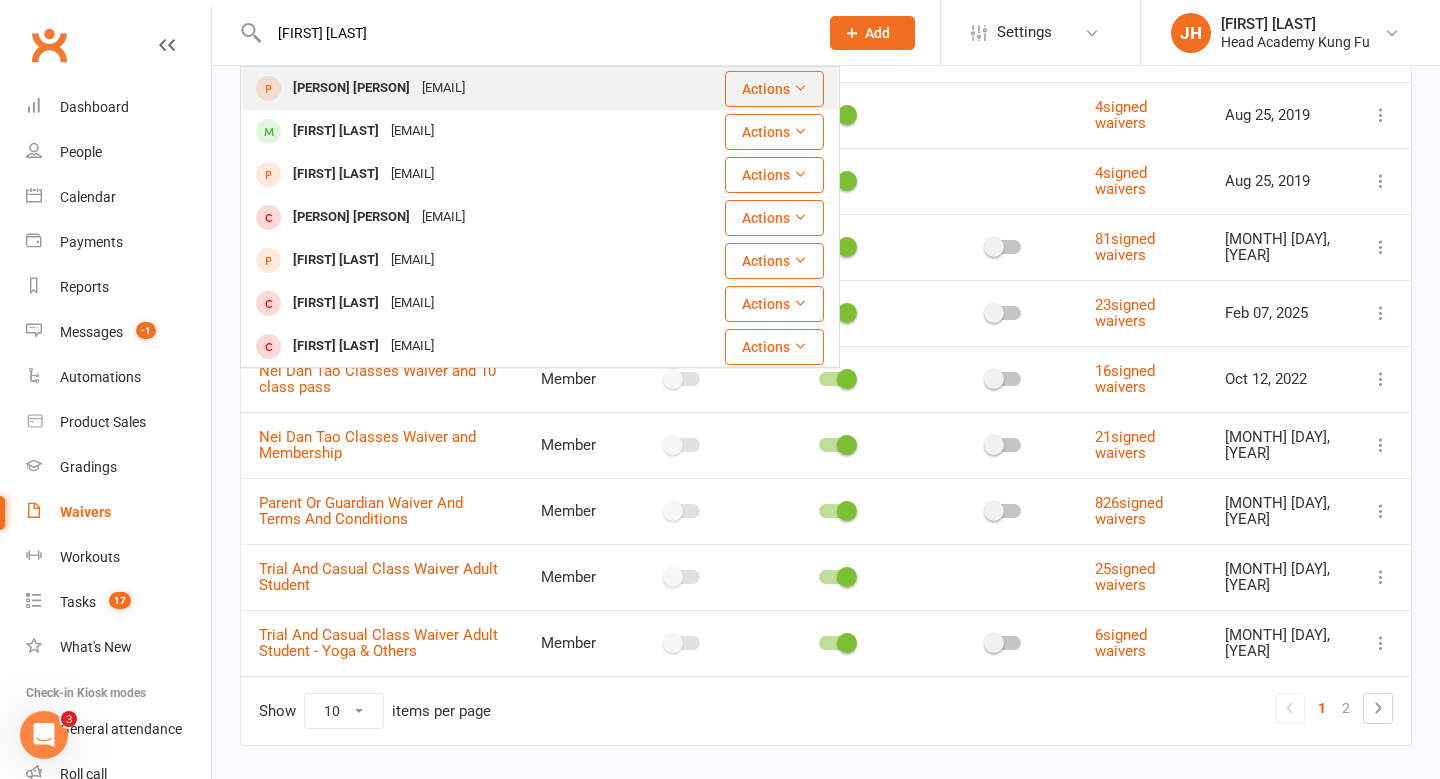 type on "luke austin" 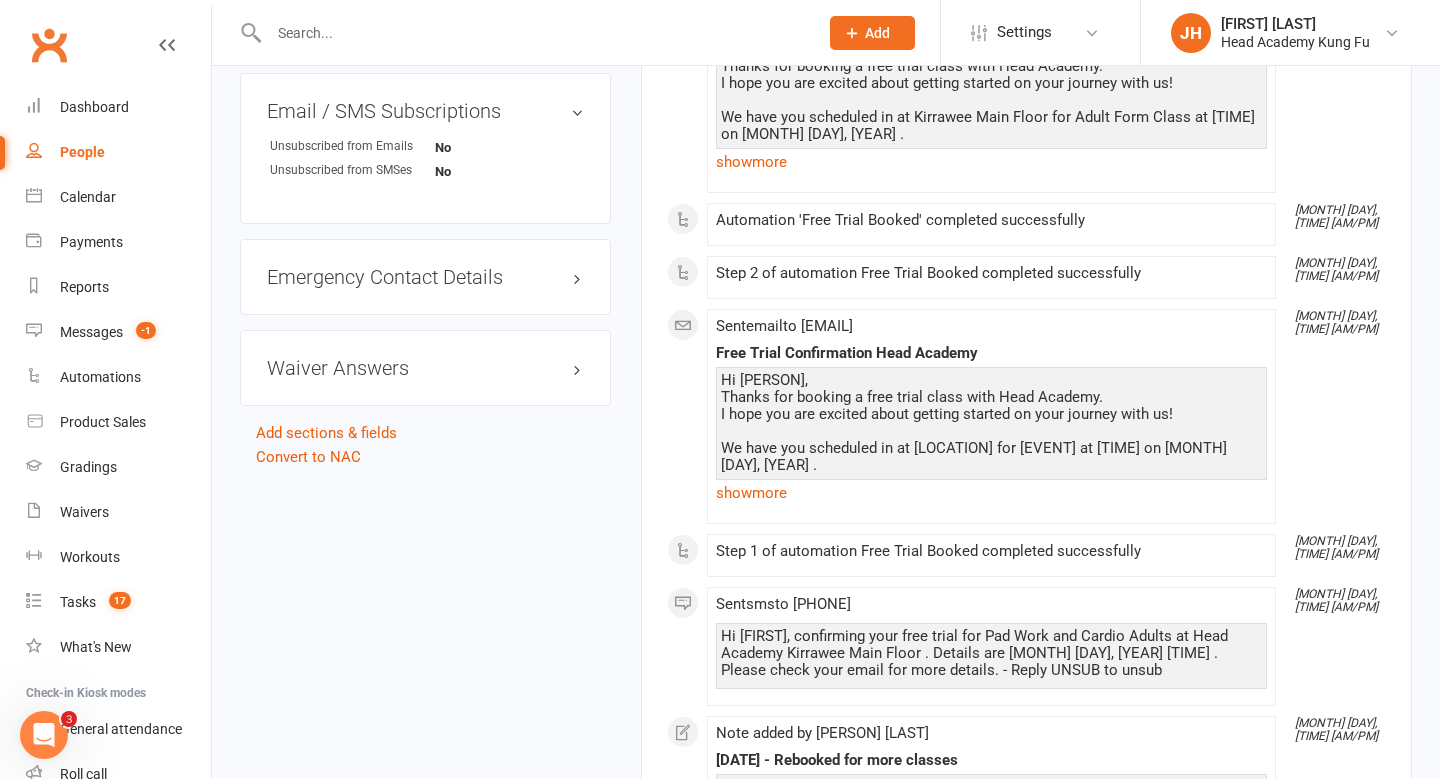 scroll, scrollTop: 1205, scrollLeft: 0, axis: vertical 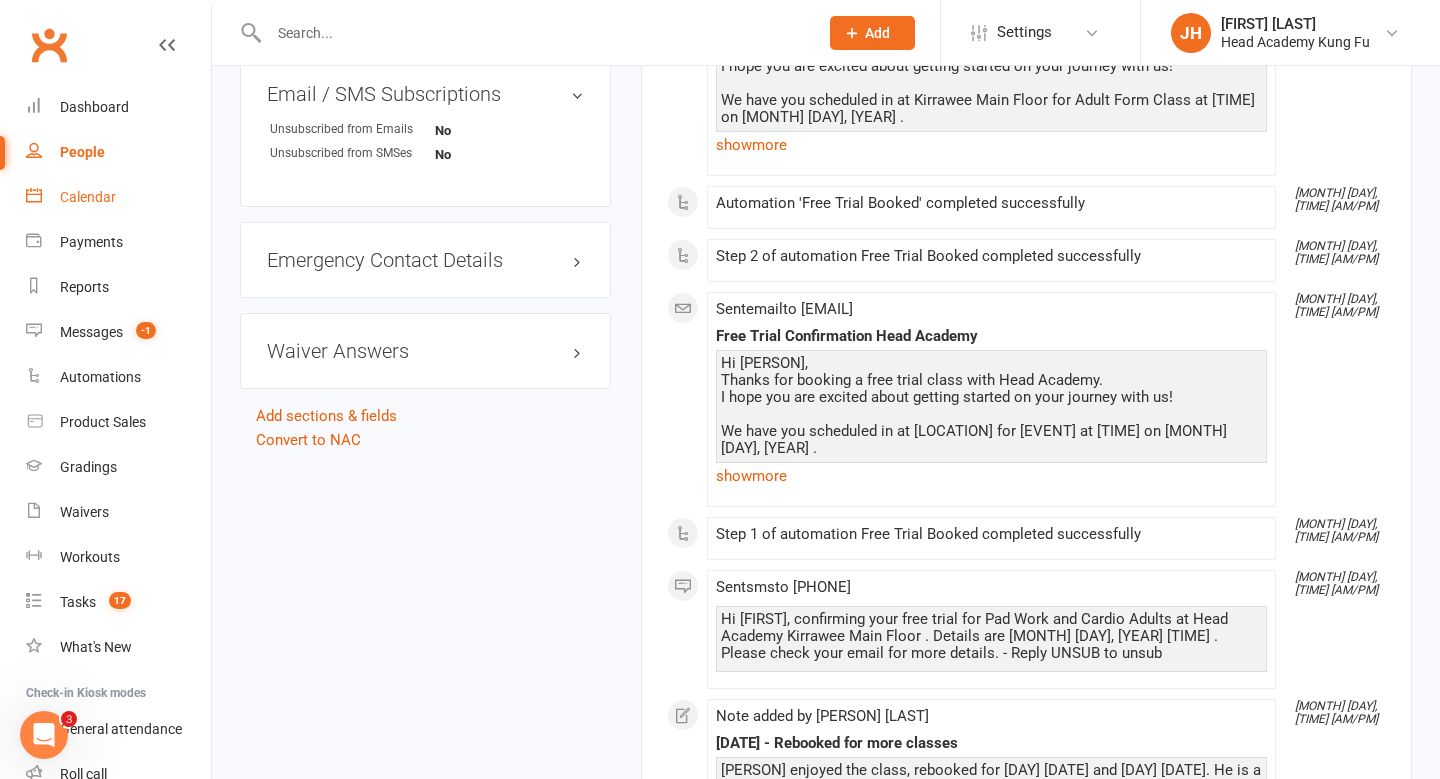 click on "Calendar" at bounding box center [88, 197] 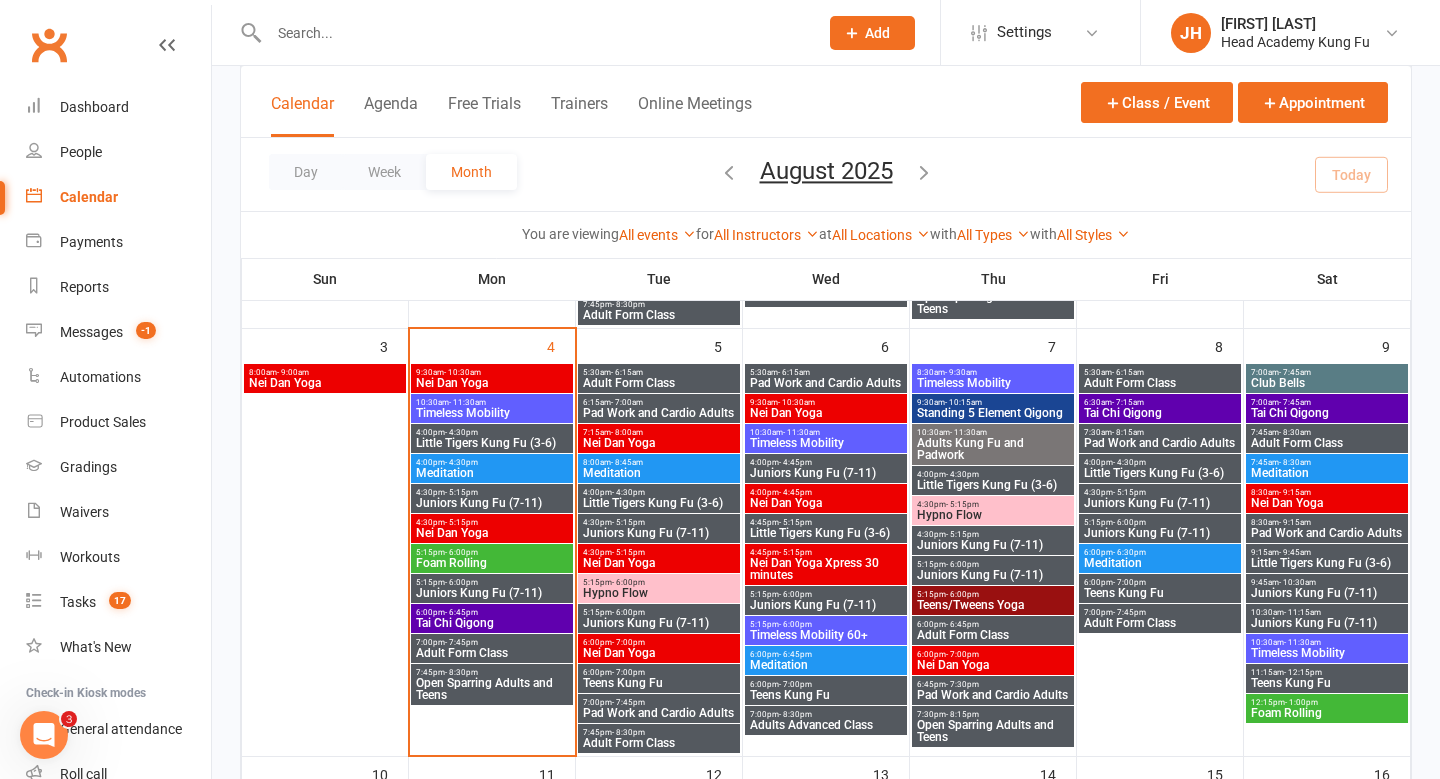 scroll, scrollTop: 538, scrollLeft: 0, axis: vertical 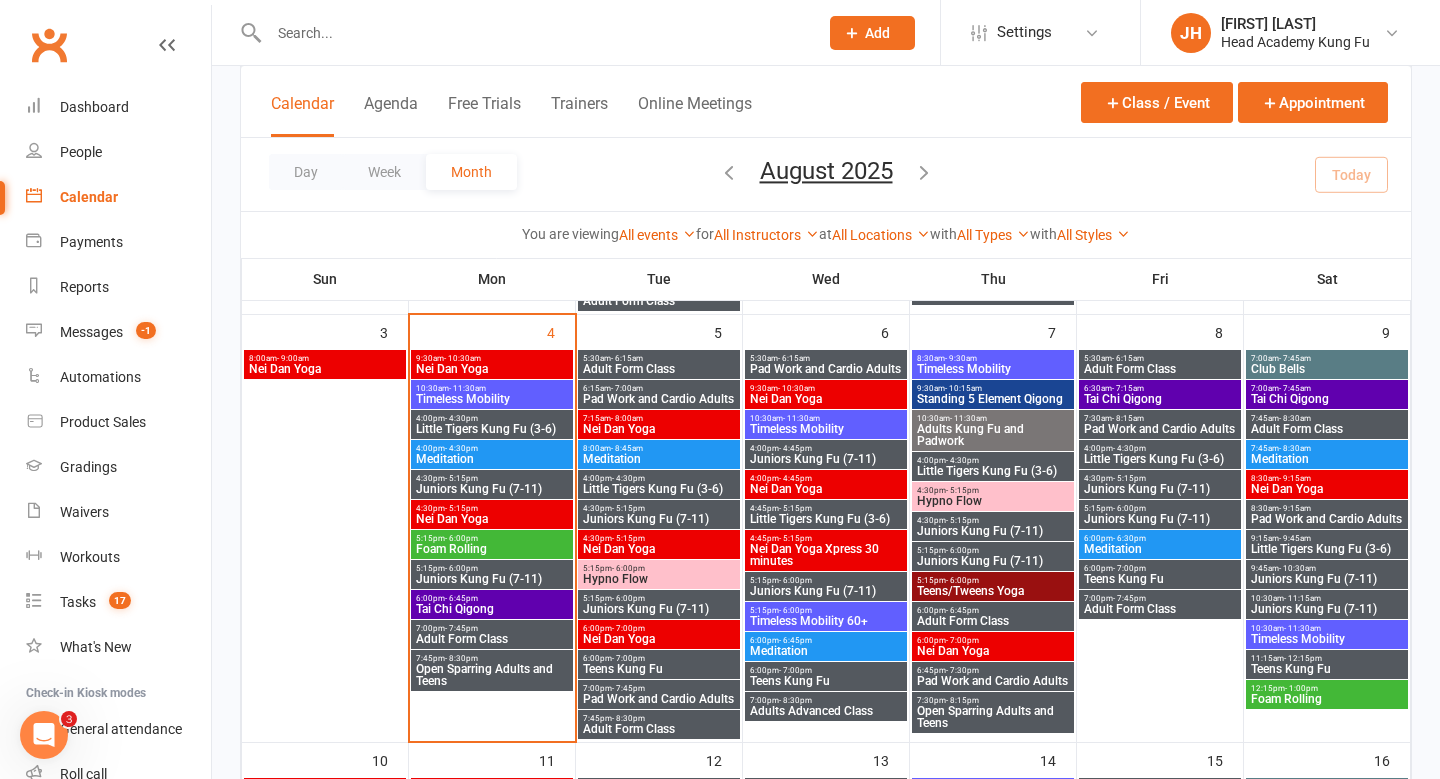 click on "Pad Work and Cardio Adults" at bounding box center (659, 699) 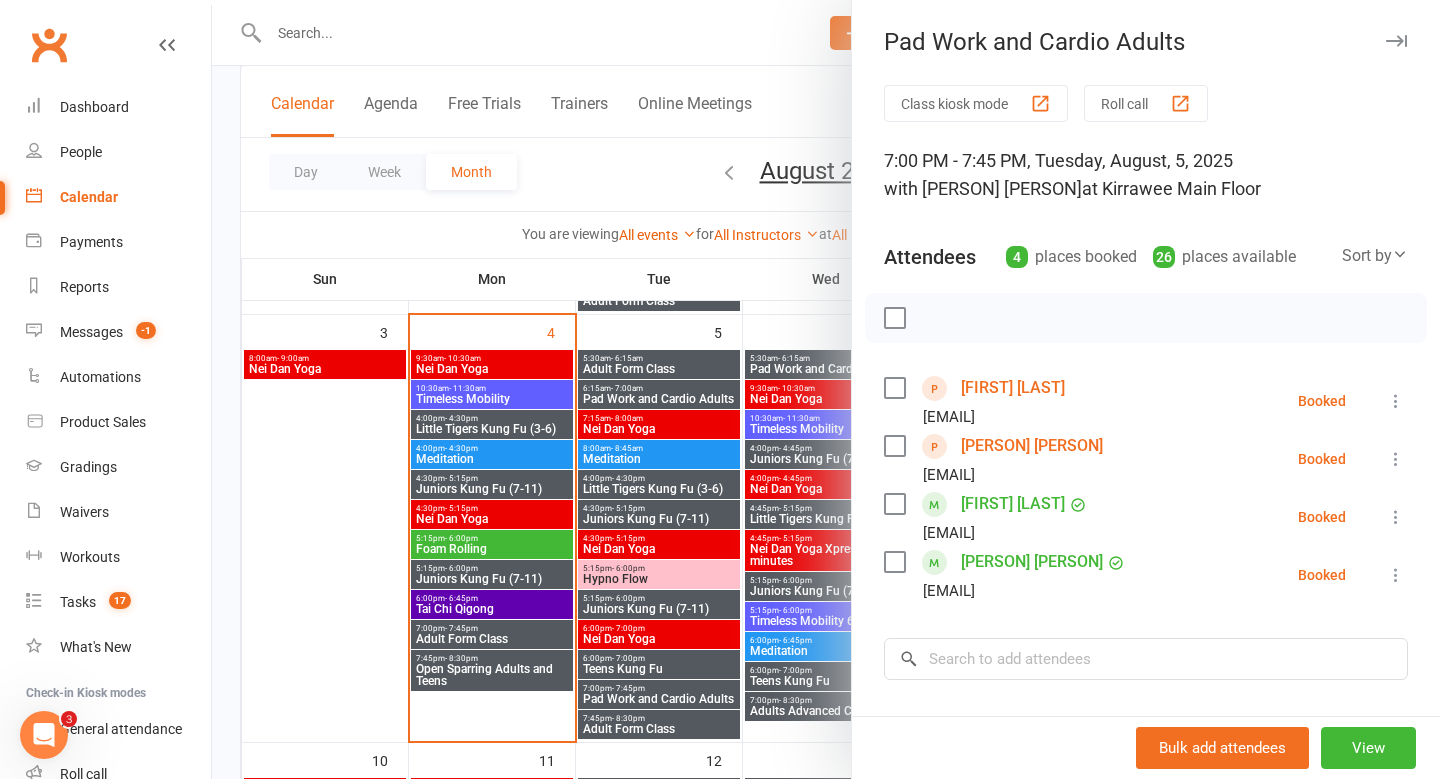 click on "Pad Work and Cardio Adults" at bounding box center (1146, 42) 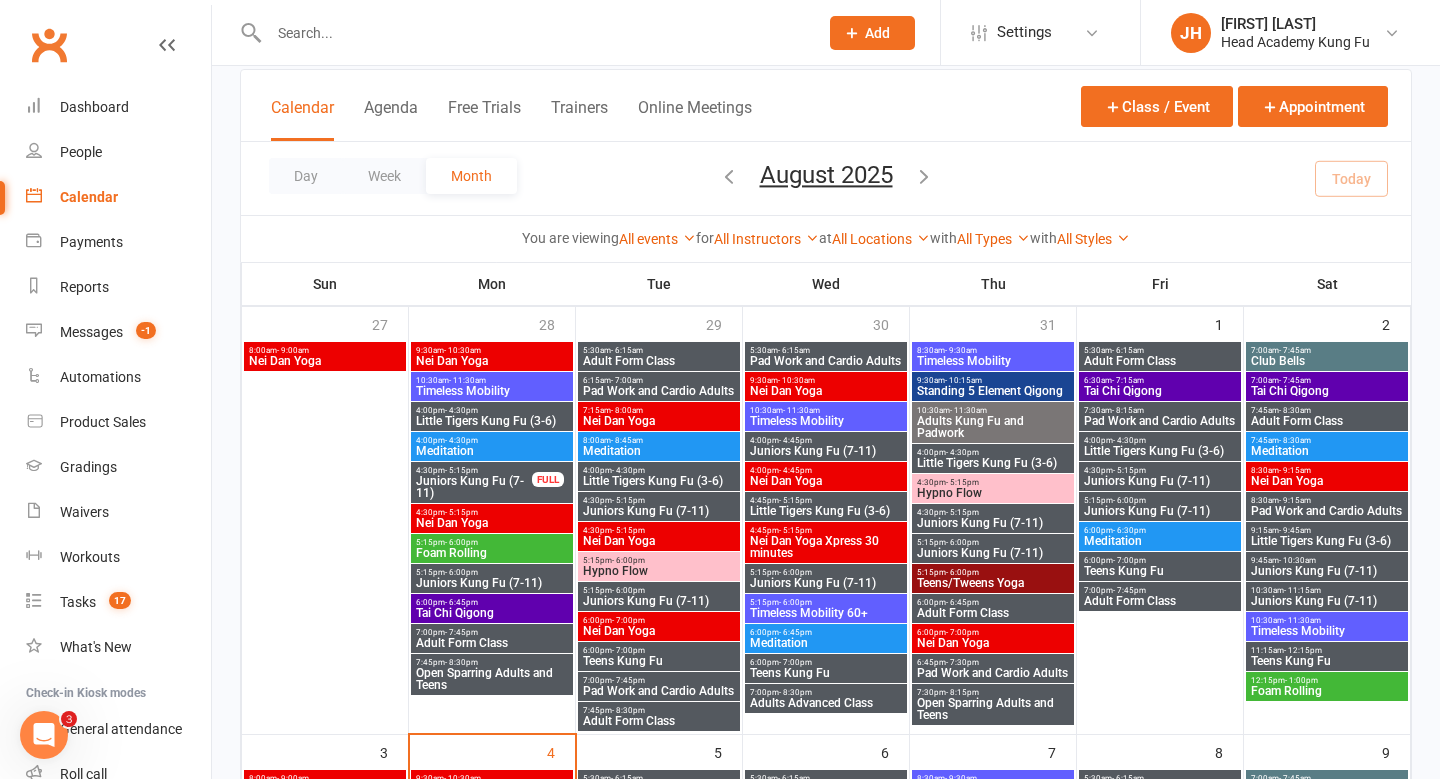 scroll, scrollTop: 109, scrollLeft: 0, axis: vertical 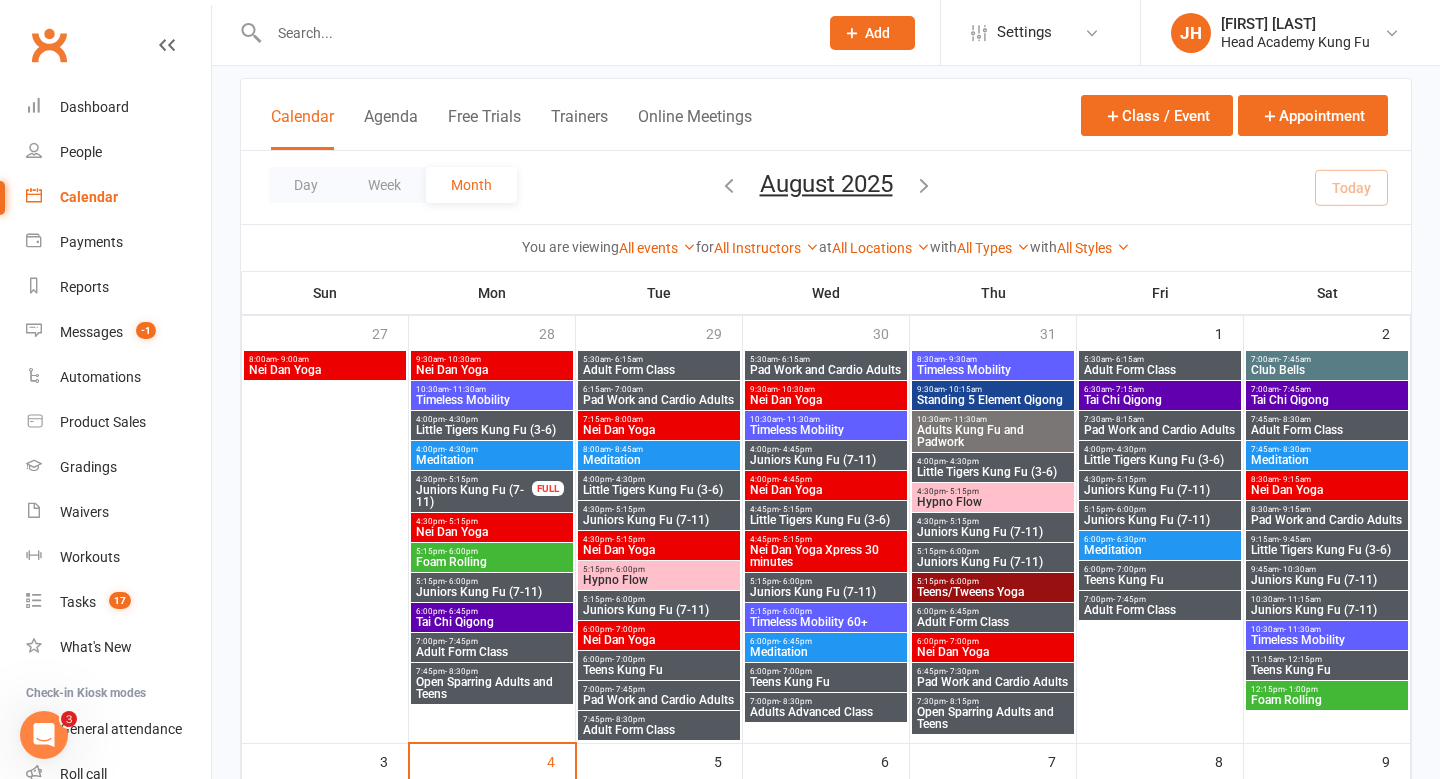 click on "7:00am  - 7:45am" at bounding box center (1327, 389) 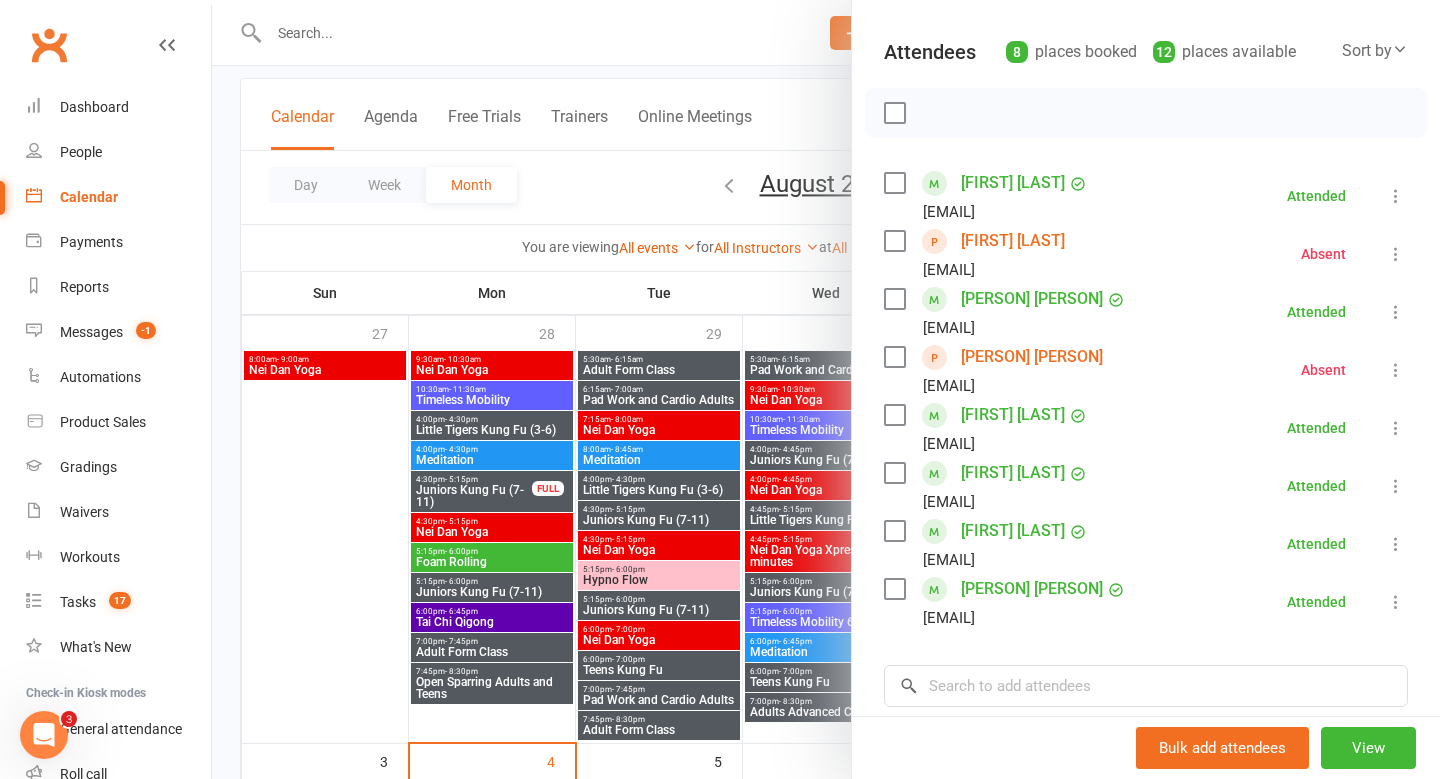 scroll, scrollTop: 205, scrollLeft: 0, axis: vertical 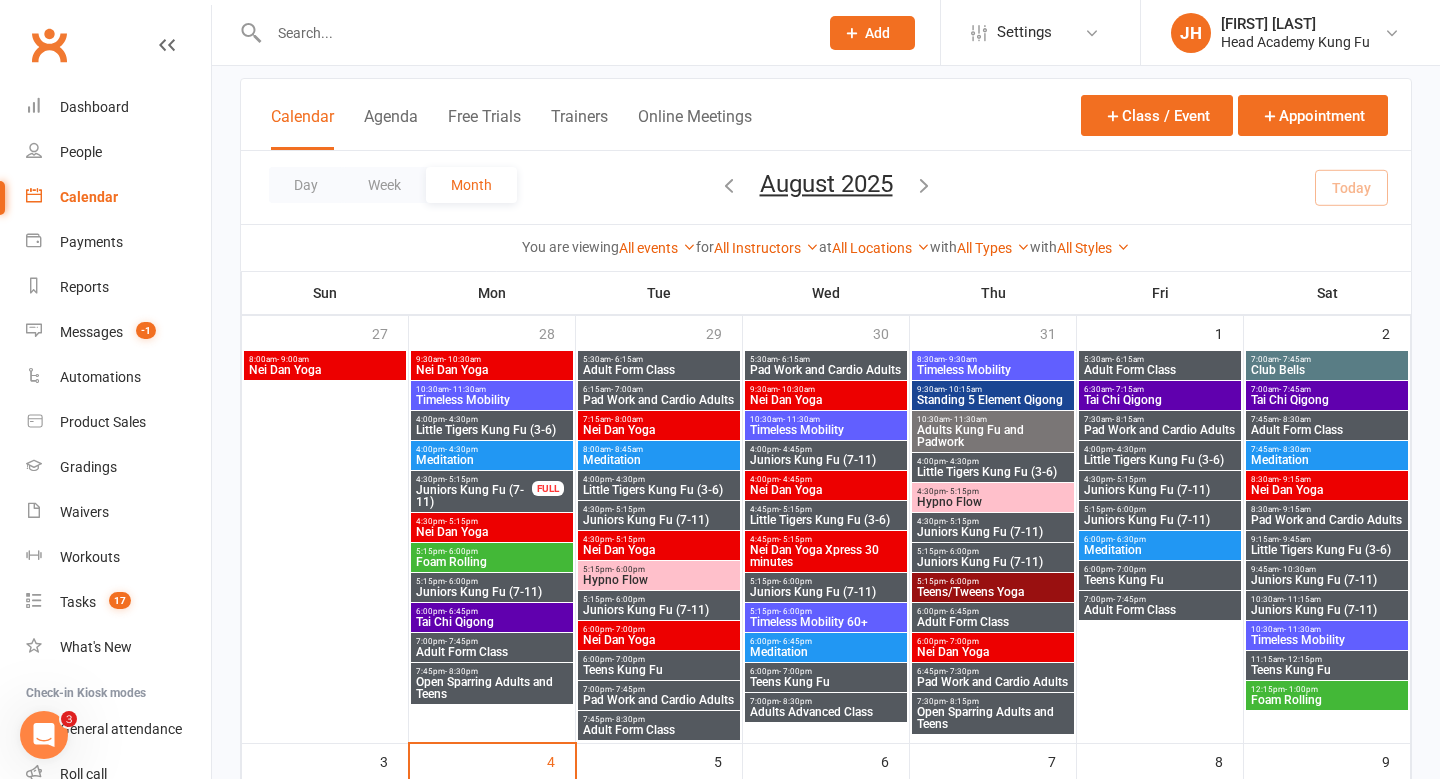click on "Meditation" at bounding box center (1327, 460) 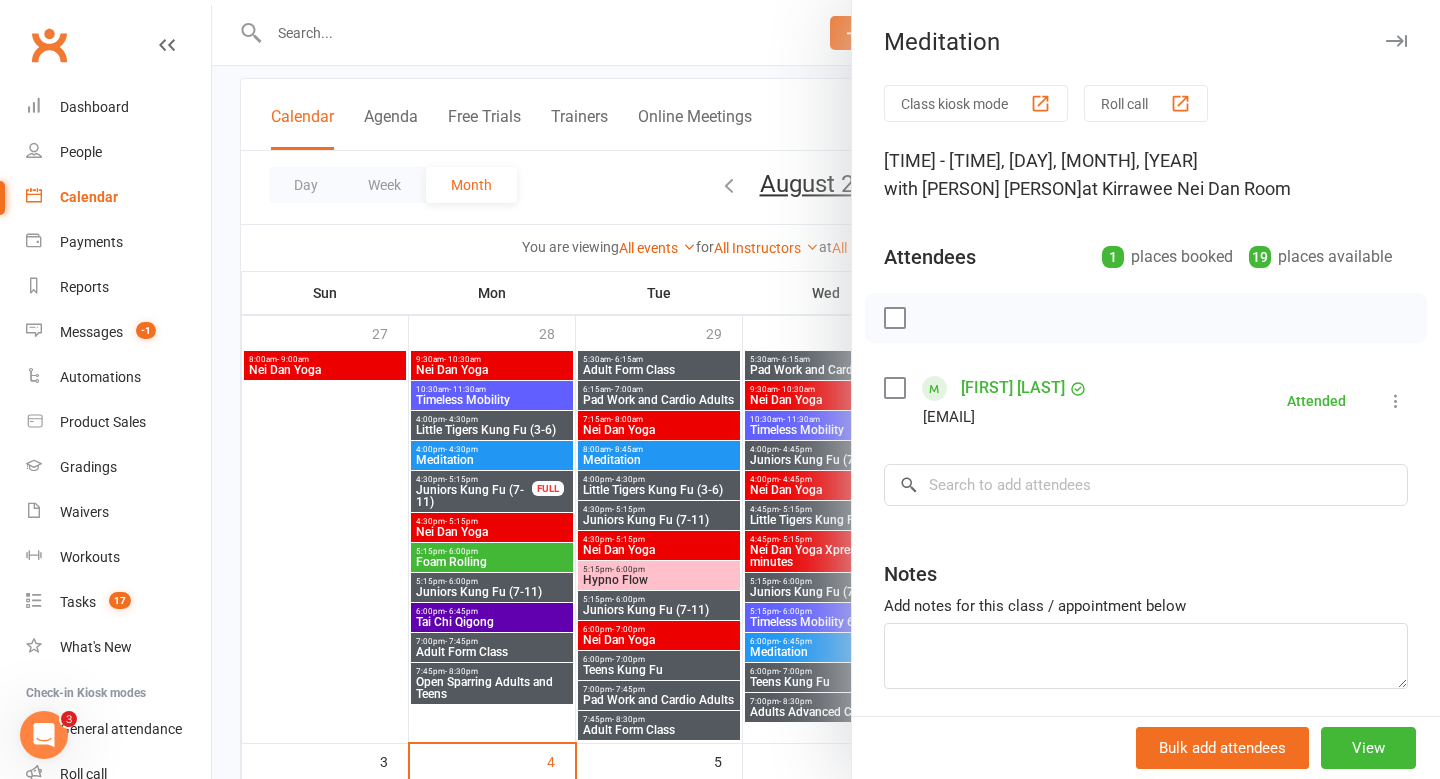 click at bounding box center [826, 389] 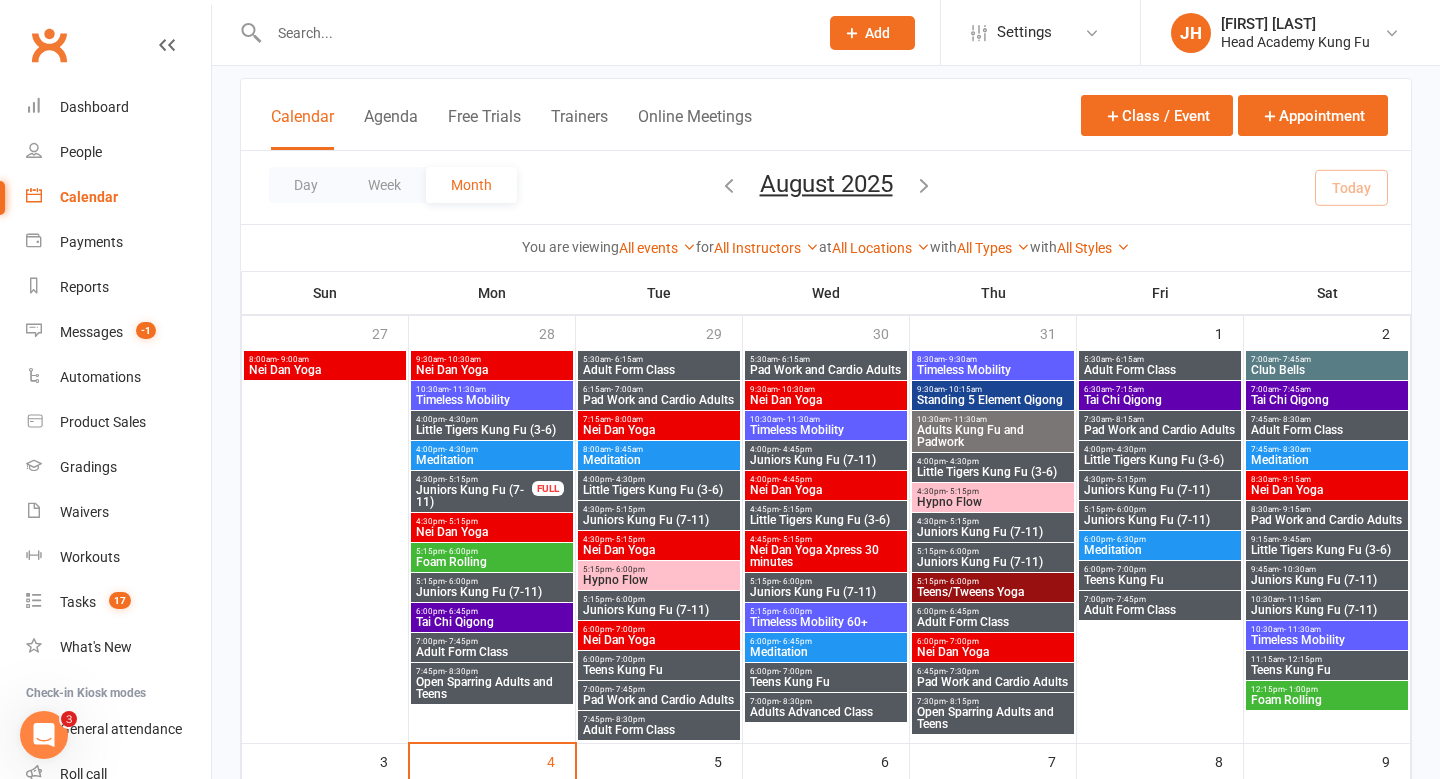 click on "Nei Dan Yoga" at bounding box center (1327, 490) 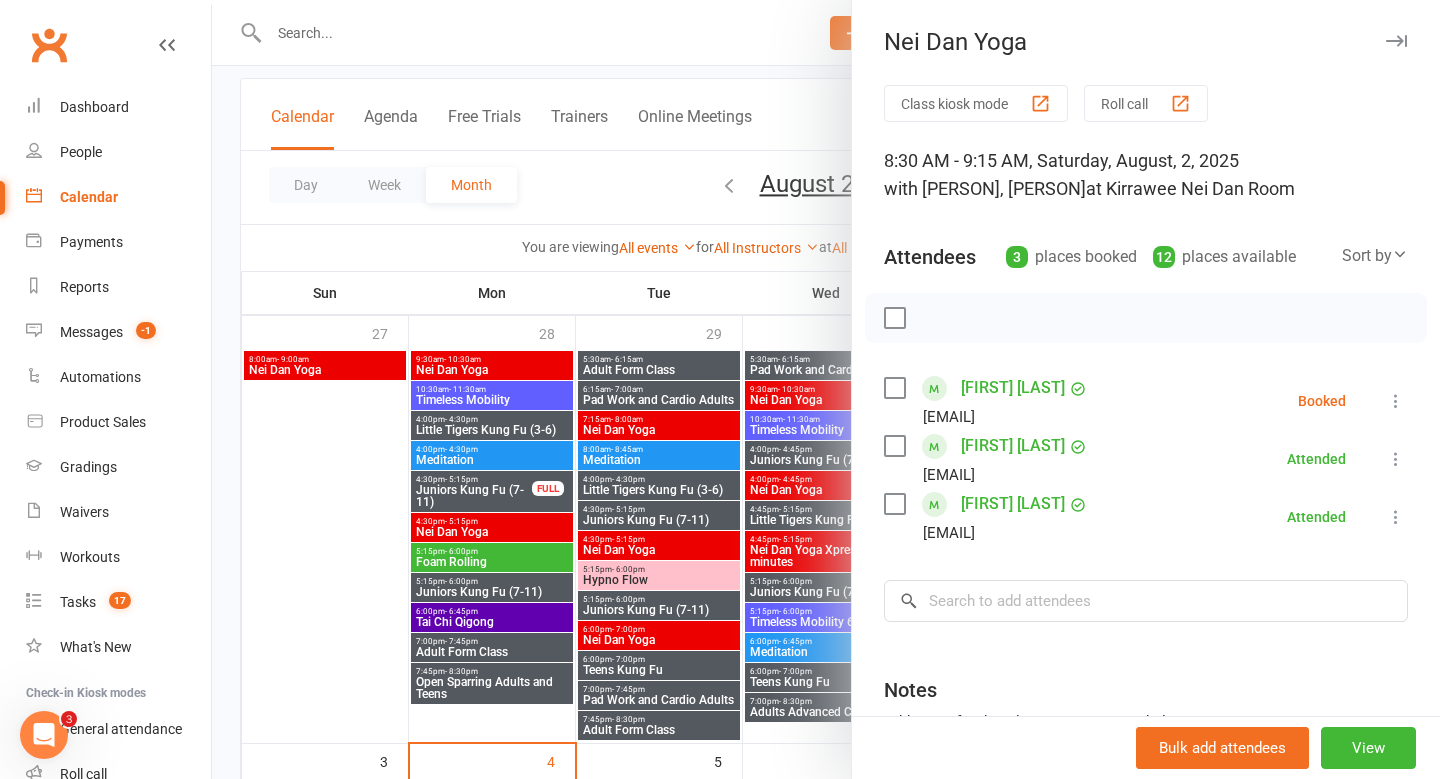 click at bounding box center (826, 389) 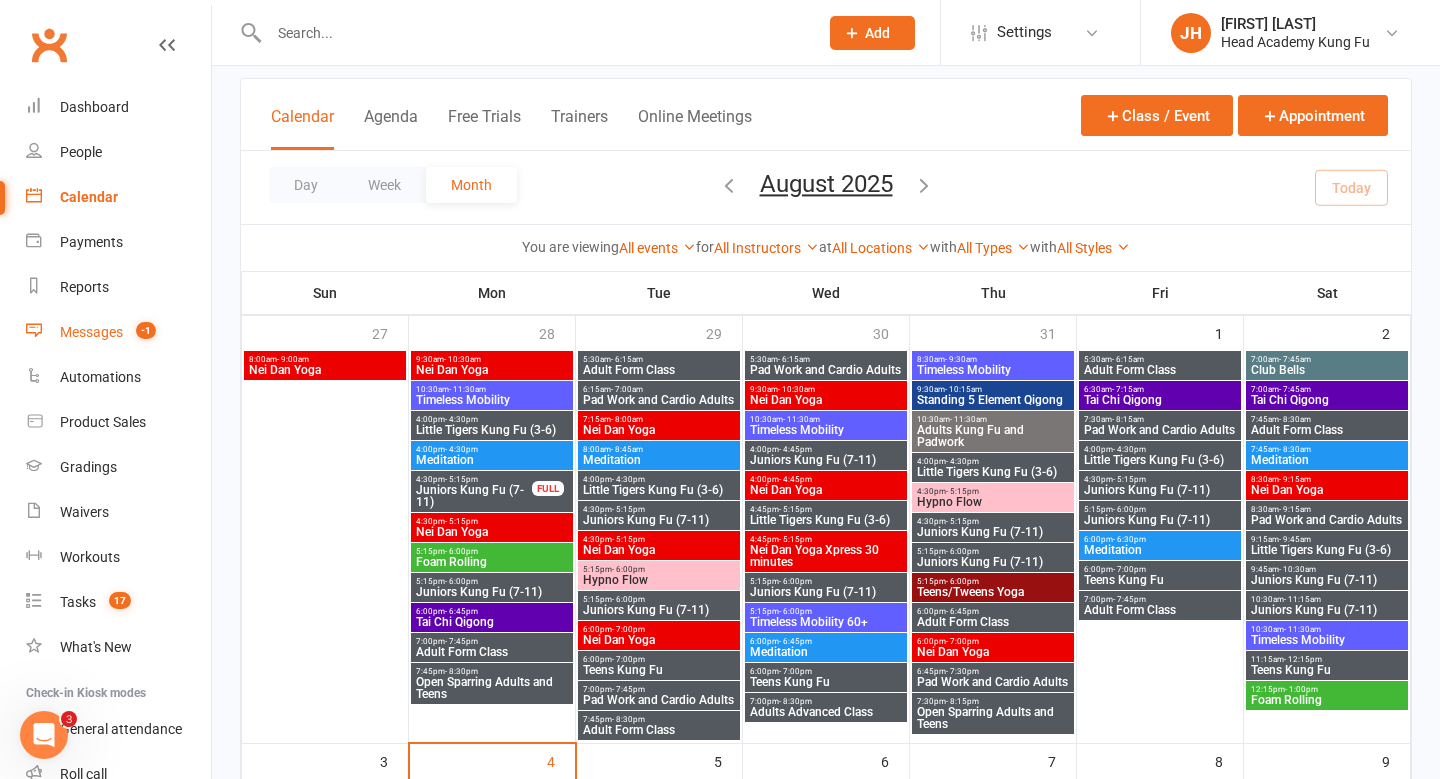 click on "Messages" at bounding box center [91, 332] 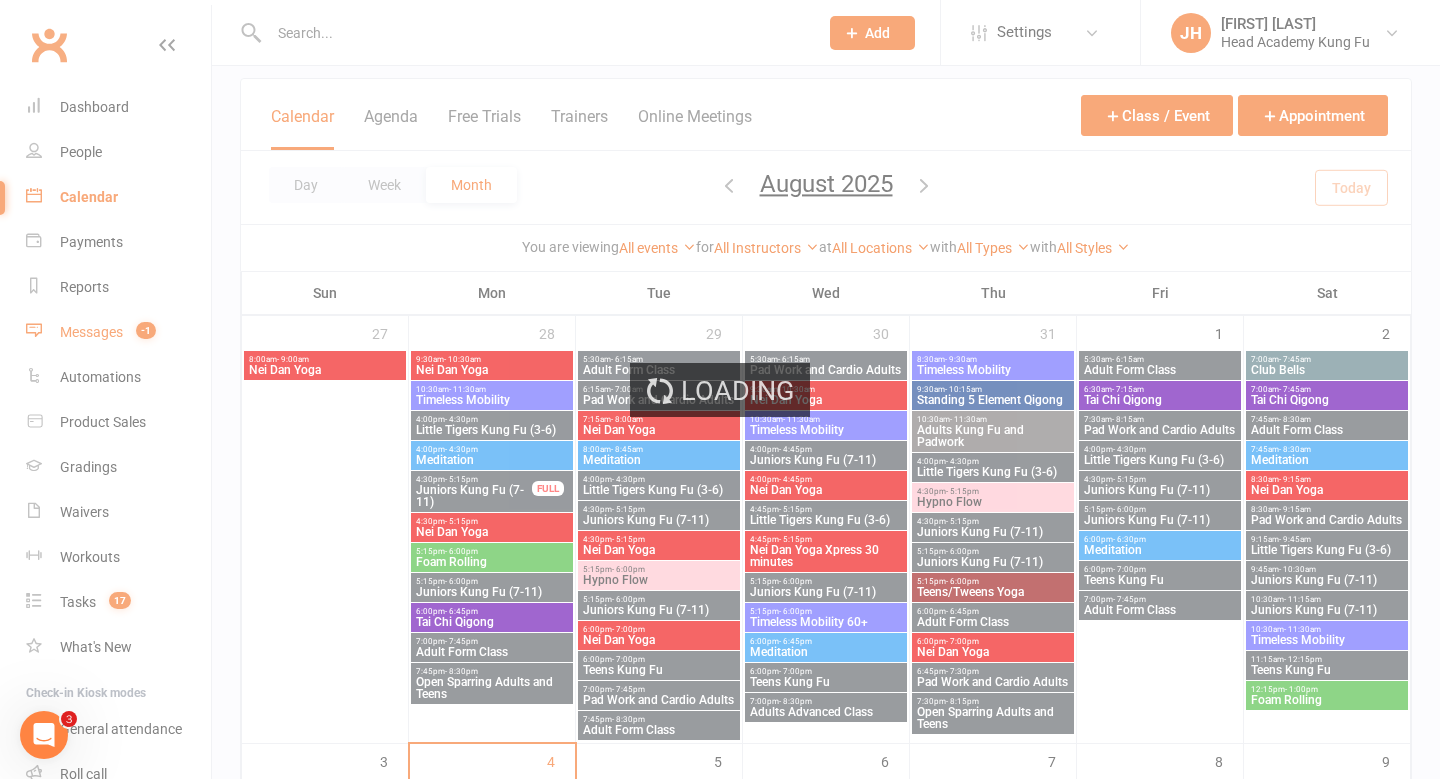 scroll, scrollTop: 0, scrollLeft: 0, axis: both 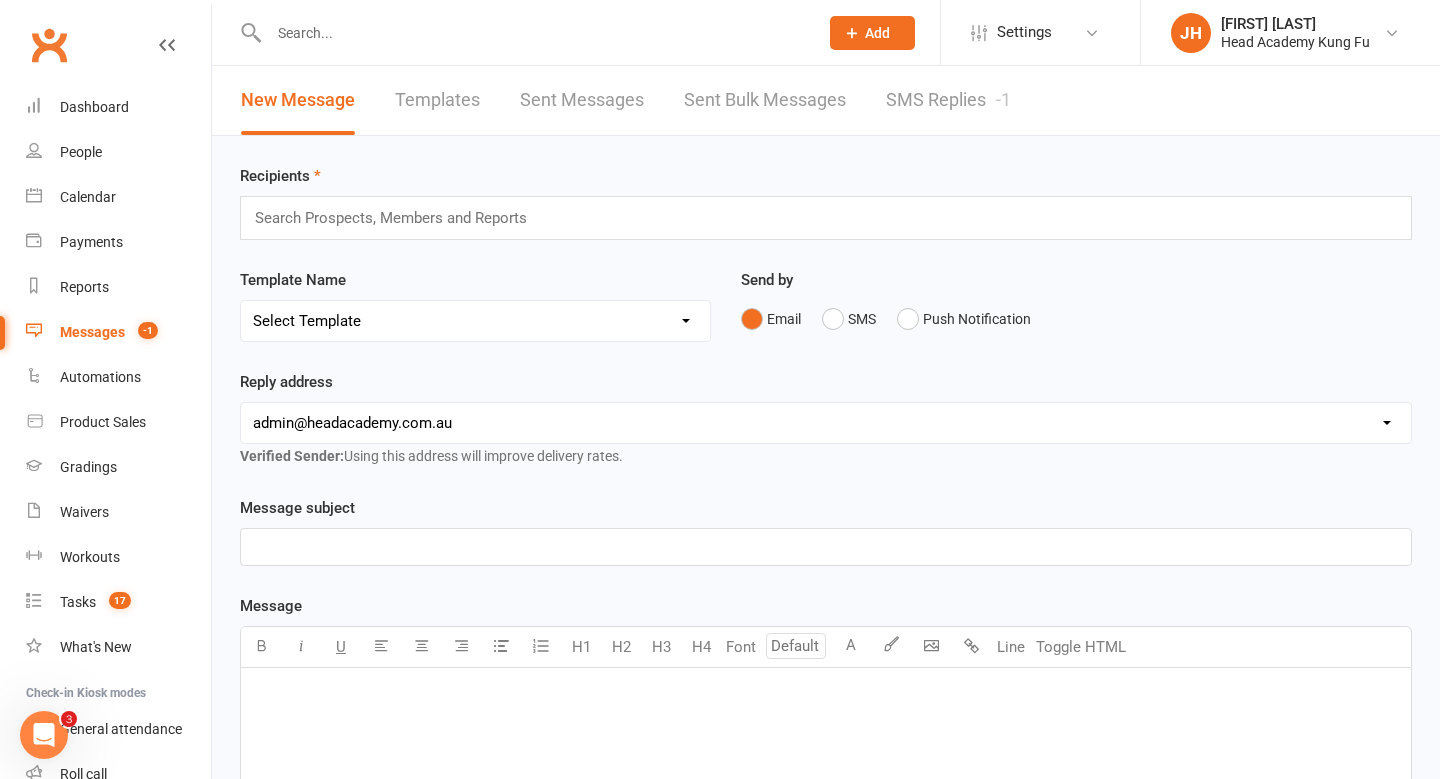 click on "SMS Replies  -1" at bounding box center (948, 100) 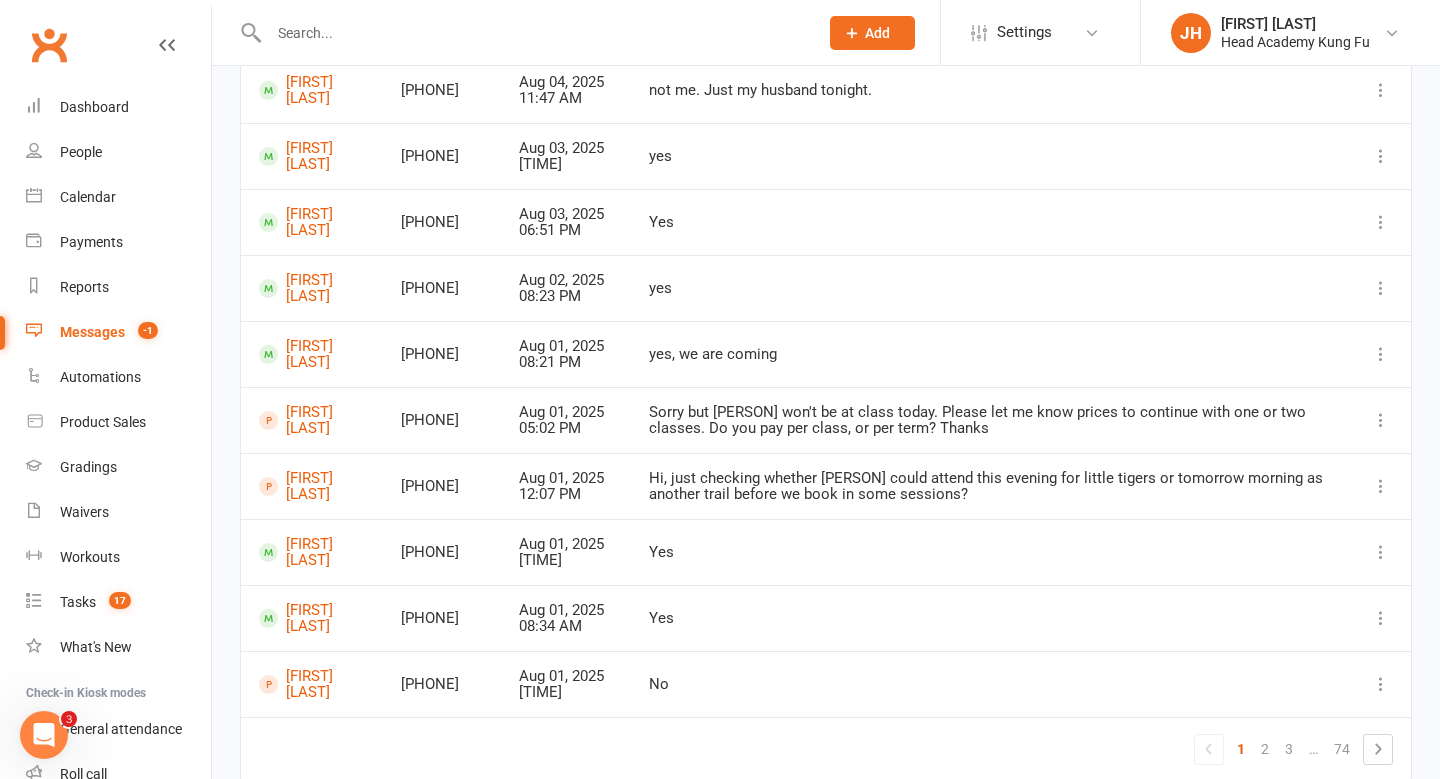 scroll, scrollTop: 357, scrollLeft: 0, axis: vertical 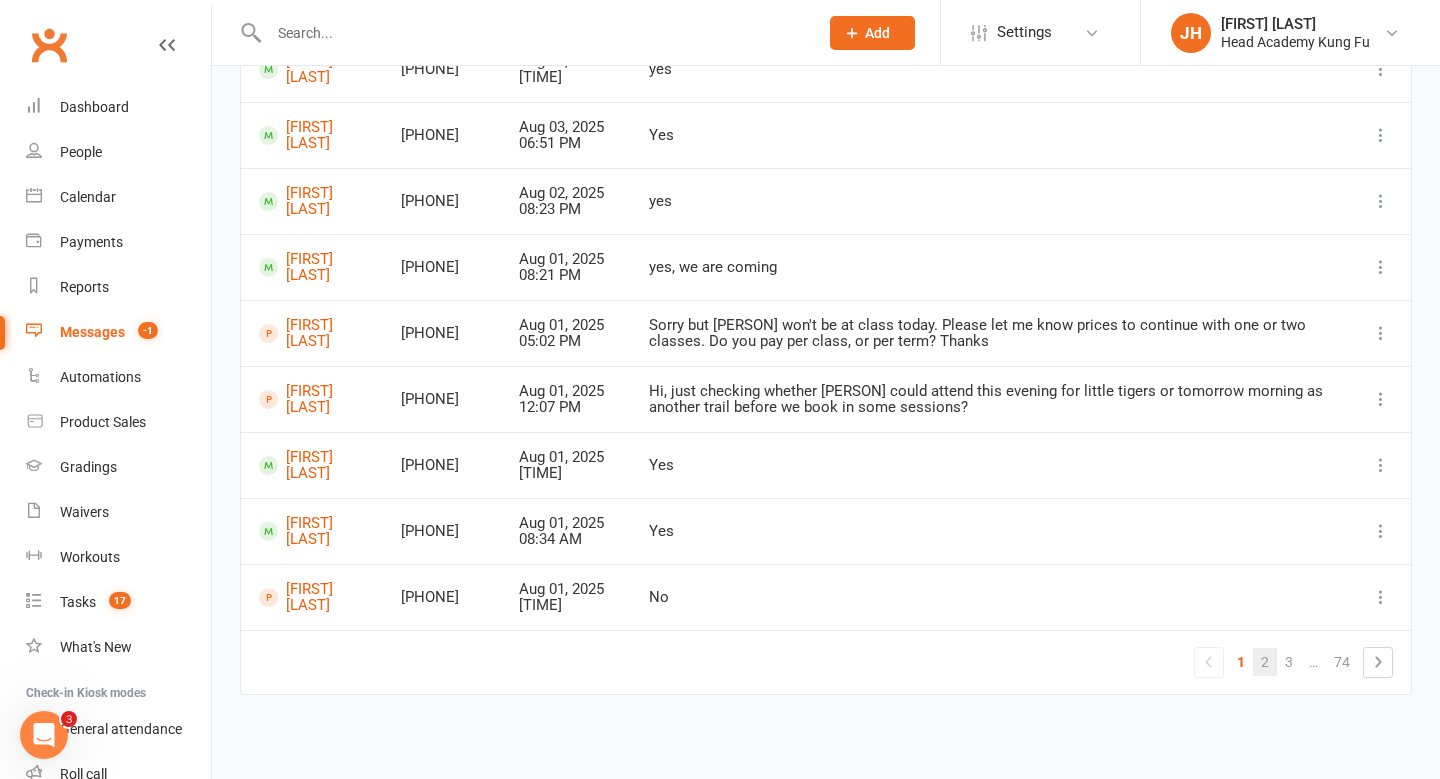 click on "2" at bounding box center (1265, 662) 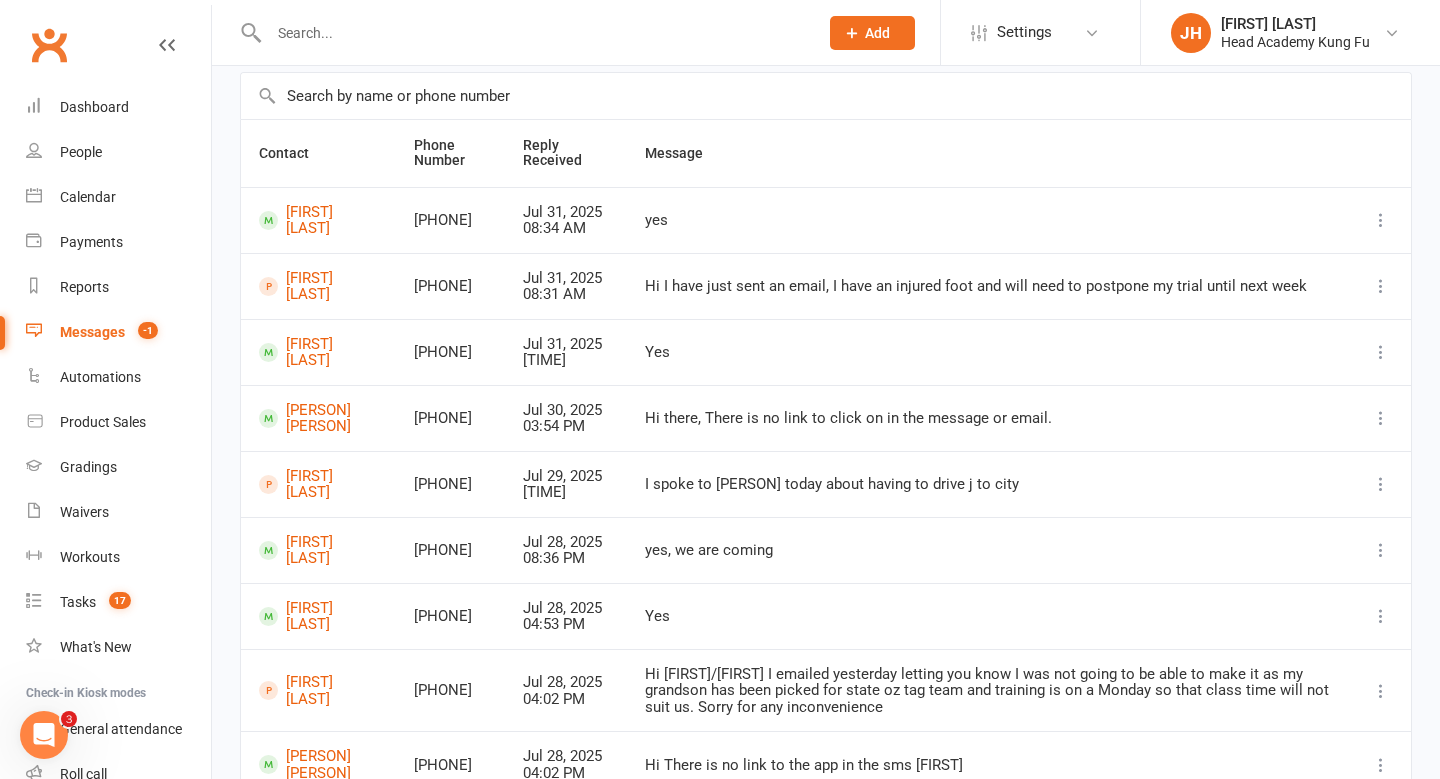 scroll, scrollTop: 139, scrollLeft: 0, axis: vertical 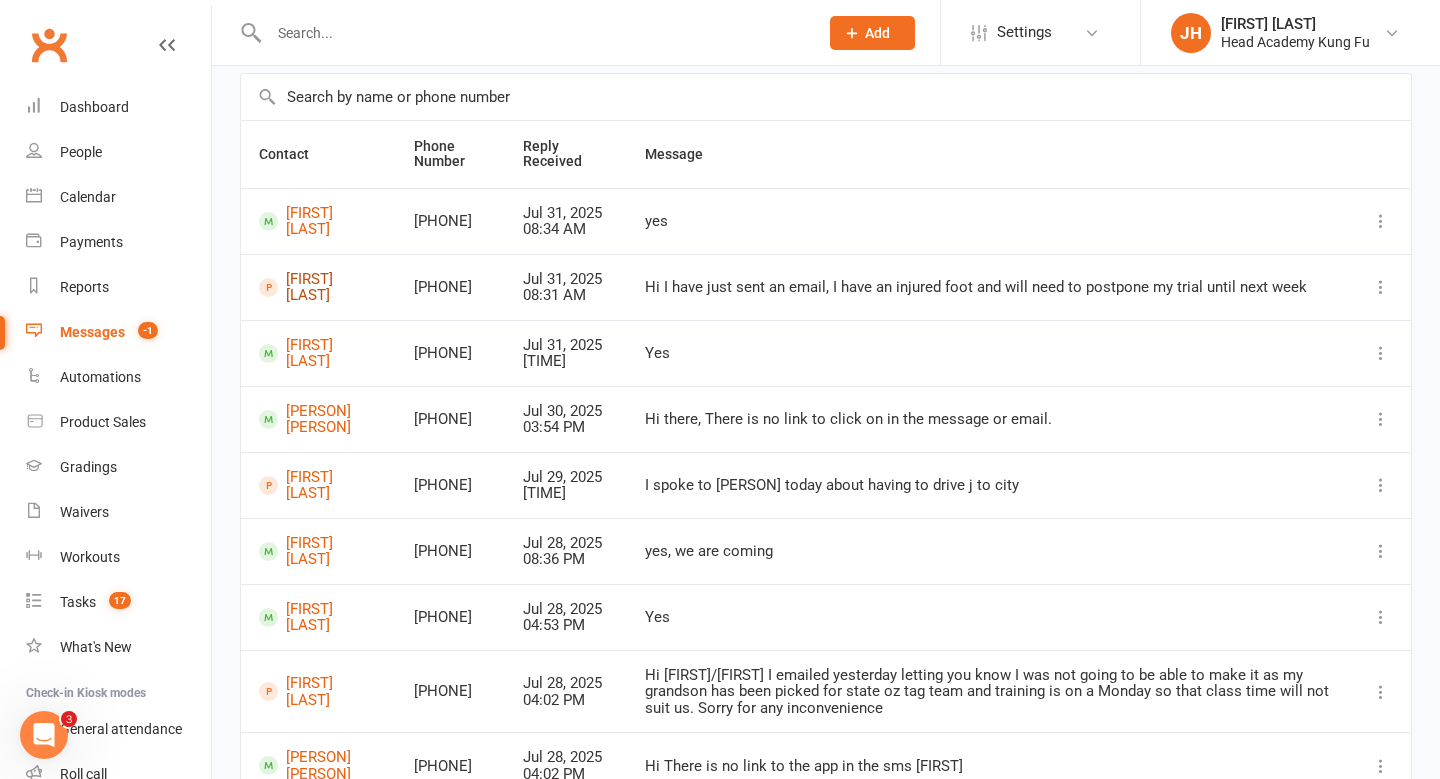 click on "Kat Champion" at bounding box center [318, 287] 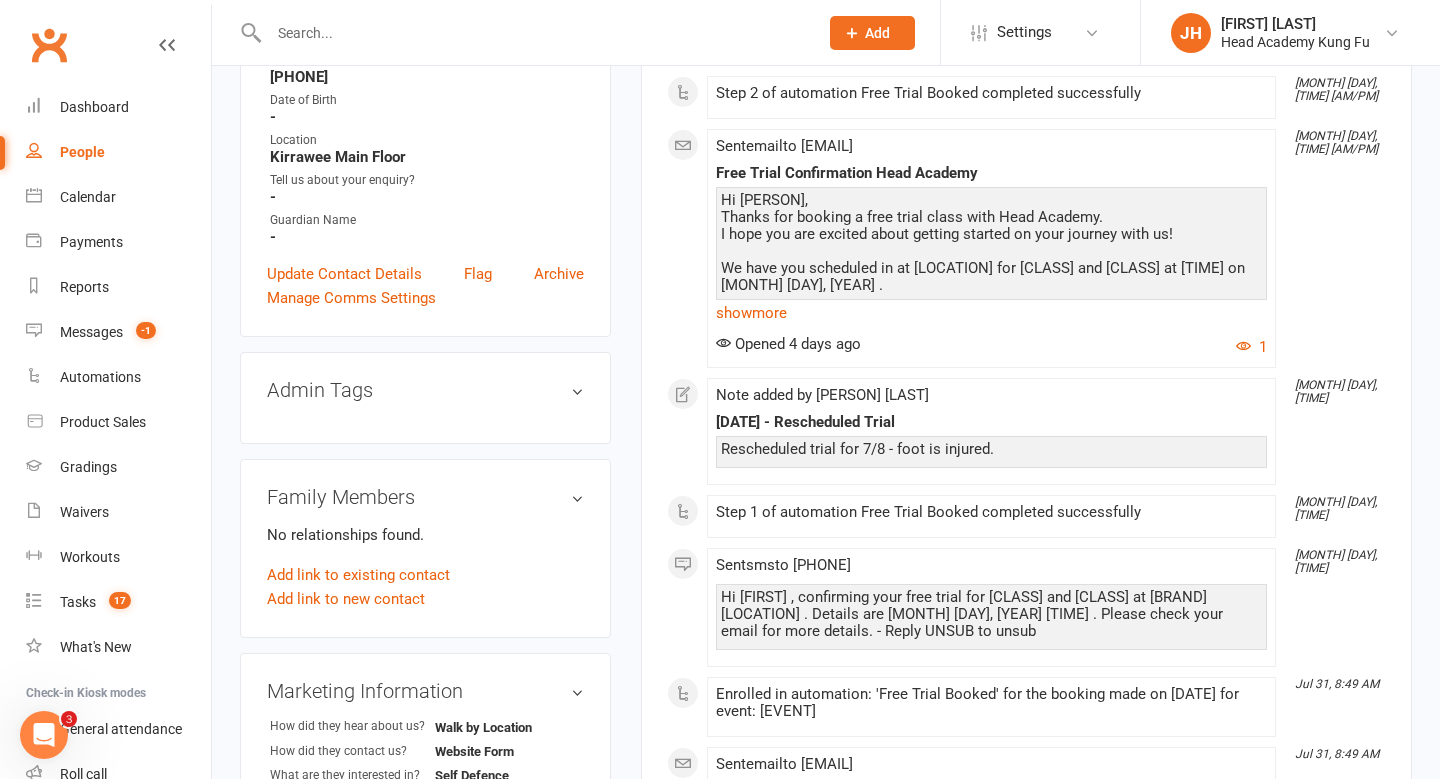 scroll, scrollTop: 386, scrollLeft: 0, axis: vertical 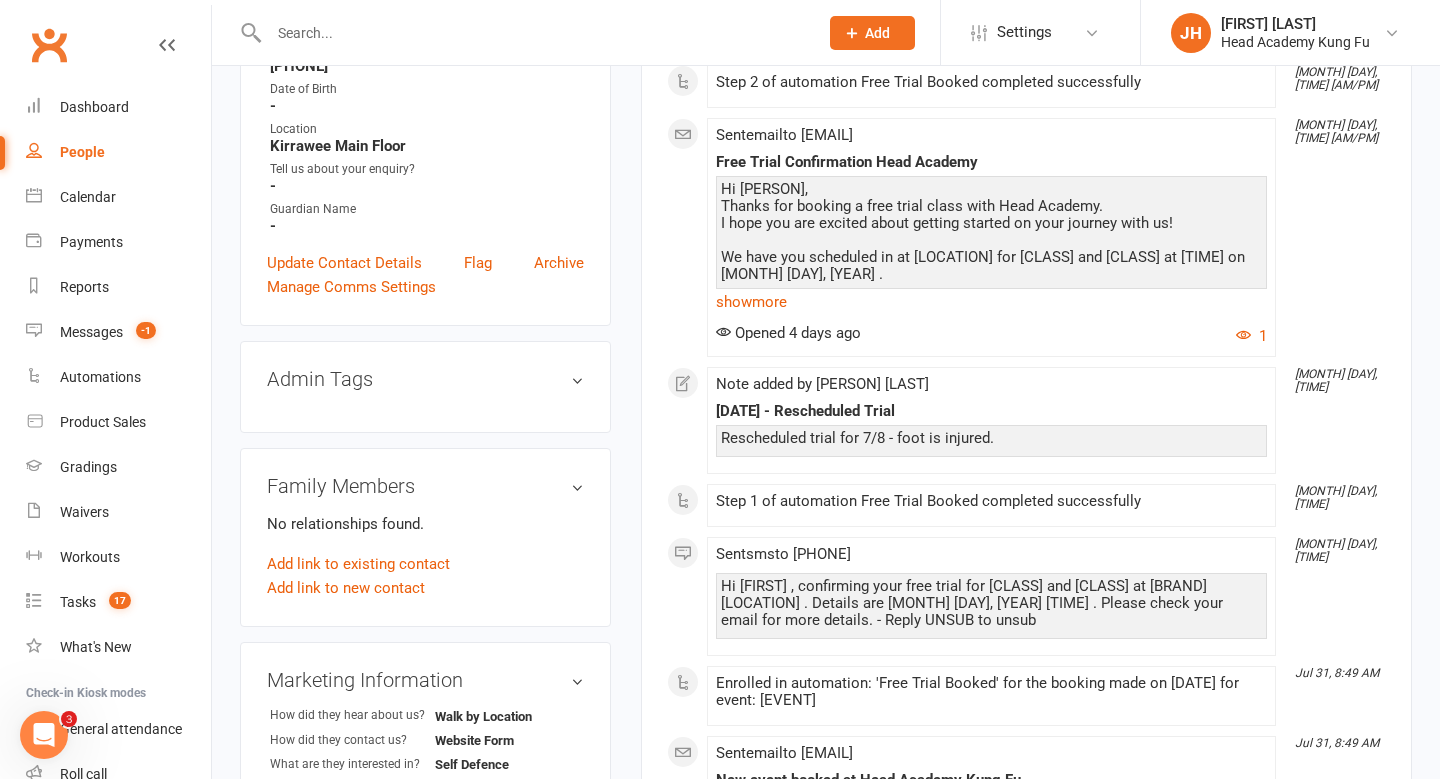click on "July 2025 Jul 31, 8:51 AM Automation 'Free Trial Booked' completed successfully   Jul 31, 8:51 AM Step 2 of automation Free Trial Booked completed successfully   Jul 31, 8:51 AM   Sent  email  to   katchampion01@hotmail.com   Free Trial Confirmation Head Academy Hi Kat, Thanks for booking a free trial class with Head Academy. I hope you are excited about getting started on your journey with us! We have you scheduled in at Kirrawee Main Floor  for Adults Kung Fu and Padwork  at 10:30 AM  on August 07, 2025 . If for some reason you cannot make the class please let us know and we can help you reschedule. Please note:  Main Floor  for Kung Fu Classes and day time Timeless mobility. Please note:  Nei Dan room  for Qigong, Tai Chi, Nei Dan Yoga, Hypno Flow, Kids Yoga and evening Timless Mobility. All classes in Nei Dan Room start promptly, and door is locked to prevent disturbance of the students. Please follow the grey path on the left to the Nei Dan waiting area, which is at the back of our academy.  Regards," at bounding box center (1026, 1290) 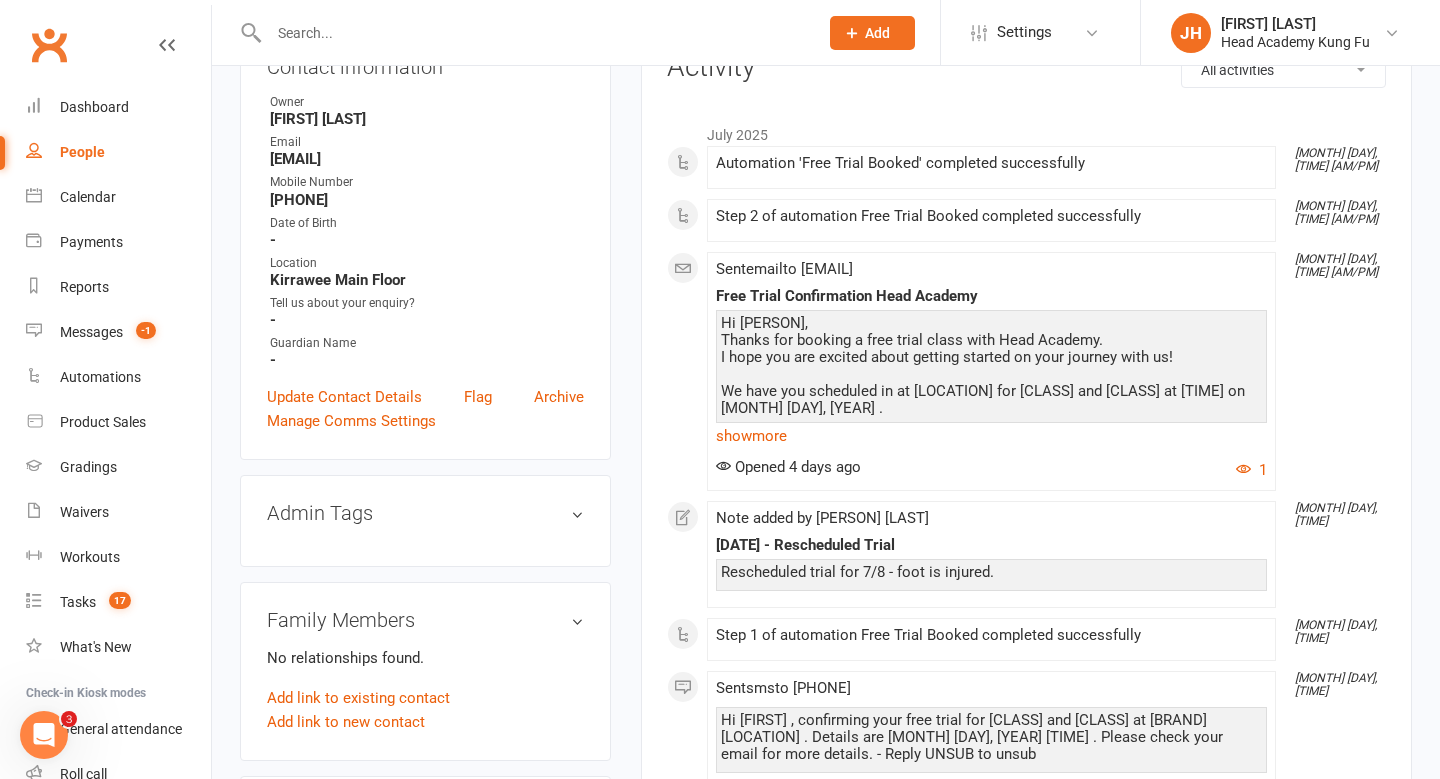 scroll, scrollTop: 232, scrollLeft: 0, axis: vertical 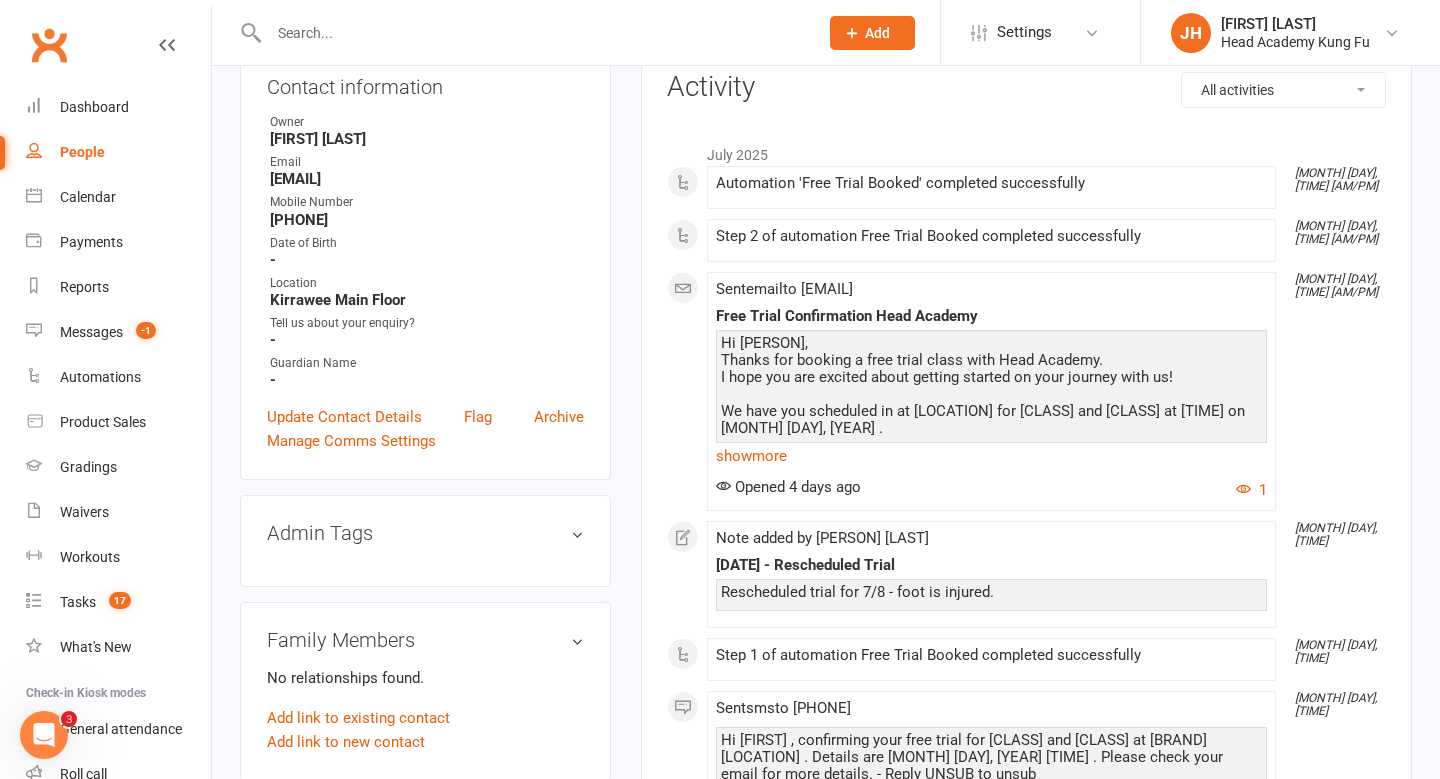 click at bounding box center (533, 33) 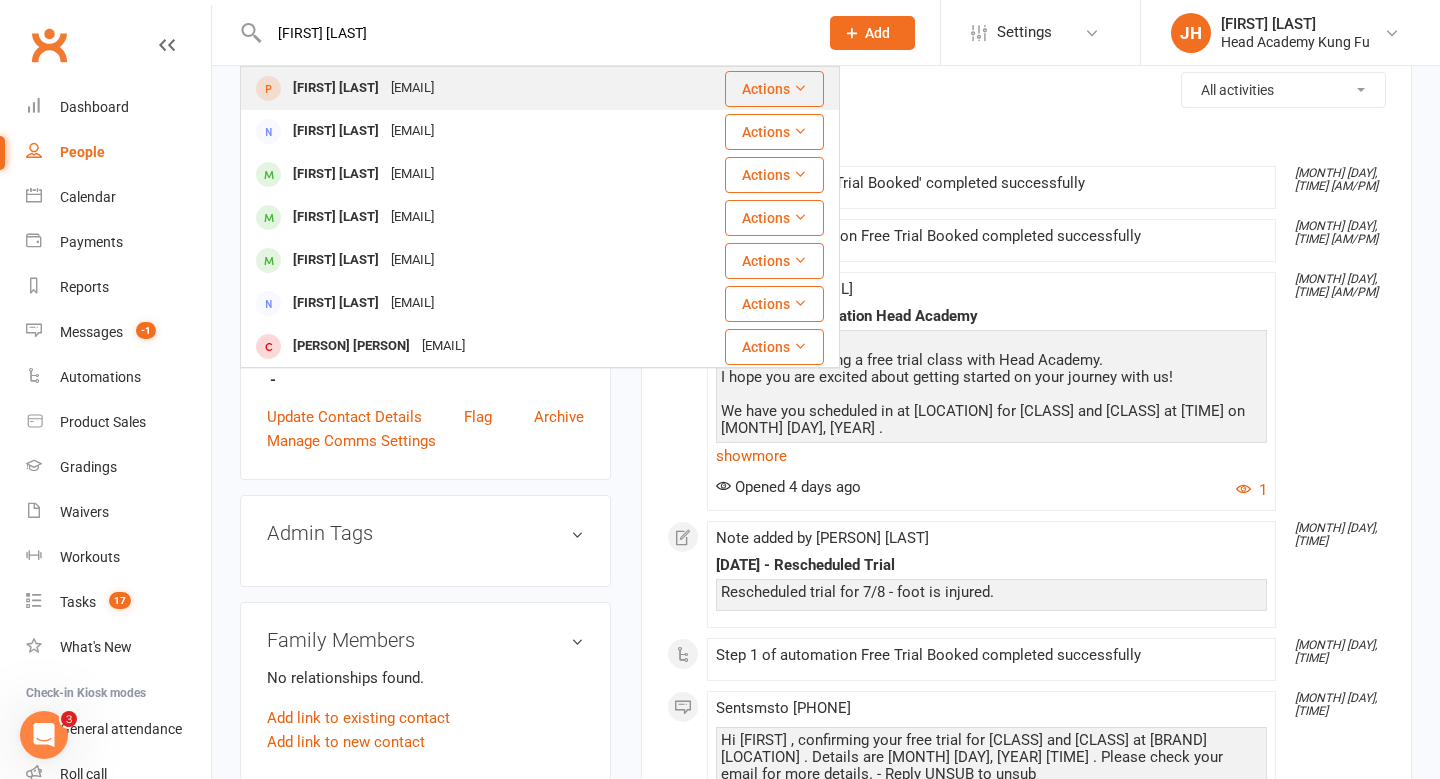 type on "anna martin" 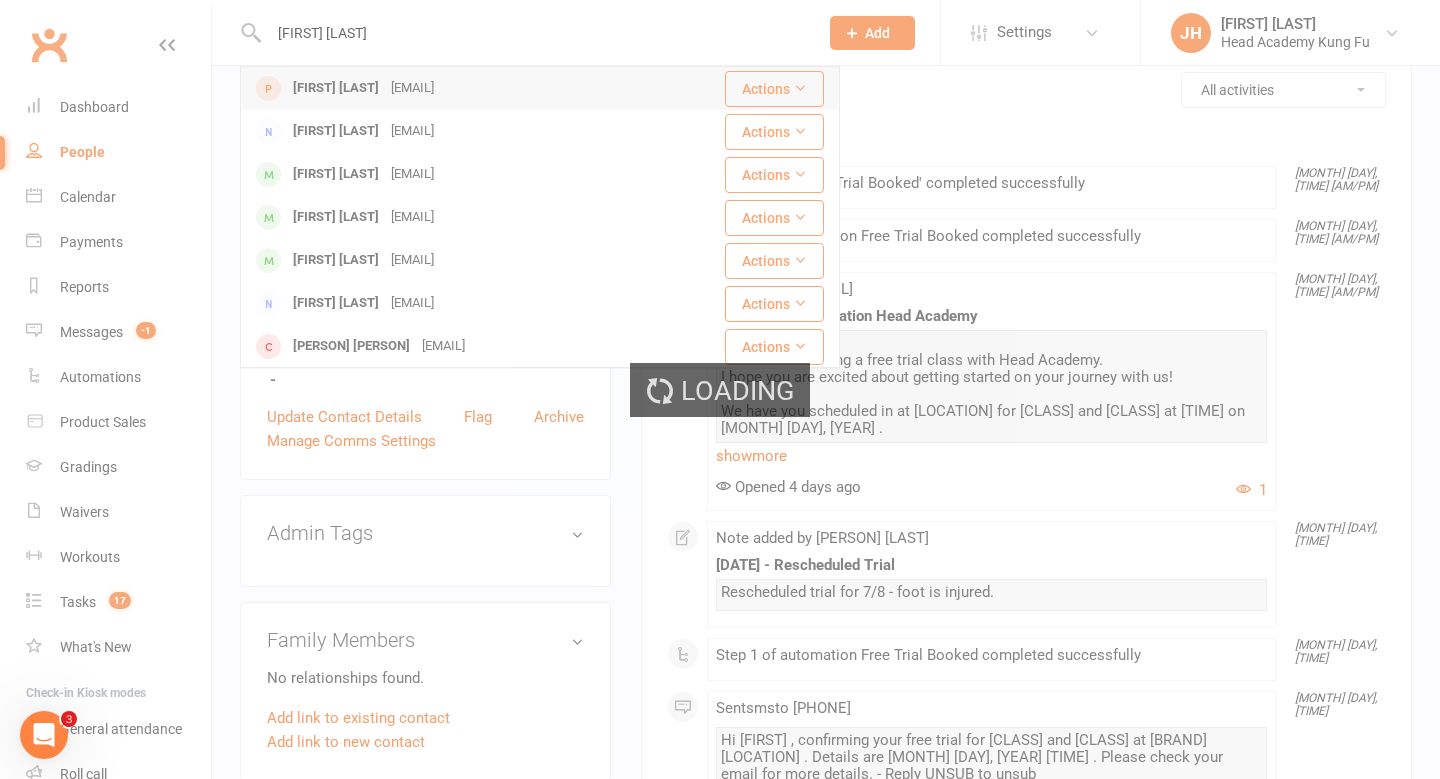 type 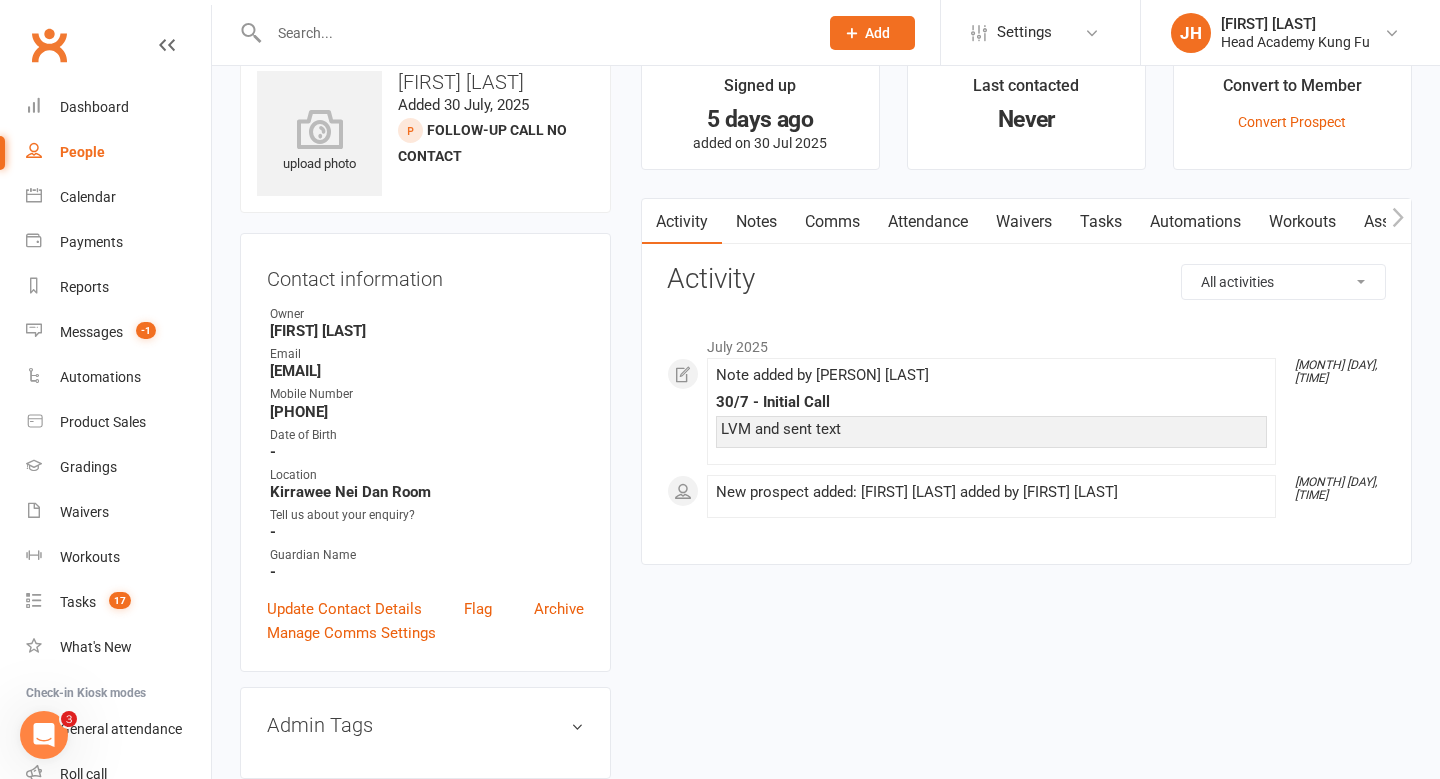 scroll, scrollTop: 29, scrollLeft: 0, axis: vertical 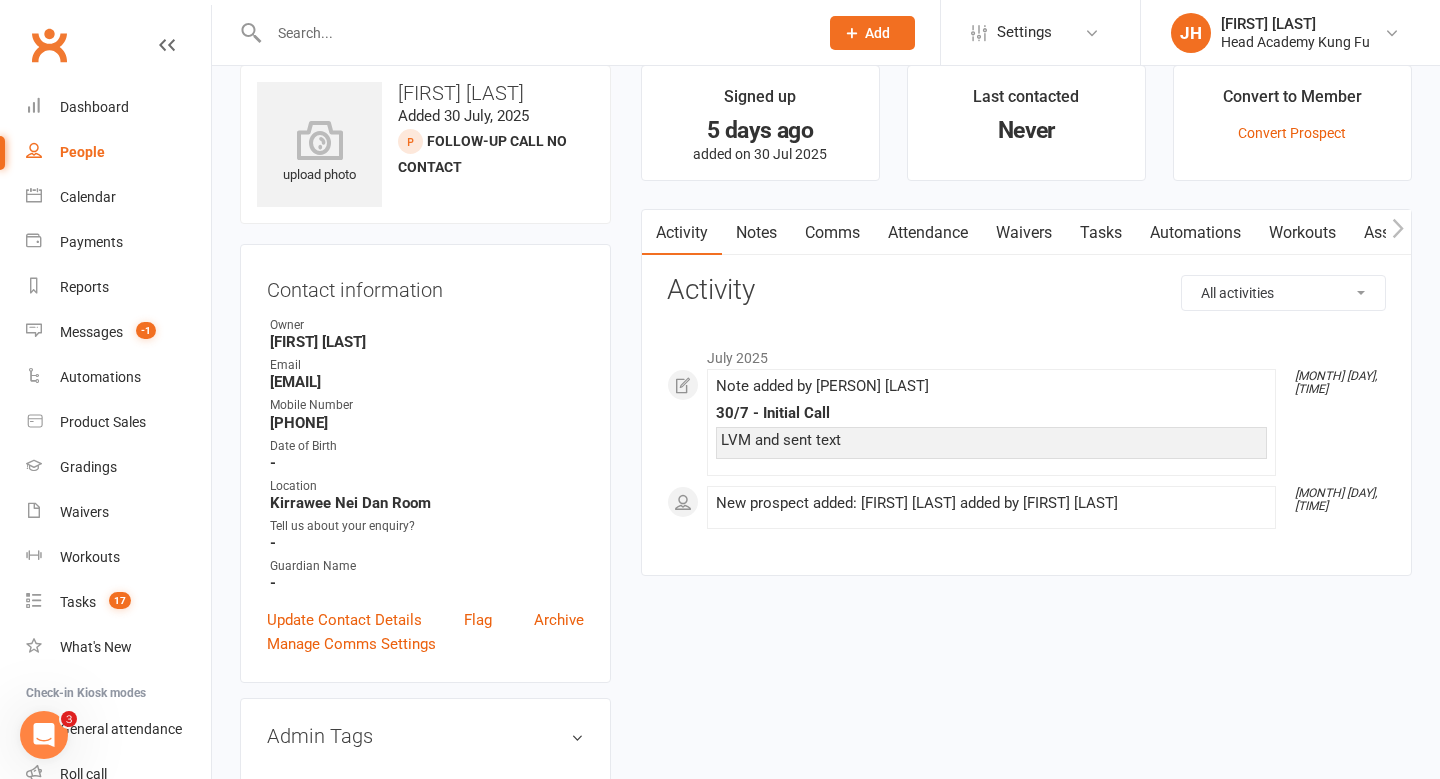 click on "All activities Bookings / Attendances Communications Notes Failed SMSes Gradings Members Memberships Mobile App POS Sales Payments Credit Vouchers Prospects Reports Automations Tasks Waivers Workouts Kiosk Mode Consent Assessments Contact Flags Family Relationships Activity July 2025 Jul 30, 10:49 AM Note added by Joveline Head   30/7 - Initial Call LVM and sent text Jul 30, 10:48 AM New prospect added: Anna Martin added by Joveline Head" at bounding box center (1026, 410) 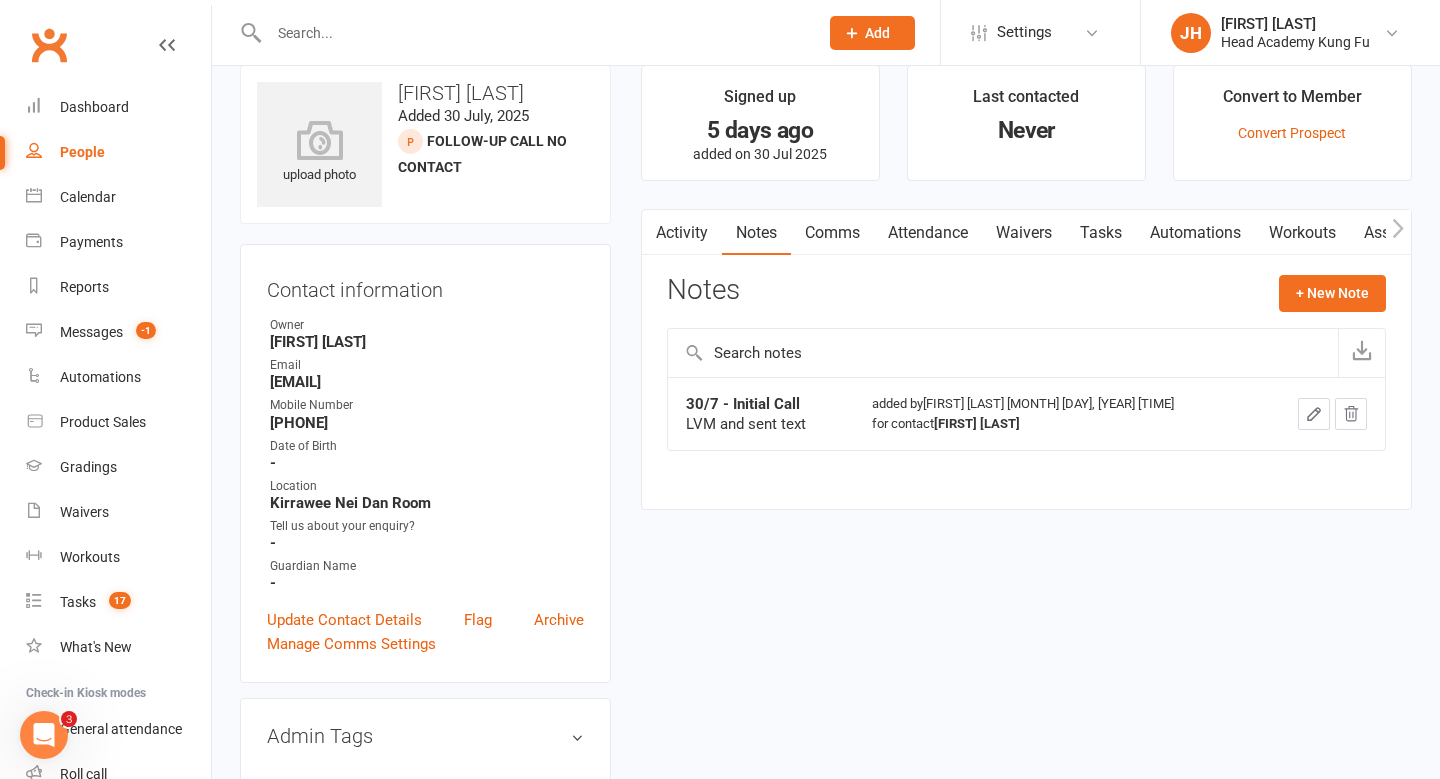 click on "Activity" at bounding box center [682, 233] 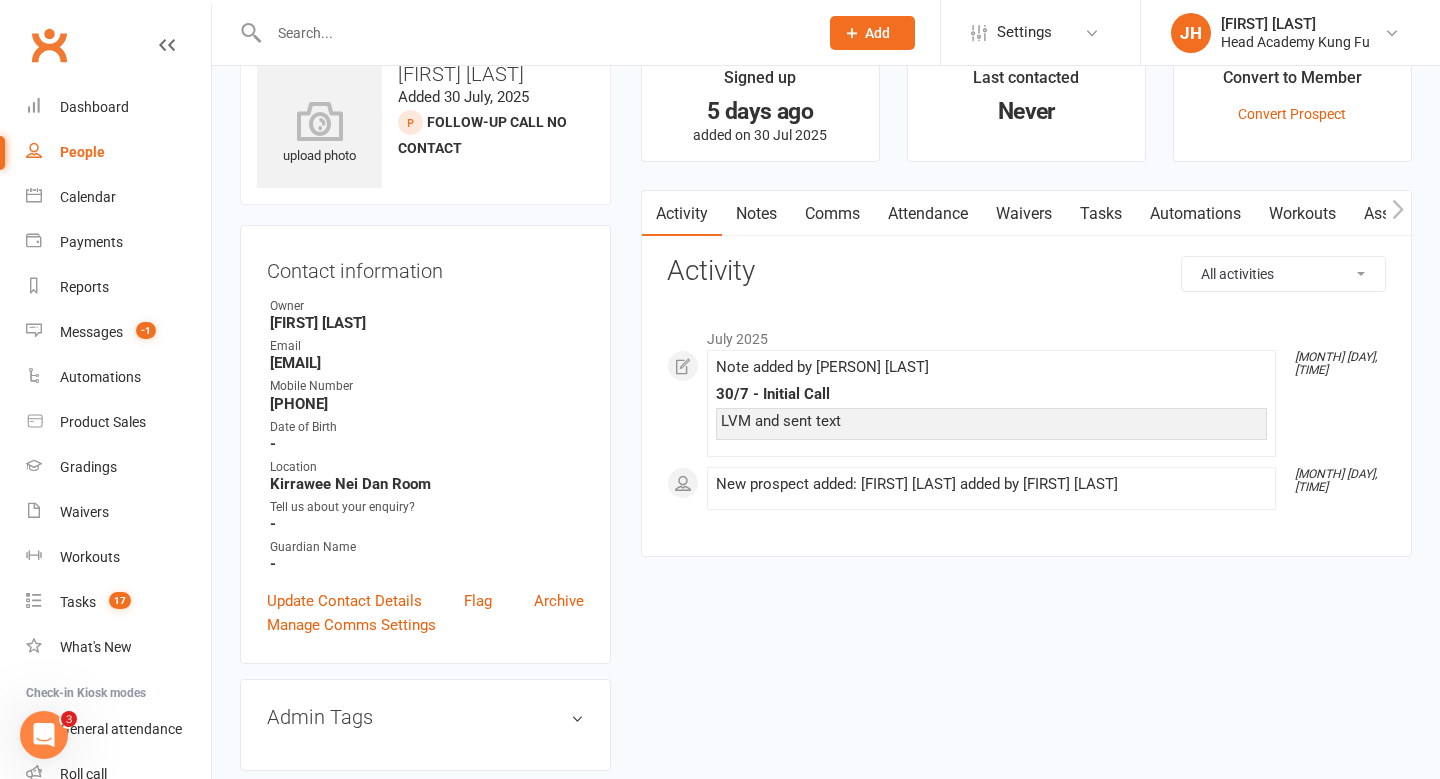 scroll, scrollTop: 0, scrollLeft: 0, axis: both 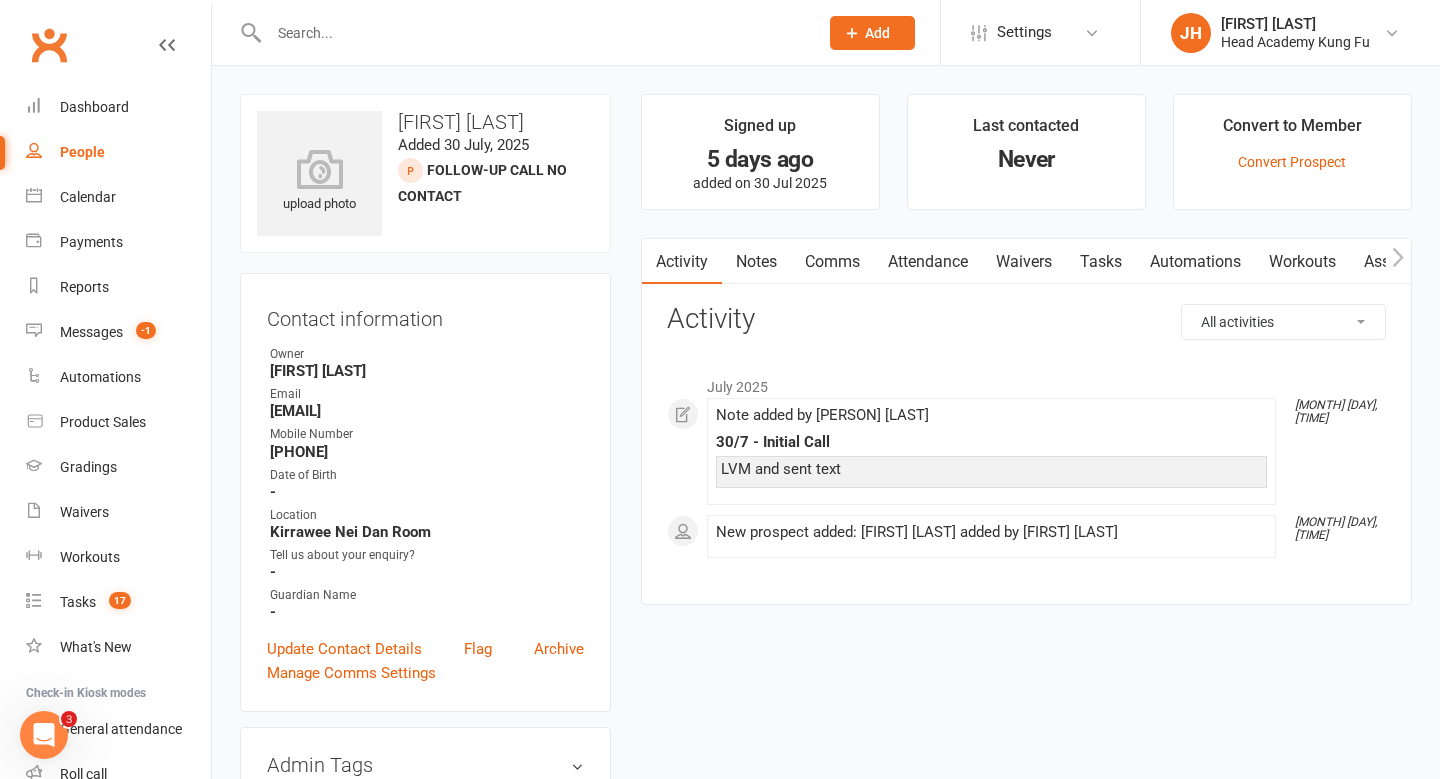 click on "Notes" at bounding box center (756, 262) 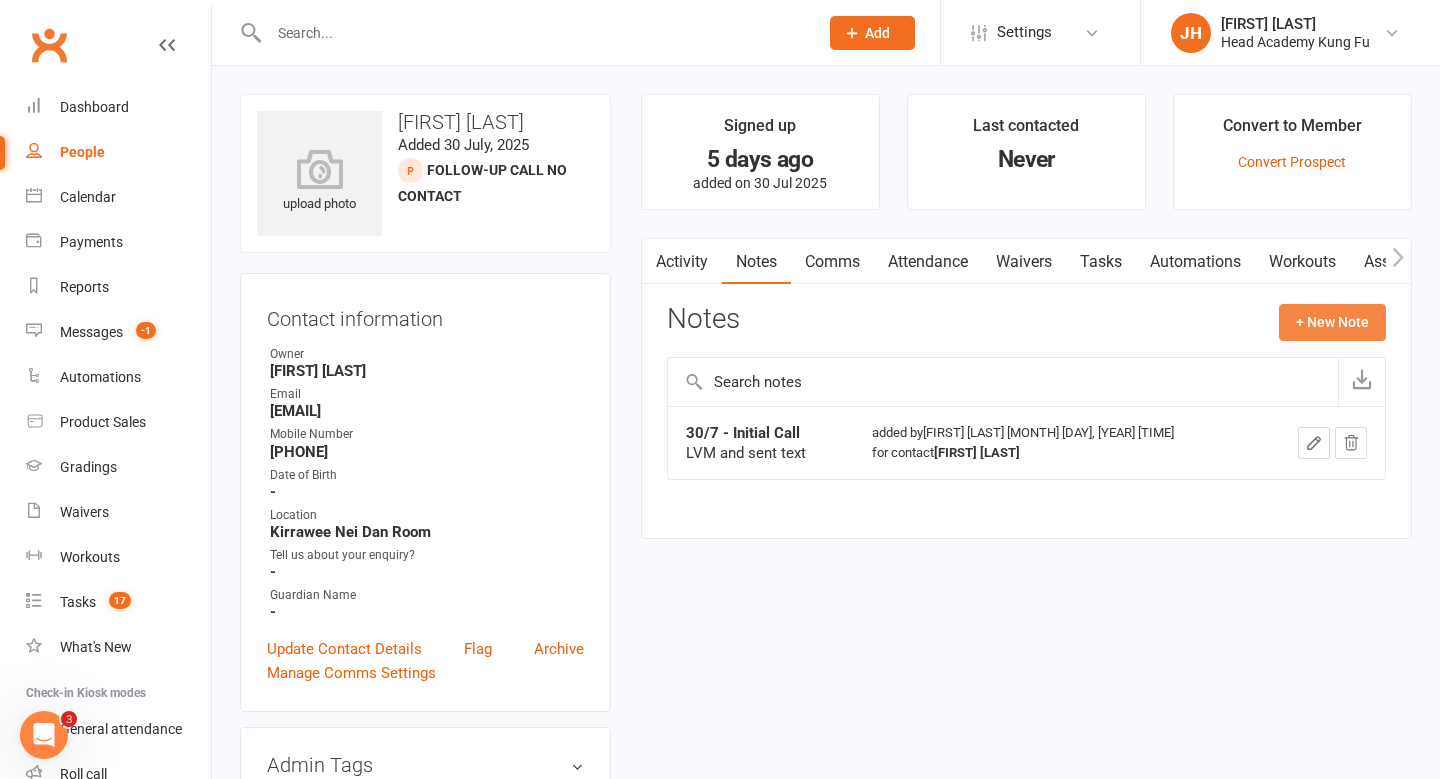 click on "+ New Note" at bounding box center (1332, 322) 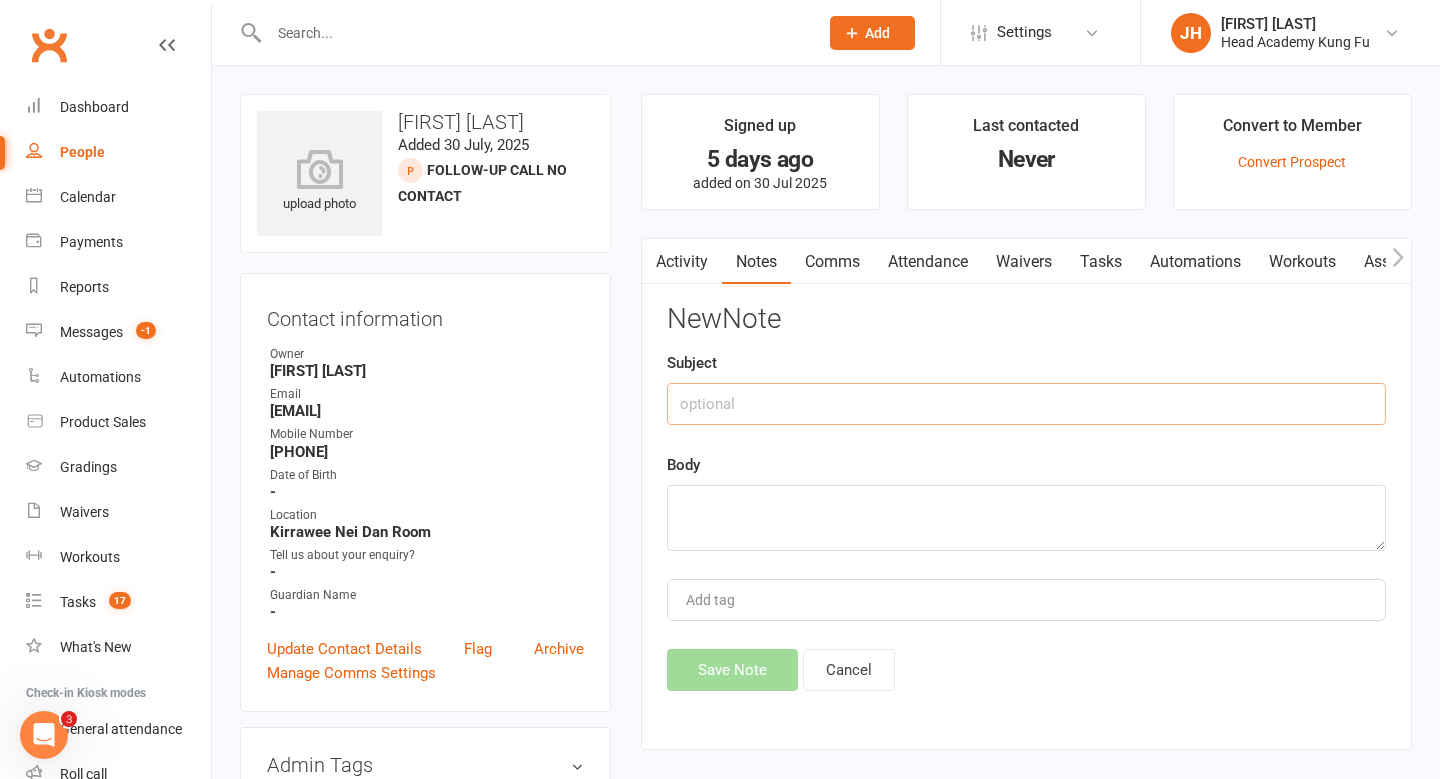 click at bounding box center (1026, 404) 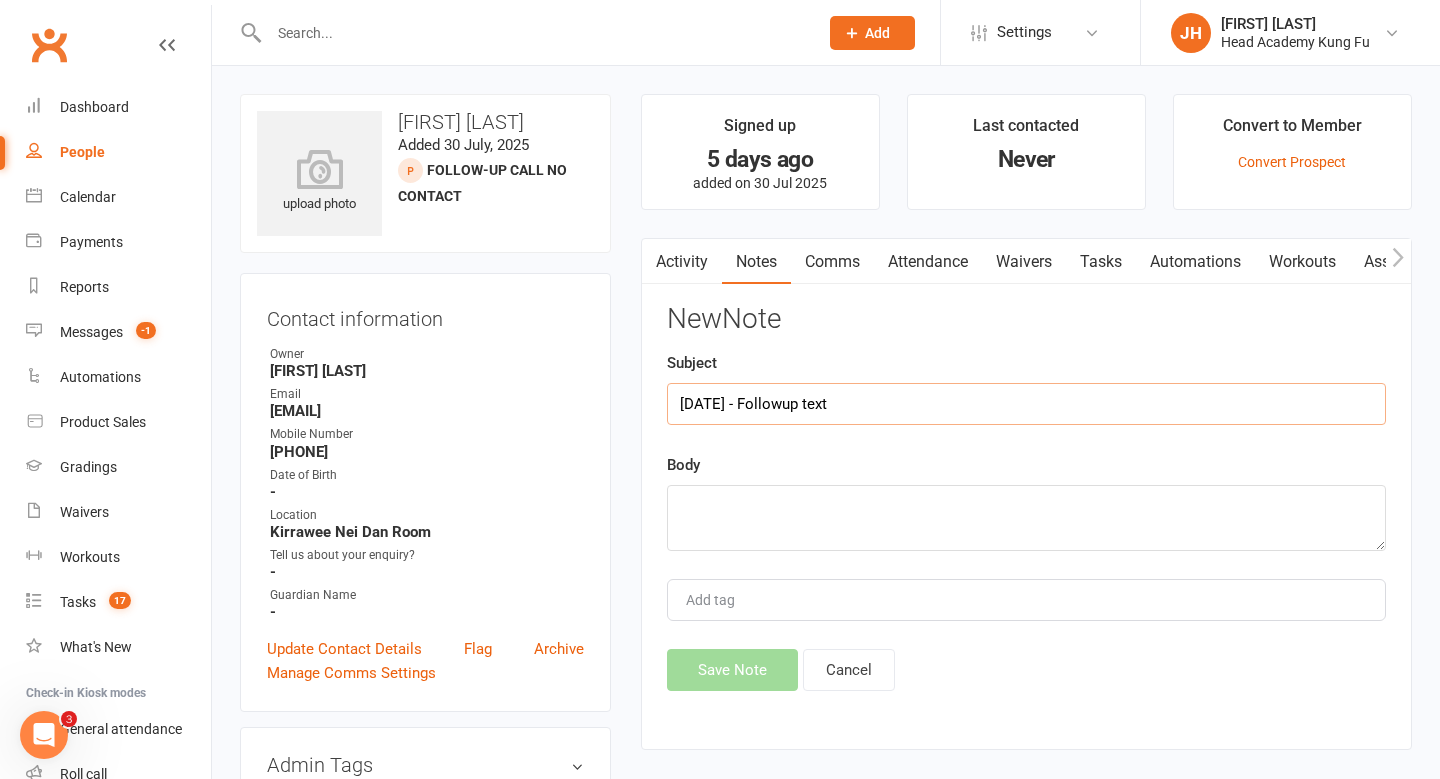 type on "4/8 - Followup text" 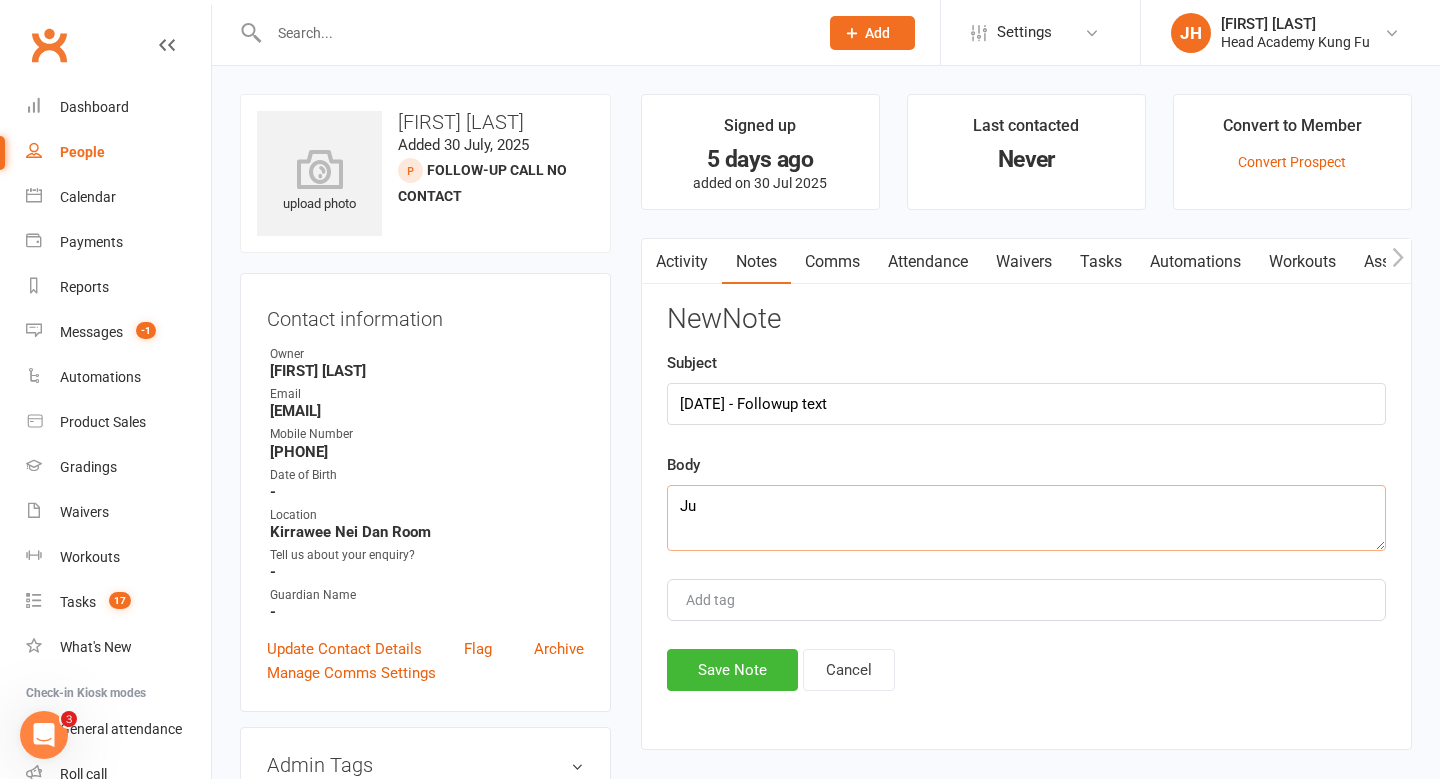 type on "J" 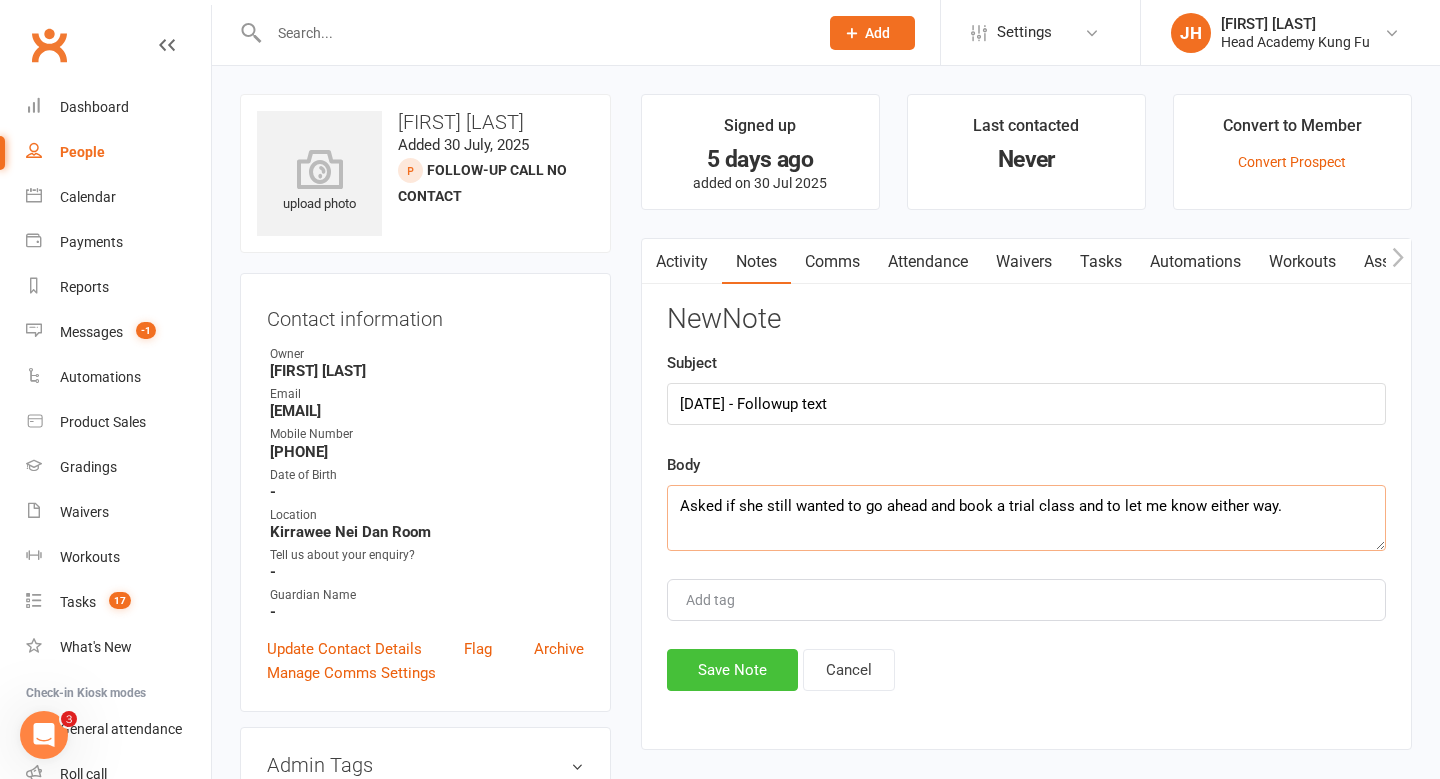 type on "Asked if she still wanted to go ahead and book a trial class and to let me know either way." 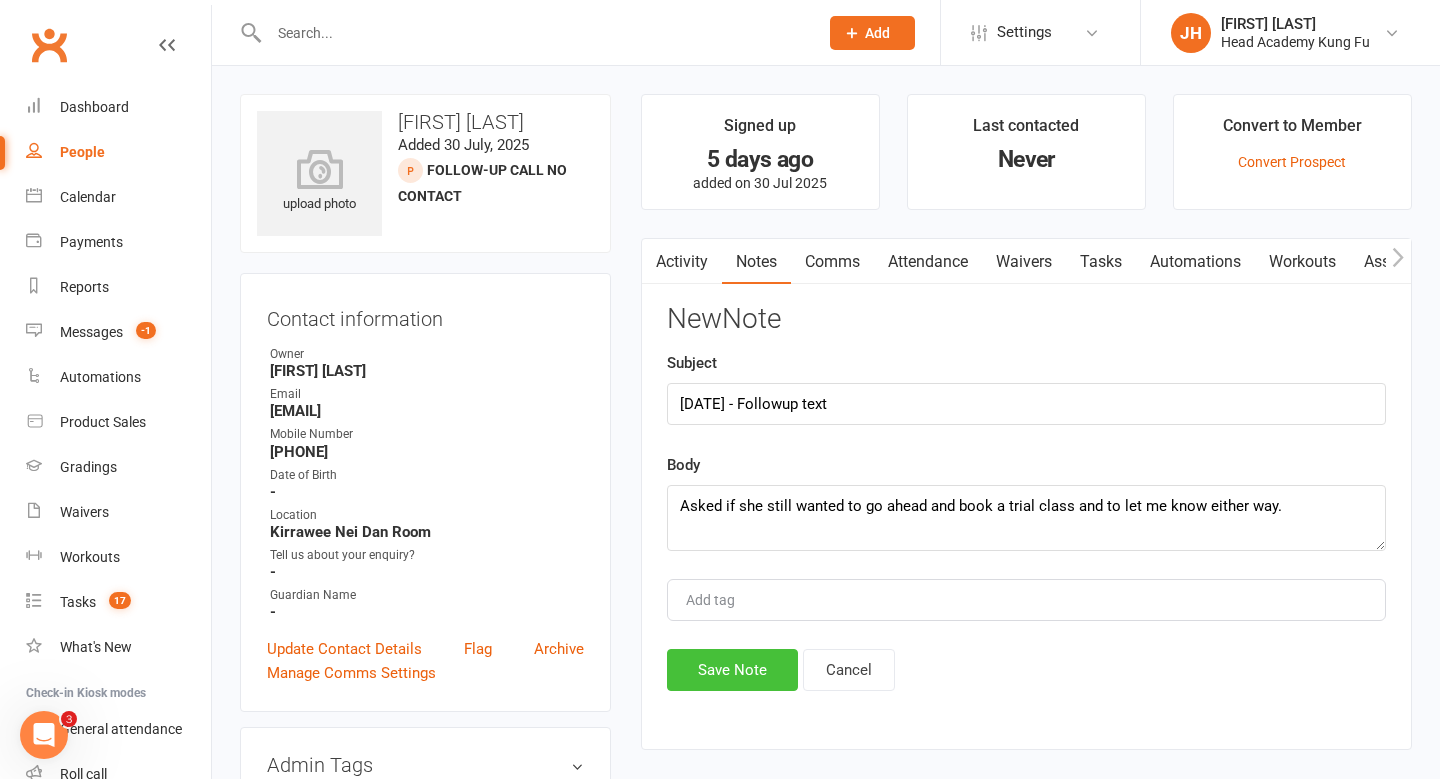 click on "Save Note" at bounding box center (732, 670) 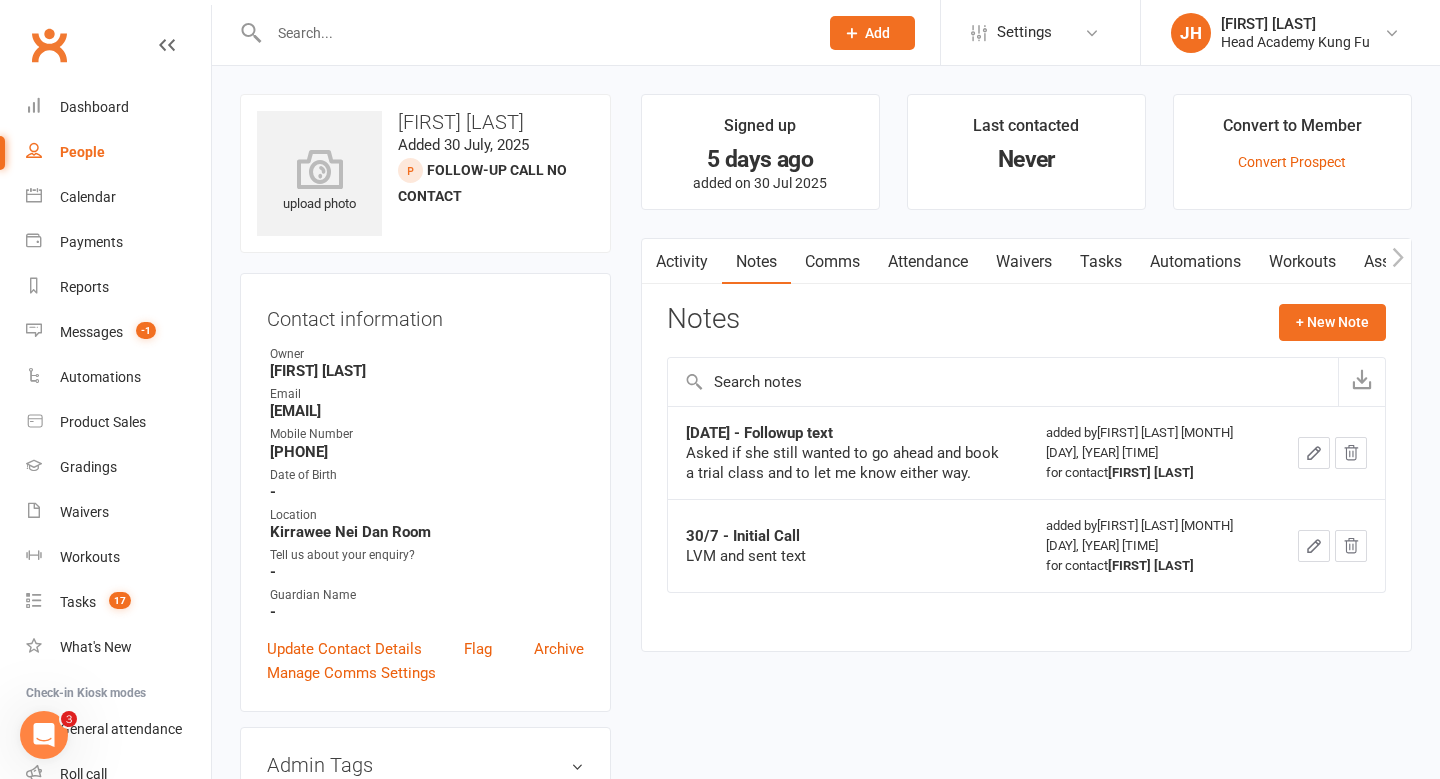 click at bounding box center (533, 33) 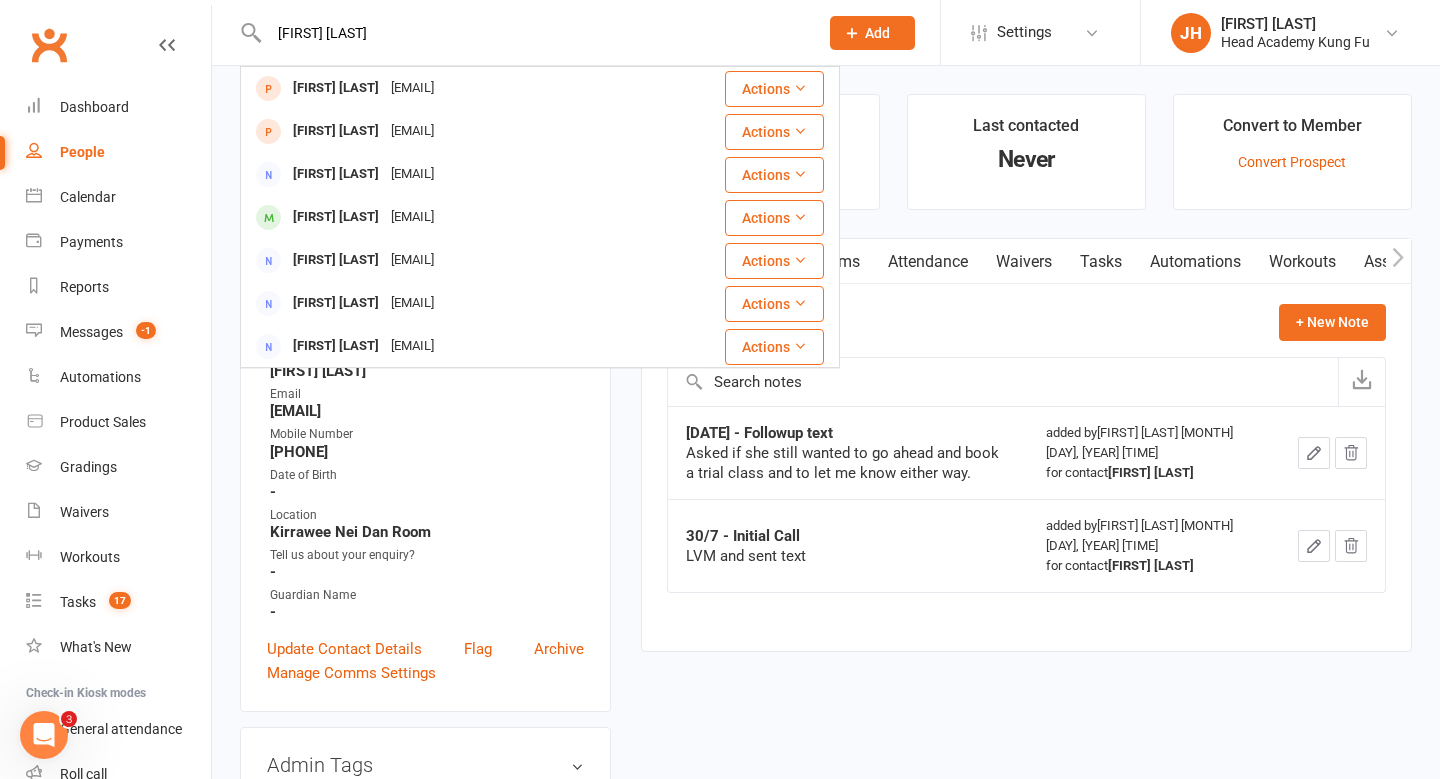 type on "katherine thomps" 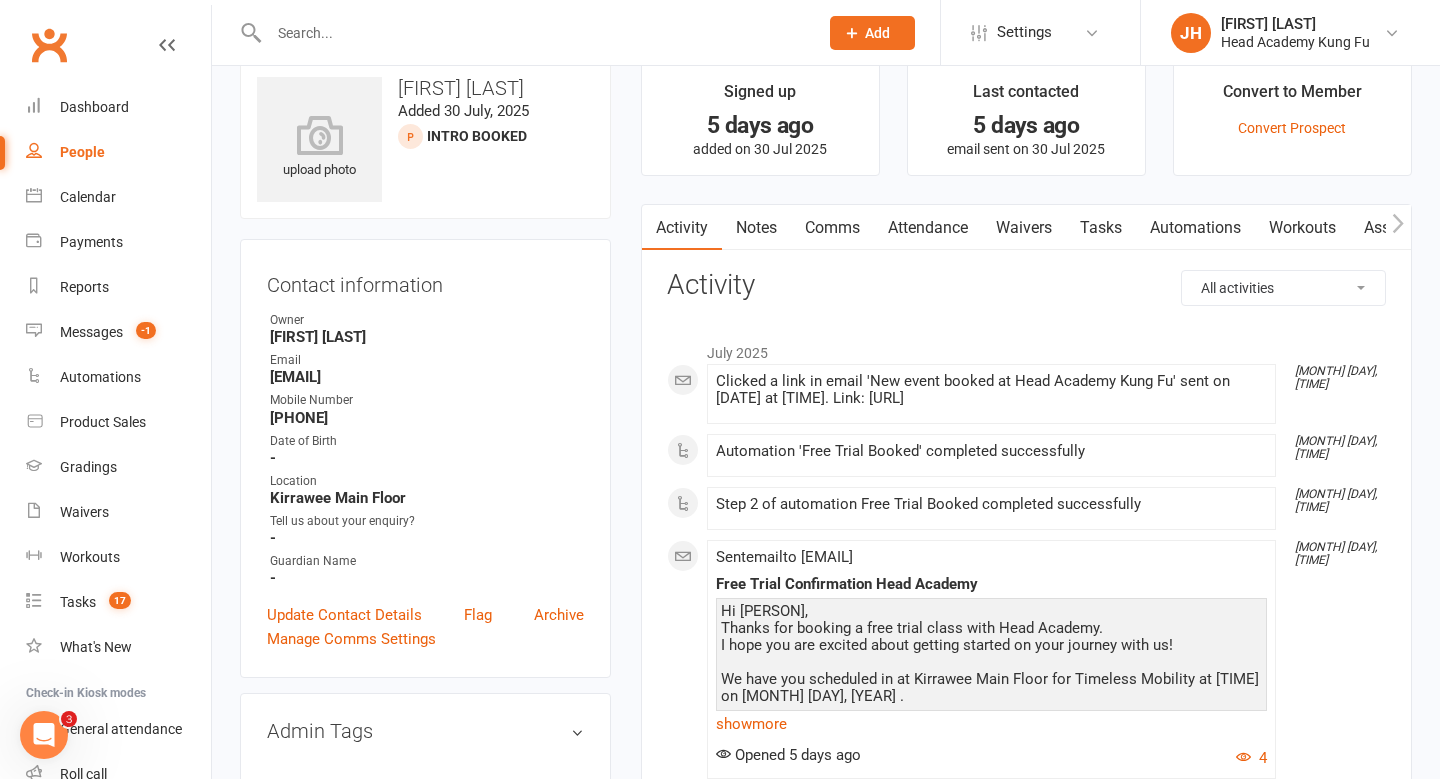 scroll, scrollTop: 36, scrollLeft: 0, axis: vertical 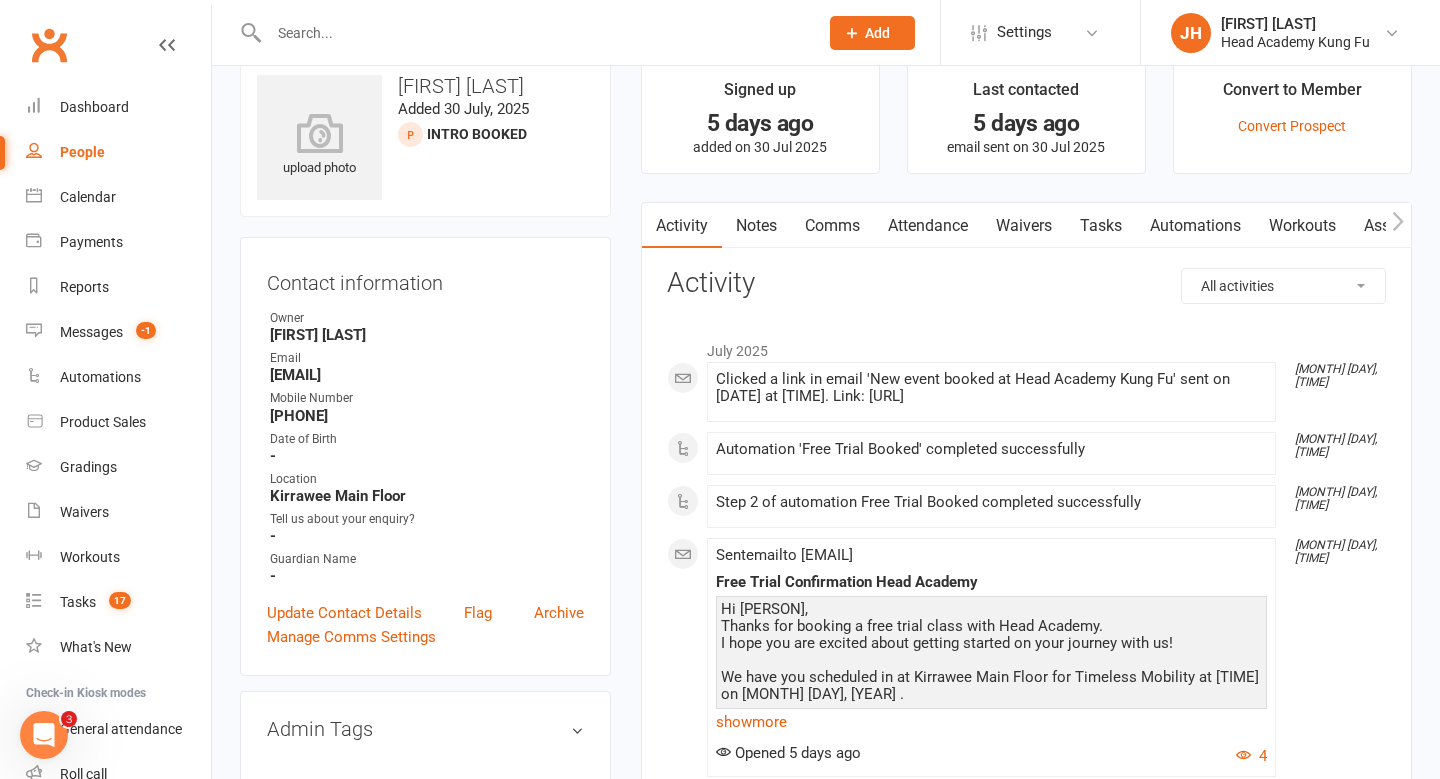 click at bounding box center [533, 33] 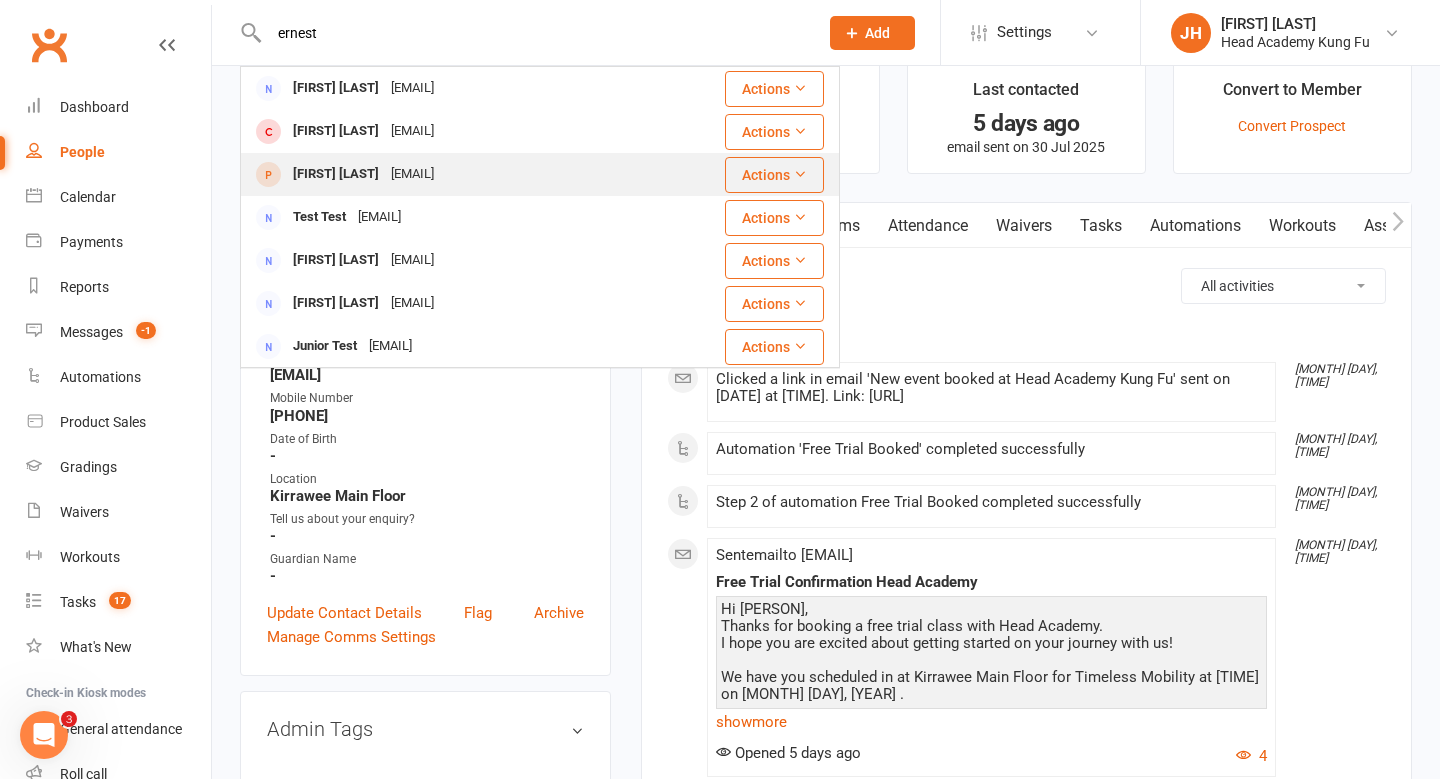 type on "ernest" 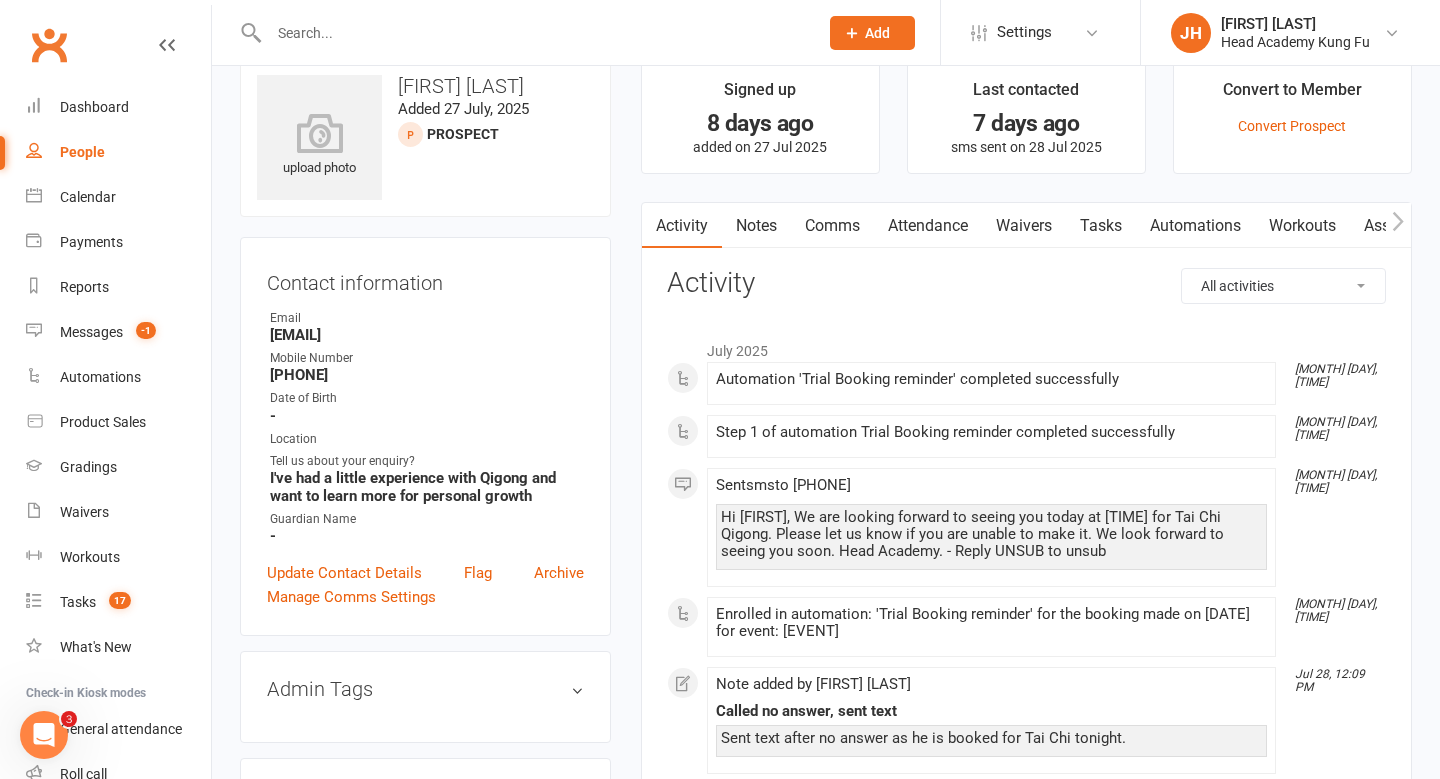 scroll, scrollTop: 42, scrollLeft: 0, axis: vertical 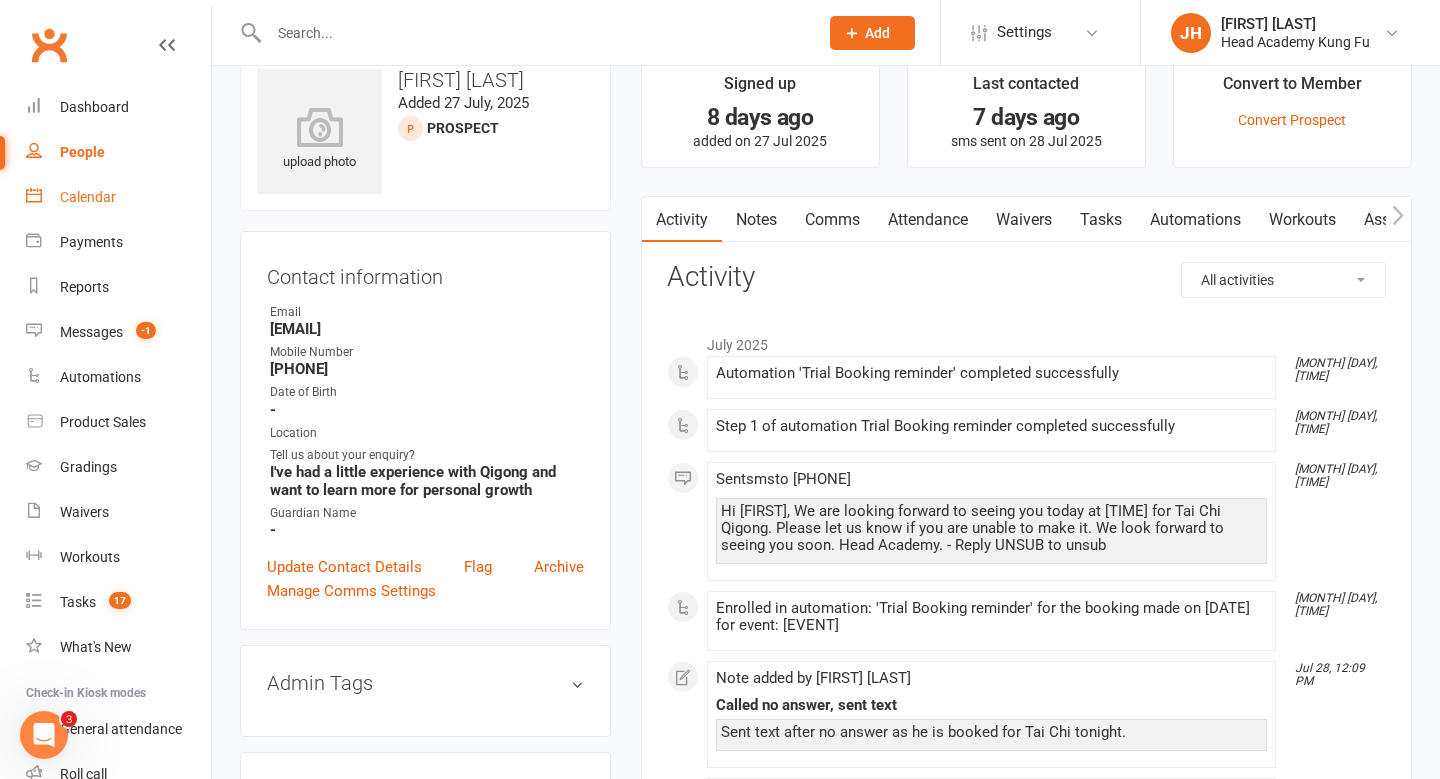 click on "Calendar" at bounding box center [88, 197] 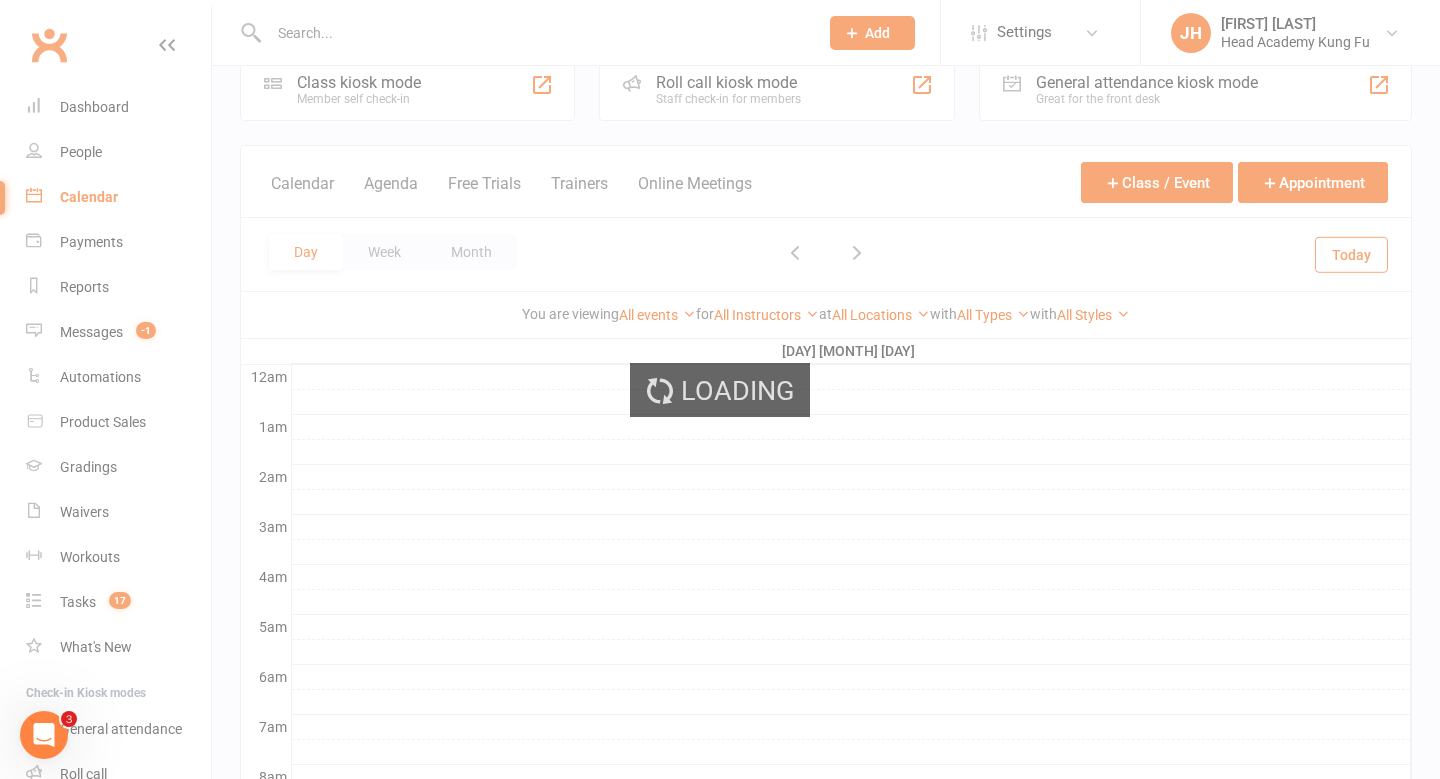 scroll, scrollTop: 0, scrollLeft: 0, axis: both 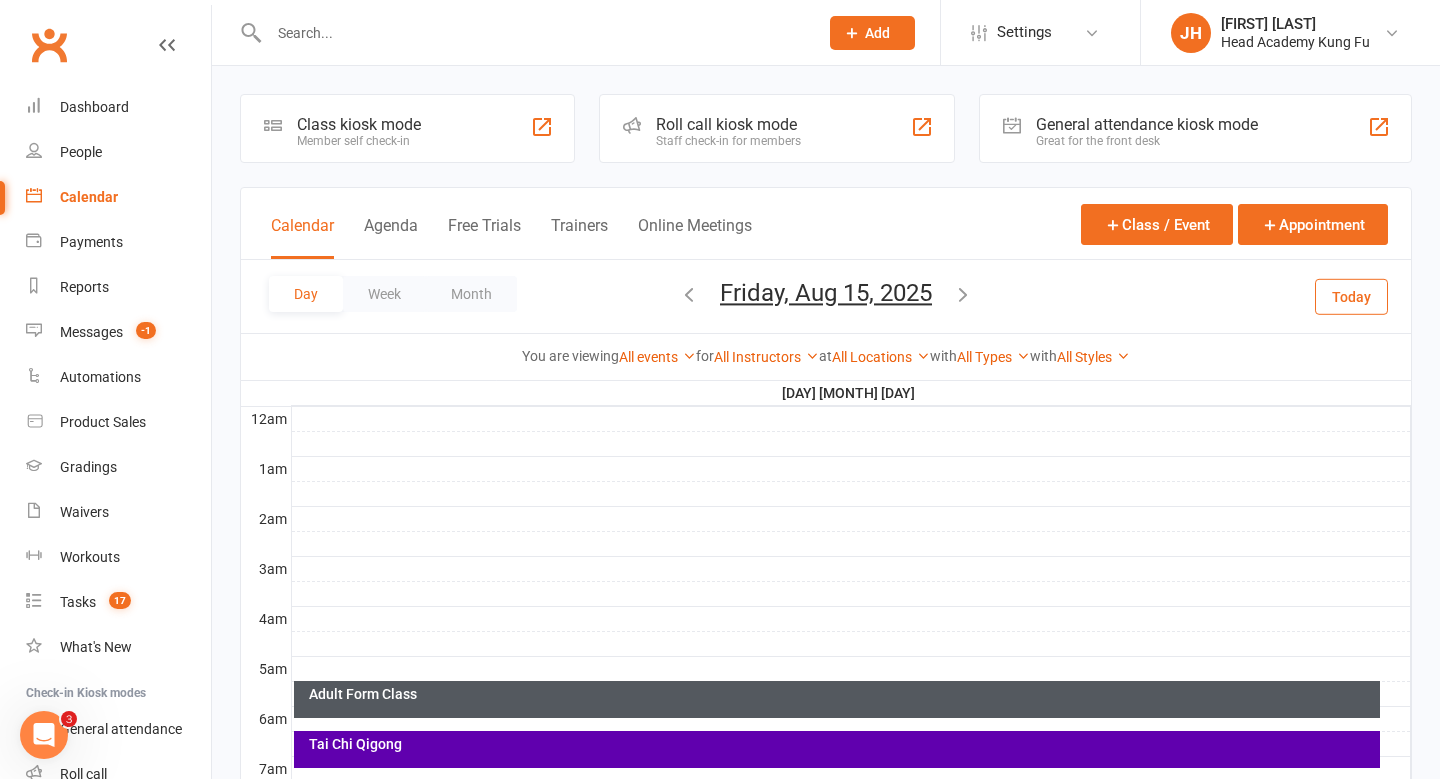 click at bounding box center (689, 294) 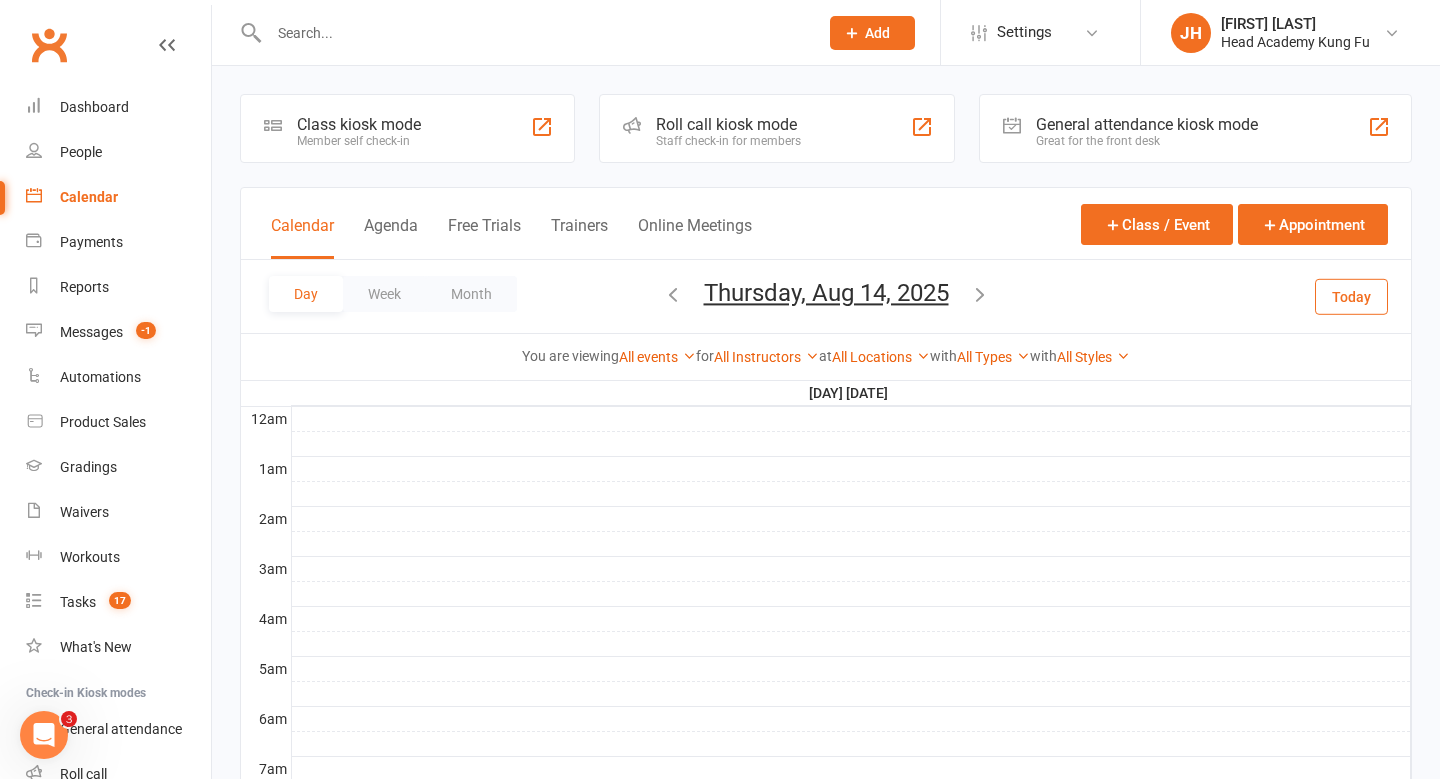 click at bounding box center [673, 294] 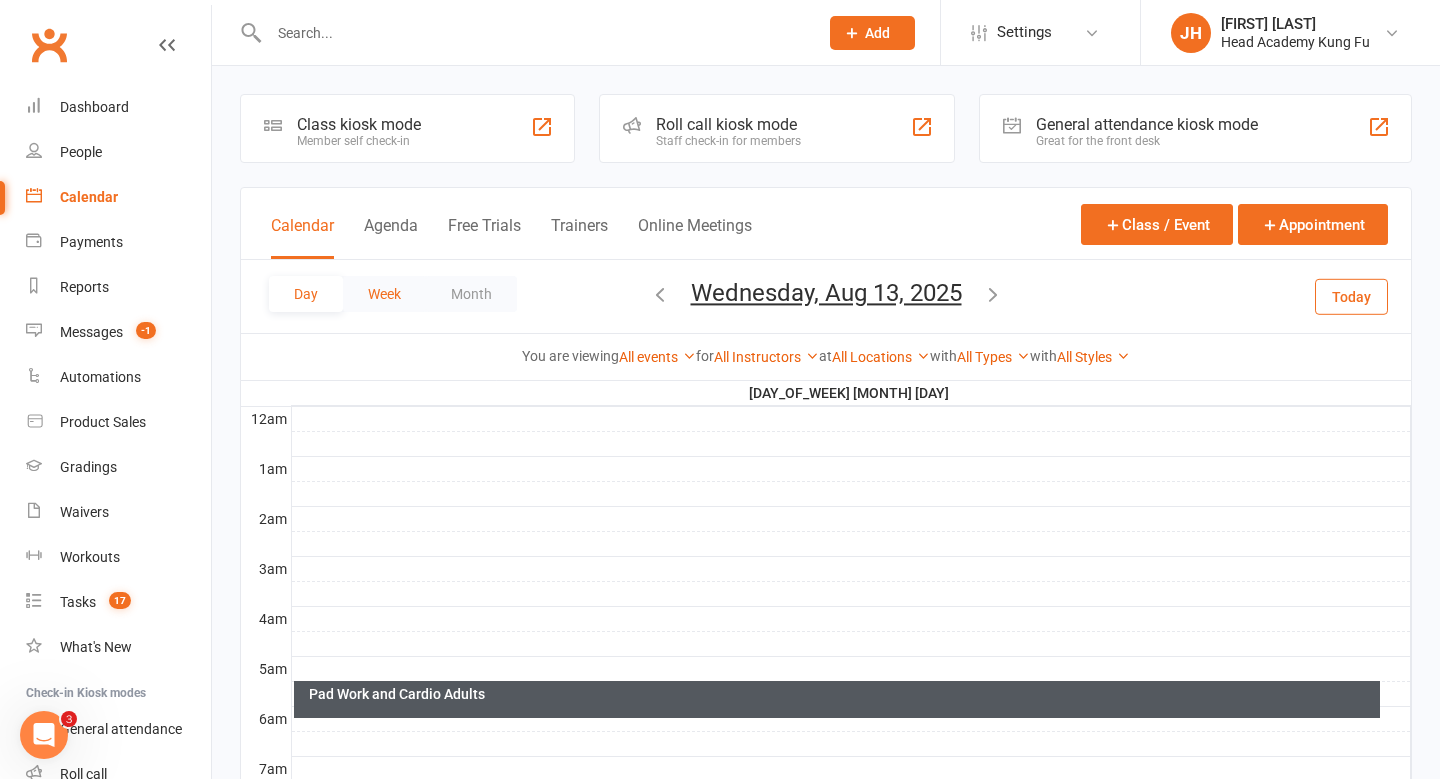 click on "Week" at bounding box center (384, 294) 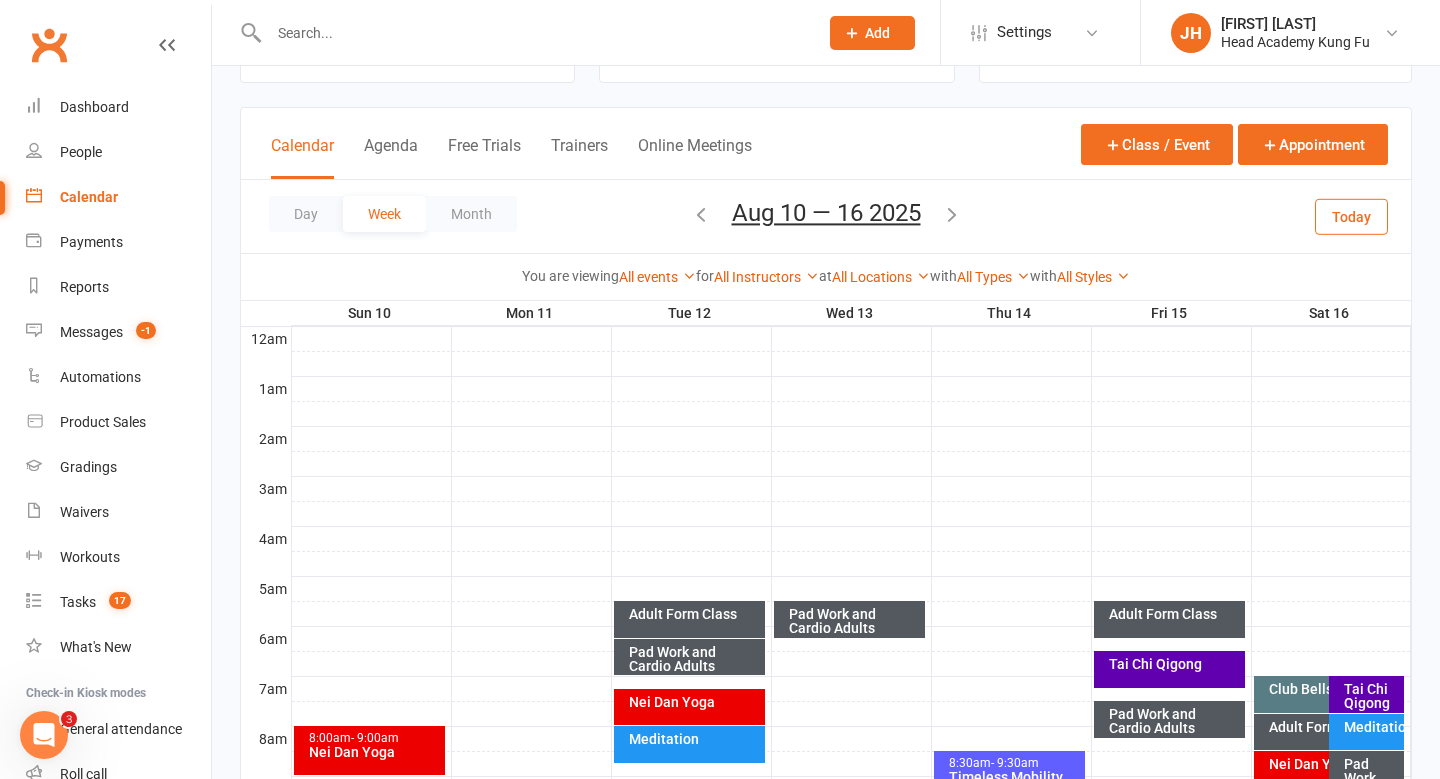 scroll, scrollTop: 0, scrollLeft: 0, axis: both 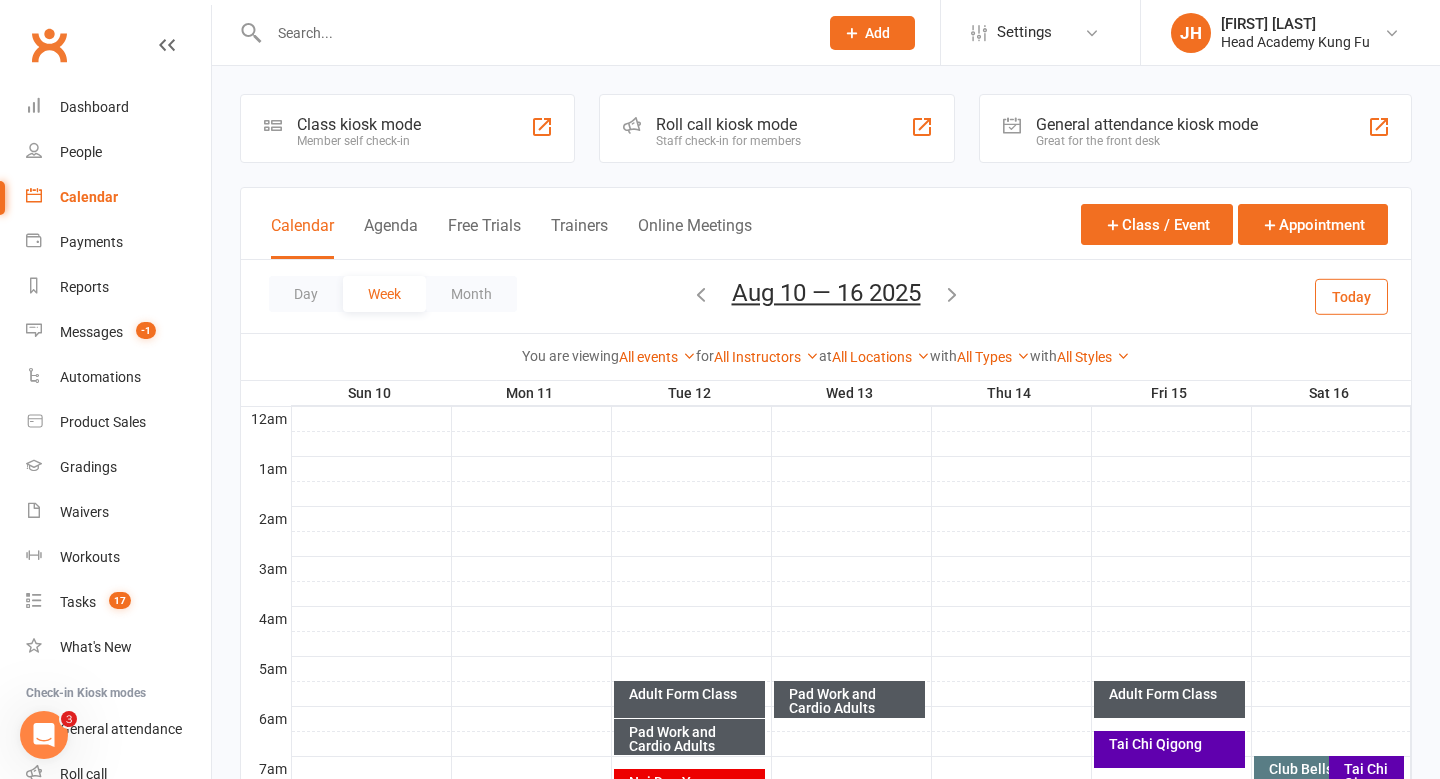 click at bounding box center [701, 294] 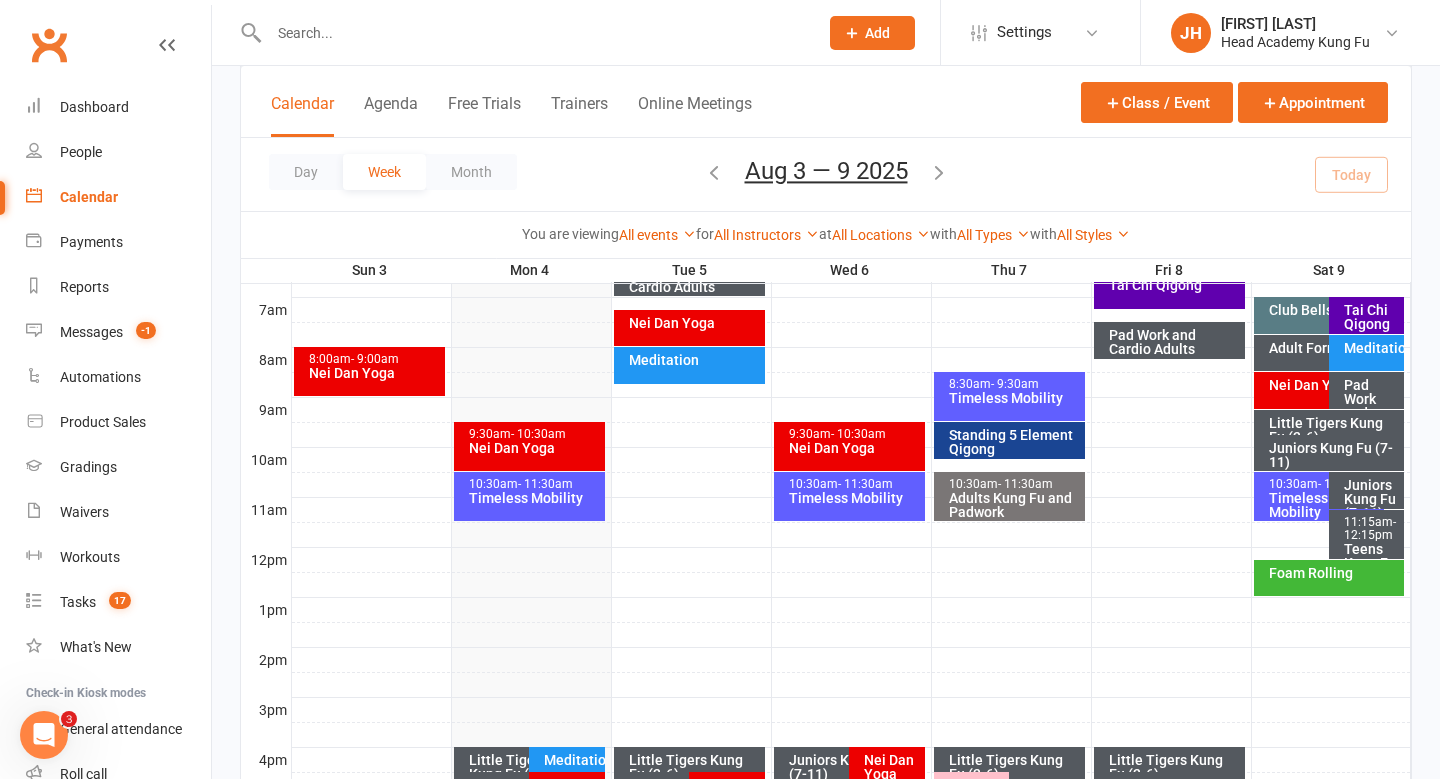 scroll, scrollTop: 480, scrollLeft: 0, axis: vertical 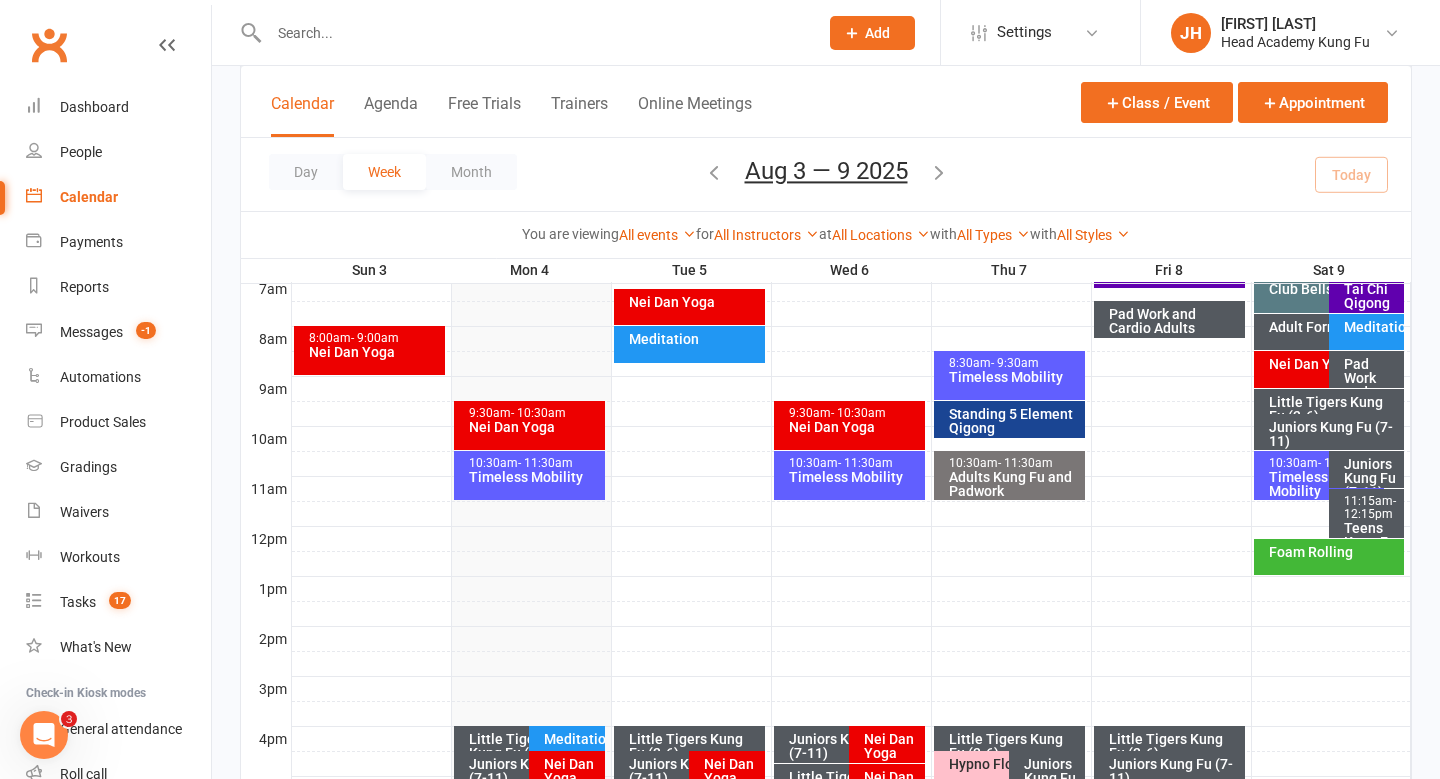 click at bounding box center [714, 172] 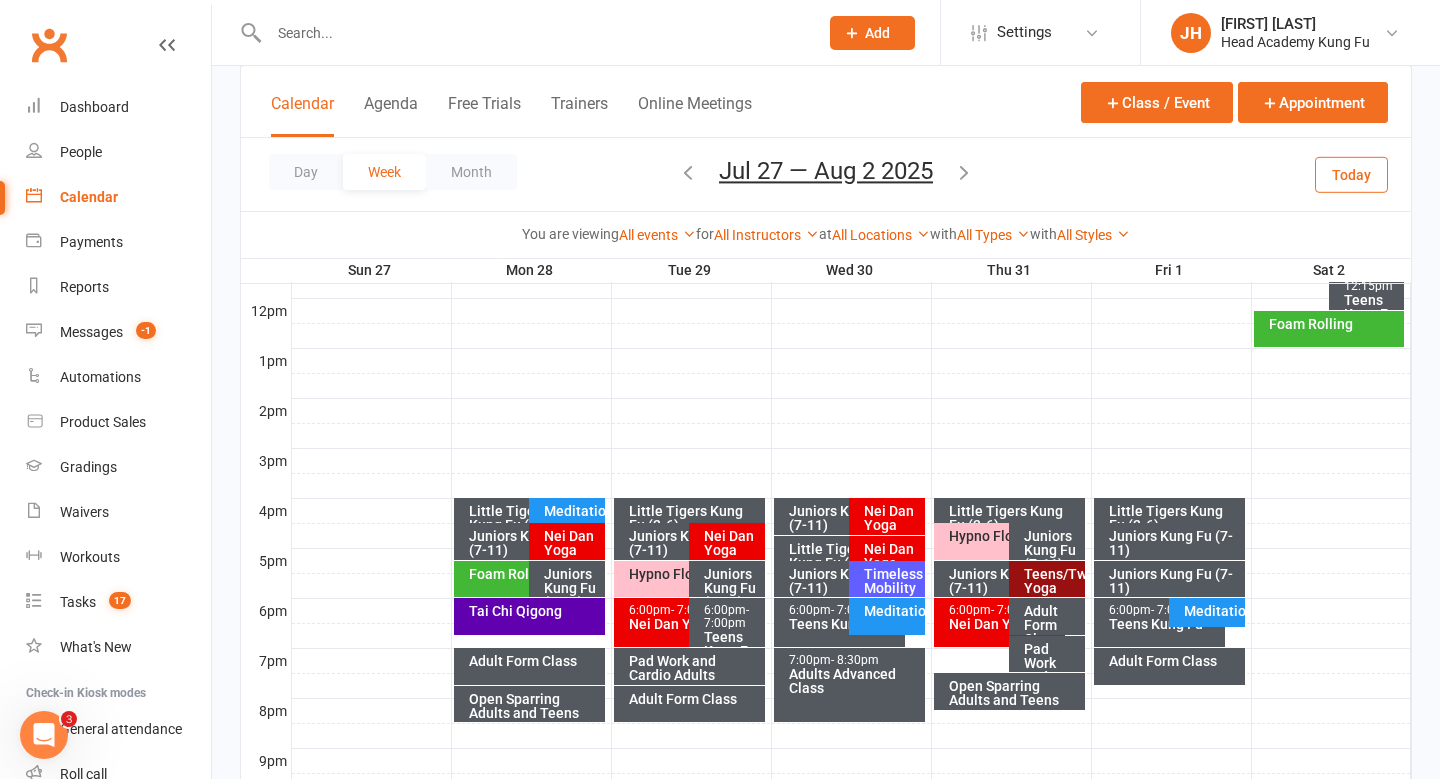 scroll, scrollTop: 709, scrollLeft: 0, axis: vertical 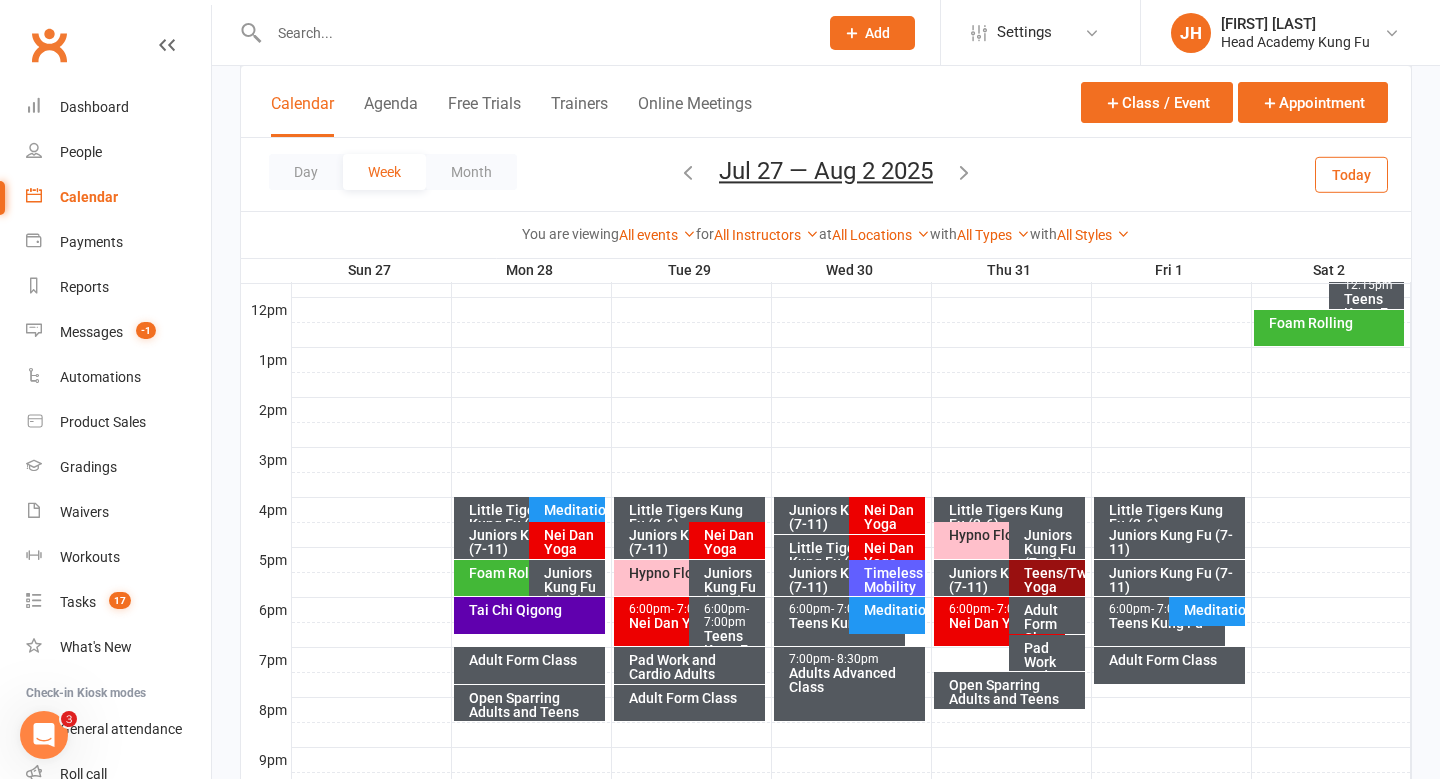 click on "Tai Chi Qigong" at bounding box center [534, 610] 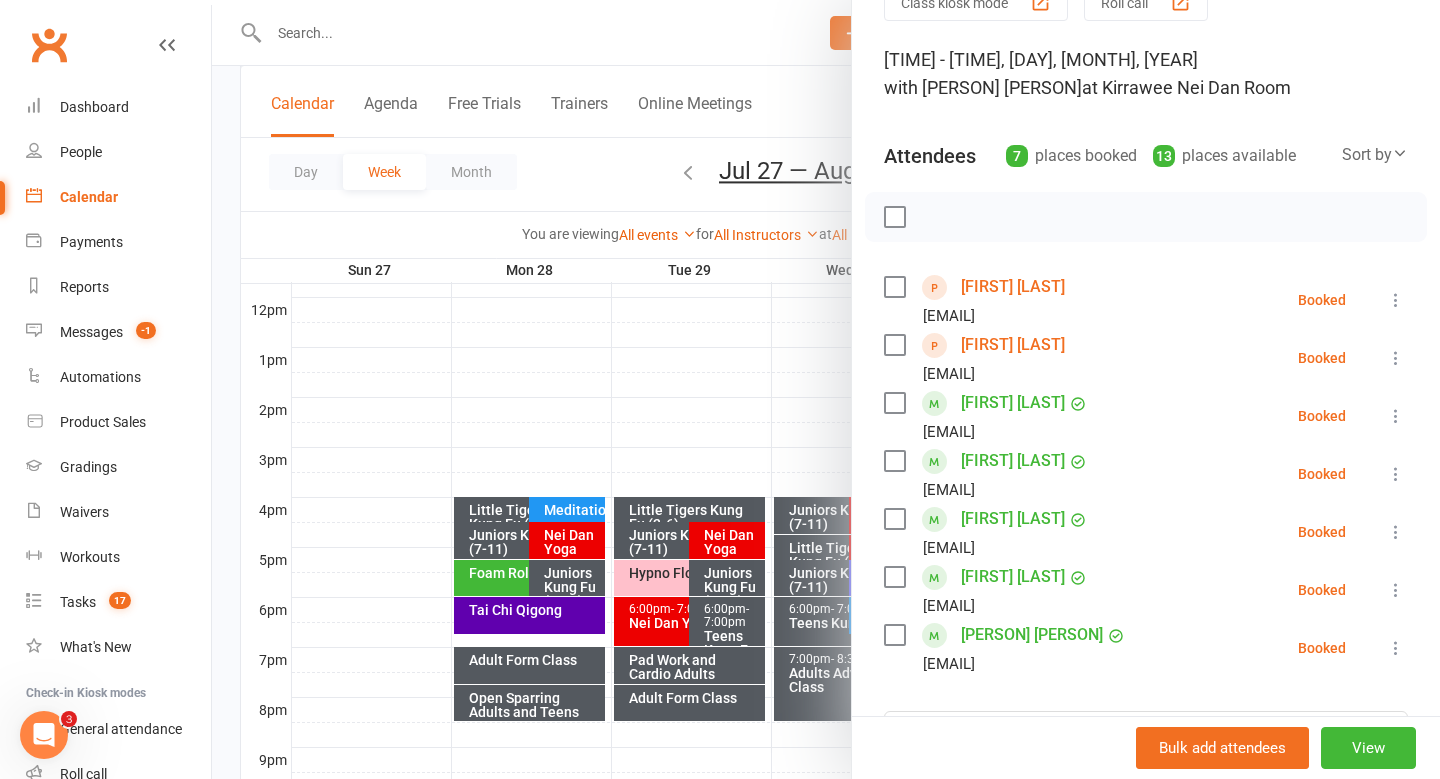 scroll, scrollTop: 102, scrollLeft: 0, axis: vertical 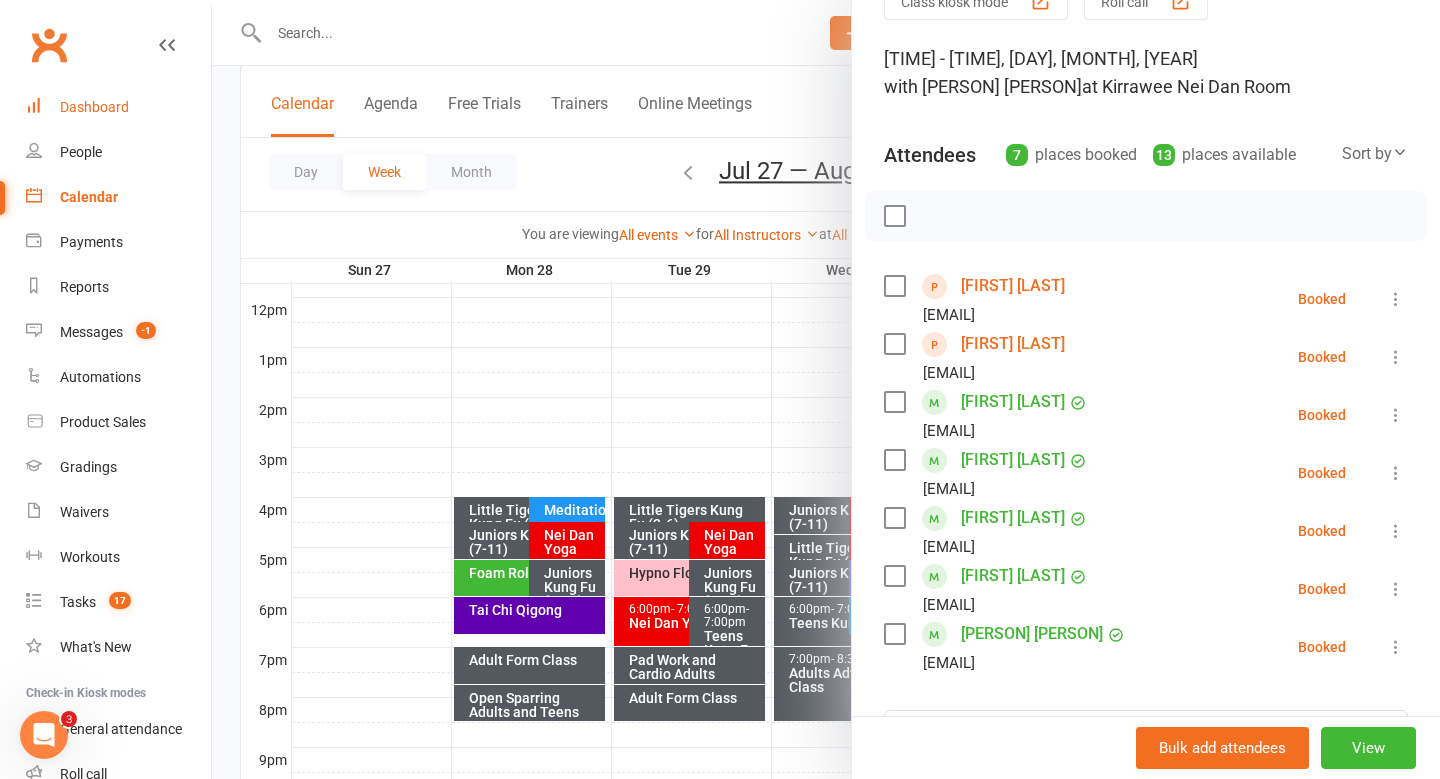 click on "Dashboard" at bounding box center [94, 107] 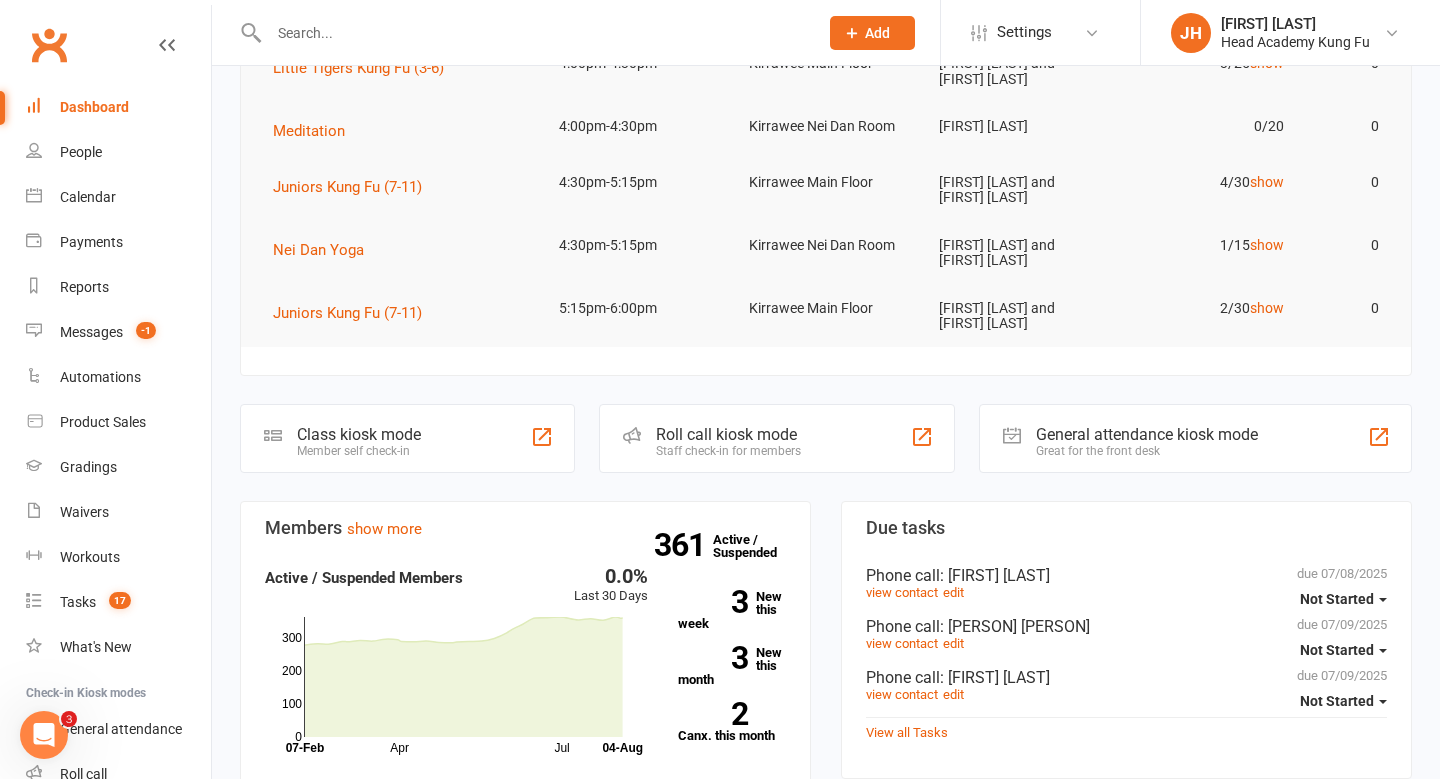 scroll, scrollTop: 0, scrollLeft: 0, axis: both 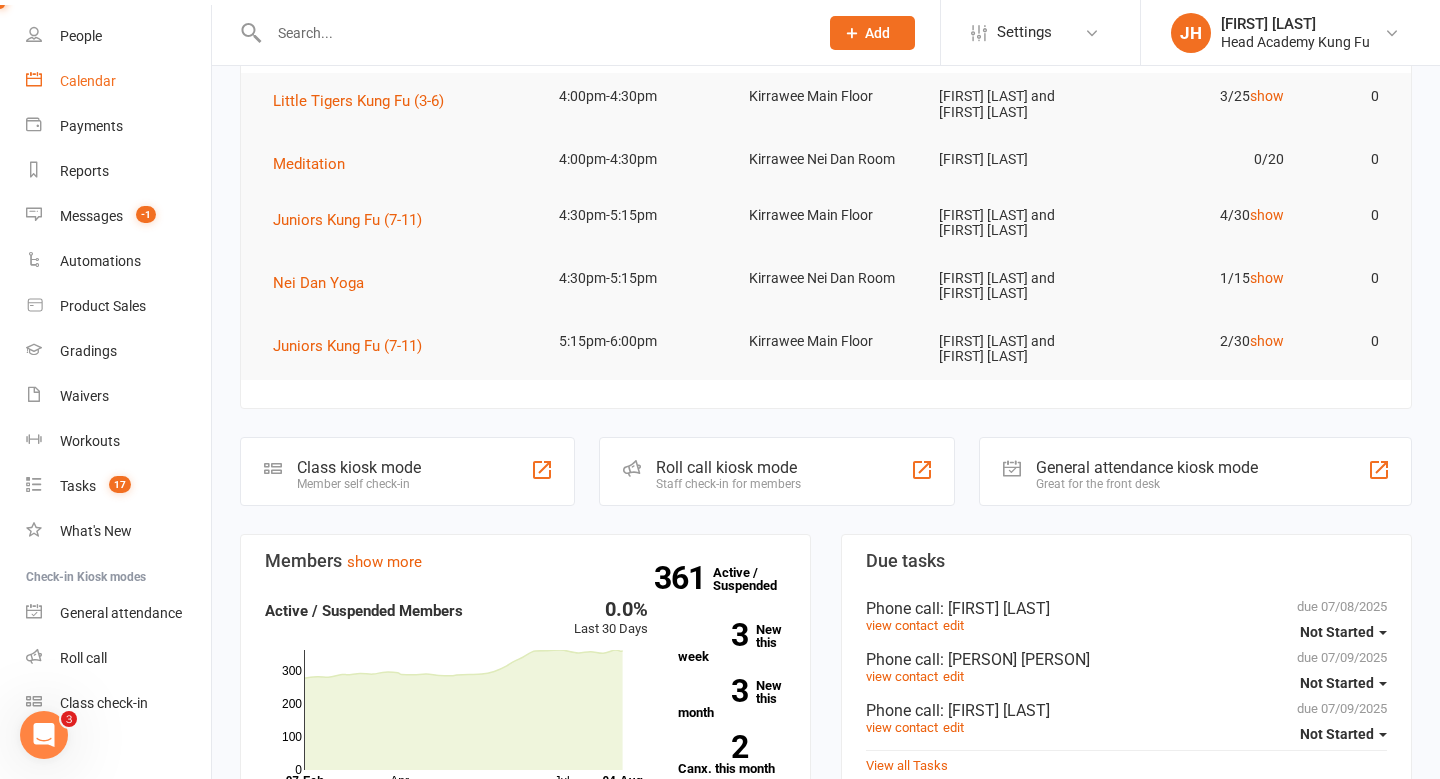 click on "Calendar" at bounding box center [88, 81] 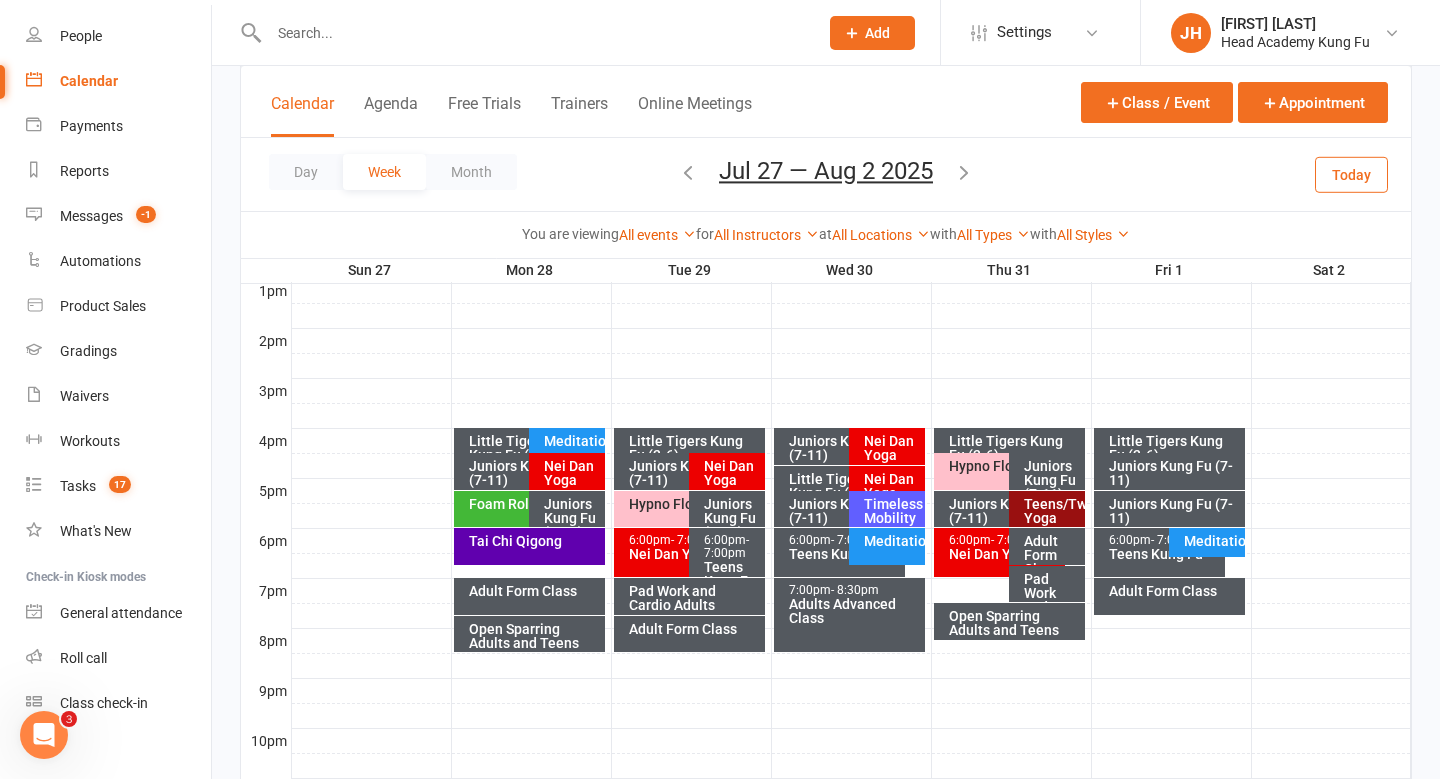 scroll, scrollTop: 799, scrollLeft: 0, axis: vertical 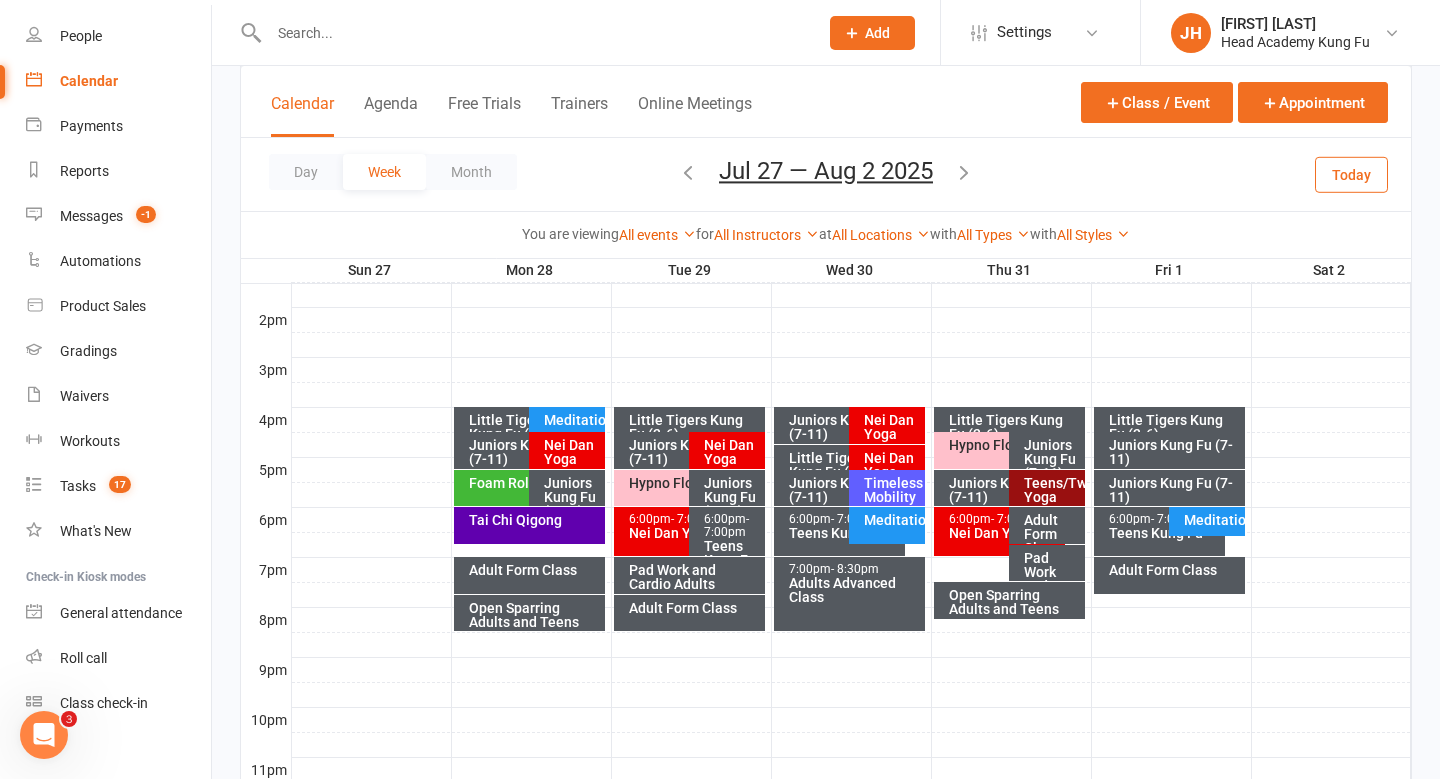 click on "Pad Work and Cardio Adults" at bounding box center (694, 577) 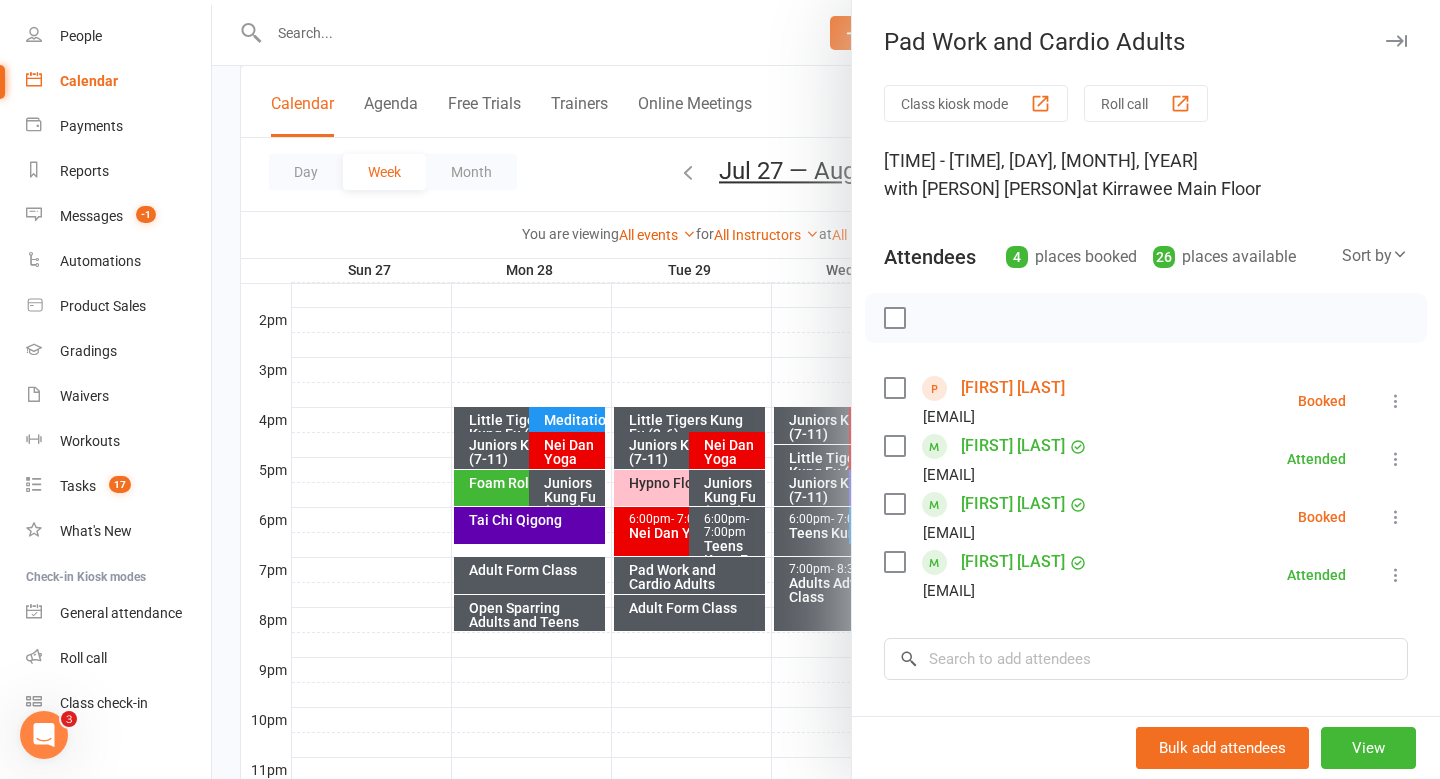 click at bounding box center [826, 389] 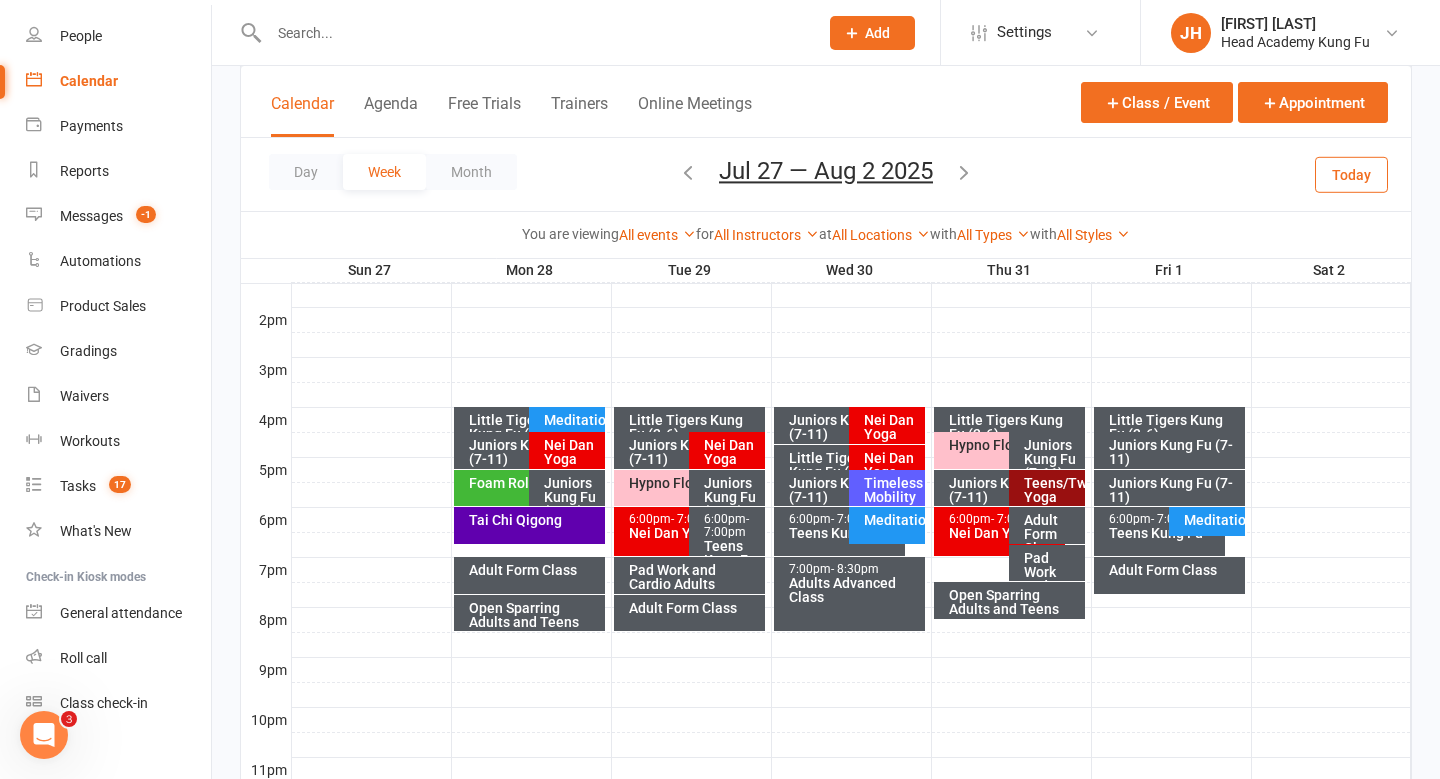 click on "Adult Form Class" at bounding box center [694, 608] 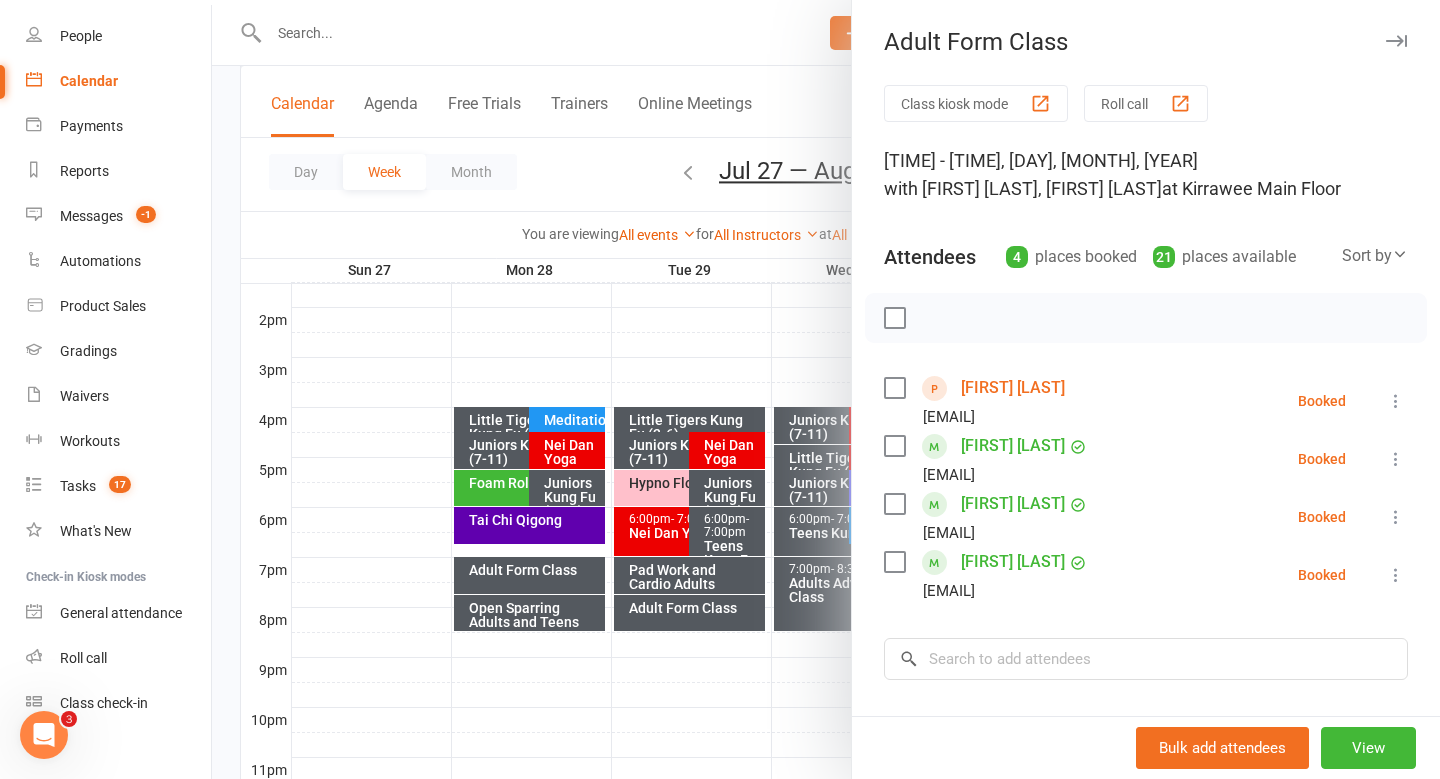 click at bounding box center (826, 389) 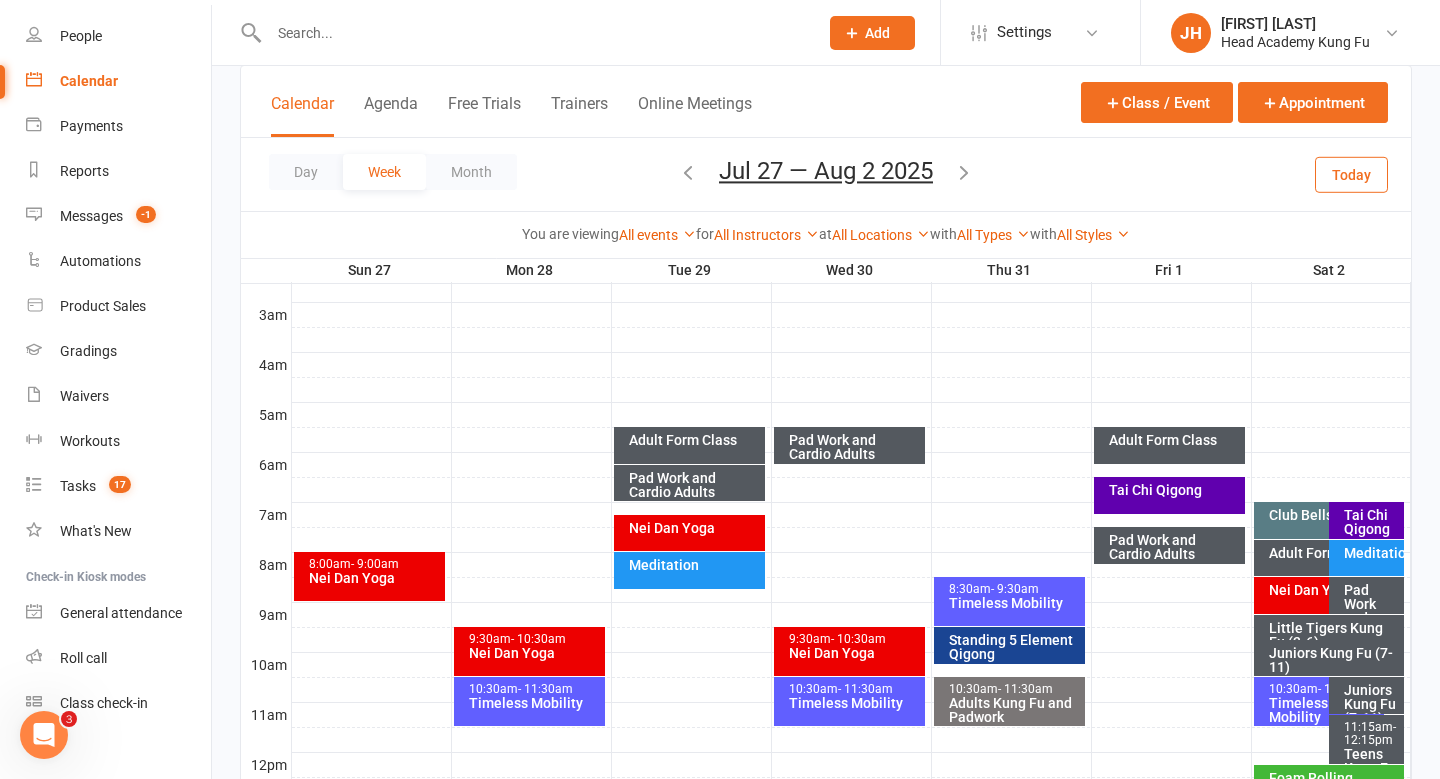 scroll, scrollTop: 246, scrollLeft: 0, axis: vertical 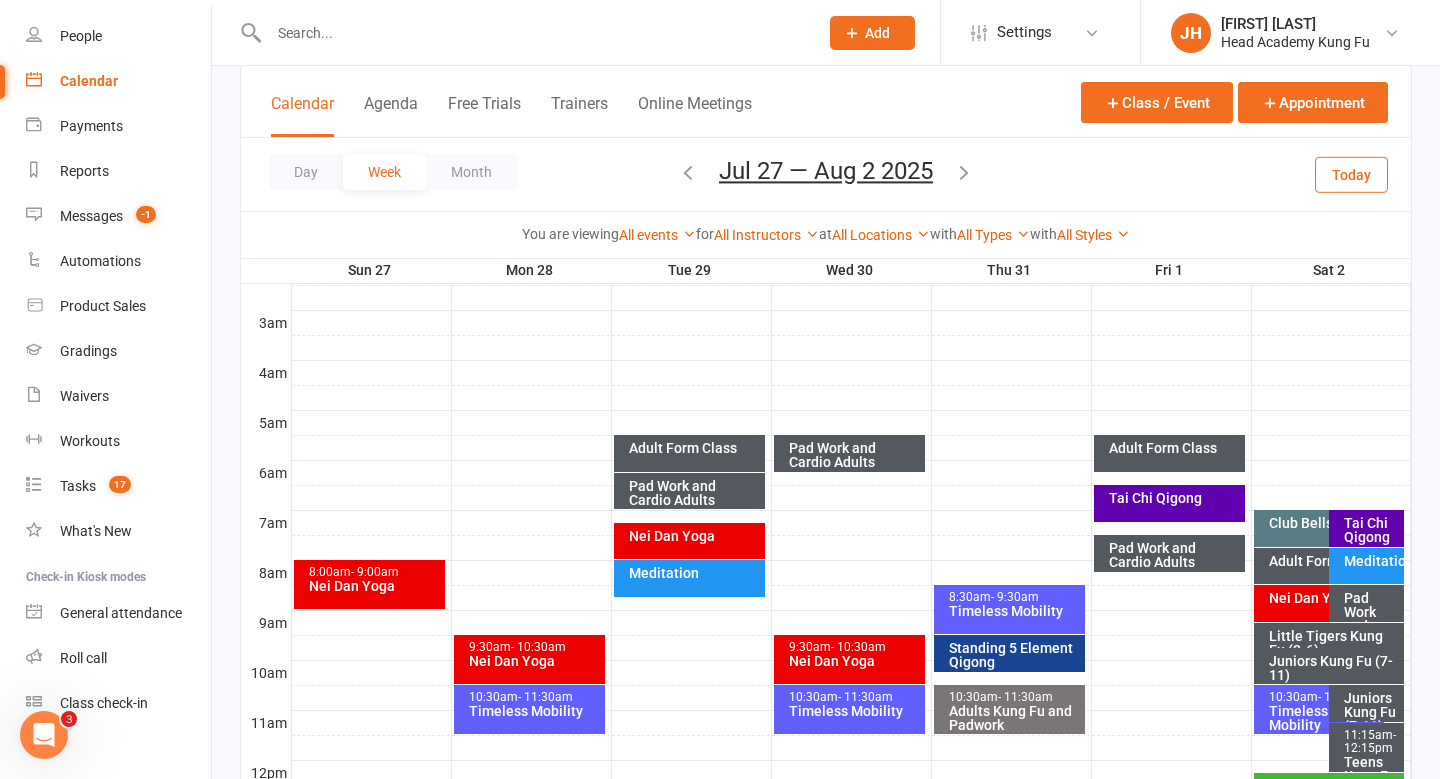 click on "Meditation" at bounding box center [694, 573] 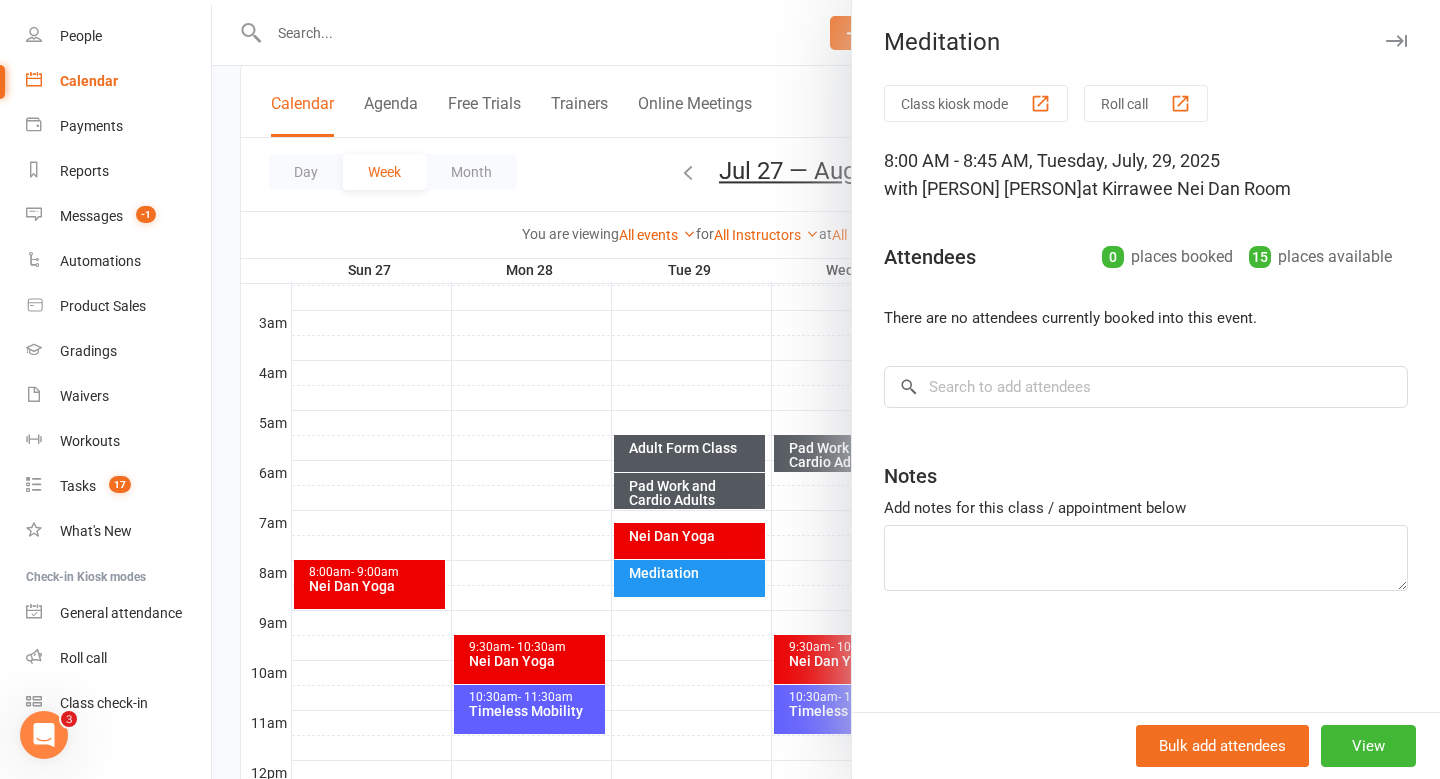 click at bounding box center [826, 389] 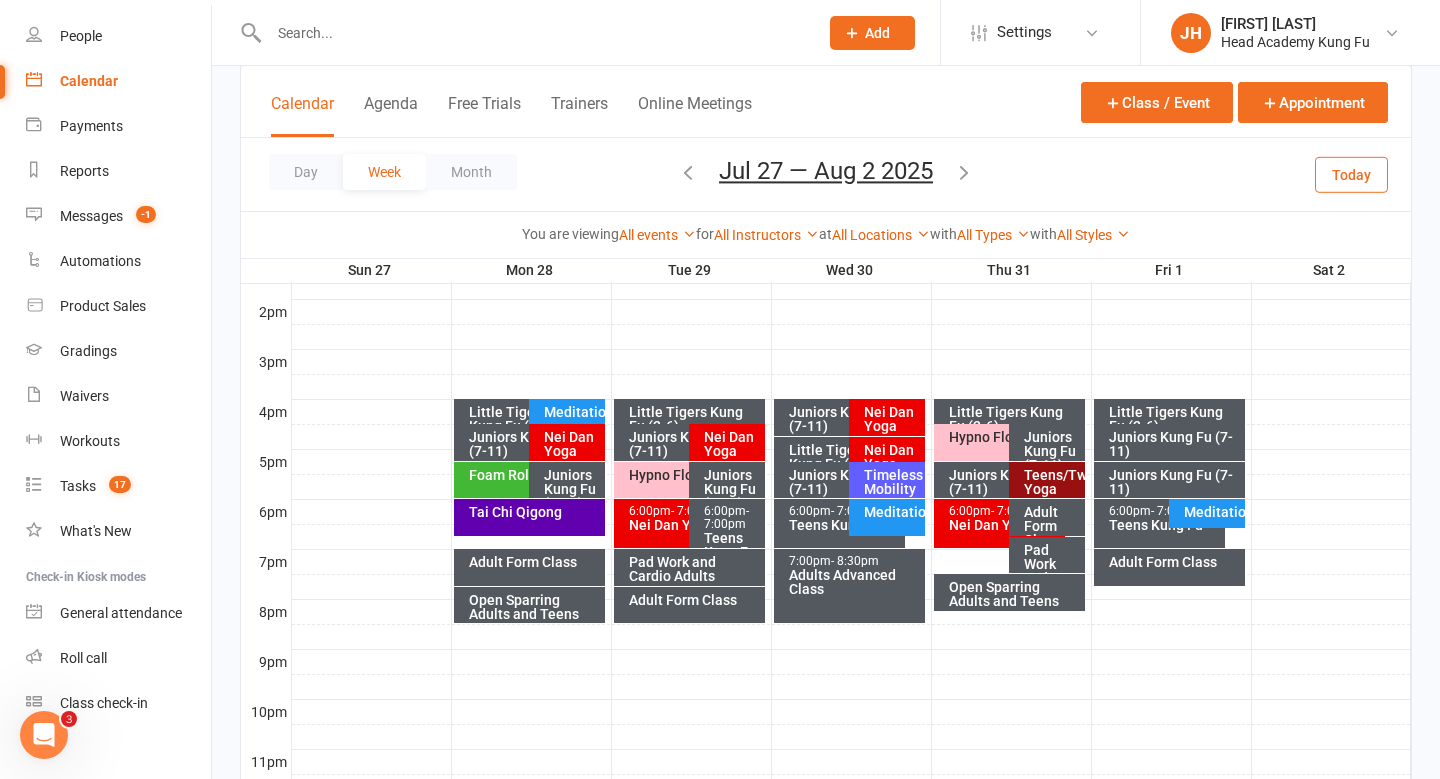 scroll, scrollTop: 808, scrollLeft: 0, axis: vertical 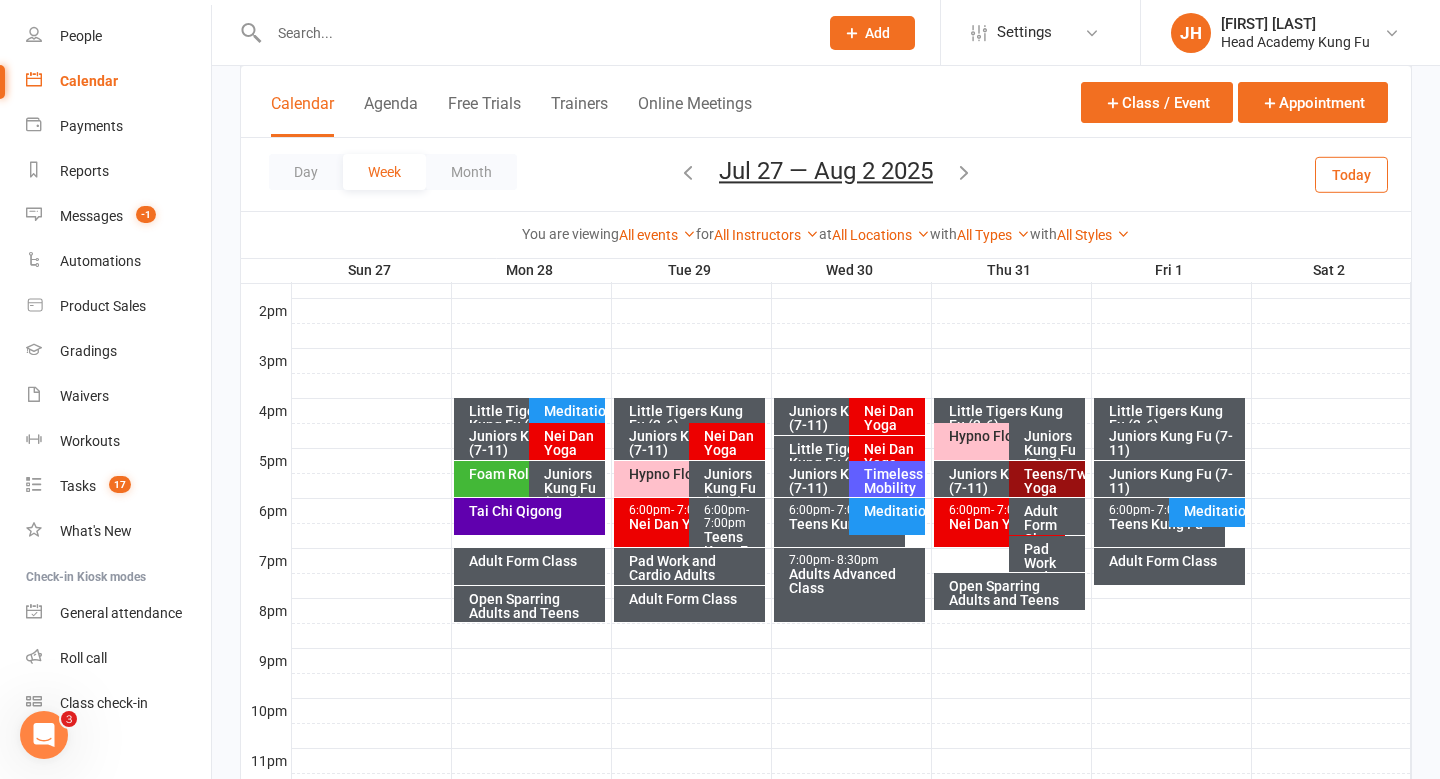click on "Meditation" at bounding box center [887, 516] 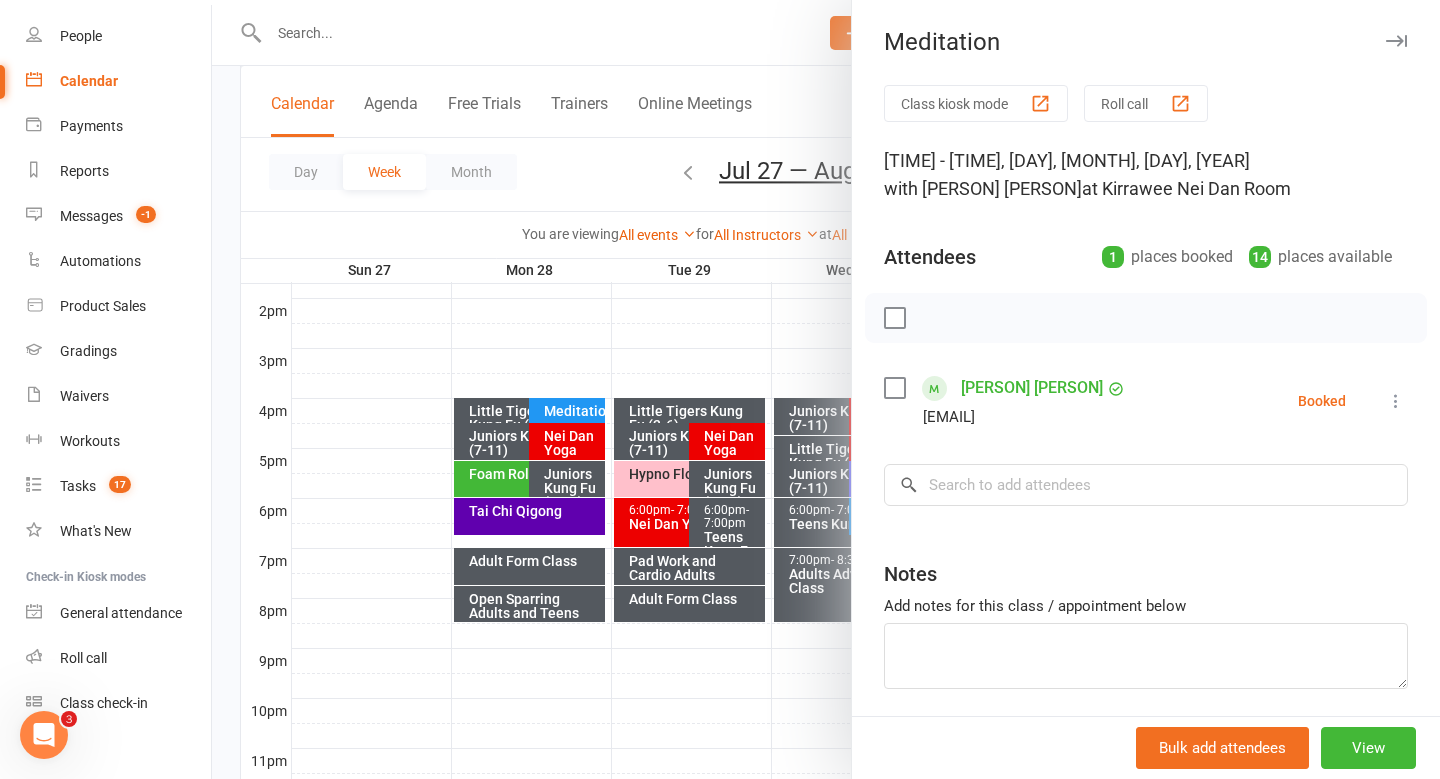 click at bounding box center (1396, 41) 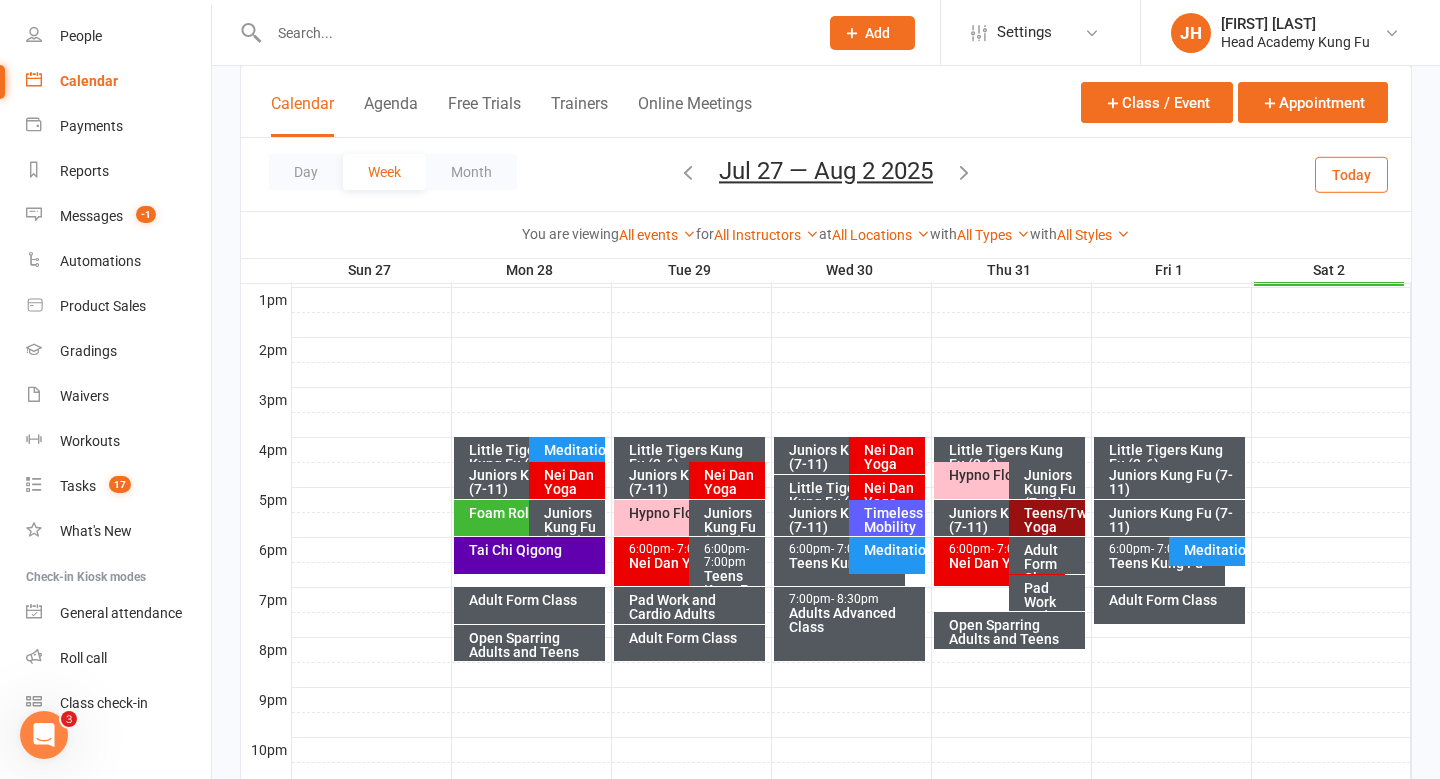 scroll, scrollTop: 820, scrollLeft: 0, axis: vertical 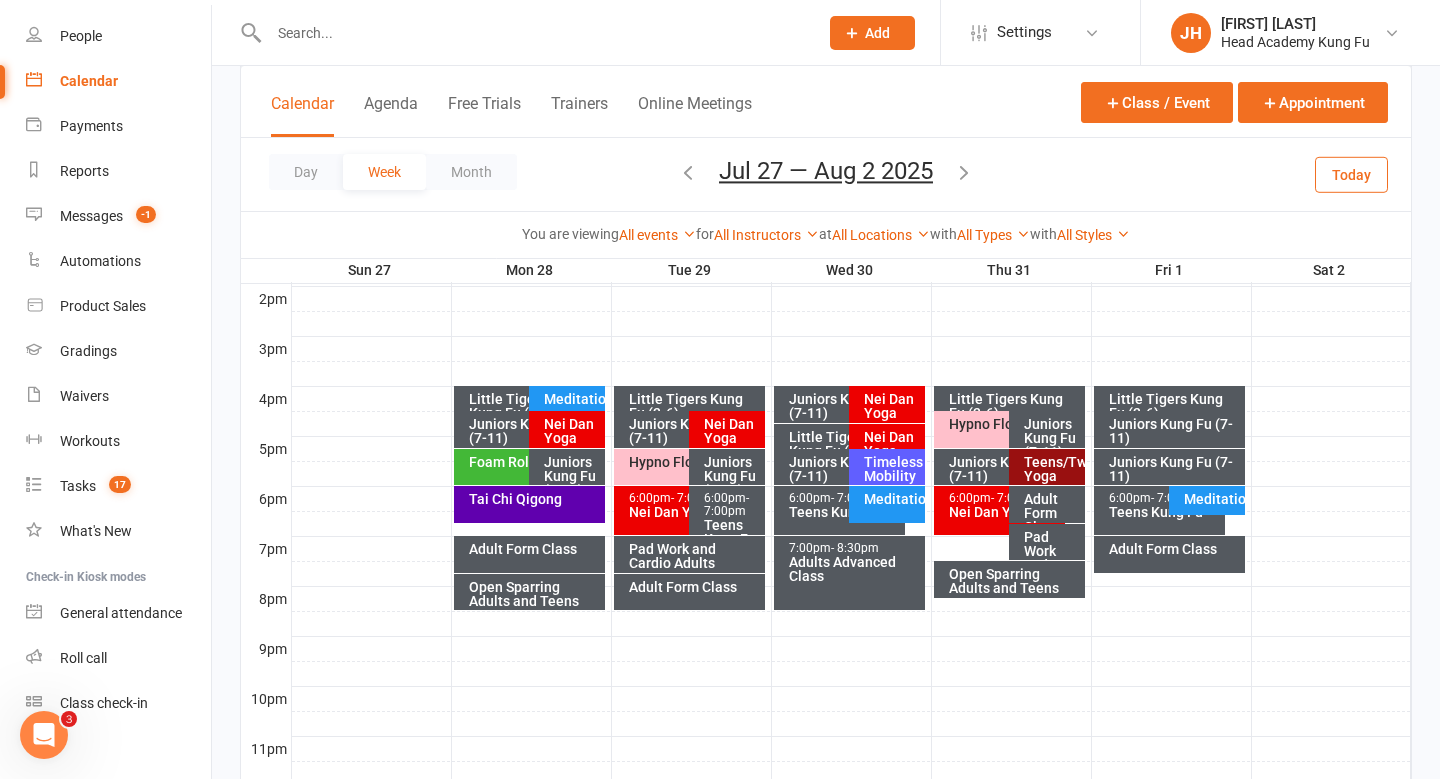 click on "Meditation" at bounding box center (1212, 499) 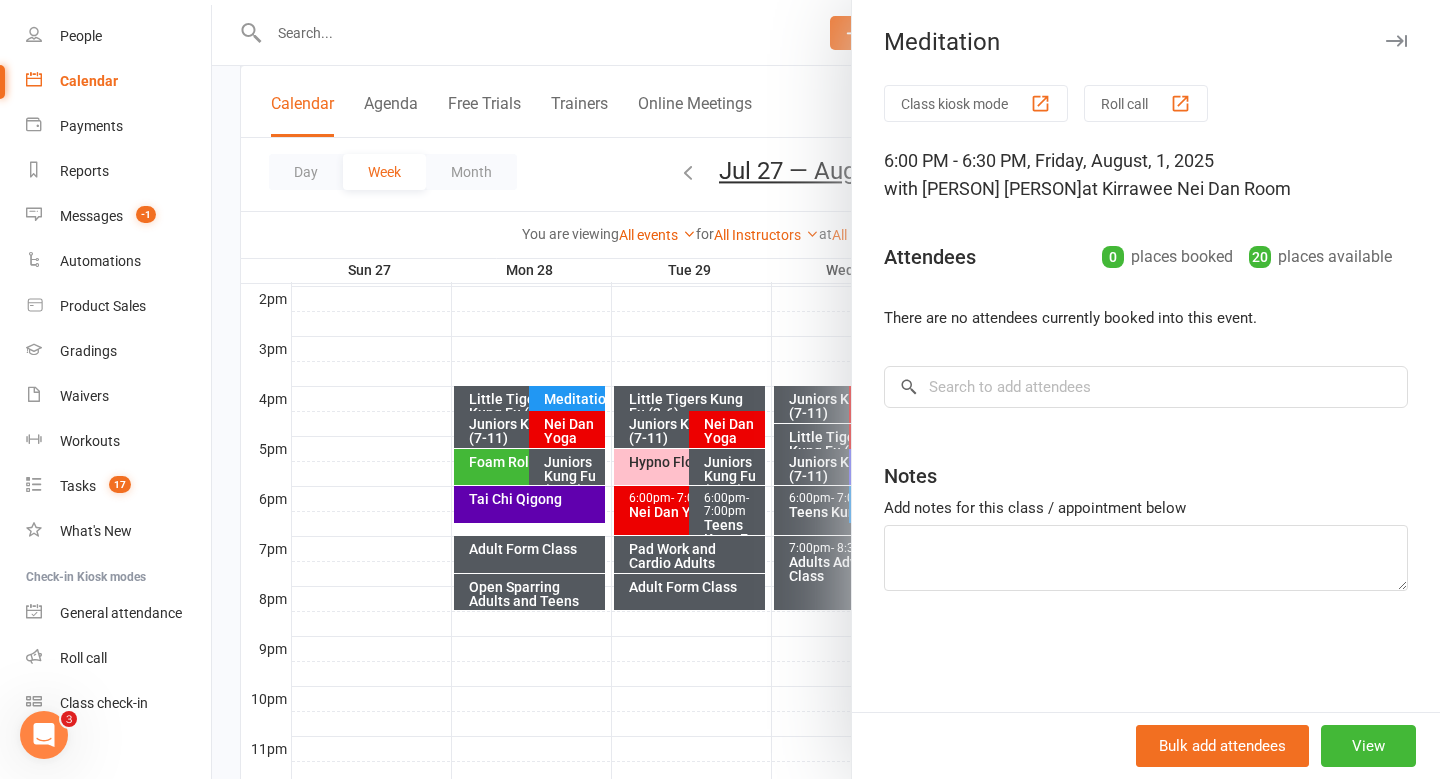 click at bounding box center [1396, 41] 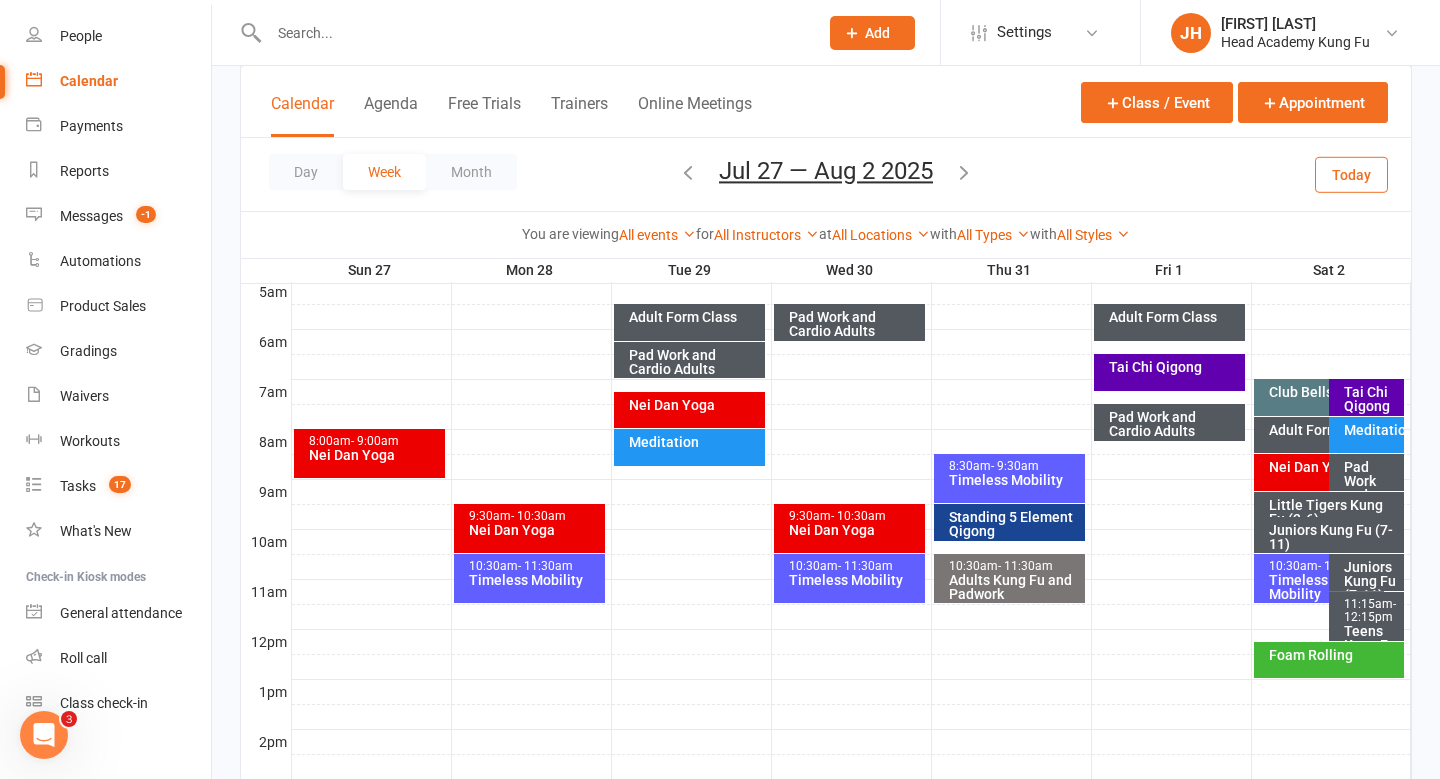 scroll, scrollTop: 371, scrollLeft: 0, axis: vertical 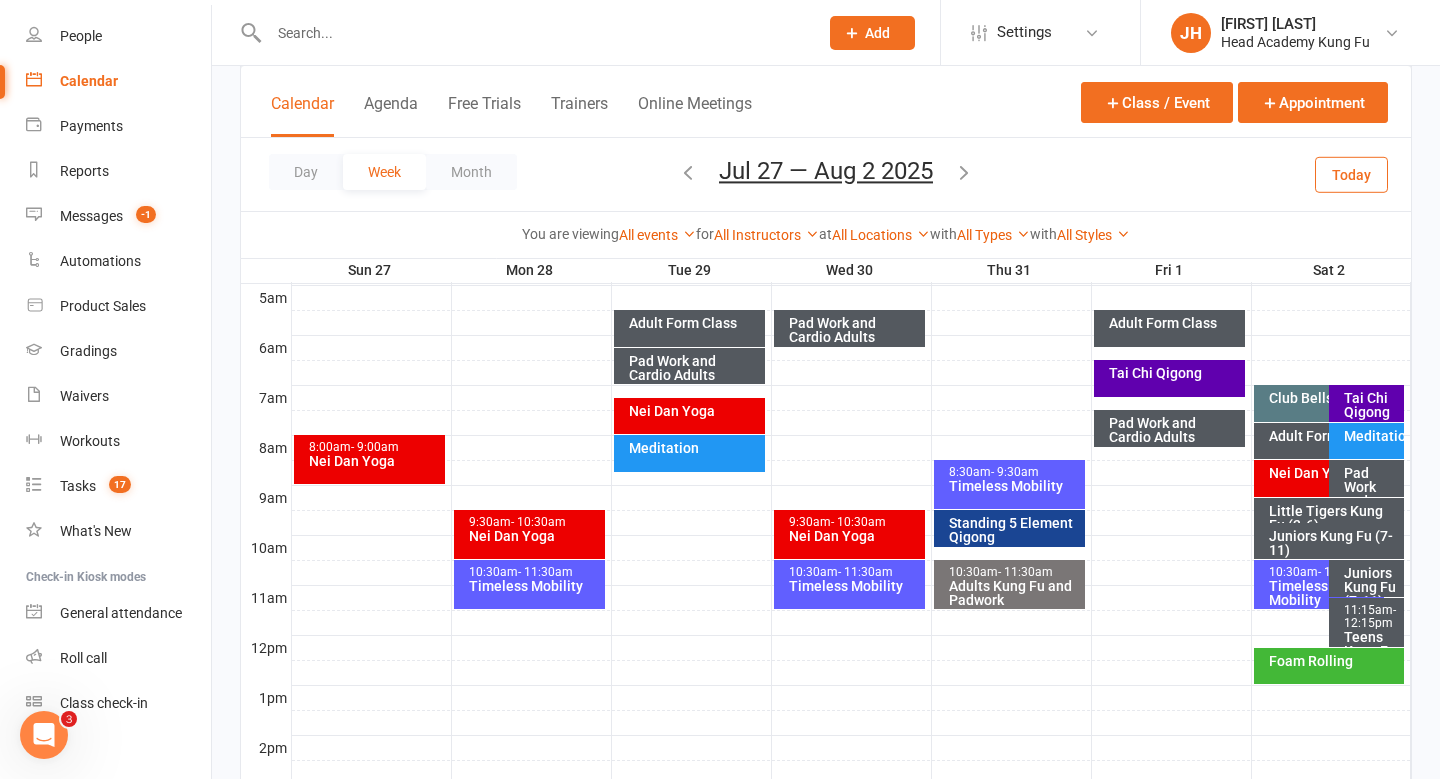click on "Meditation" at bounding box center [1371, 436] 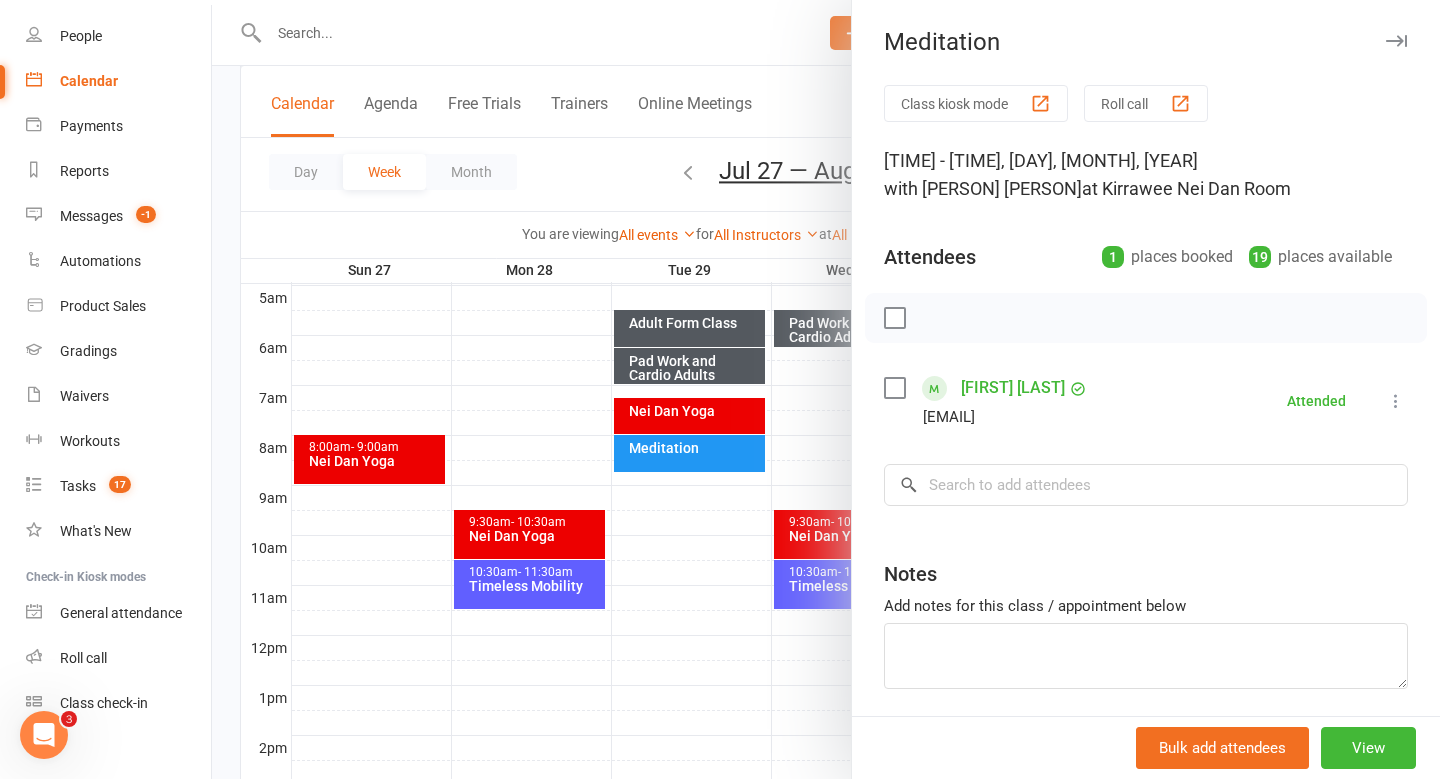 click at bounding box center (1396, 41) 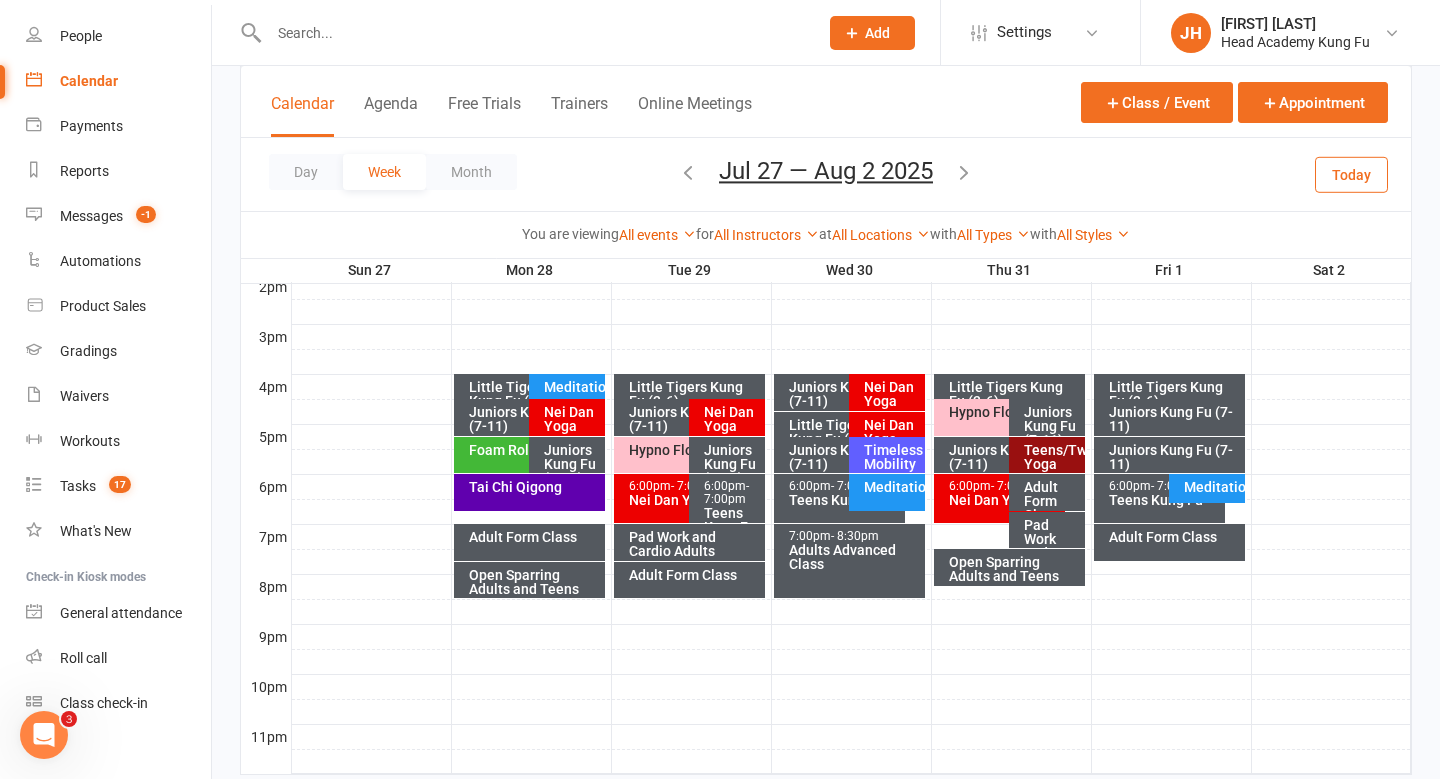 scroll, scrollTop: 876, scrollLeft: 0, axis: vertical 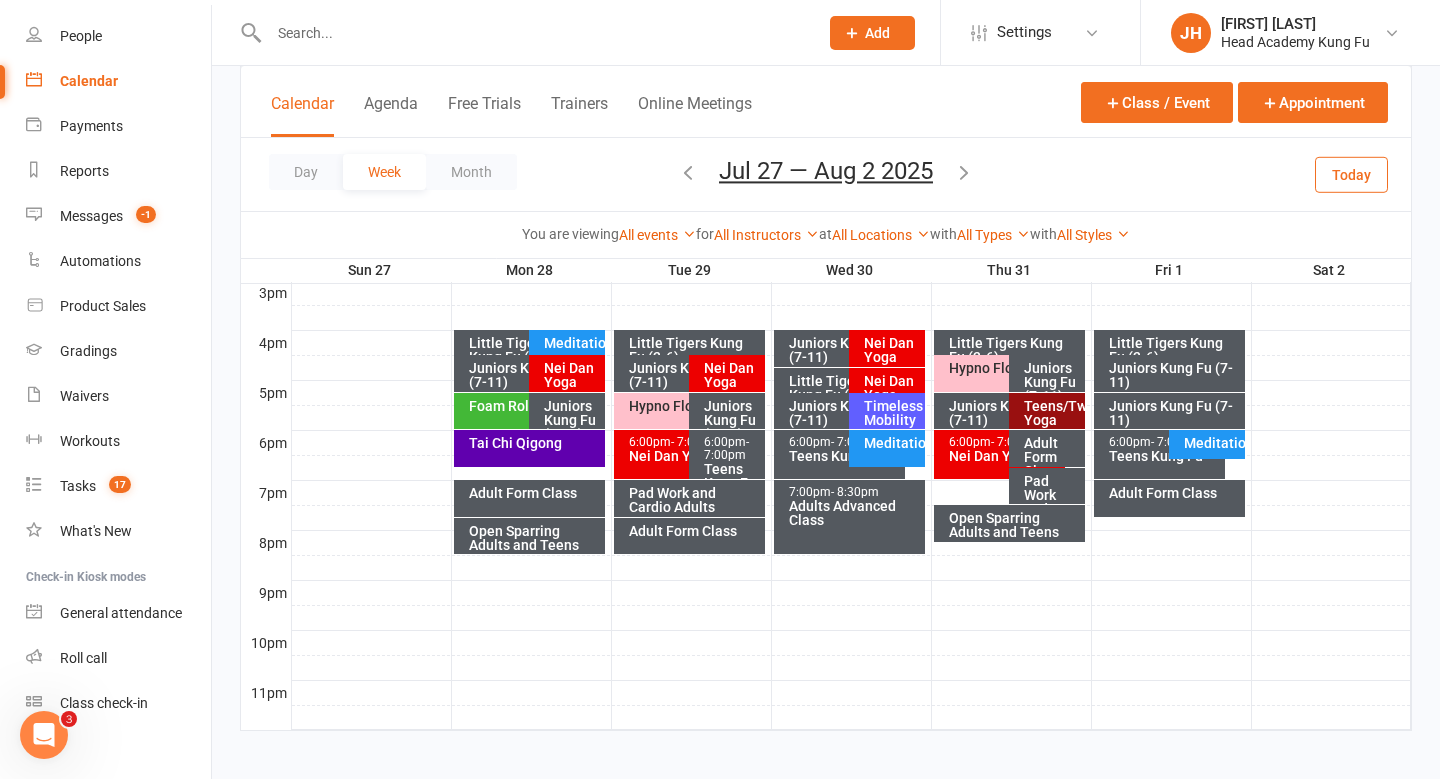 click on "Day Week Month Jul 27 — Aug 2 2025
August 2025
Sun Mon Tue Wed Thu Fri Sat
27
28
29
30
31
01
02
03
04
05
06
07
08
09
10
11
12
13
14
15
16
17
18
19
20
21
22
23
24
25
26
27
28
29
30" at bounding box center (826, 174) 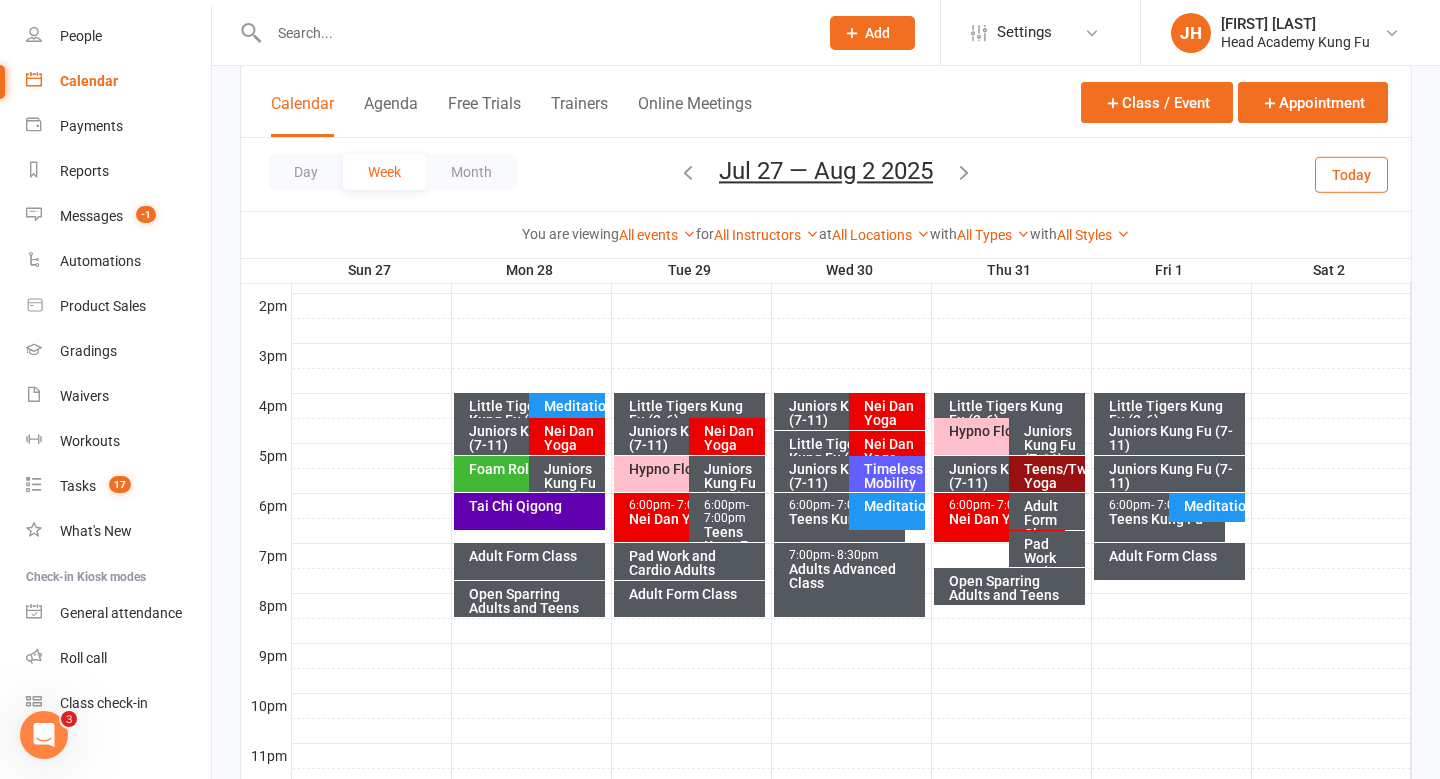 scroll, scrollTop: 815, scrollLeft: 0, axis: vertical 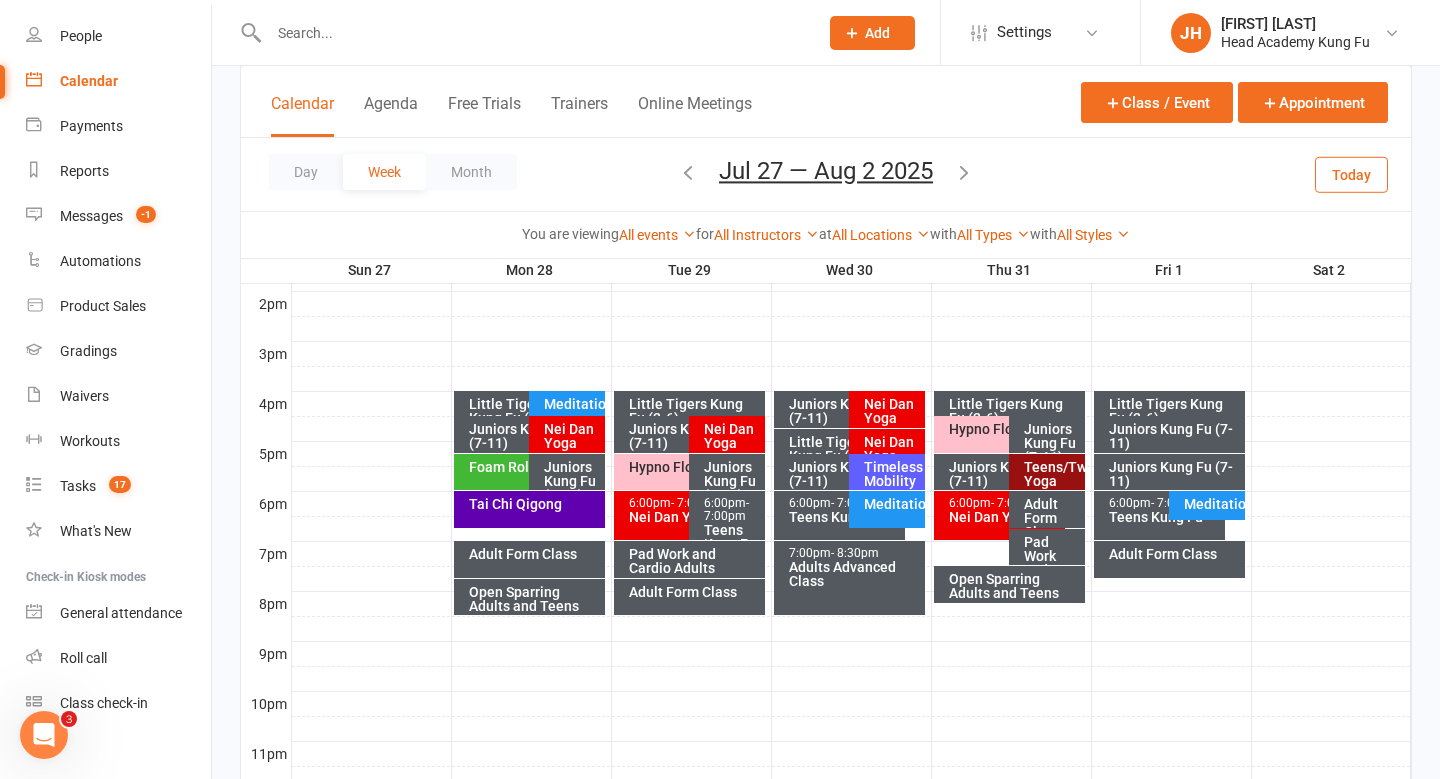 click at bounding box center (533, 33) 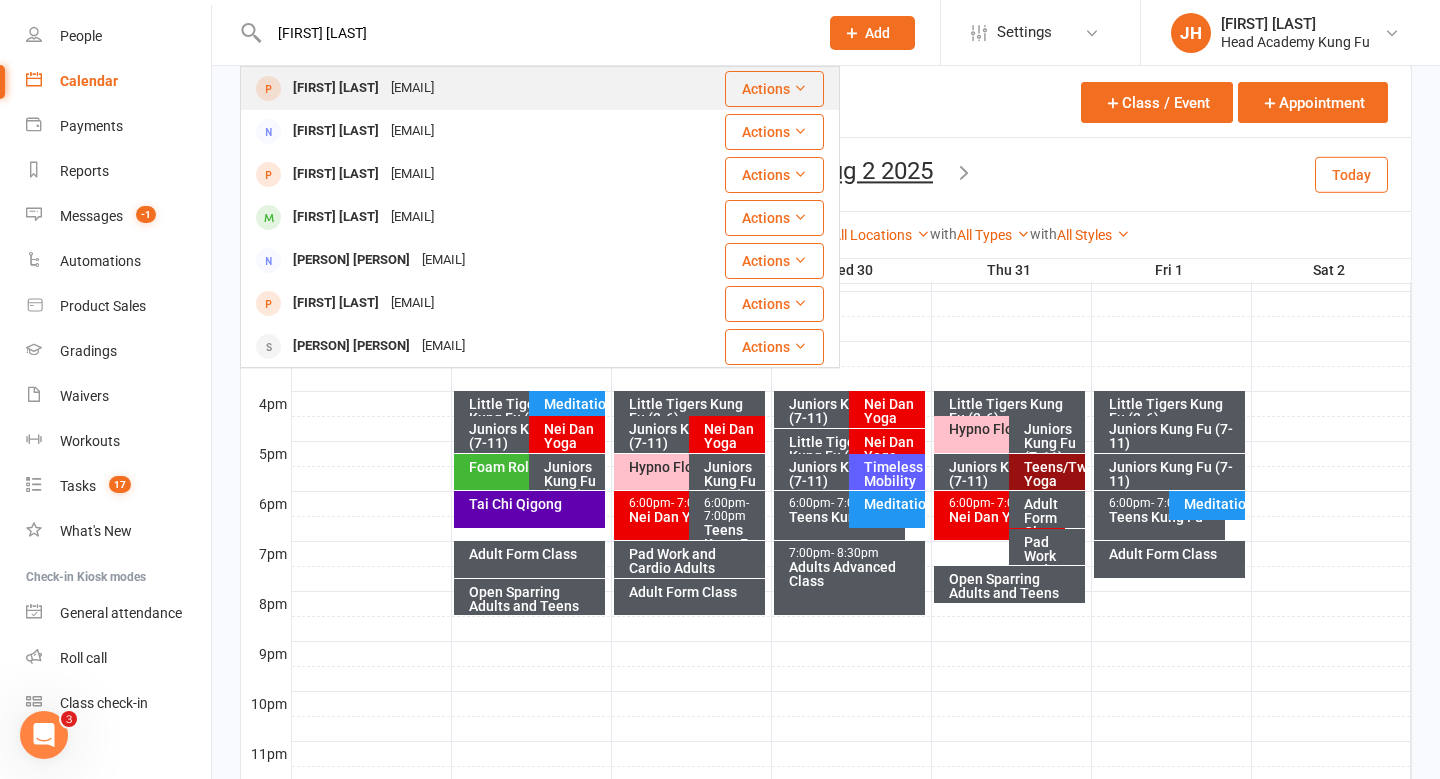 type on "robyn swan" 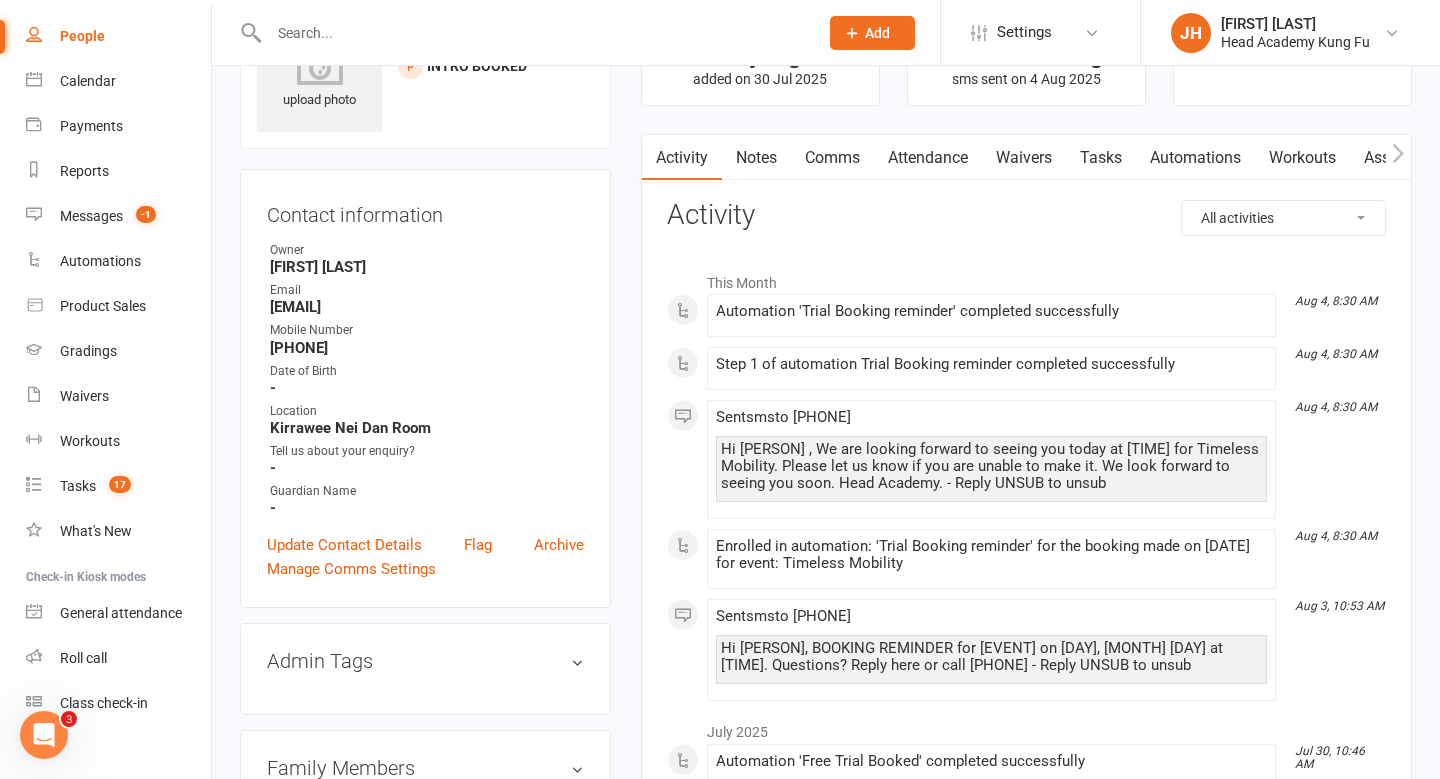 scroll, scrollTop: 105, scrollLeft: 0, axis: vertical 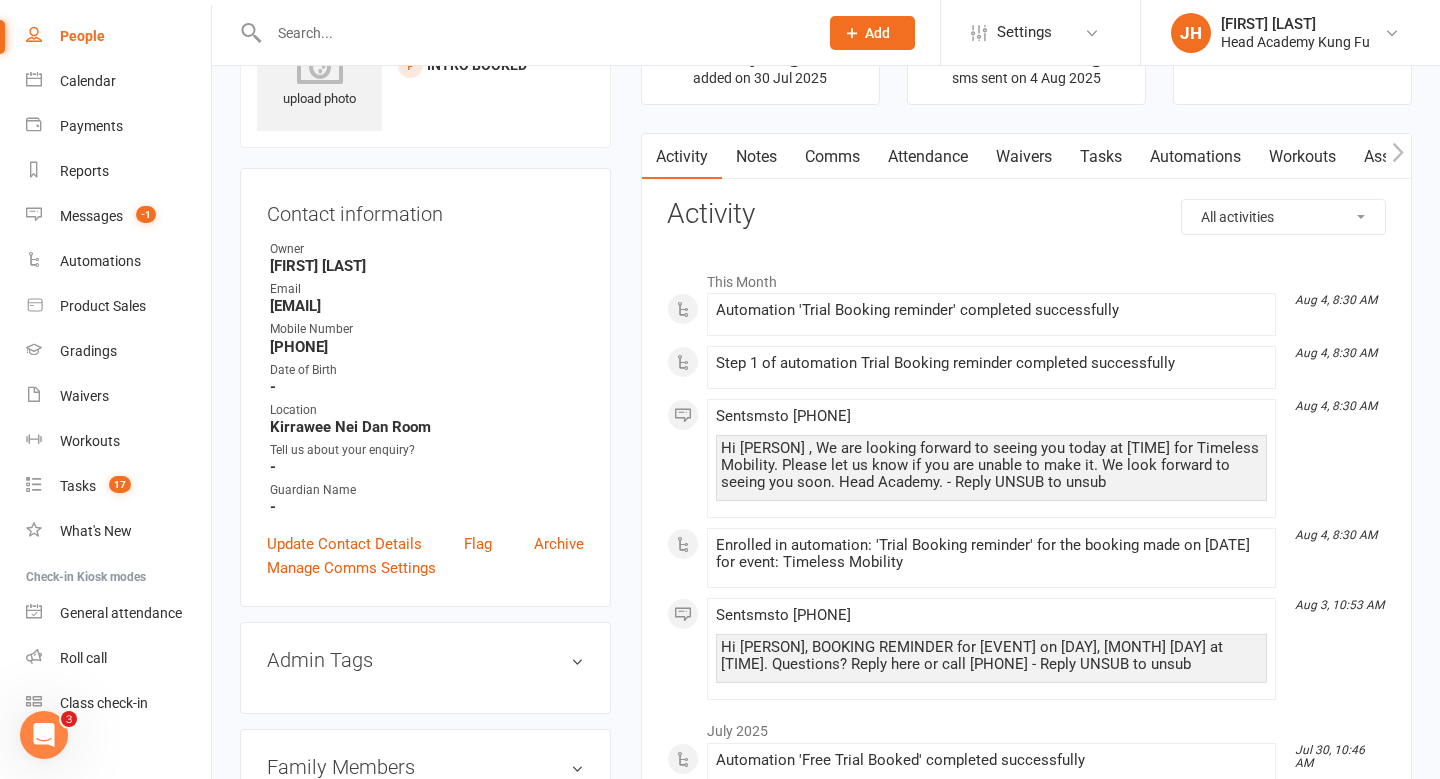 click at bounding box center [533, 33] 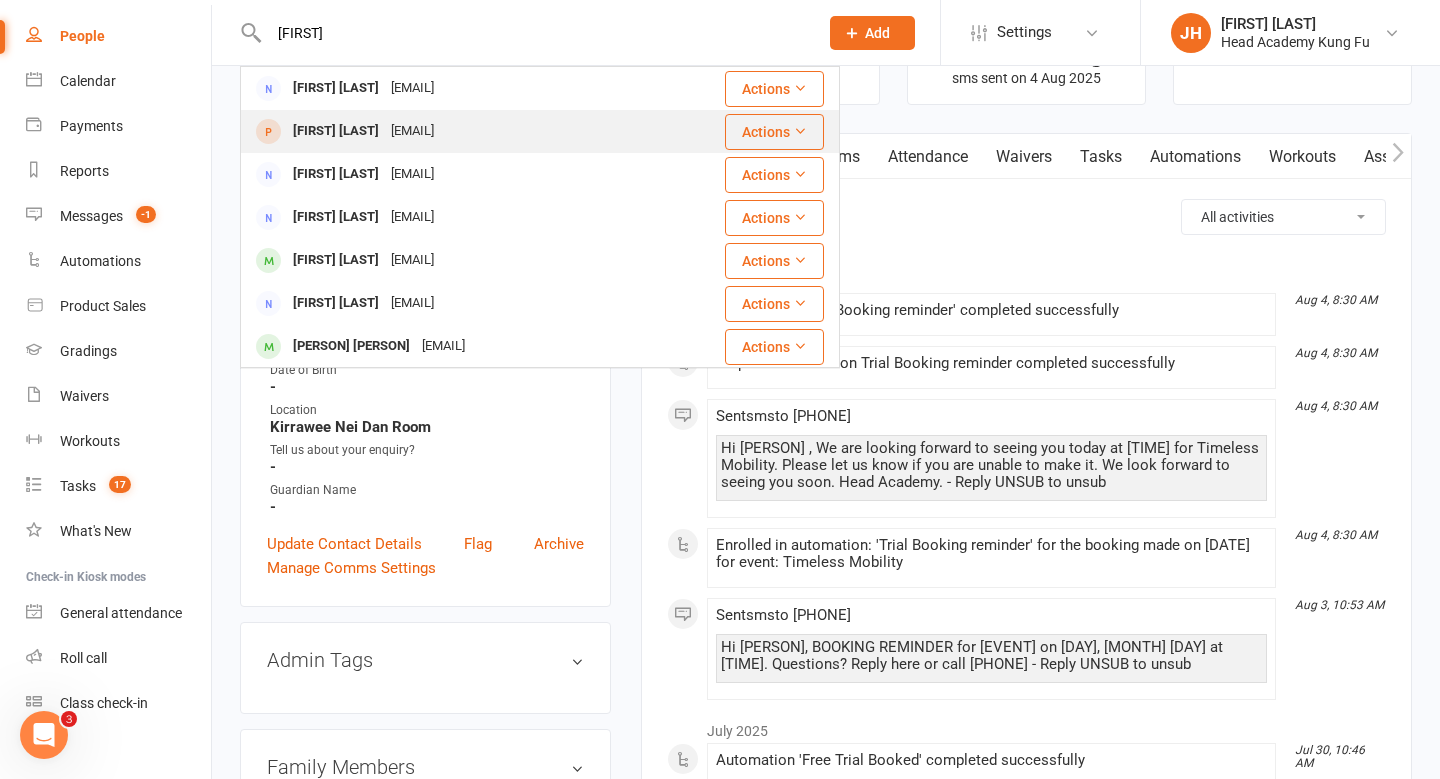 type on "sally" 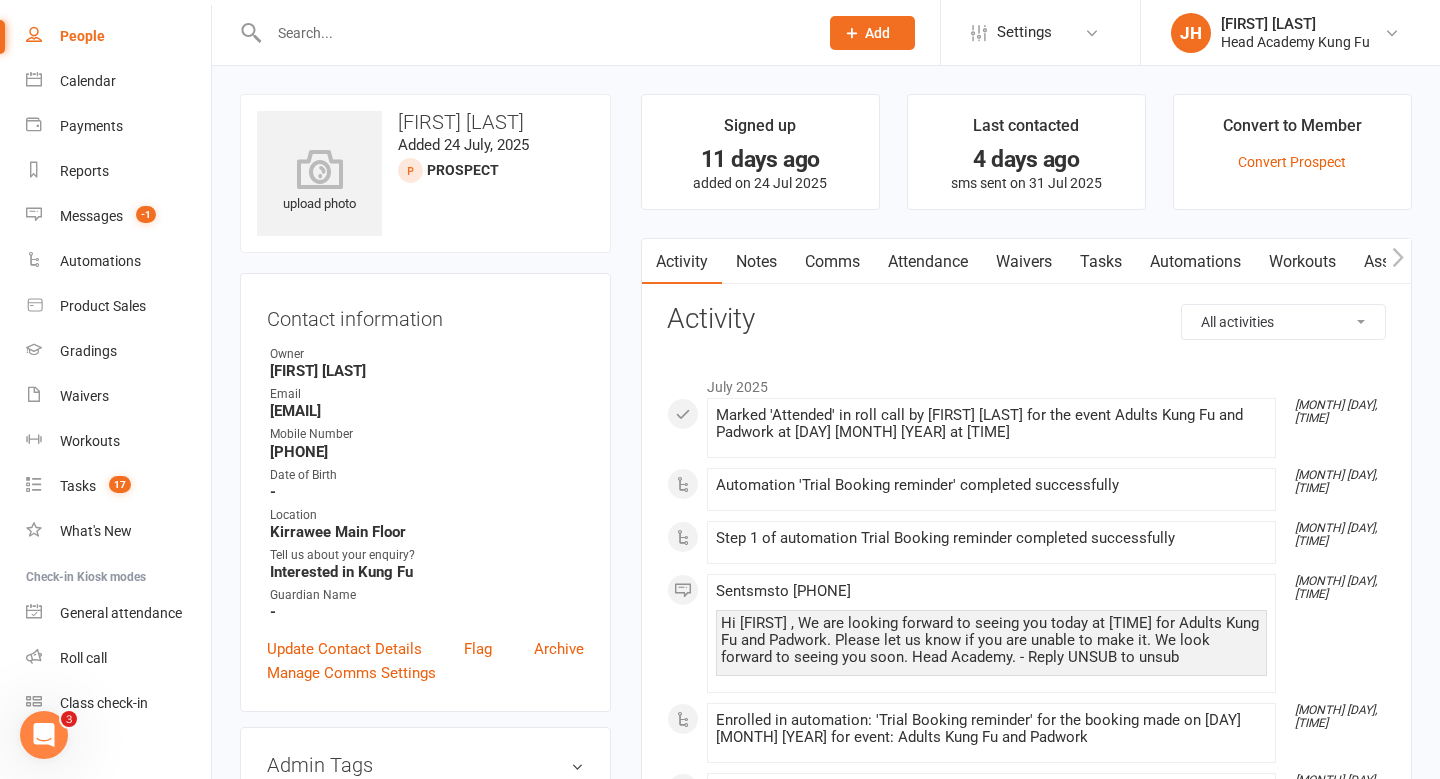 scroll, scrollTop: 10, scrollLeft: 0, axis: vertical 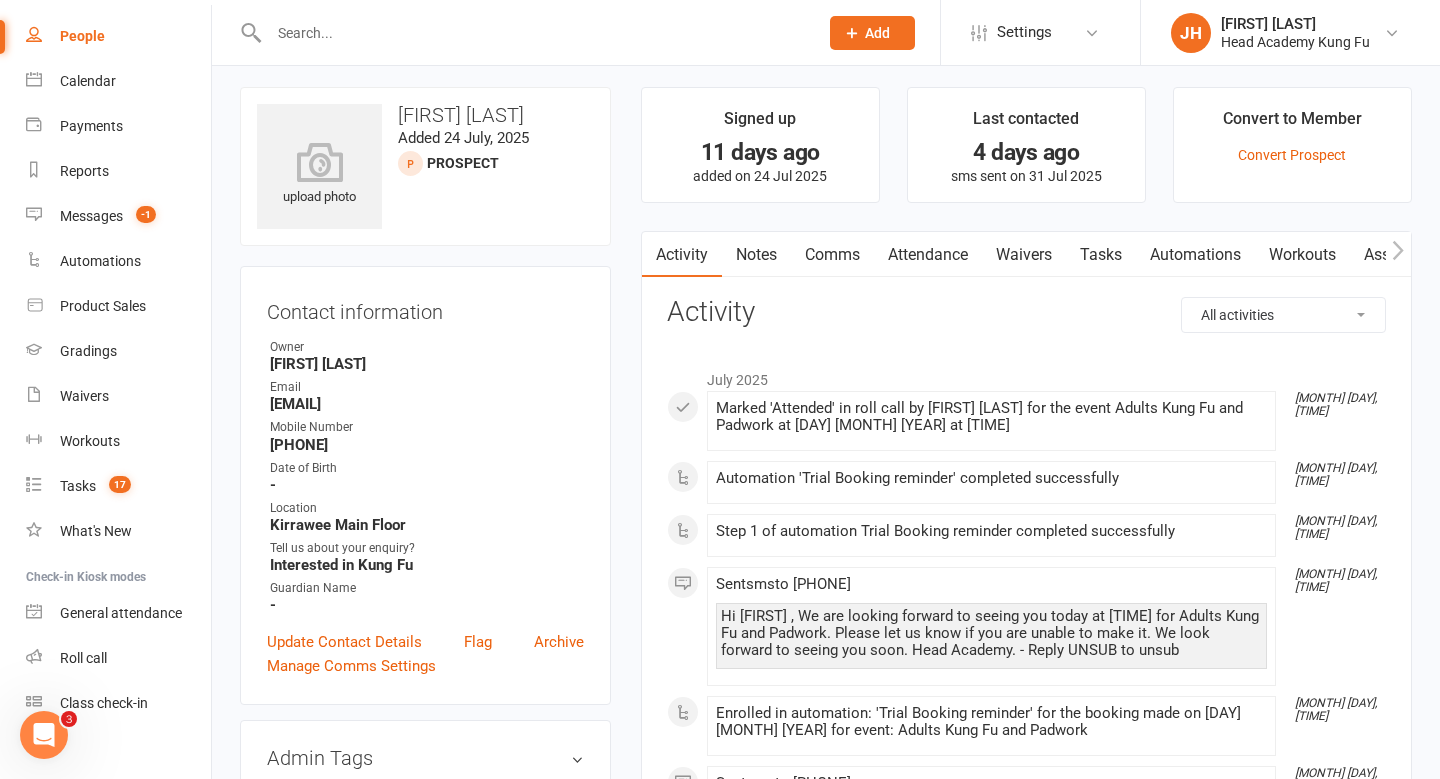 click on "Notes" at bounding box center [756, 255] 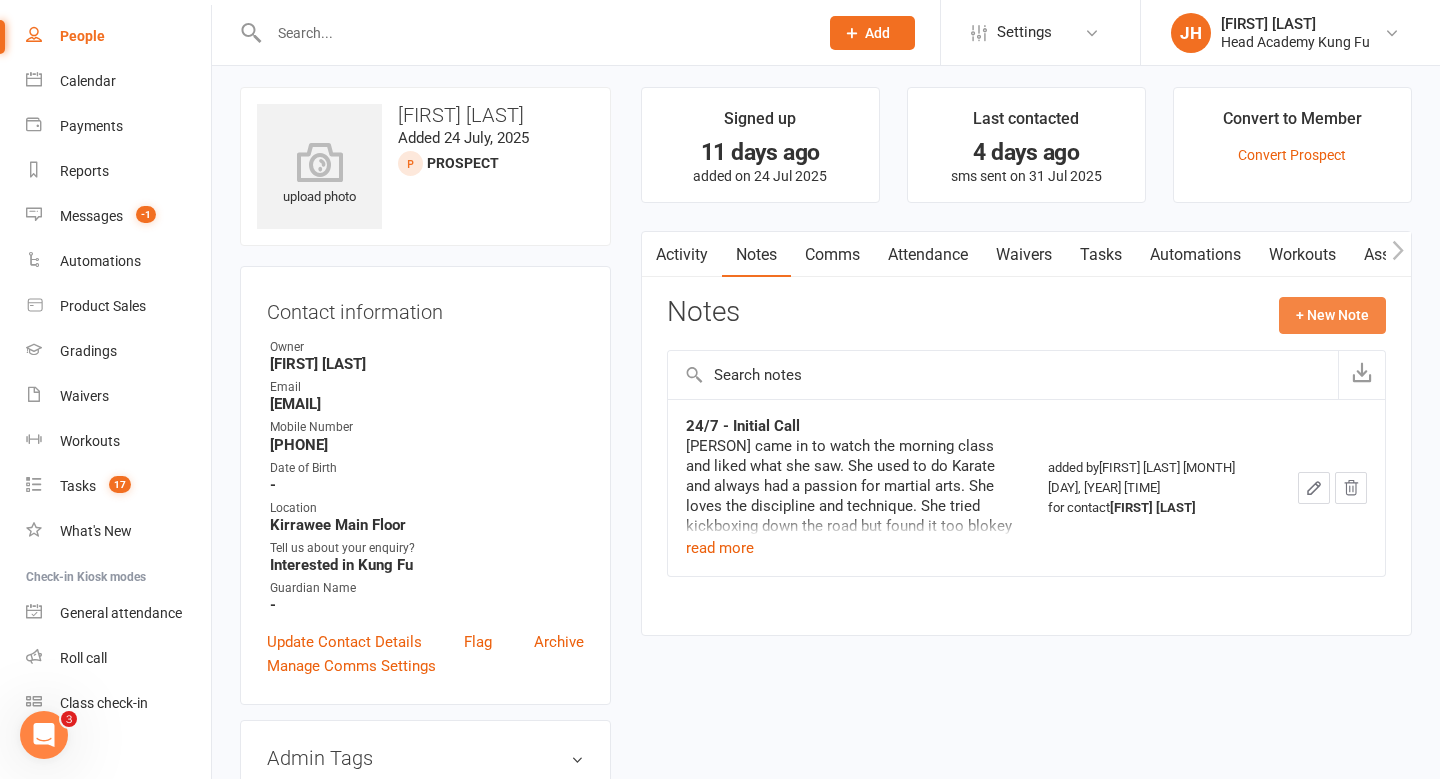 click on "+ New Note" at bounding box center (1332, 315) 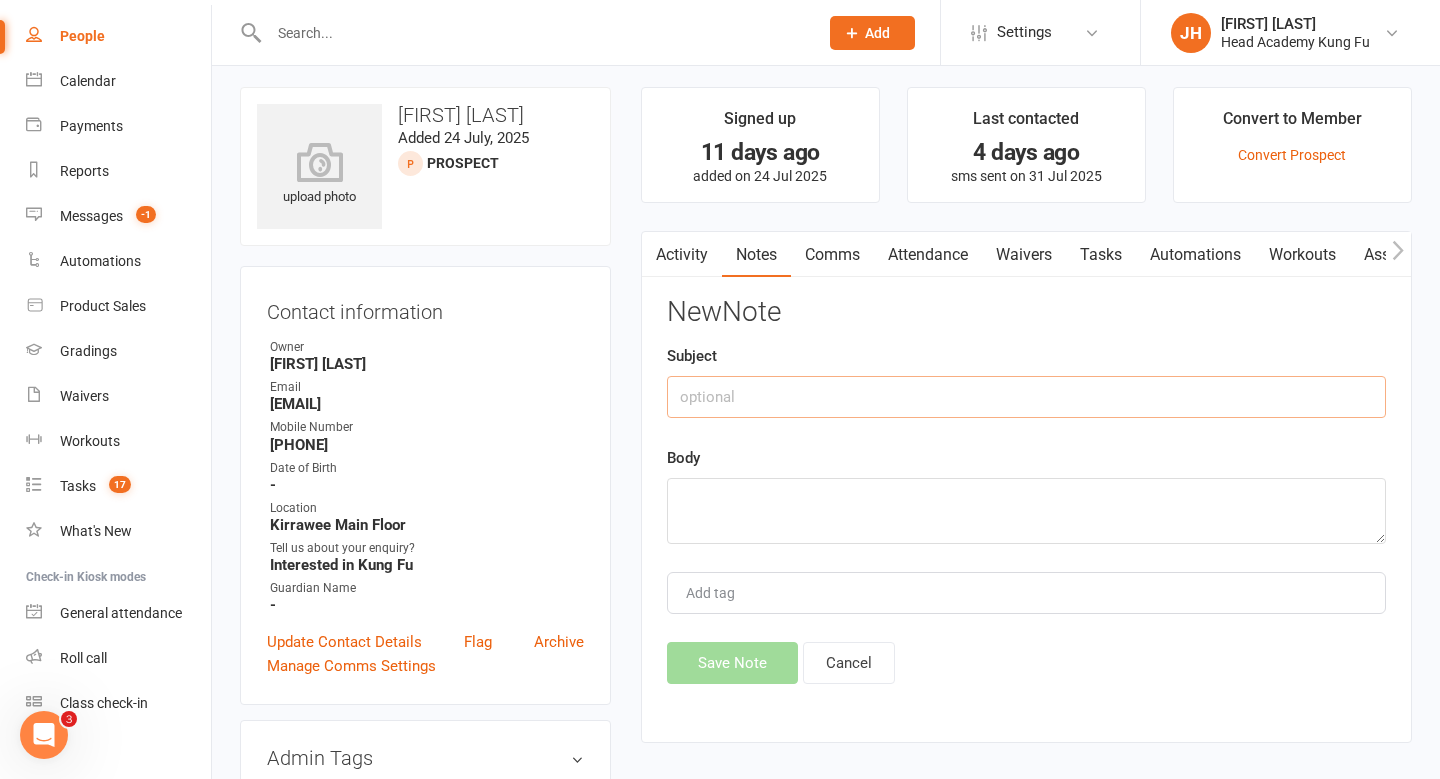 click at bounding box center (1026, 397) 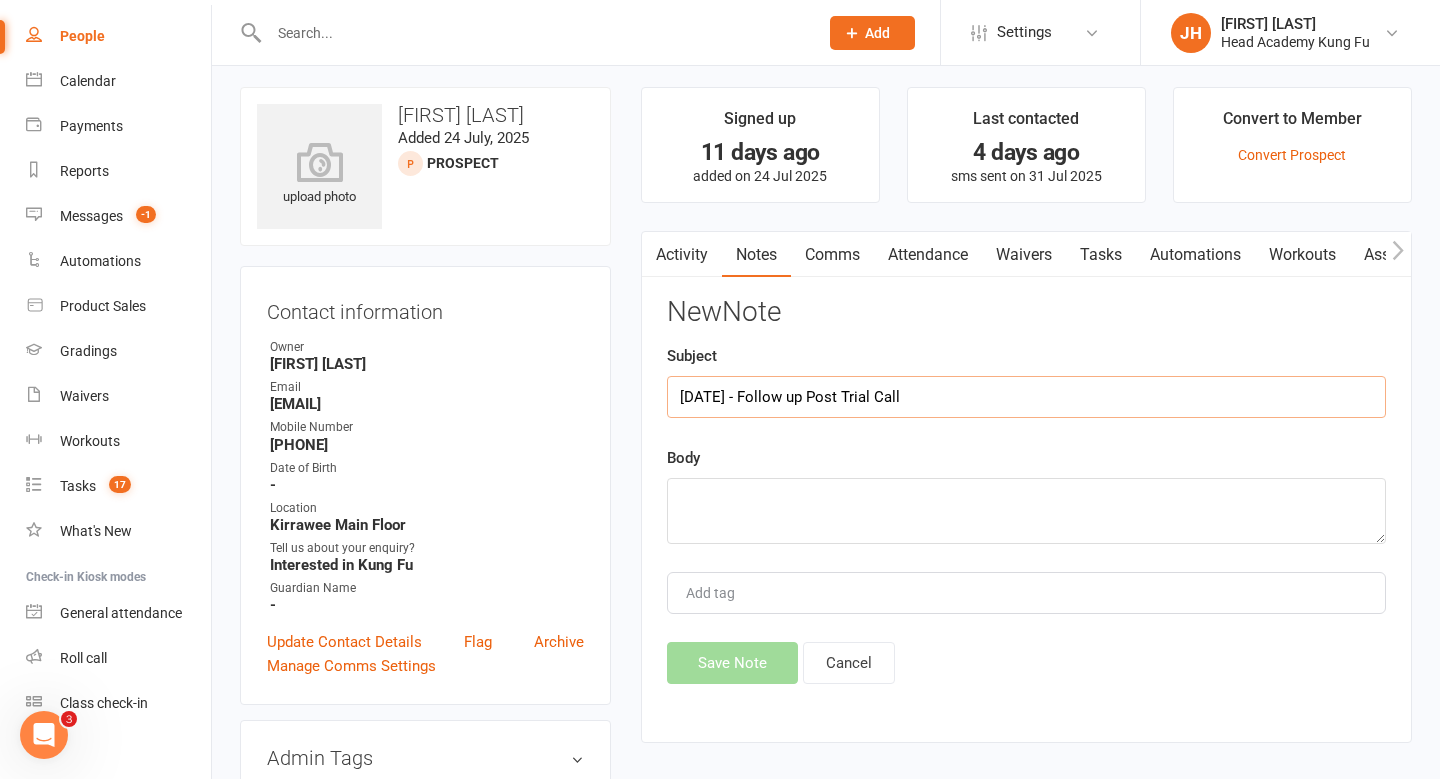 type on "4/8 - Follow up Post Trial Call" 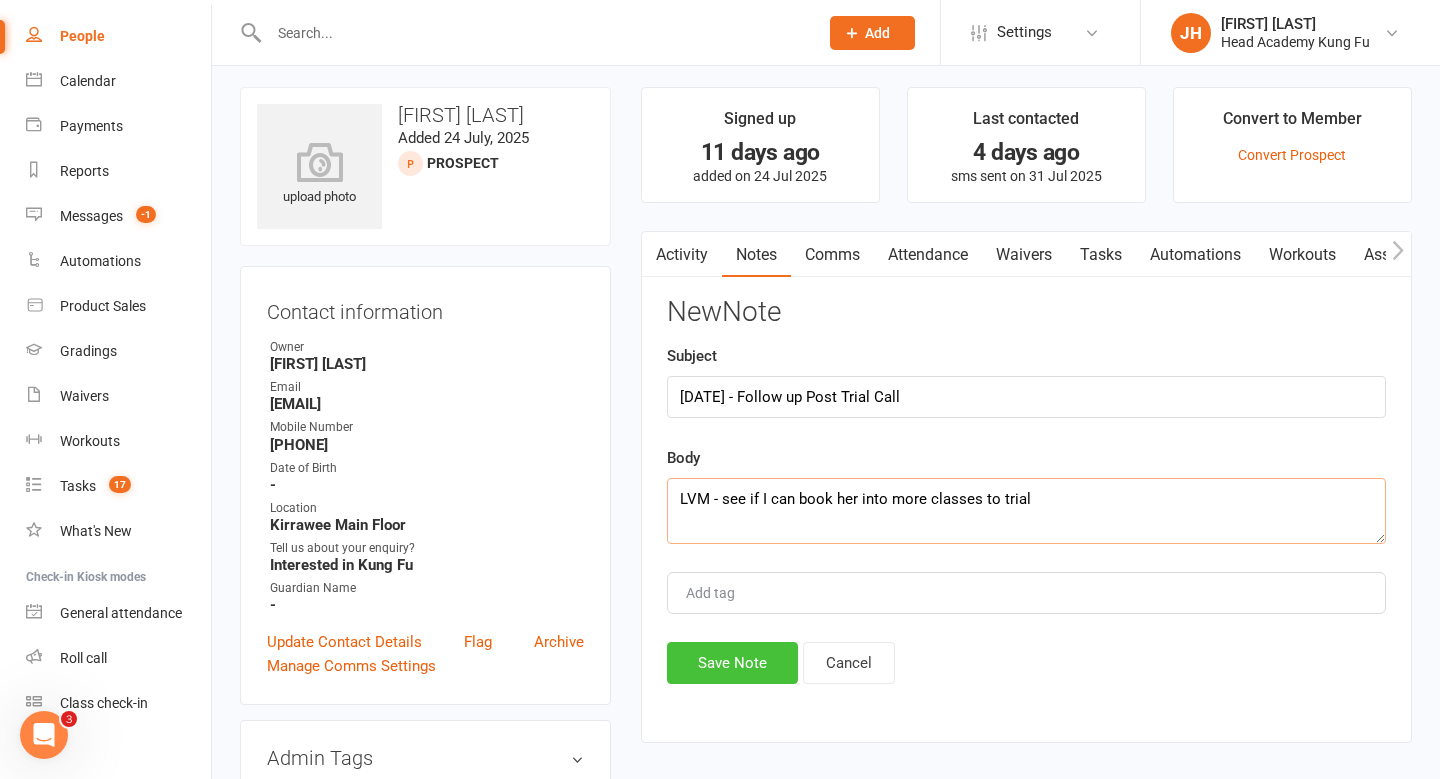type on "LVM - see if I can book her into more classes to trial" 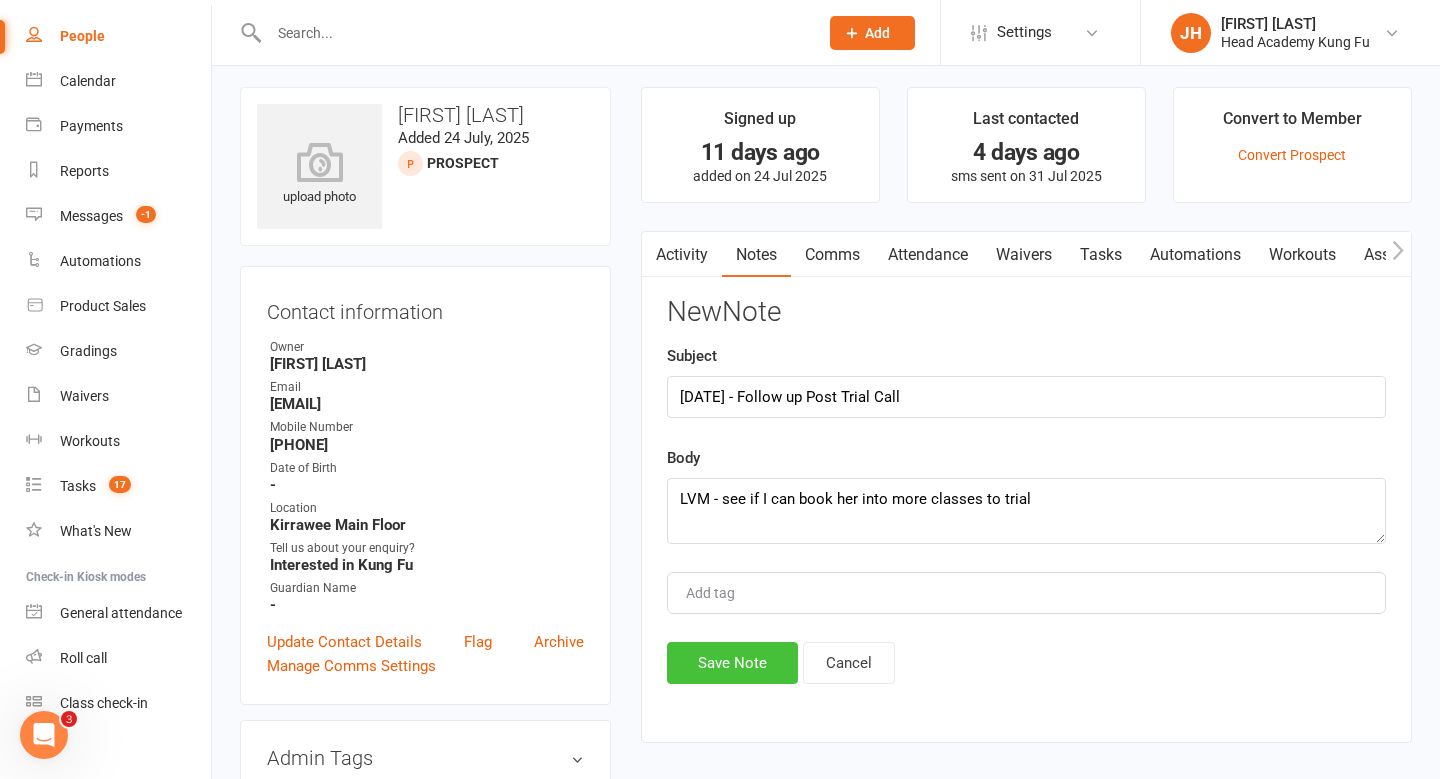 click on "Save Note" at bounding box center [732, 663] 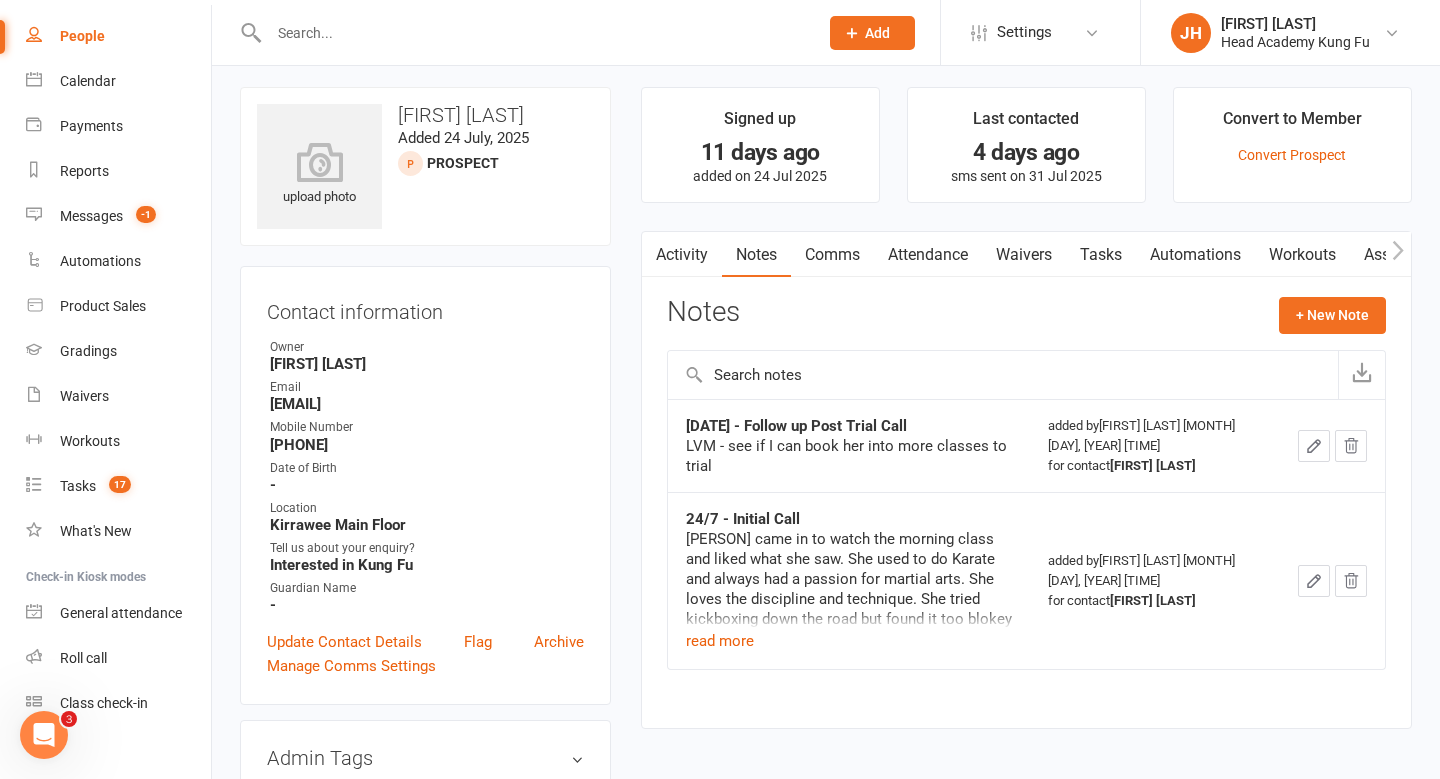 click 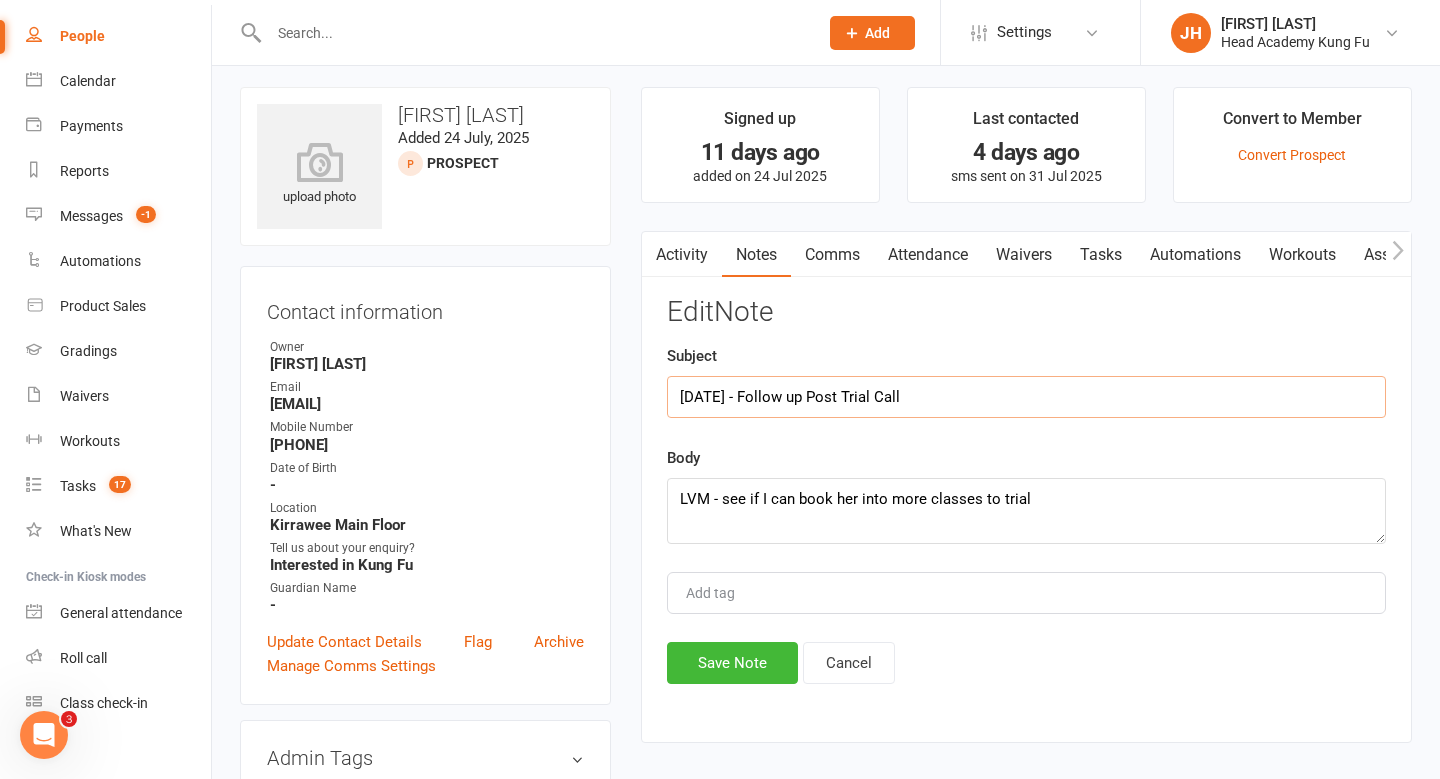 click on "4/8 - Follow up Post Trial Call" at bounding box center [1026, 397] 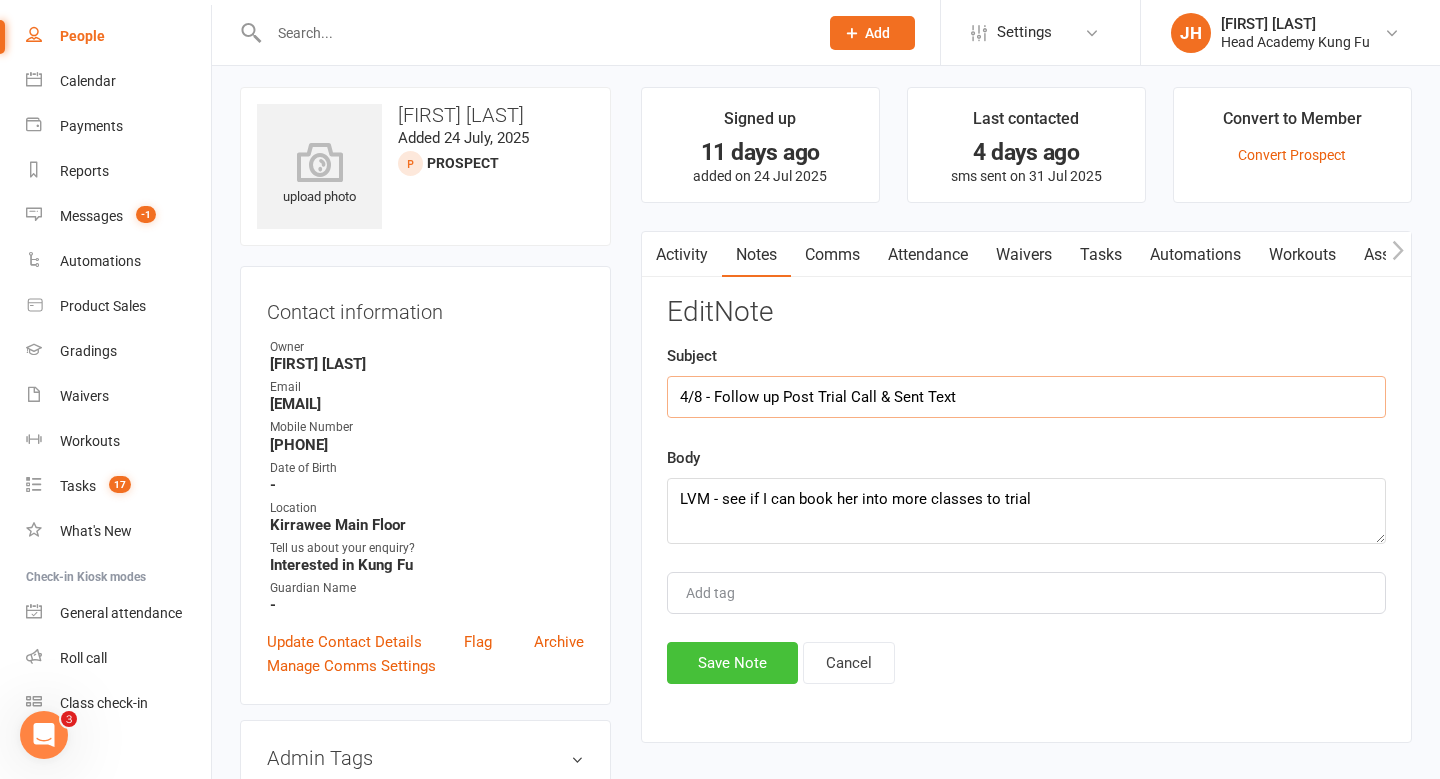 type on "4/8 - Follow up Post Trial Call & Sent Text" 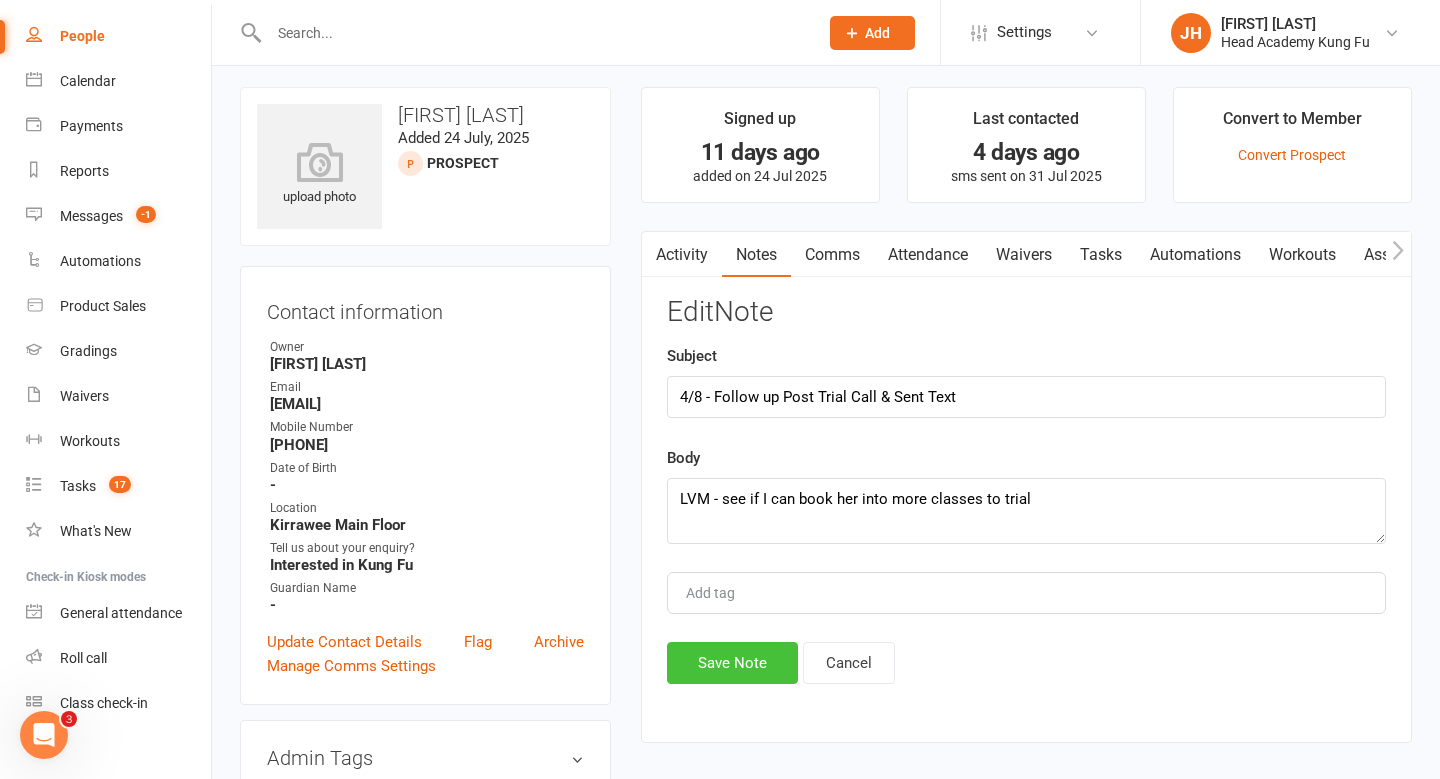 click on "Save Note" at bounding box center (732, 663) 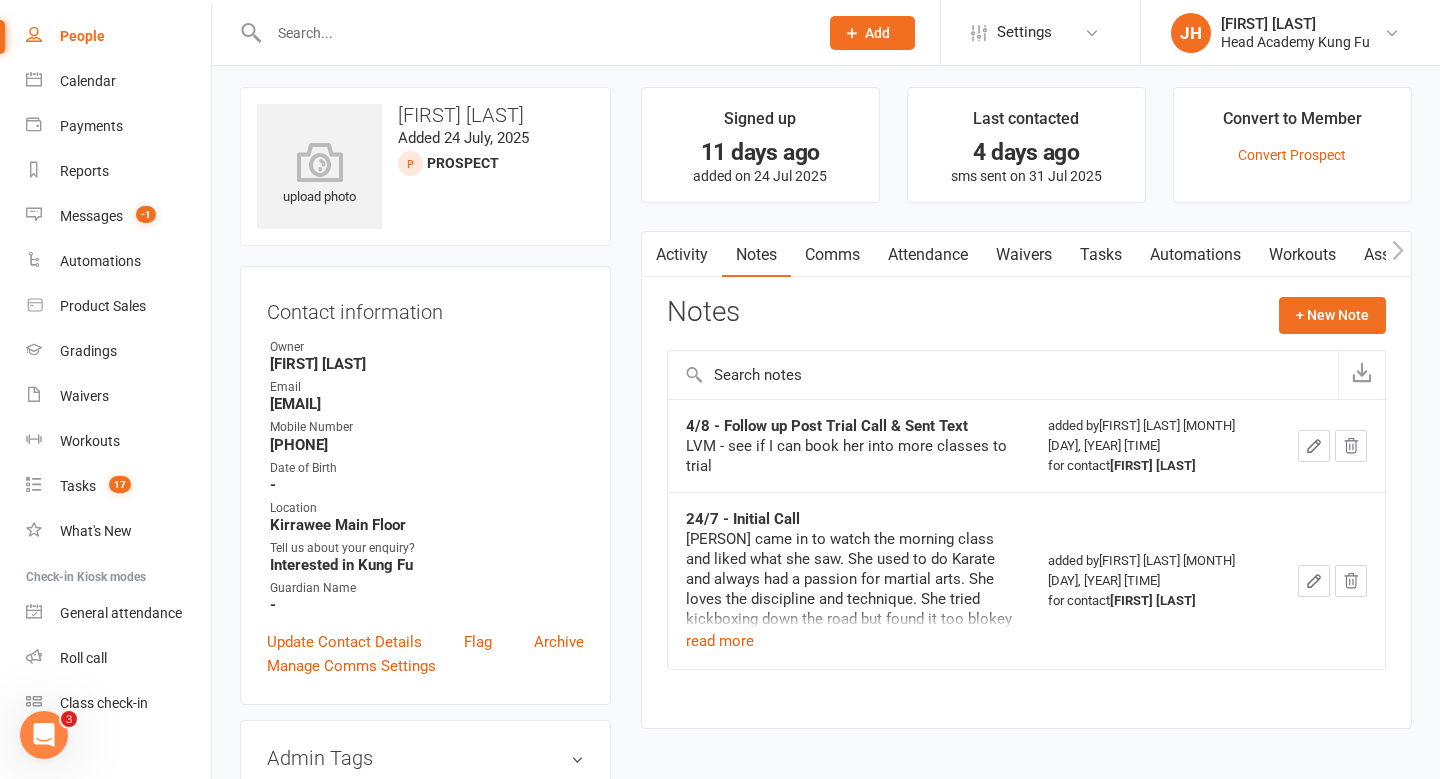 click on "People" at bounding box center [82, 36] 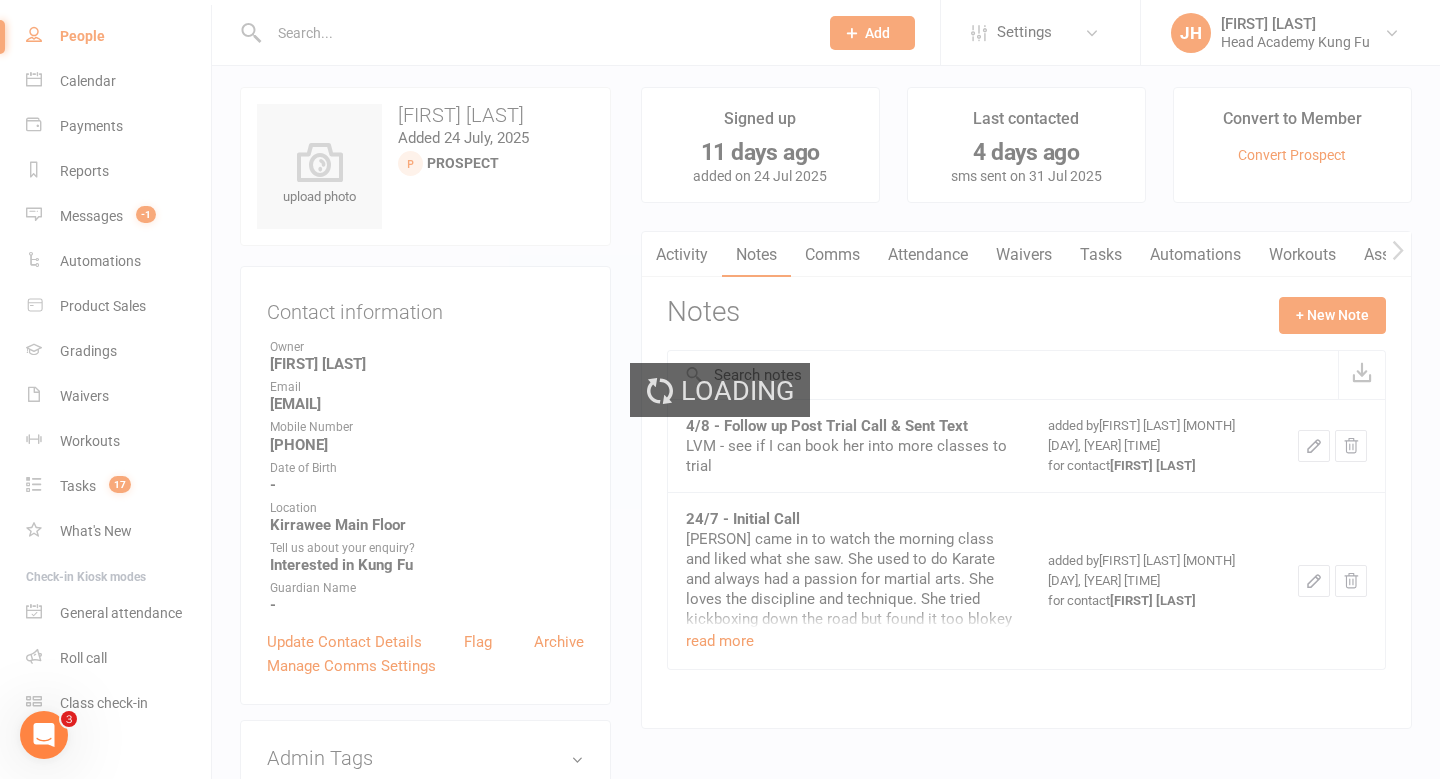scroll, scrollTop: 0, scrollLeft: 0, axis: both 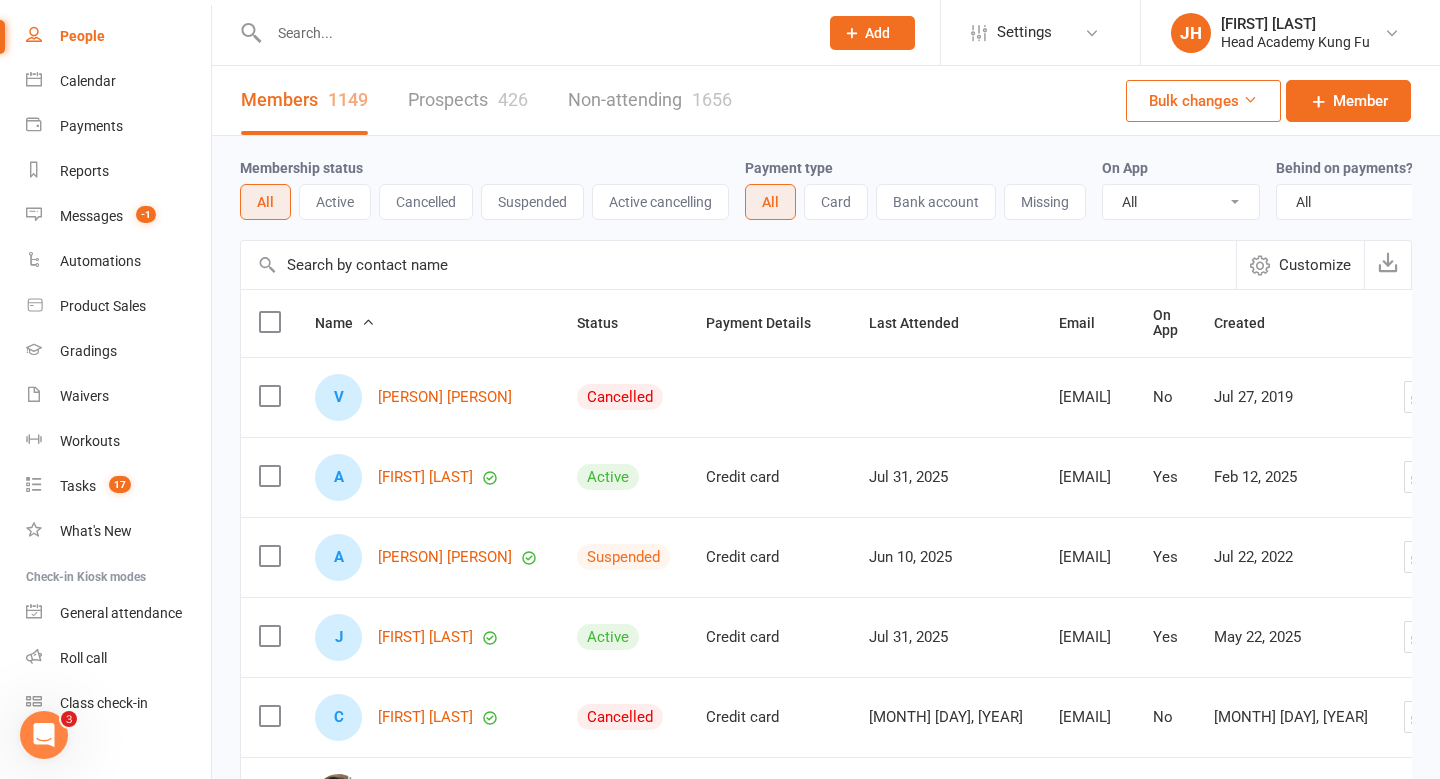 click at bounding box center (533, 33) 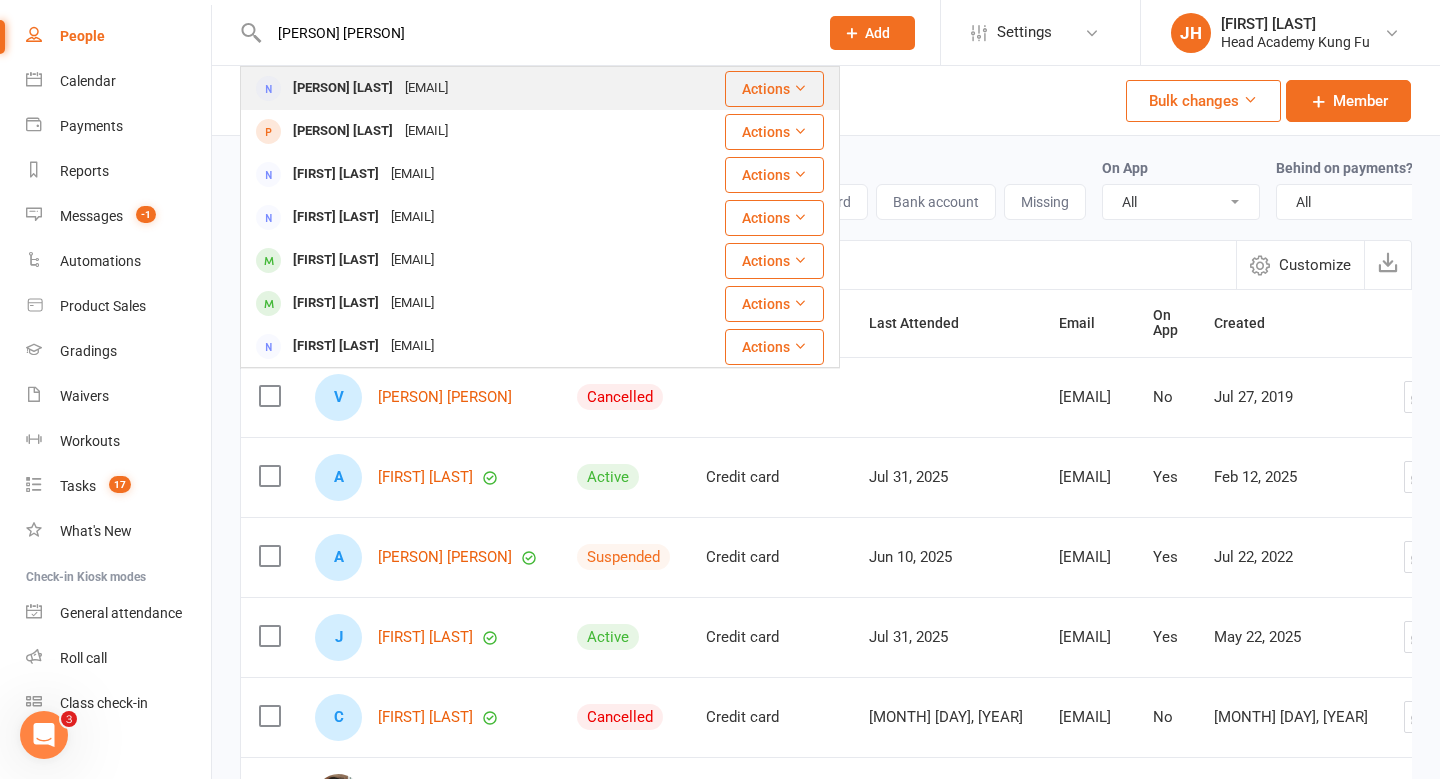 type on "emma mitchel" 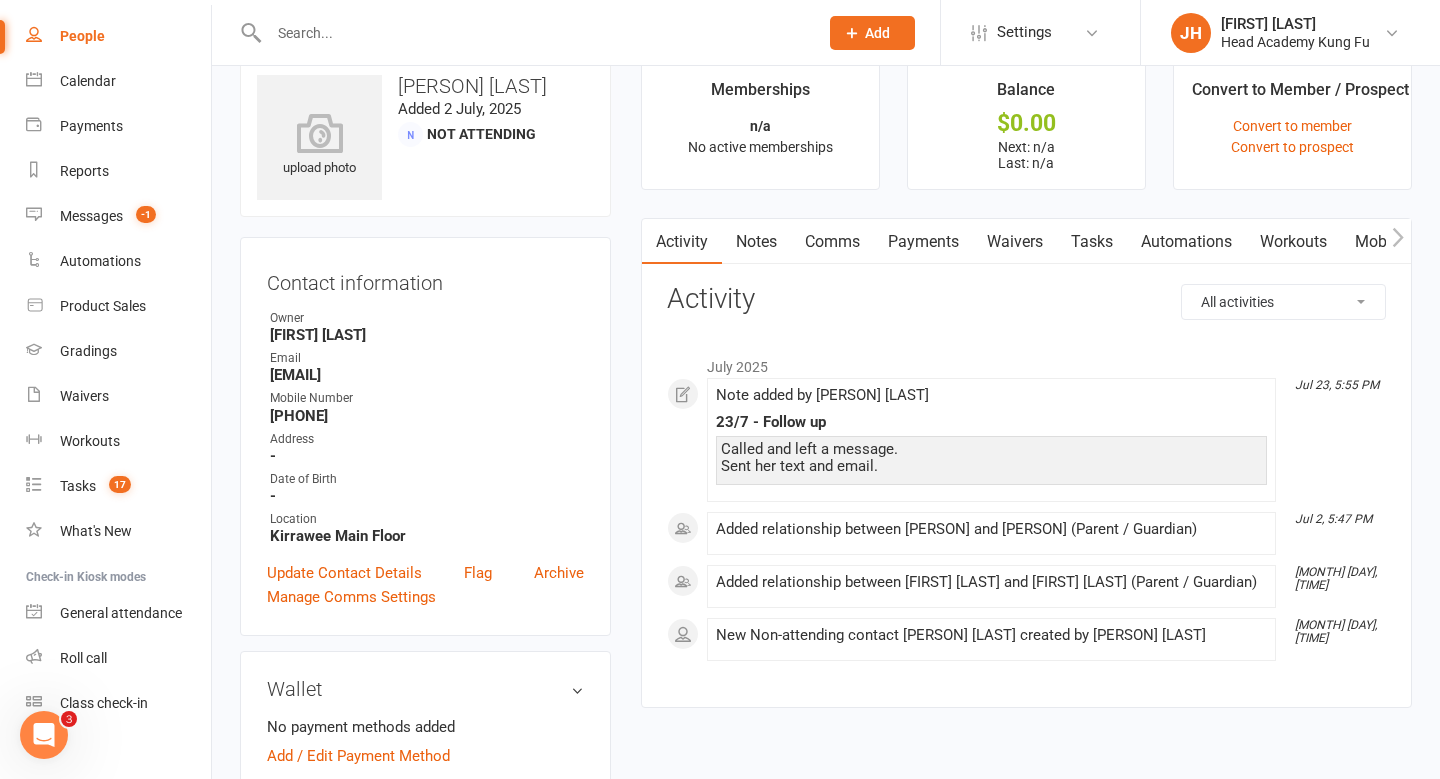 scroll, scrollTop: 70, scrollLeft: 0, axis: vertical 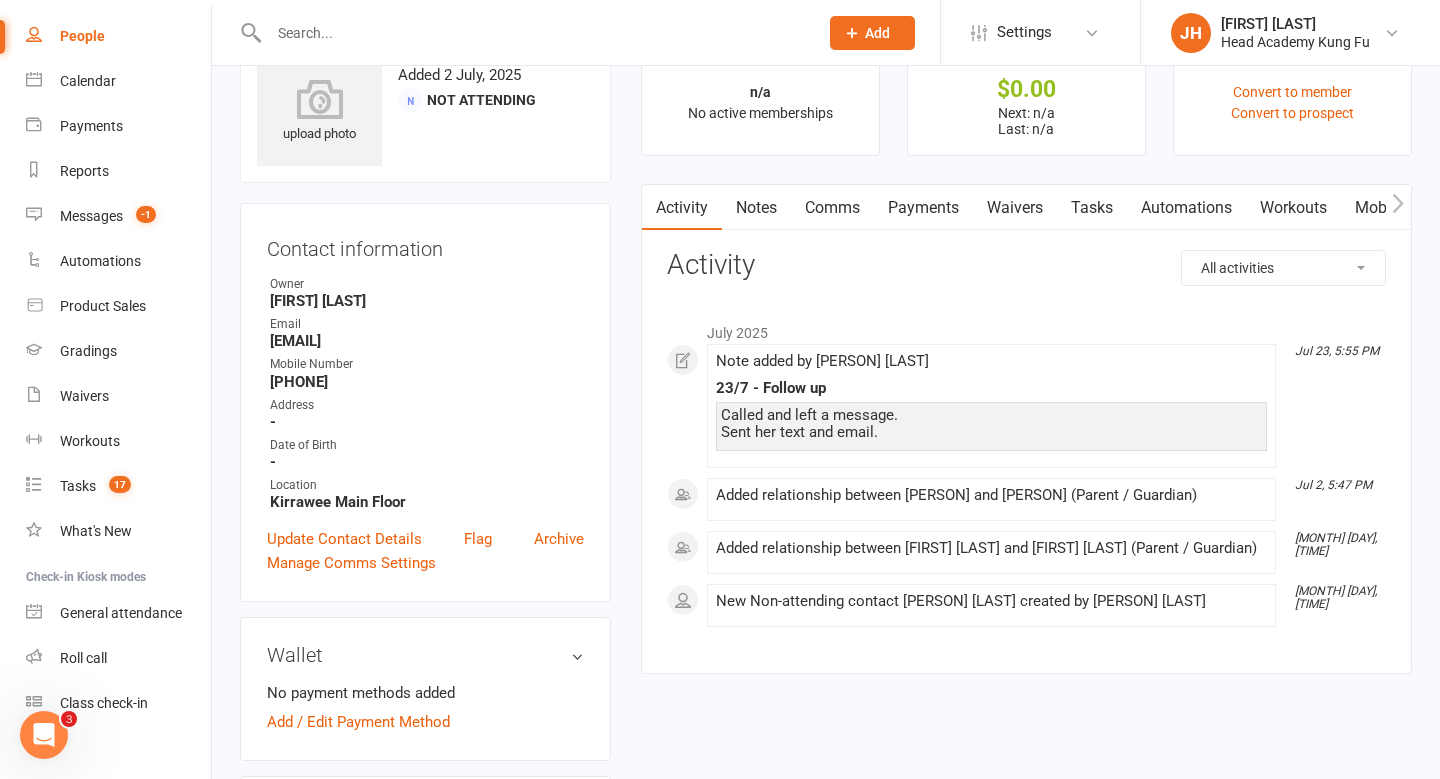 click on "Notes" at bounding box center [756, 208] 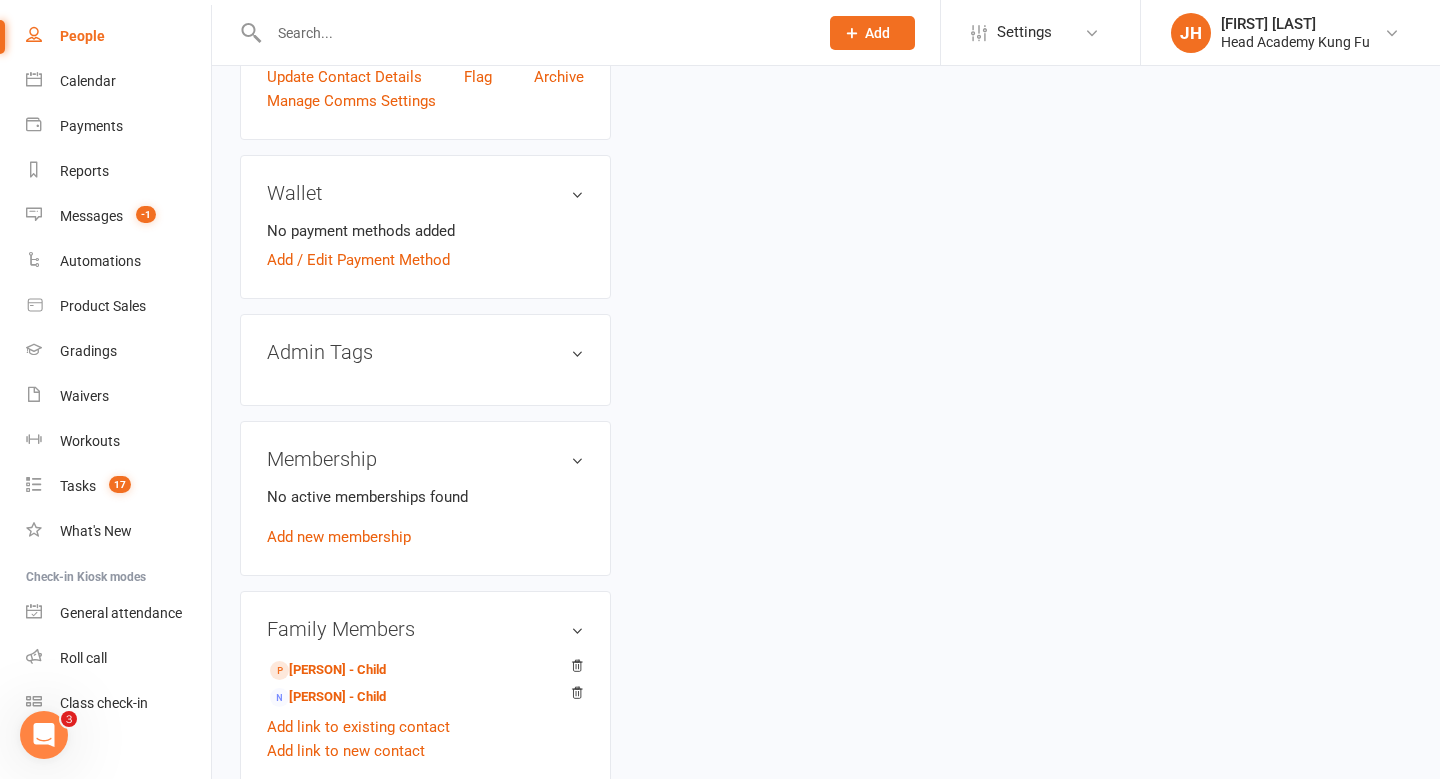 scroll, scrollTop: 531, scrollLeft: 0, axis: vertical 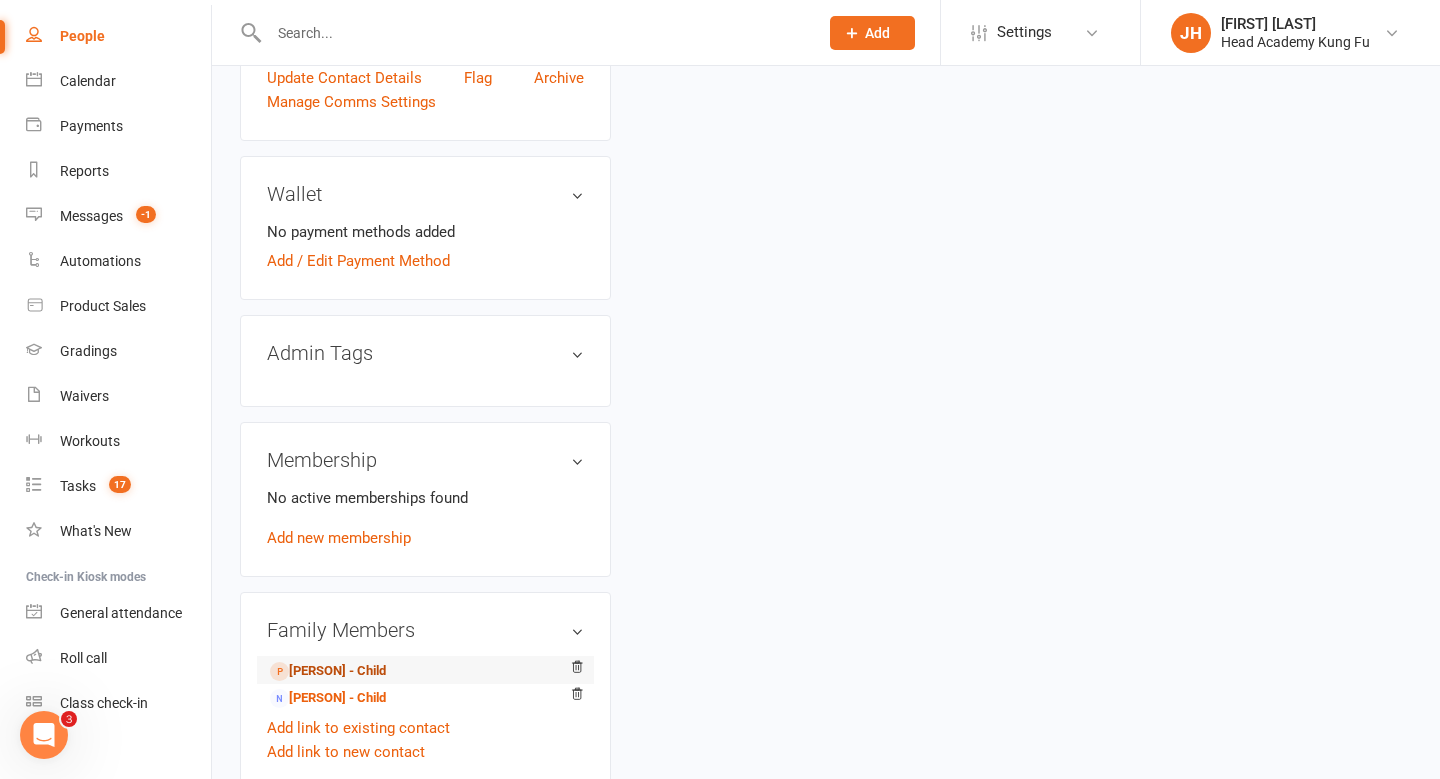 click on "Isla Mitchell - Child" at bounding box center (328, 671) 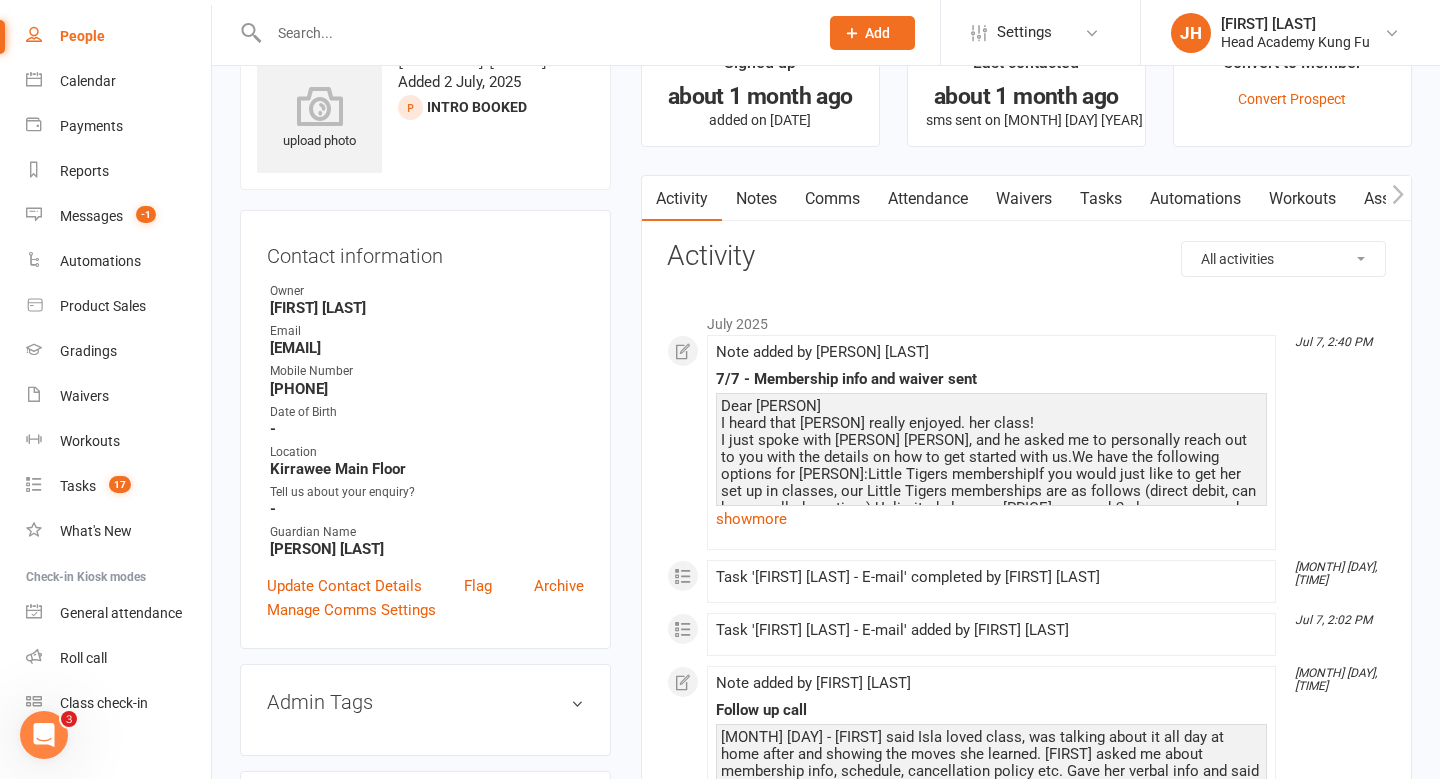 scroll, scrollTop: 66, scrollLeft: 0, axis: vertical 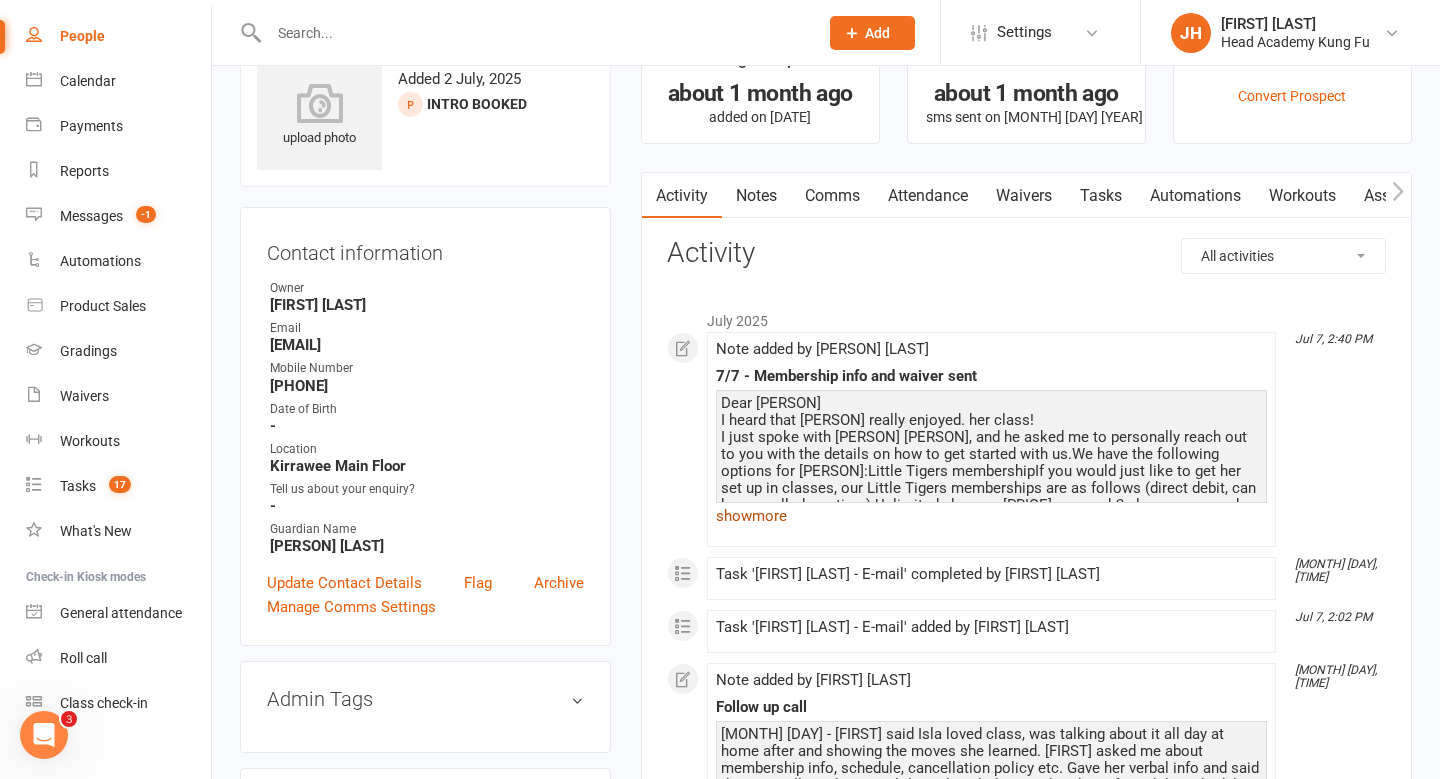 click on "show  more" at bounding box center [991, 516] 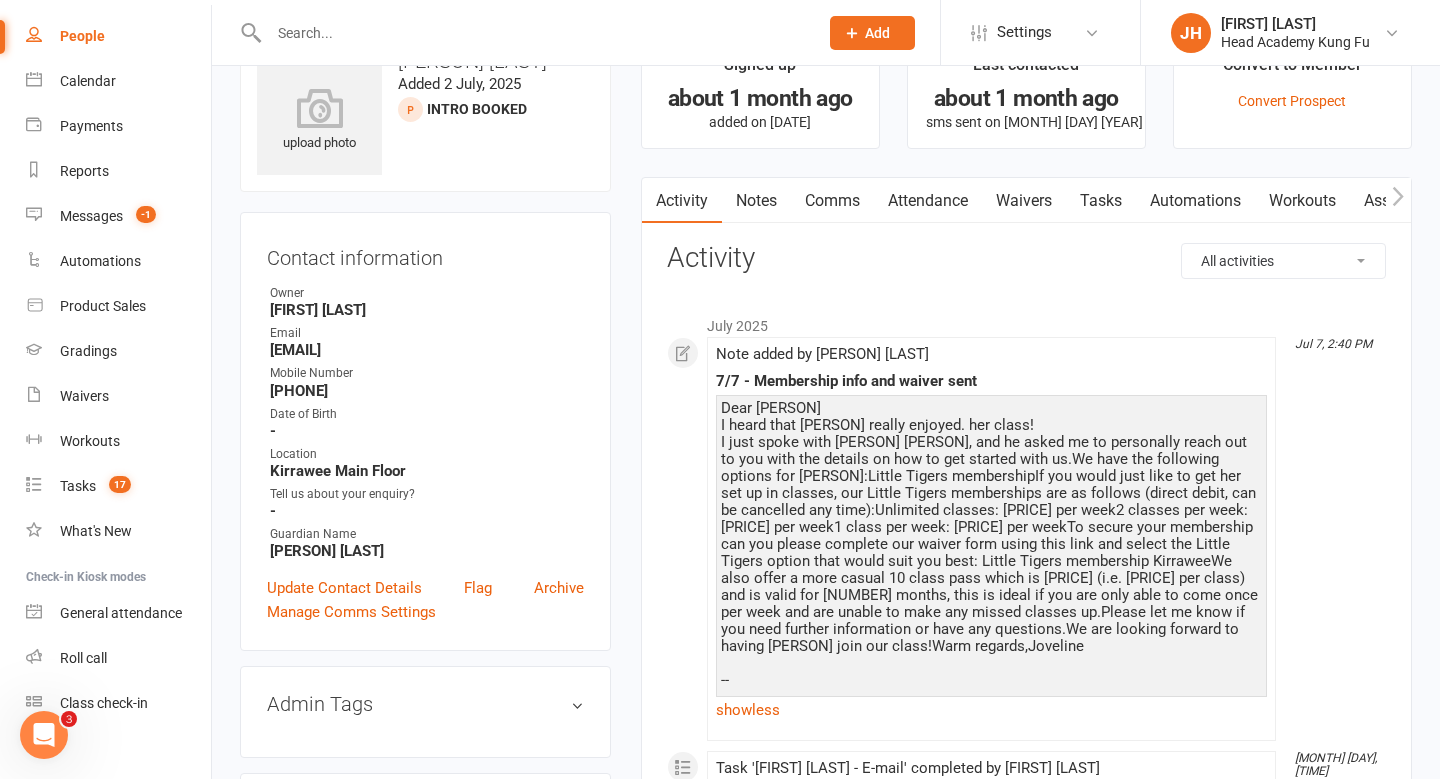 scroll, scrollTop: 56, scrollLeft: 0, axis: vertical 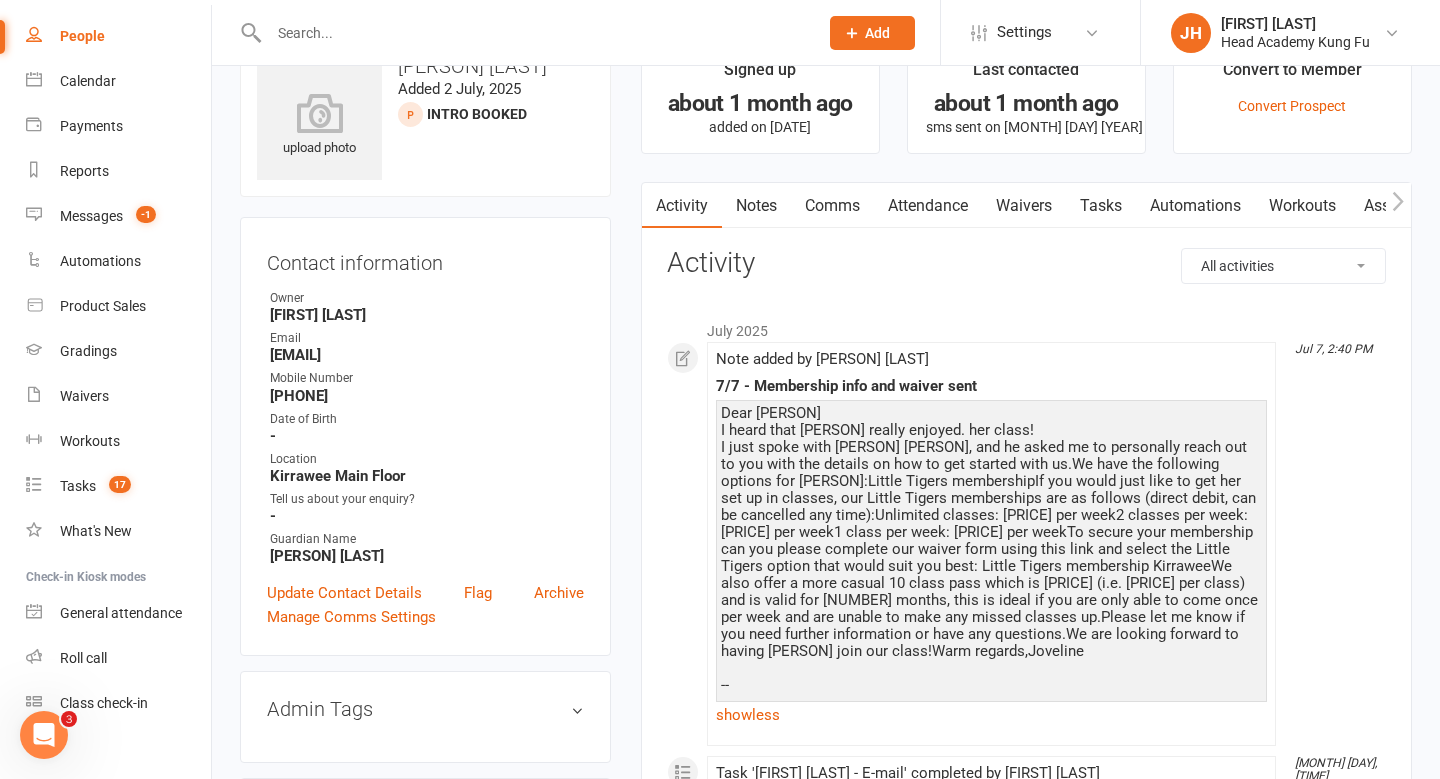 click on "about 1 month ago" at bounding box center [760, 103] 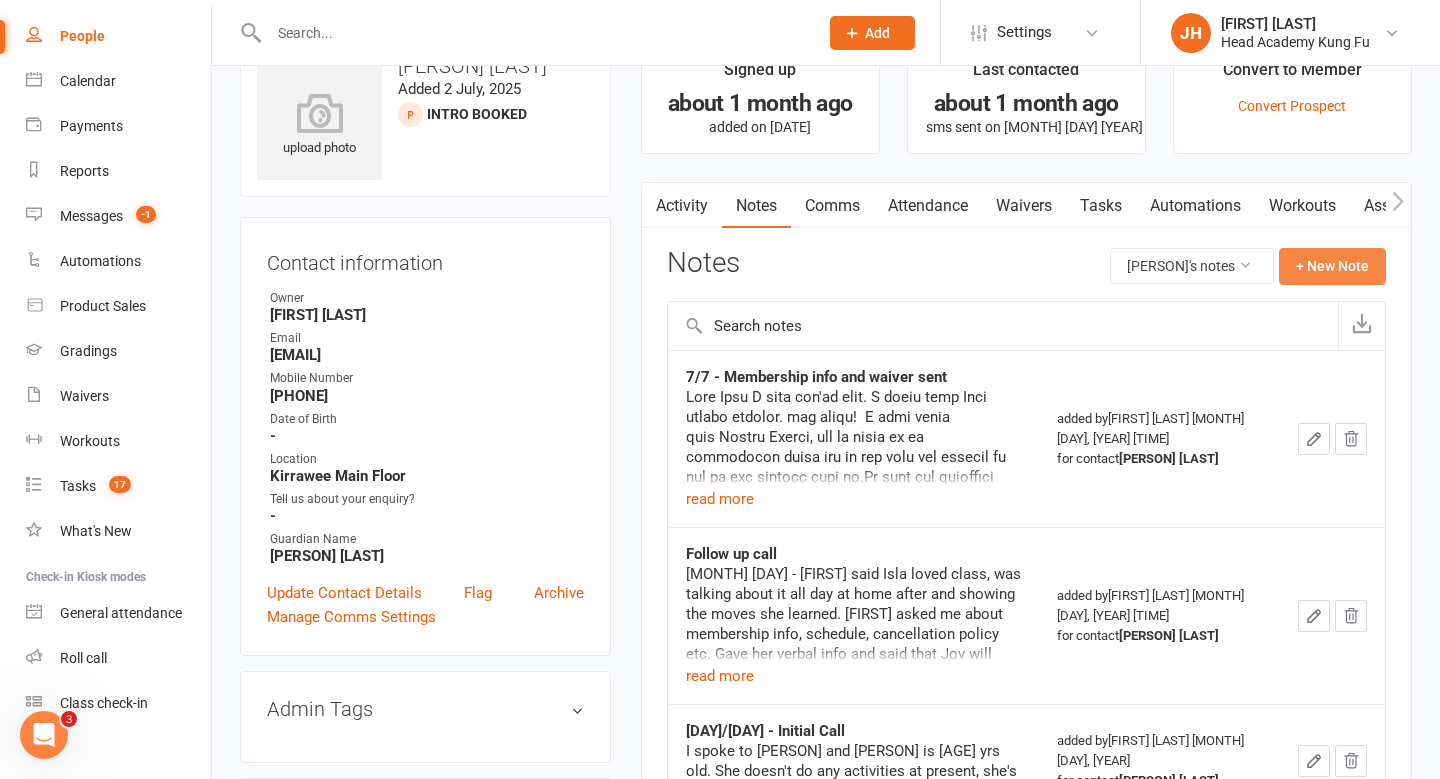 click on "+ New Note" at bounding box center [1332, 266] 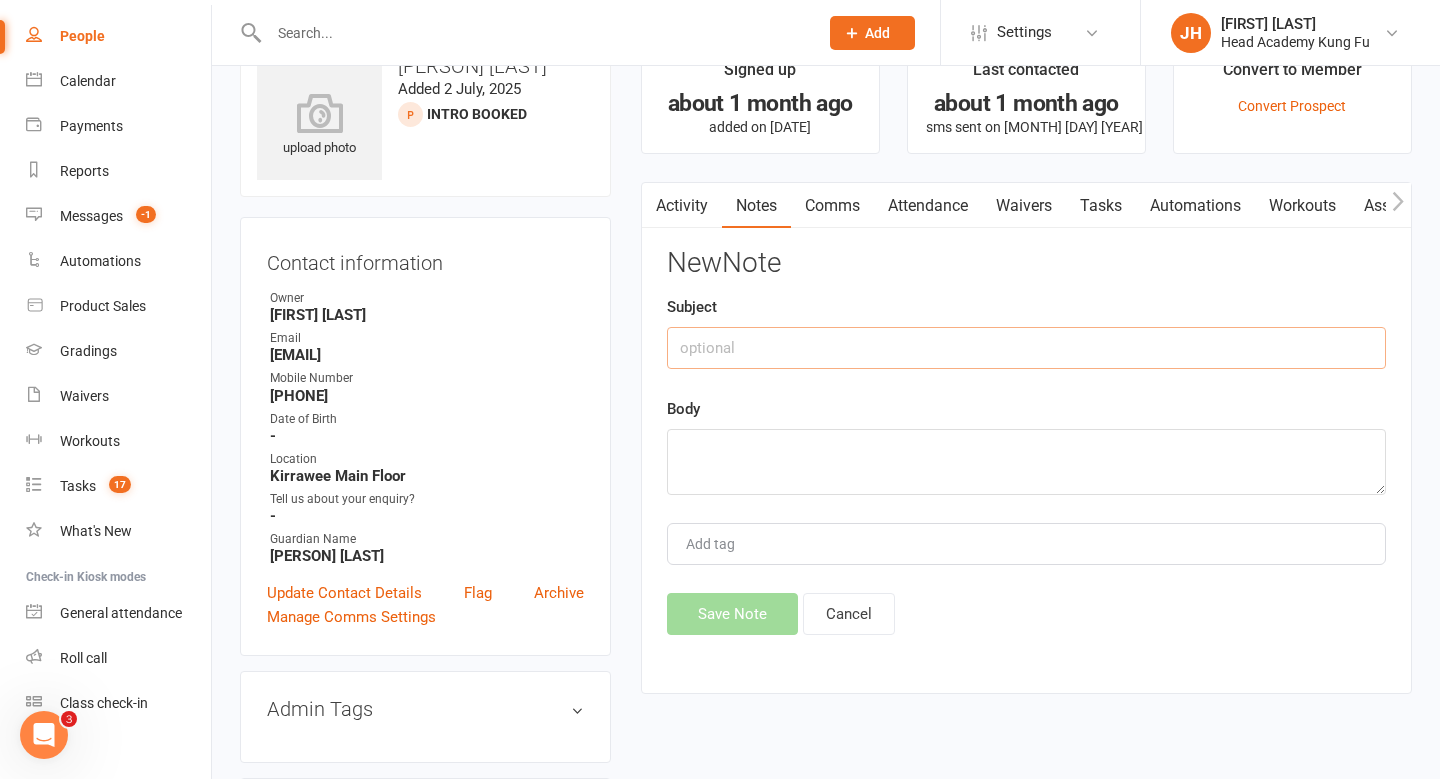 click at bounding box center [1026, 348] 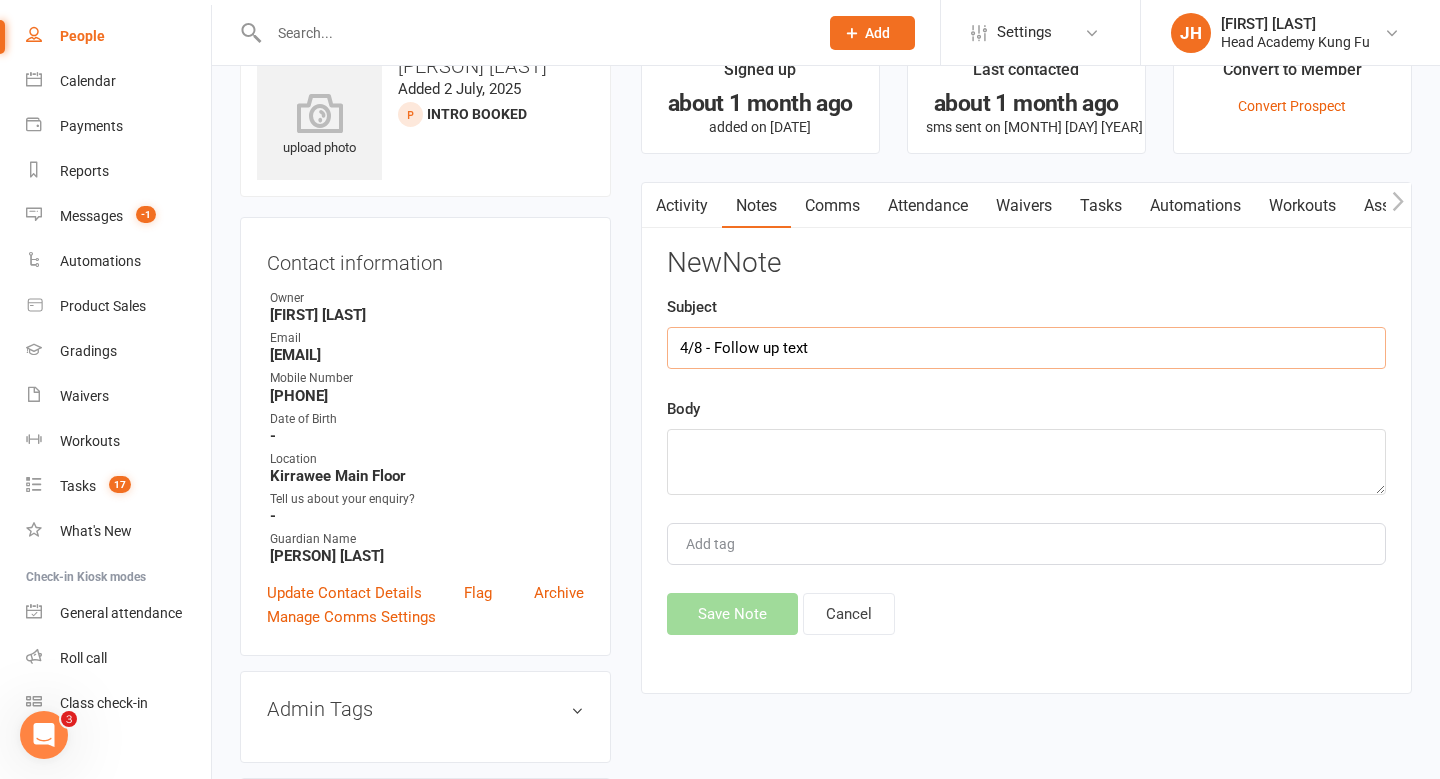 type on "4/8 - Follow up text" 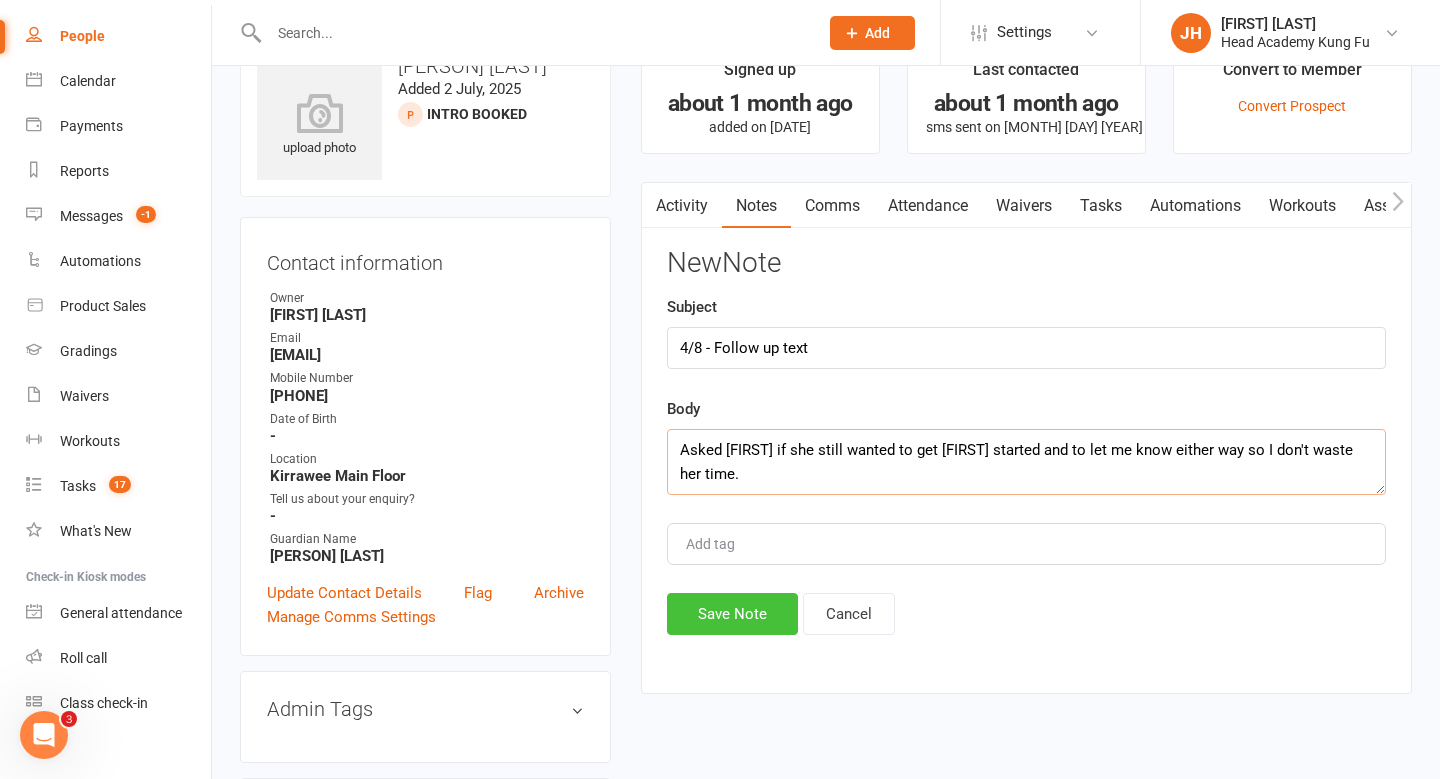 type on "Asked Emma if she still wanted to get Isla started and to let me know either way so I don't waste her time." 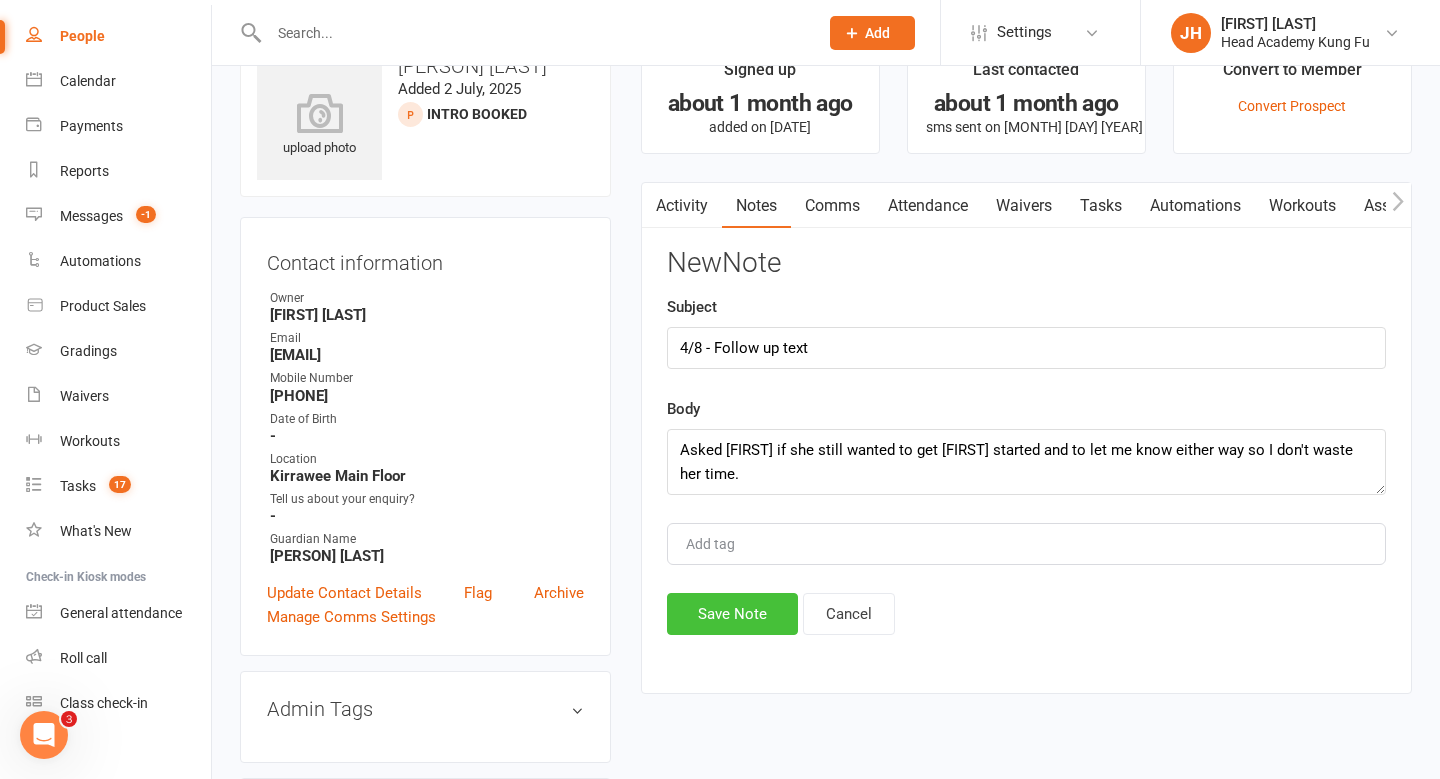 click on "Save Note" at bounding box center (732, 614) 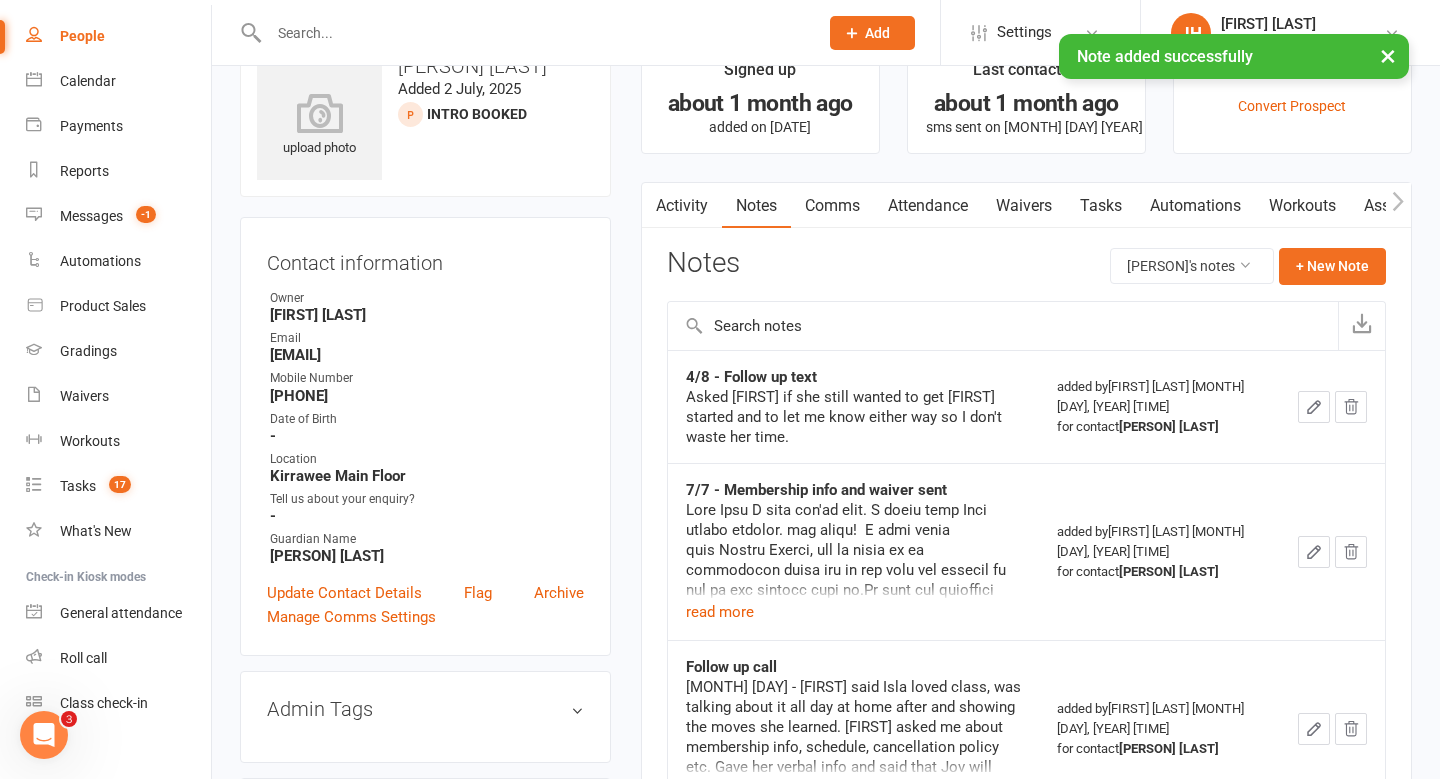 scroll, scrollTop: 0, scrollLeft: 0, axis: both 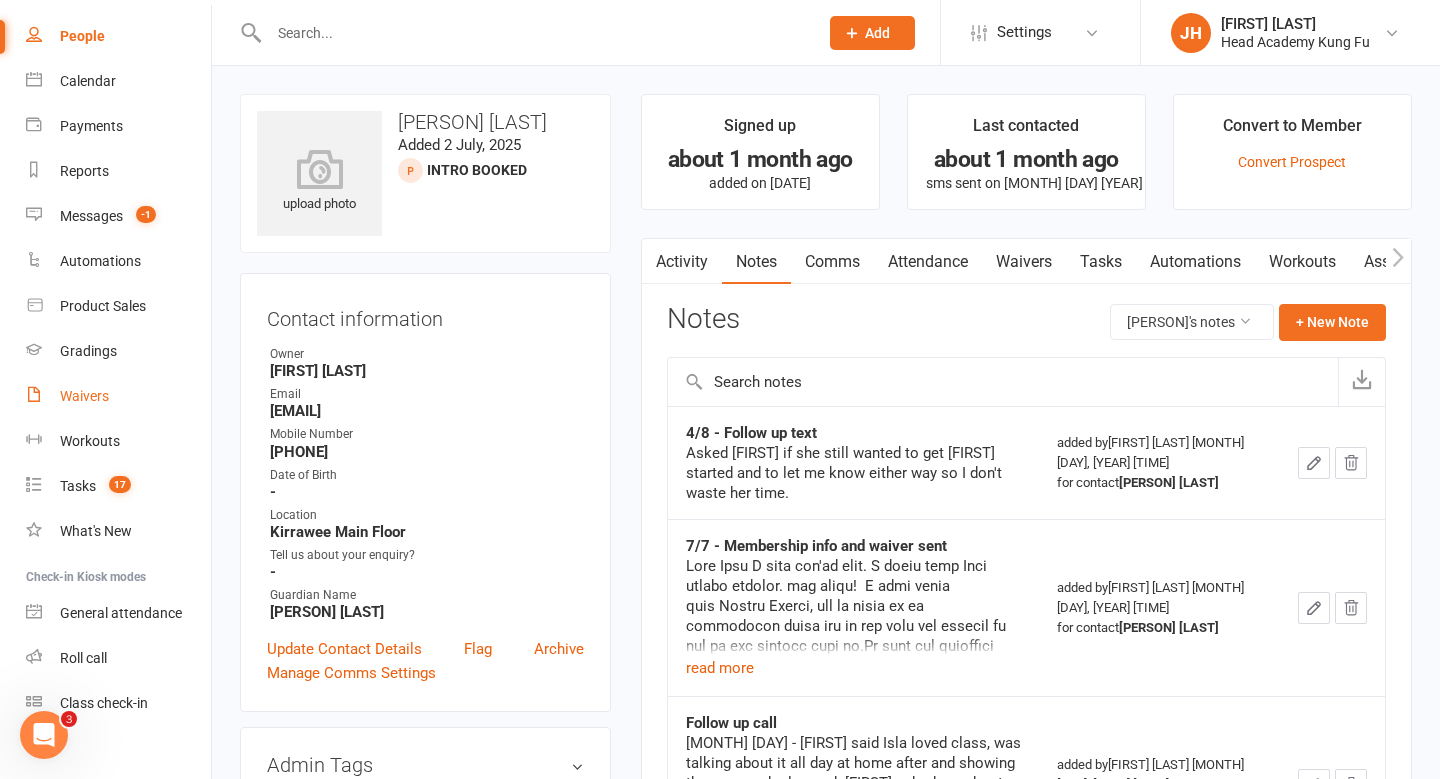click on "Waivers" at bounding box center [84, 396] 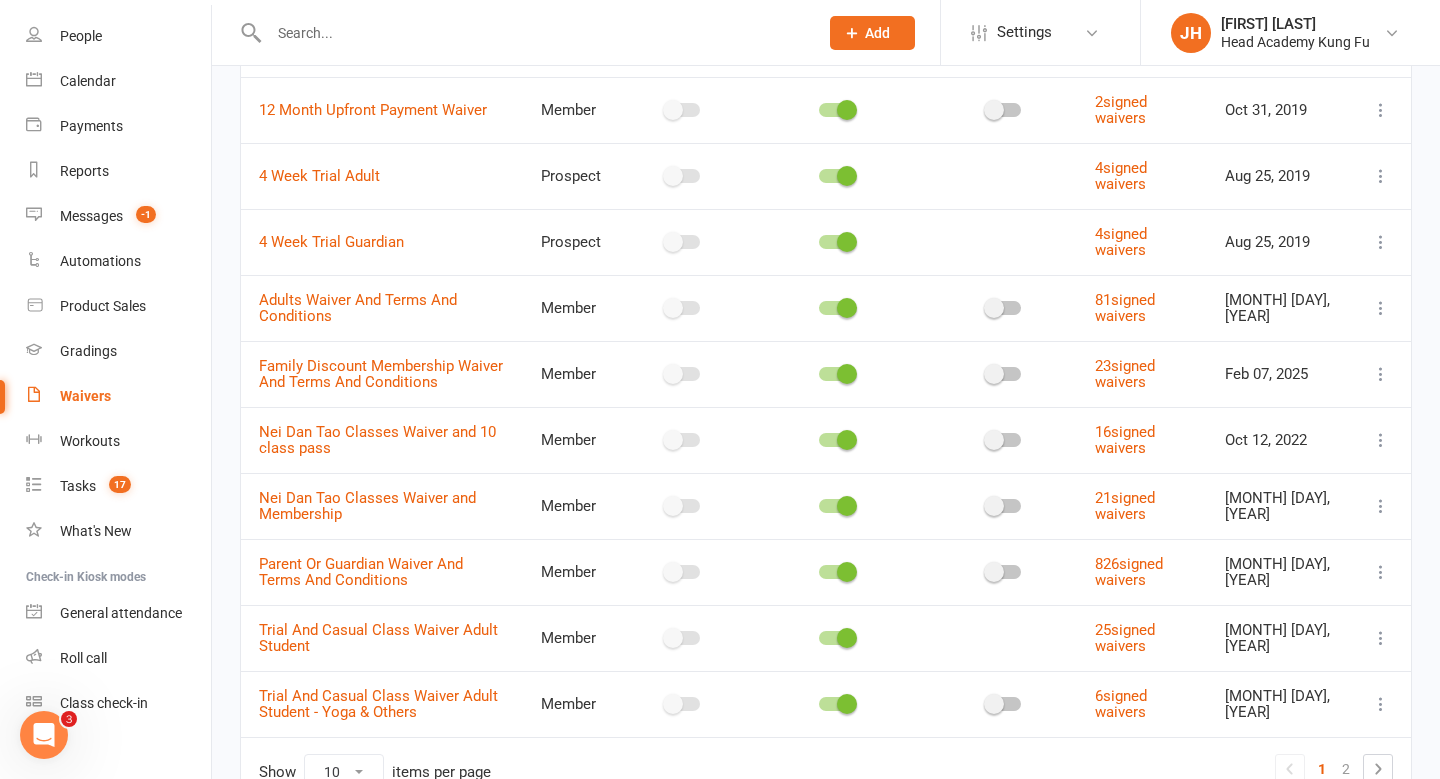 scroll, scrollTop: 204, scrollLeft: 0, axis: vertical 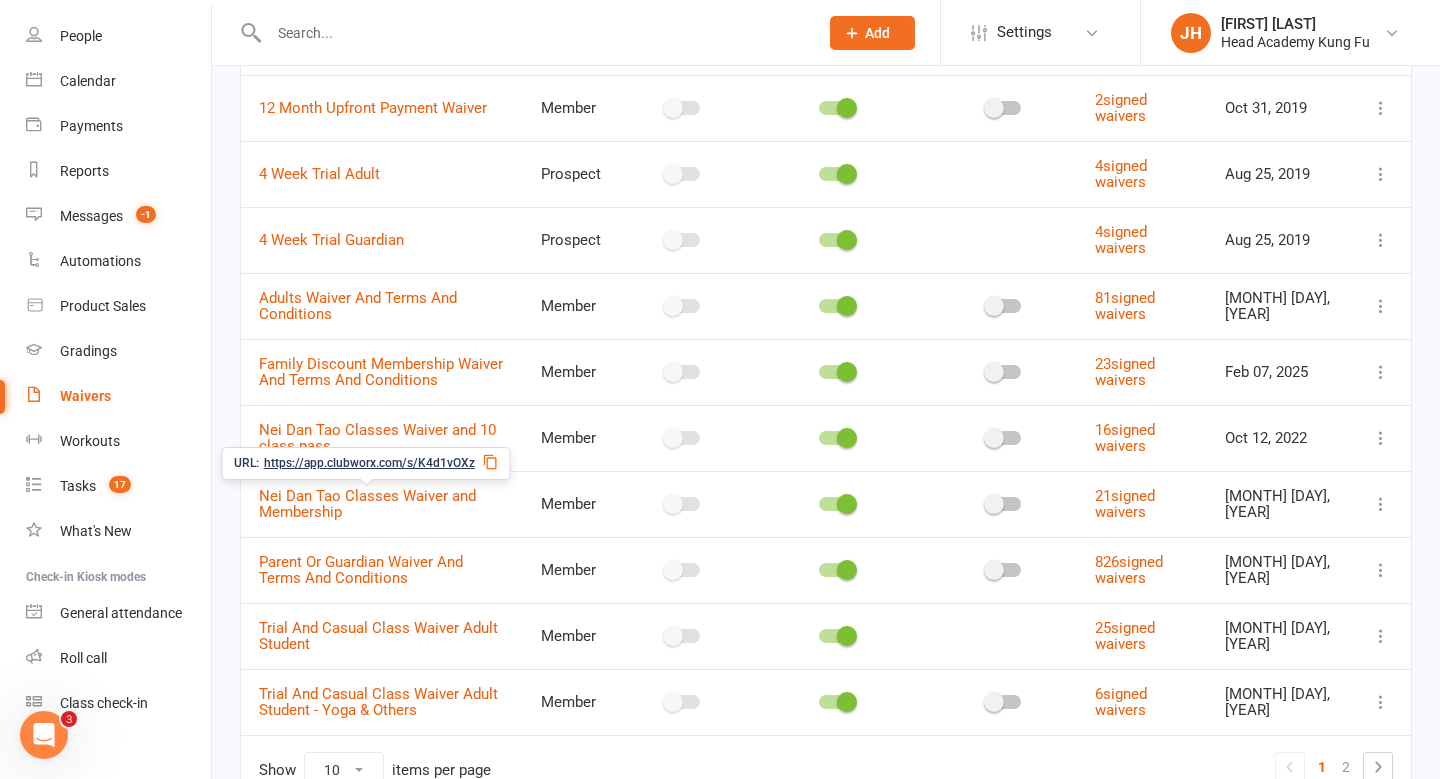 click on "https://app.clubworx.com/s/K4d1vOXz" at bounding box center [369, 463] 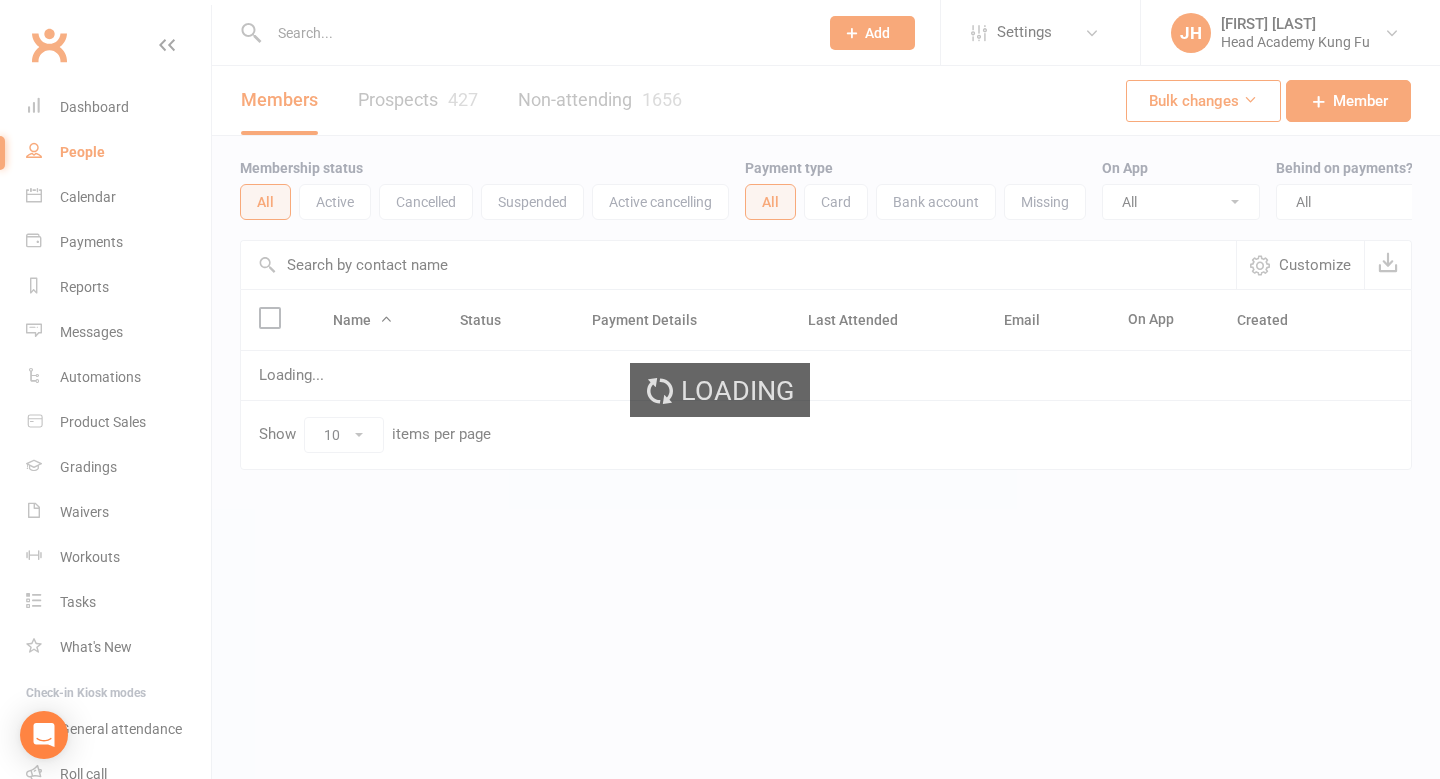 scroll, scrollTop: 0, scrollLeft: 0, axis: both 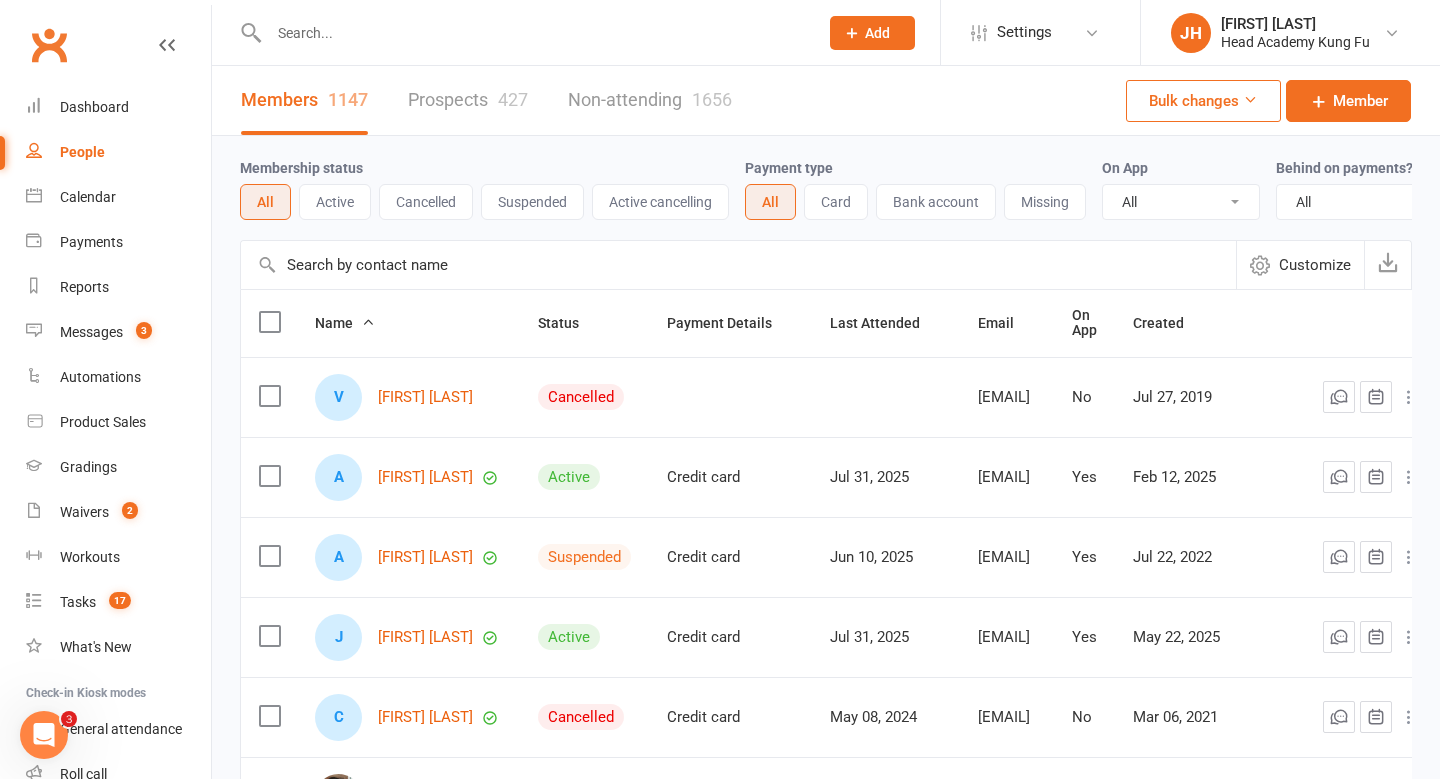 click at bounding box center [533, 33] 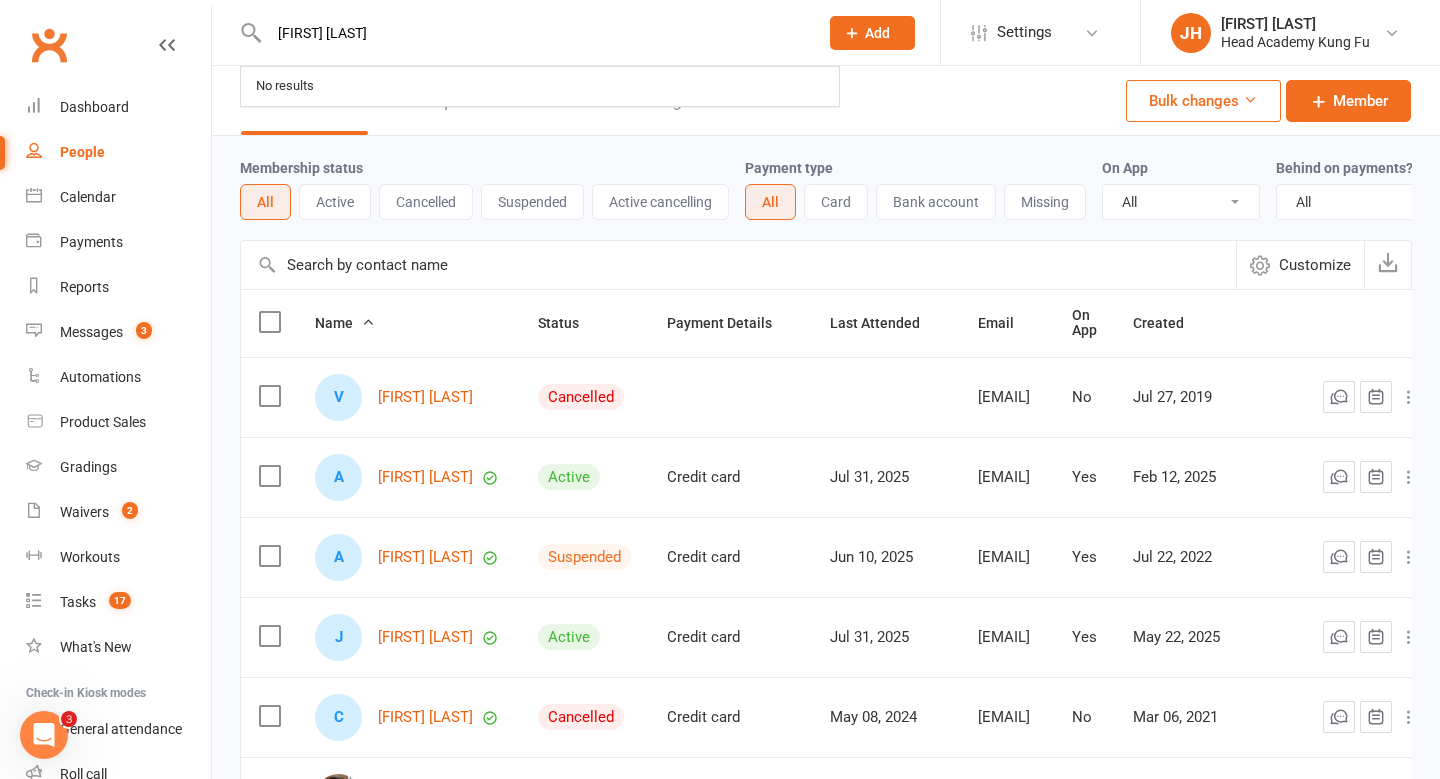 type on "fran cramsie" 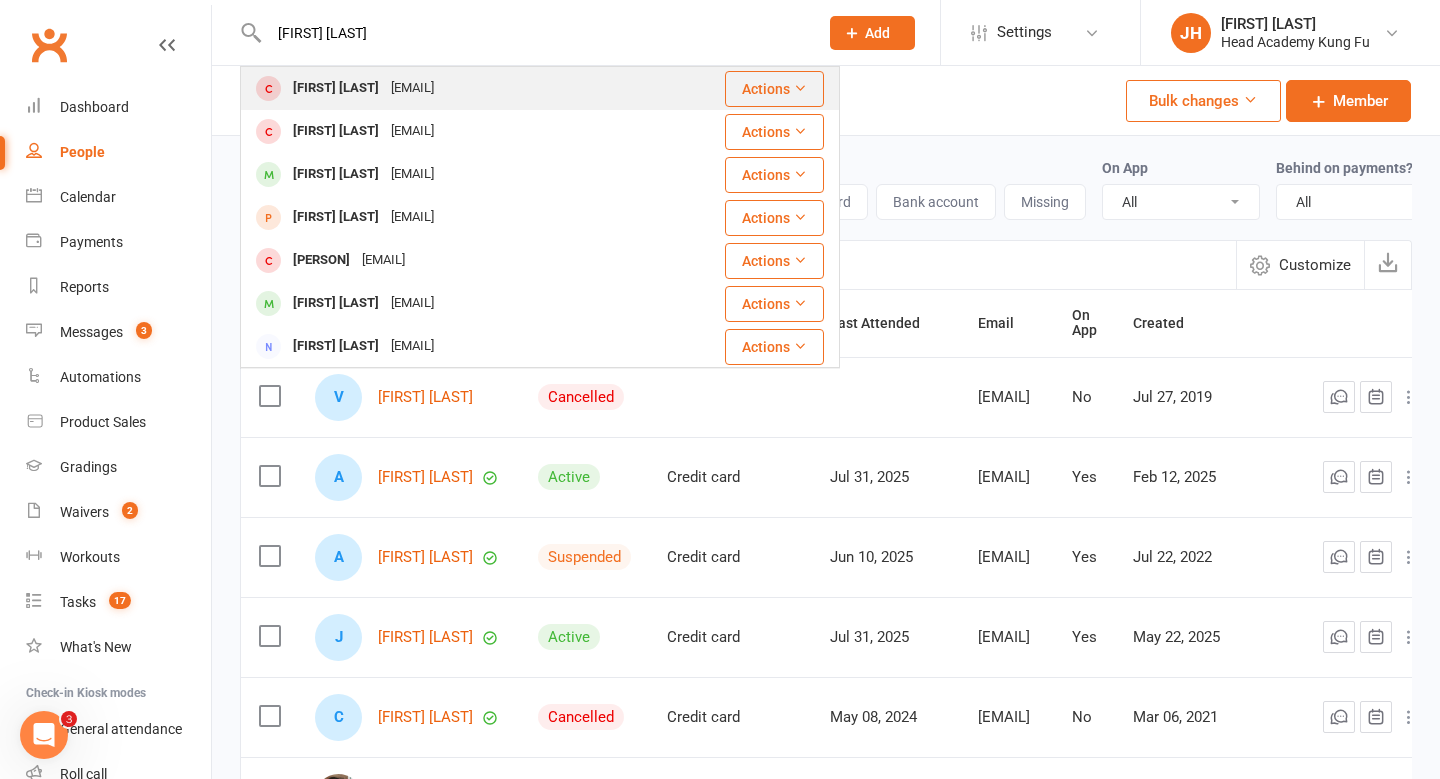click on "francramsie@gmail.com" at bounding box center [412, 88] 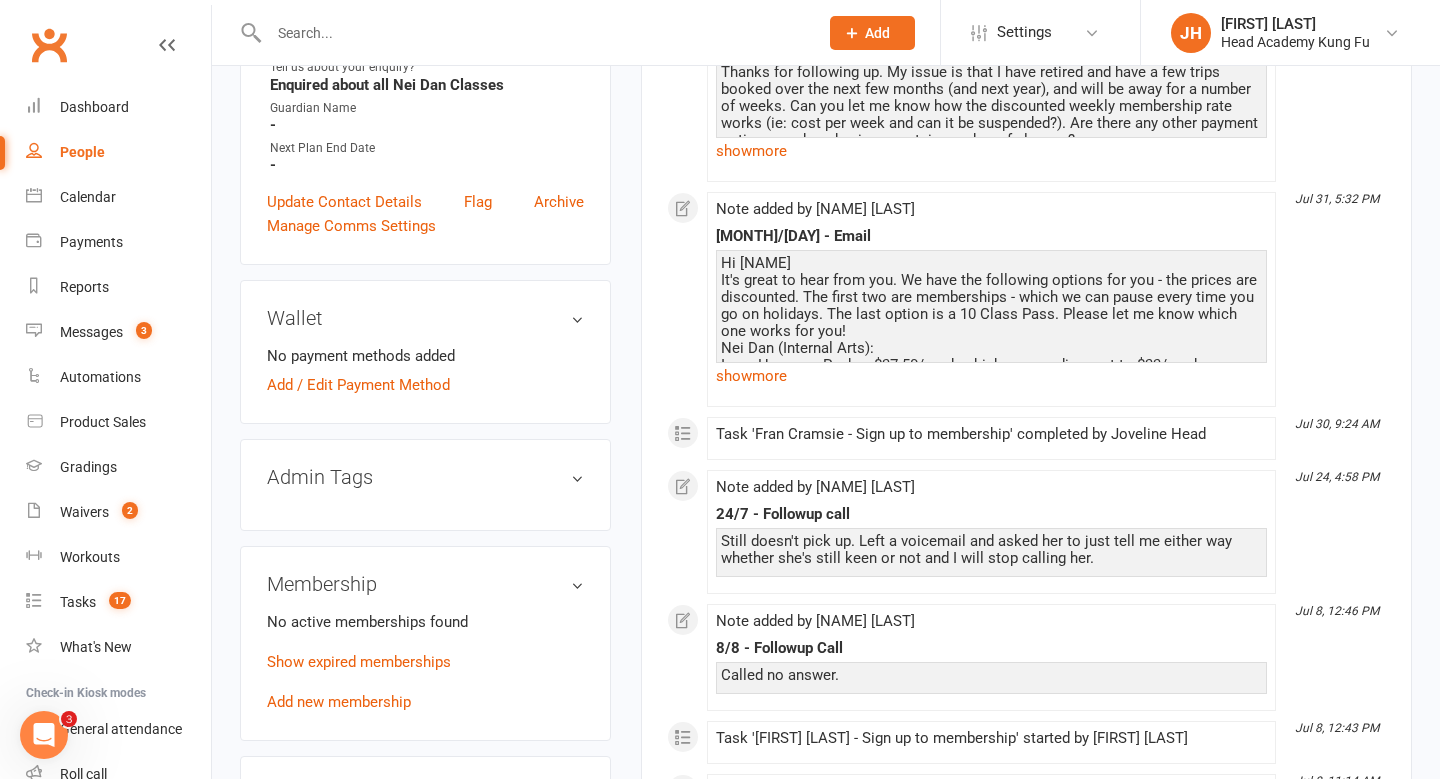 scroll, scrollTop: 0, scrollLeft: 0, axis: both 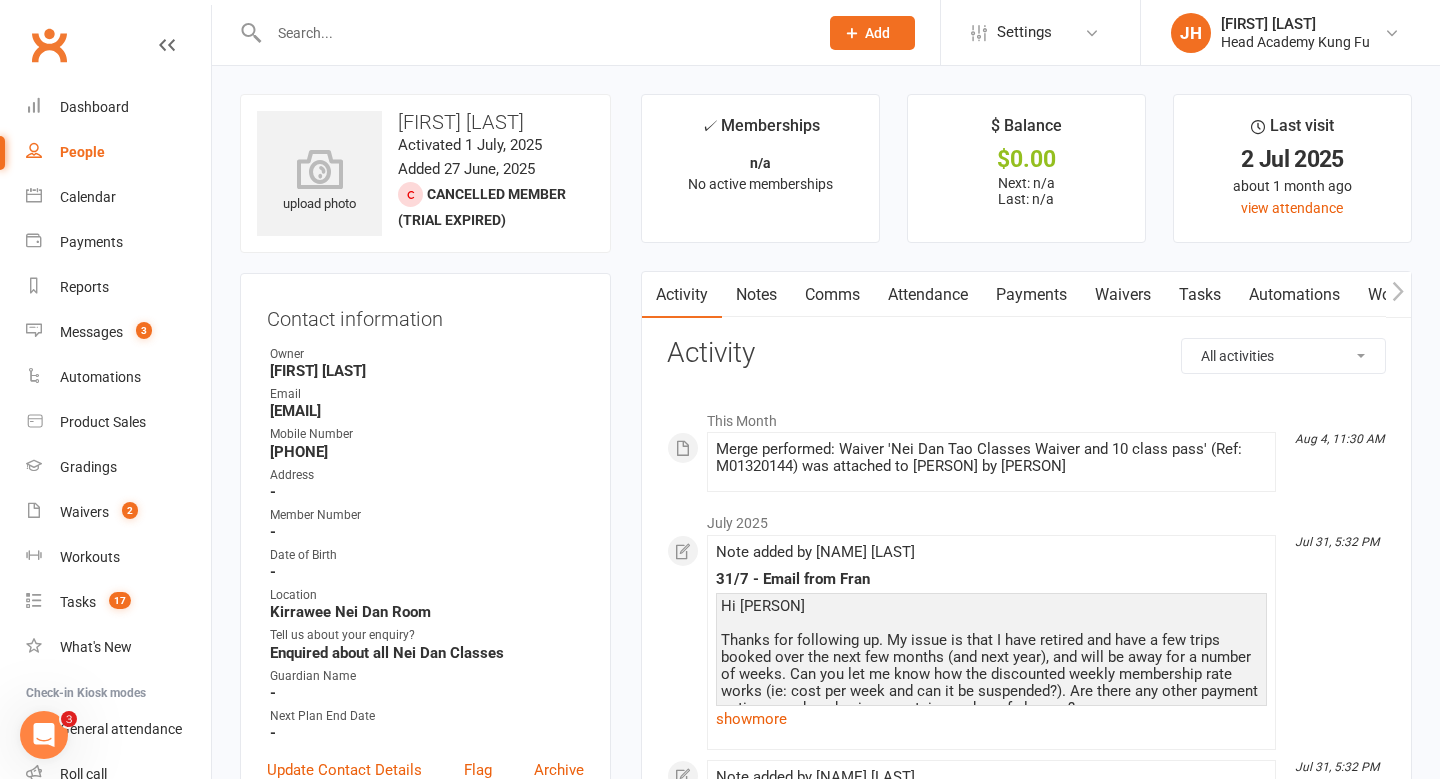 click at bounding box center [533, 33] 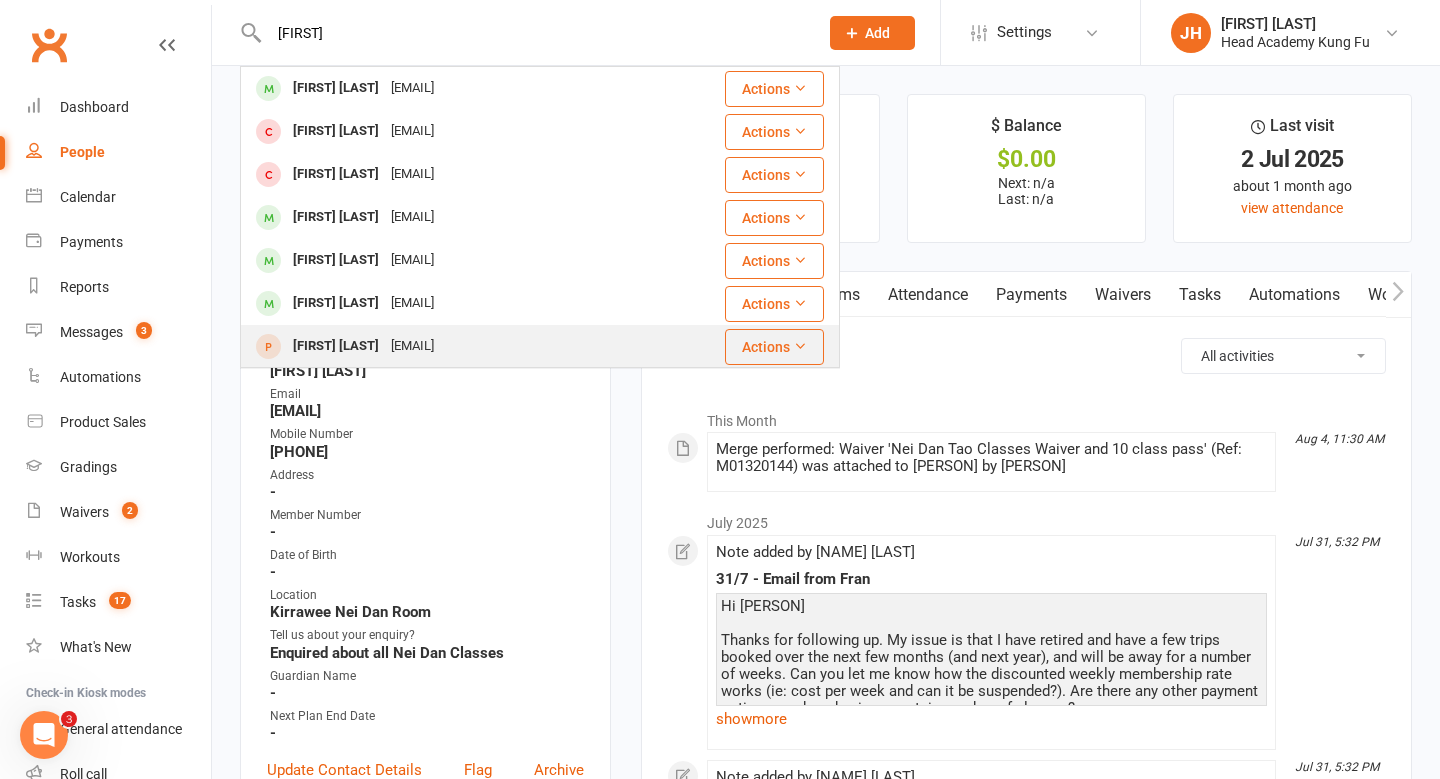 type on "theodore" 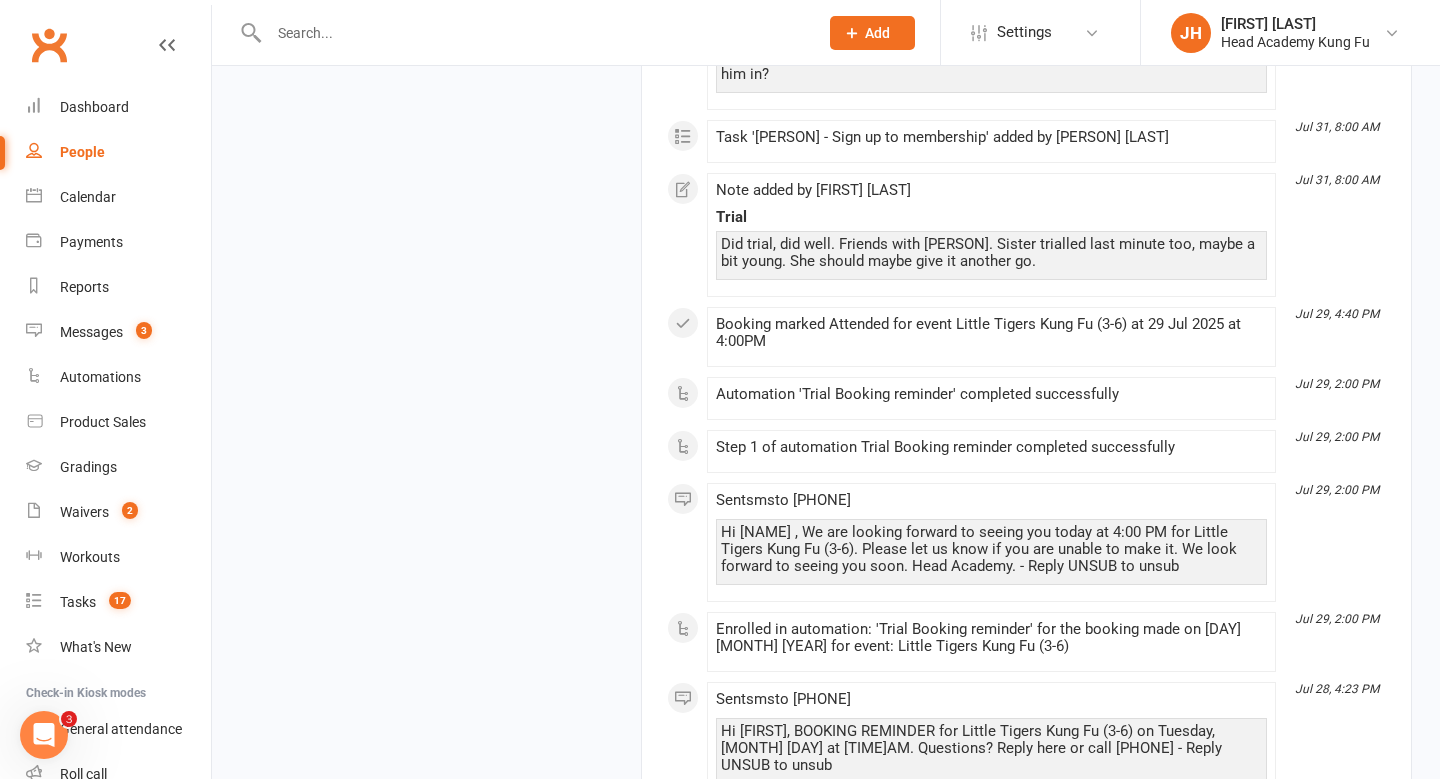 scroll, scrollTop: 4500, scrollLeft: 0, axis: vertical 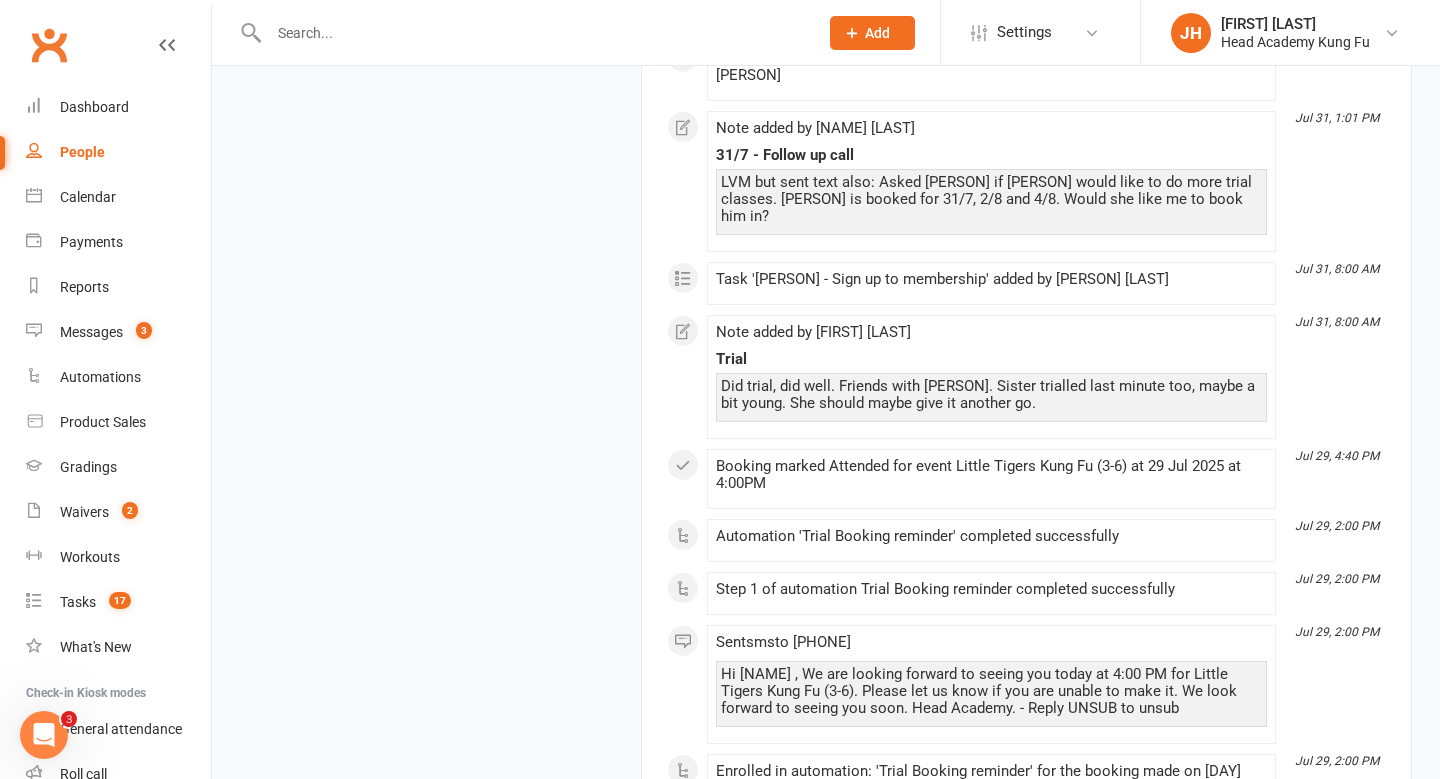 click at bounding box center (522, 32) 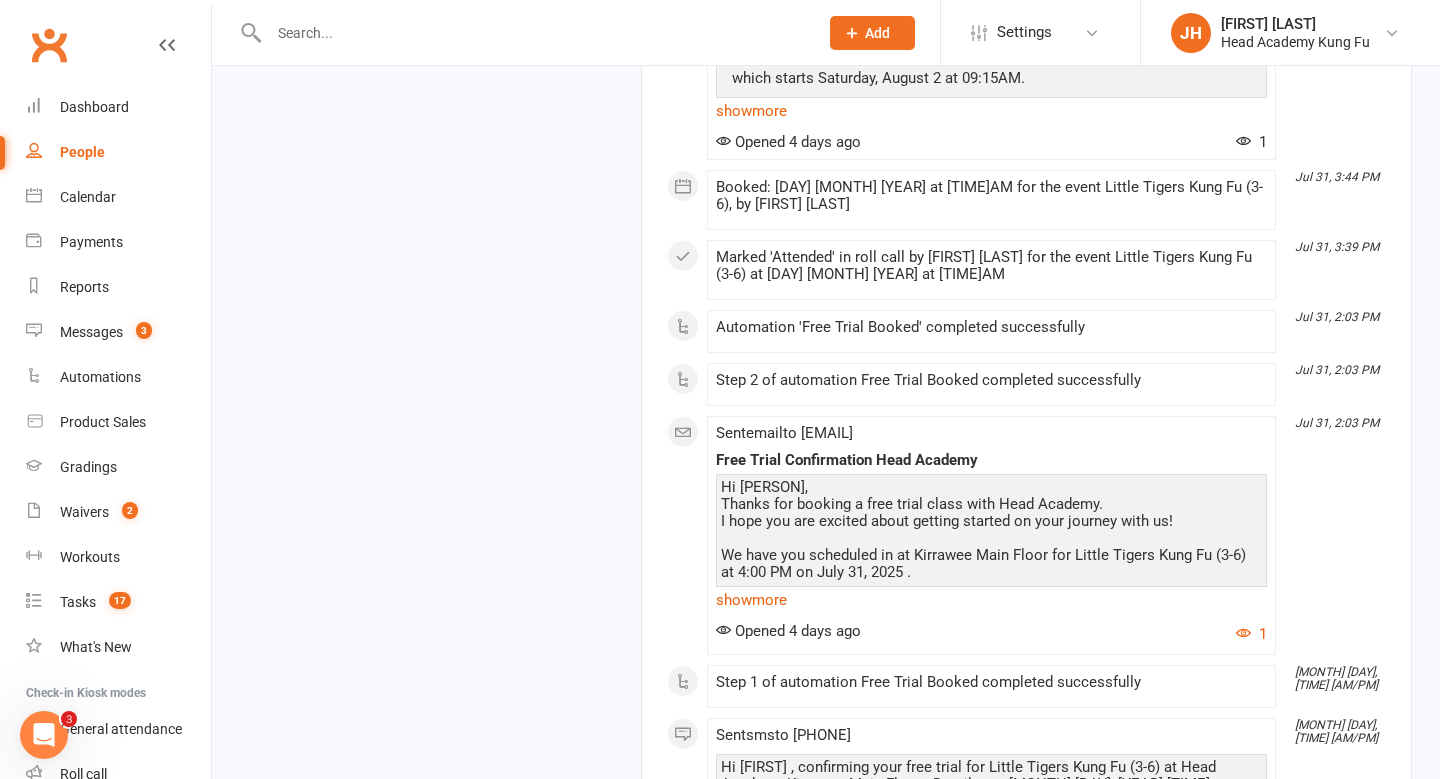scroll, scrollTop: 3071, scrollLeft: 0, axis: vertical 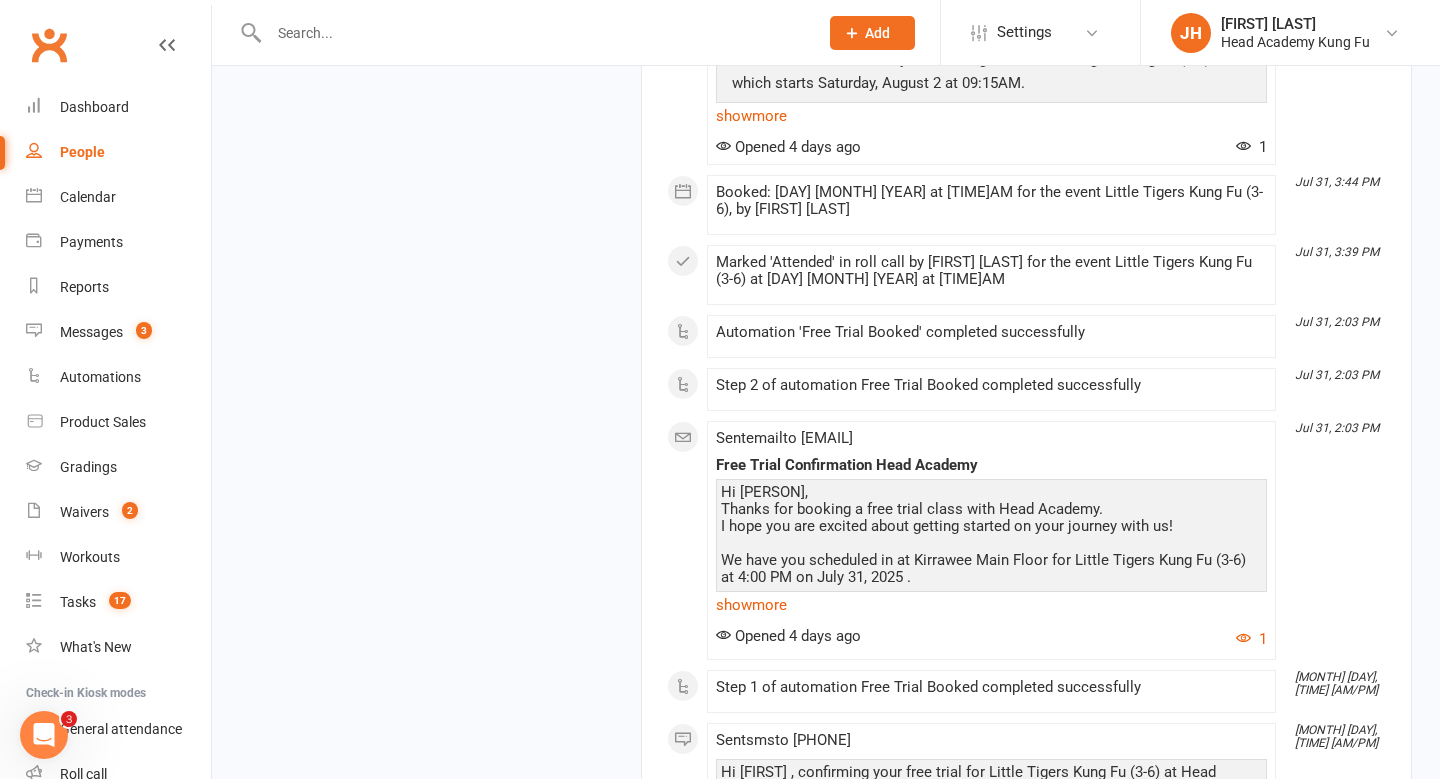click at bounding box center (533, 33) 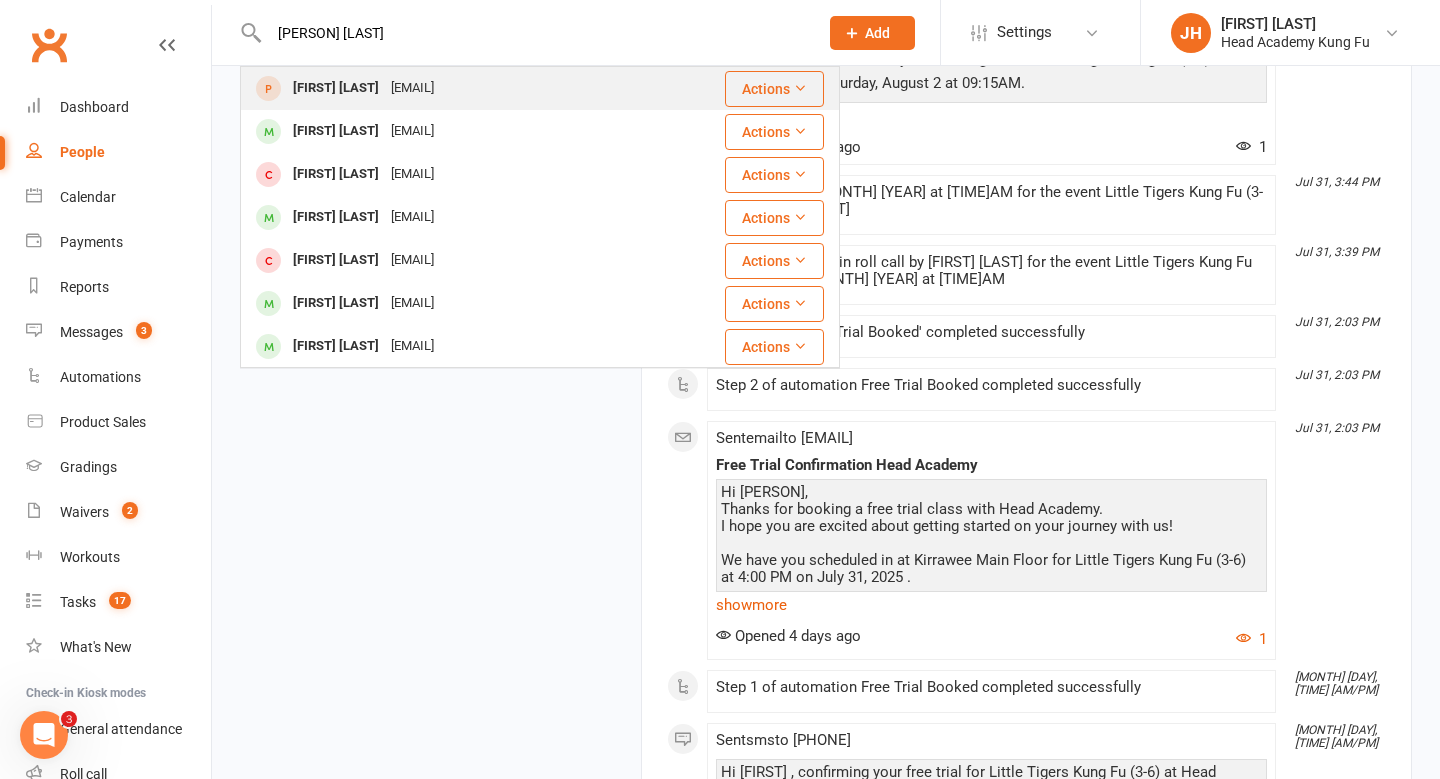 type on "theodore mon" 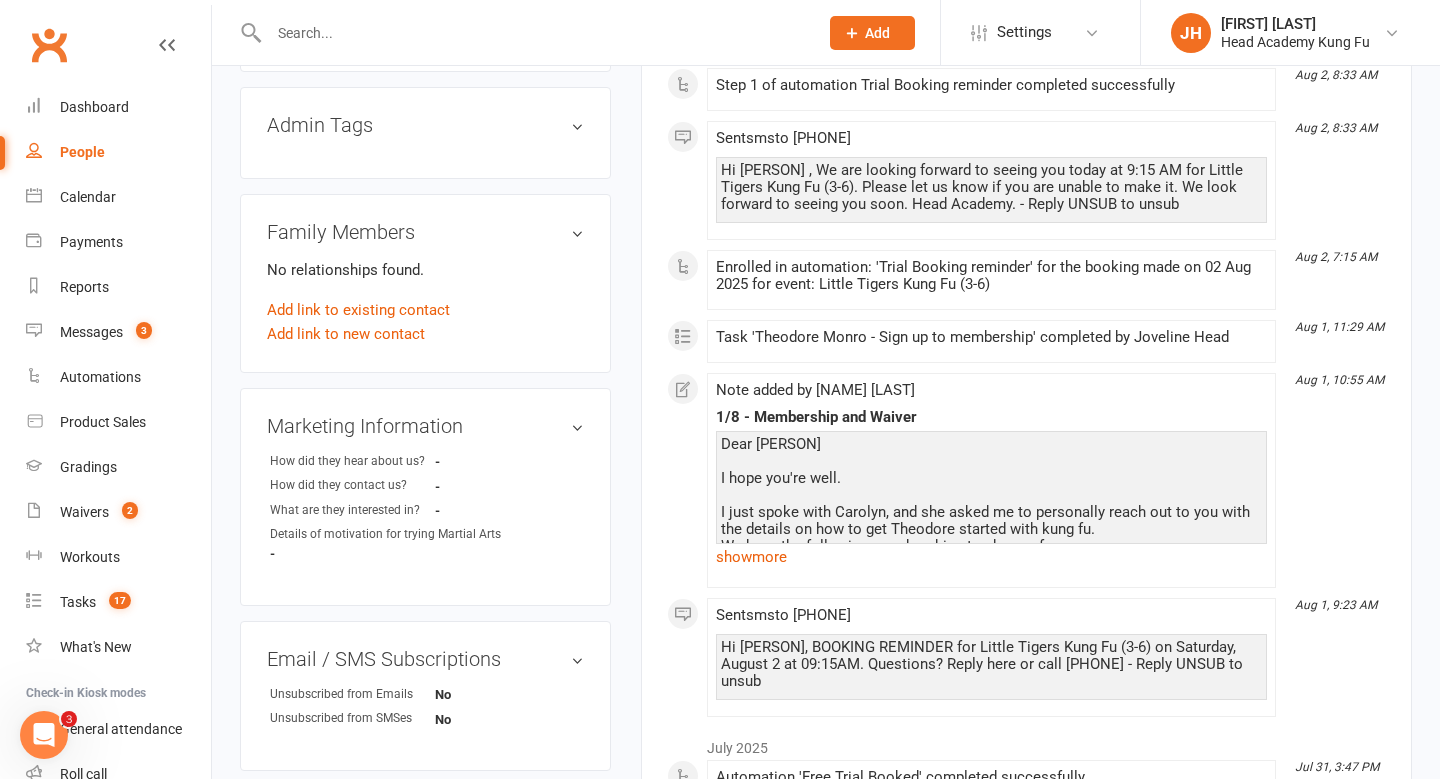 scroll, scrollTop: 589, scrollLeft: 0, axis: vertical 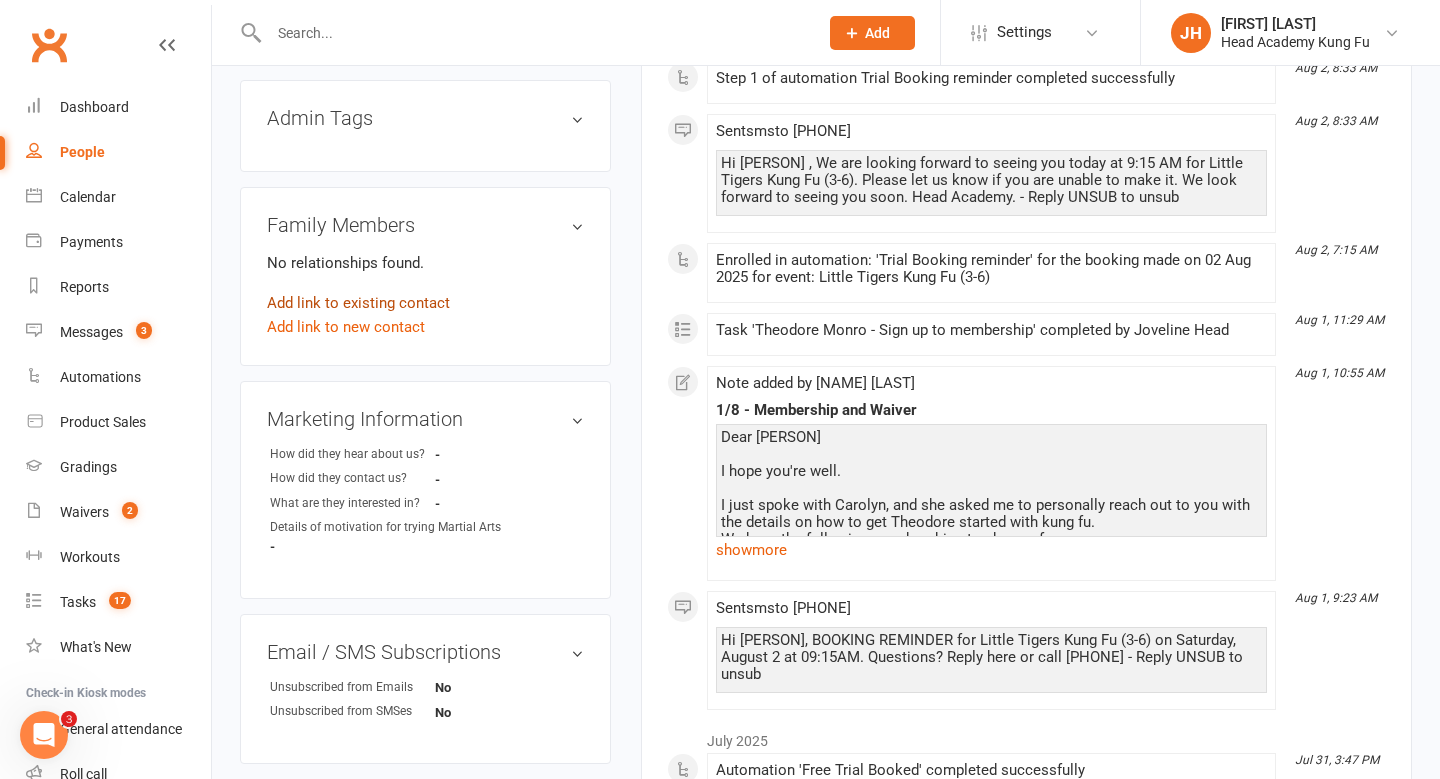 click on "Add link to existing contact" at bounding box center [358, 303] 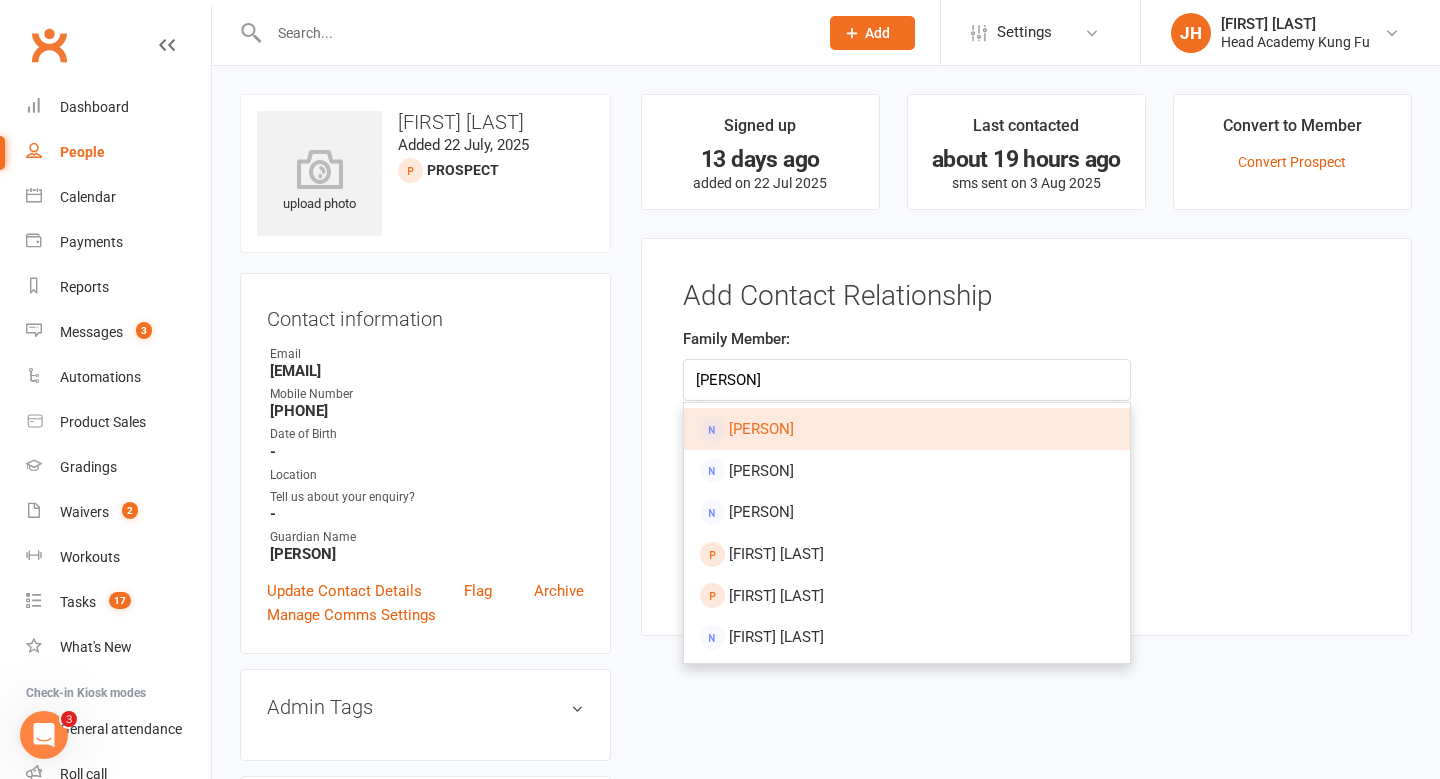 type on "lori monro" 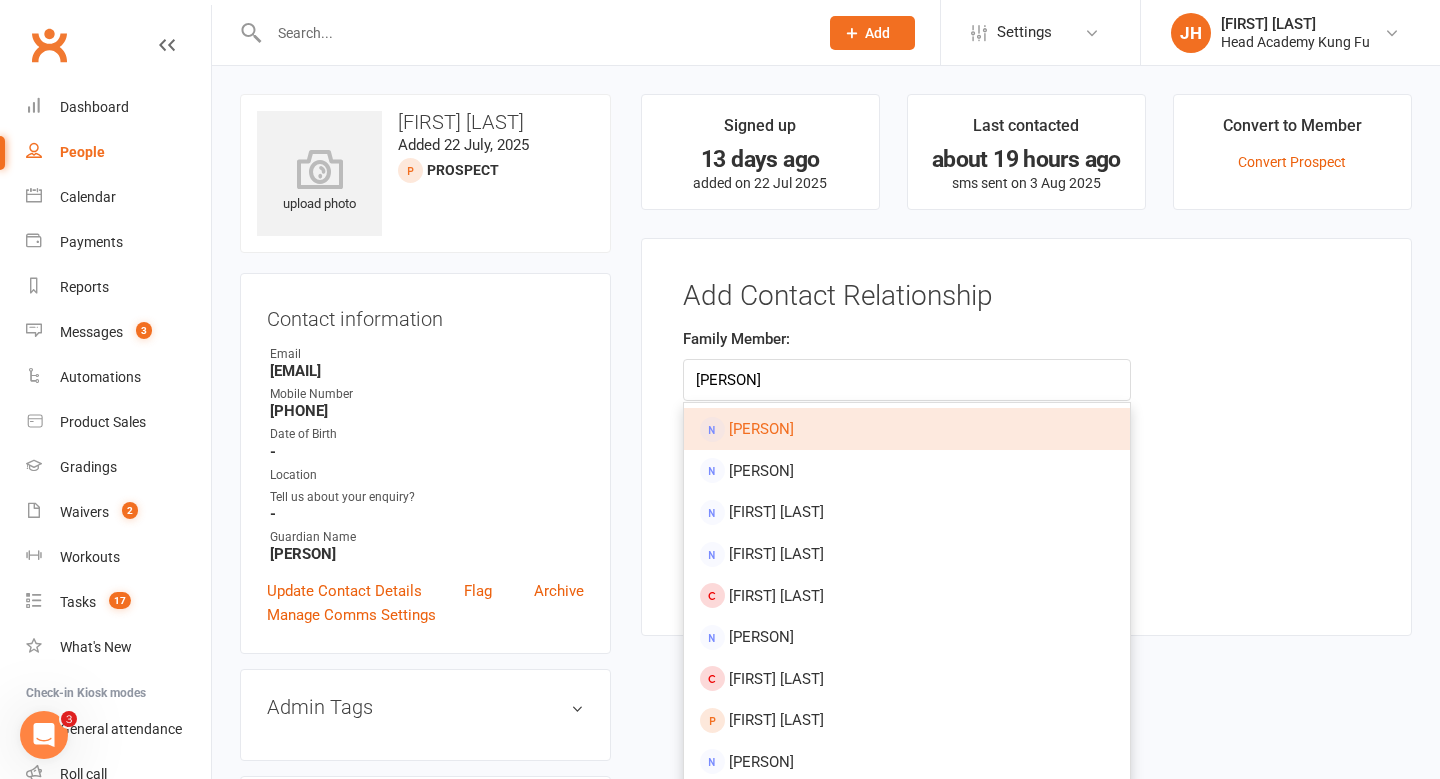 type 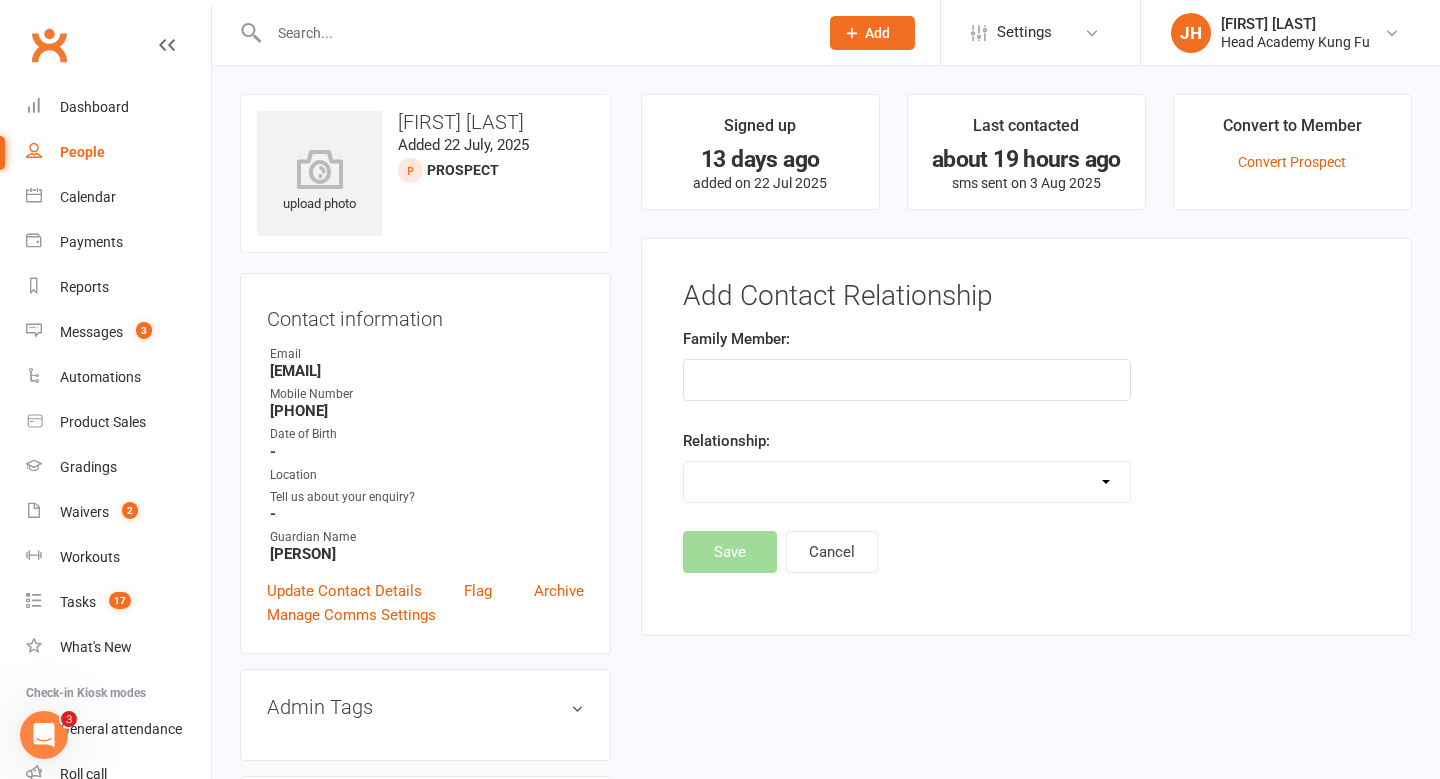 click on "Add Contact Relationship" at bounding box center [1026, 296] 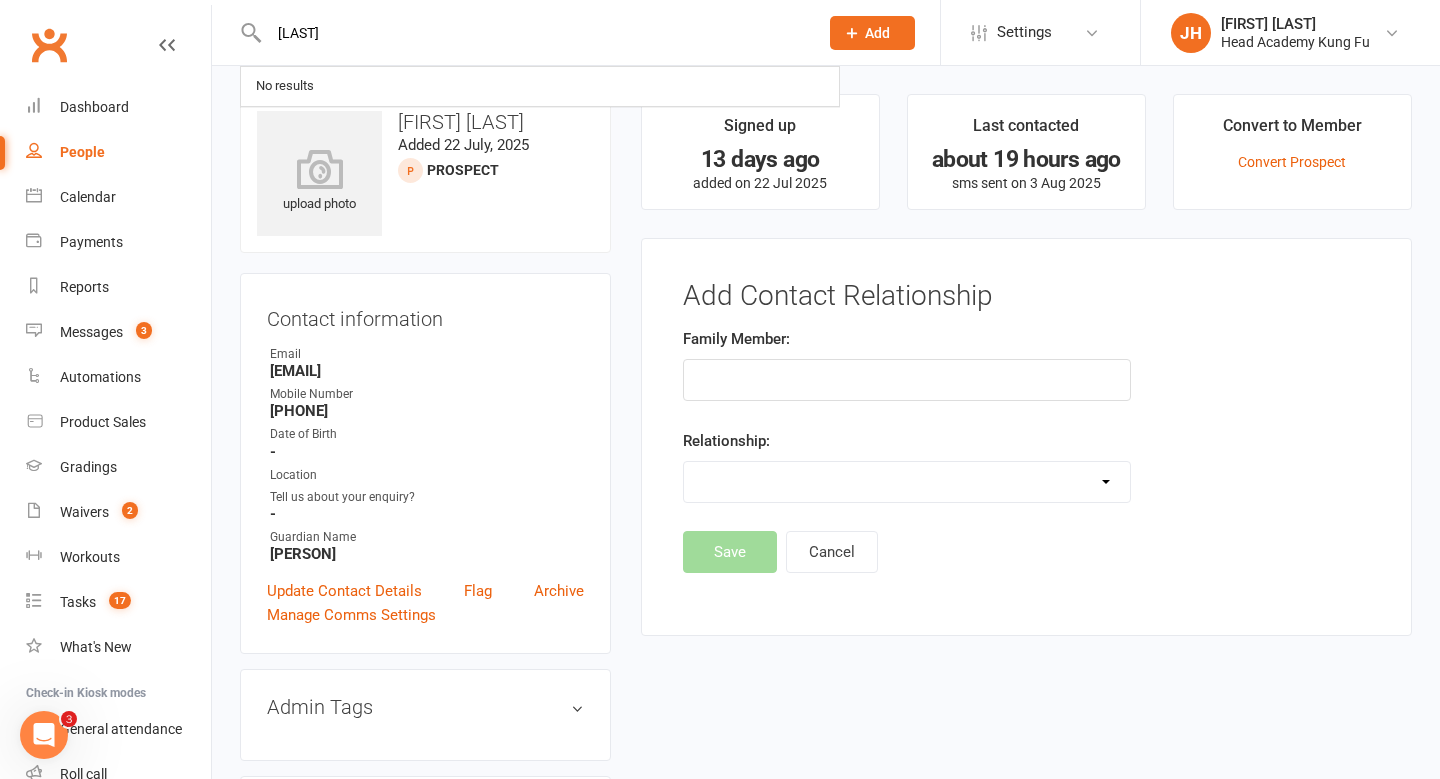 type on "hendrix" 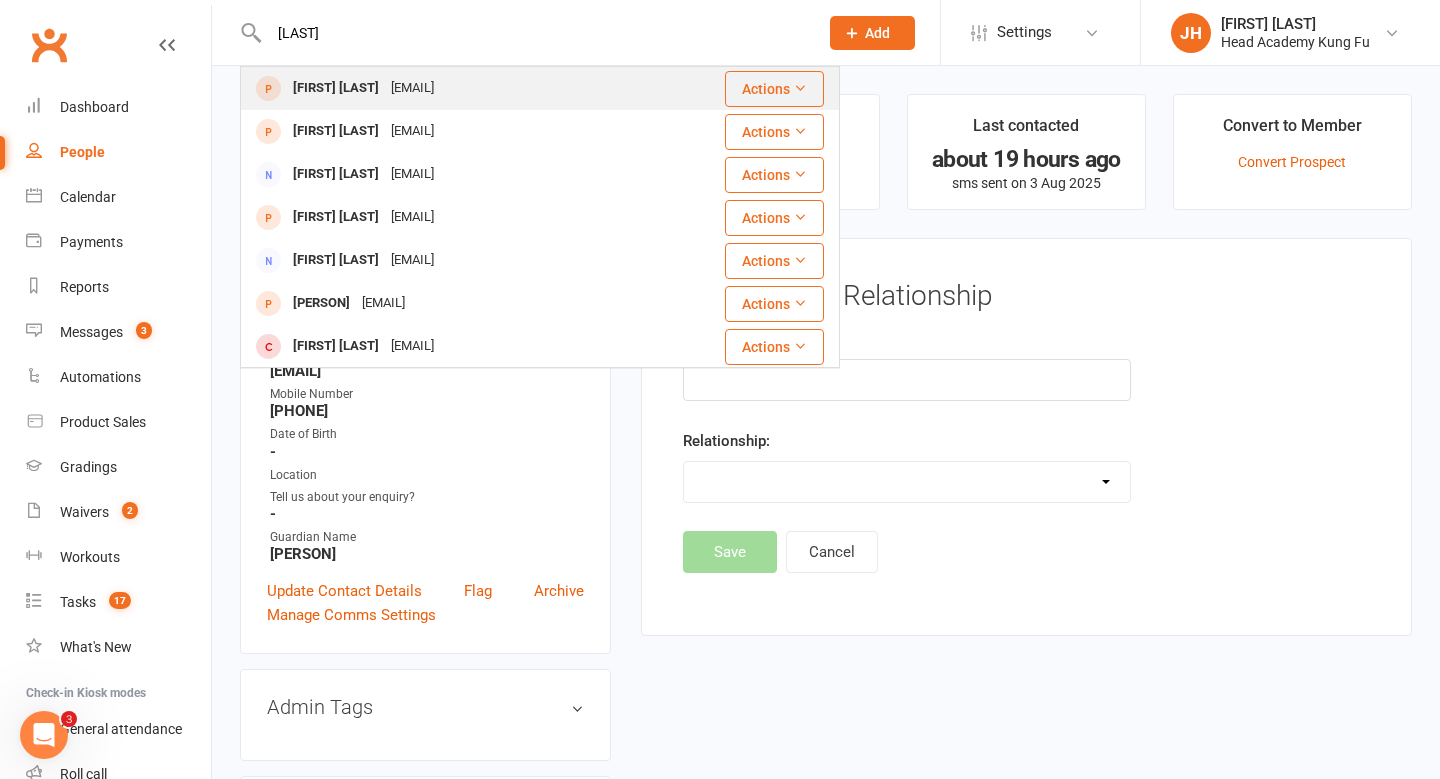 click on "Hendrix Bobyk" at bounding box center [336, 88] 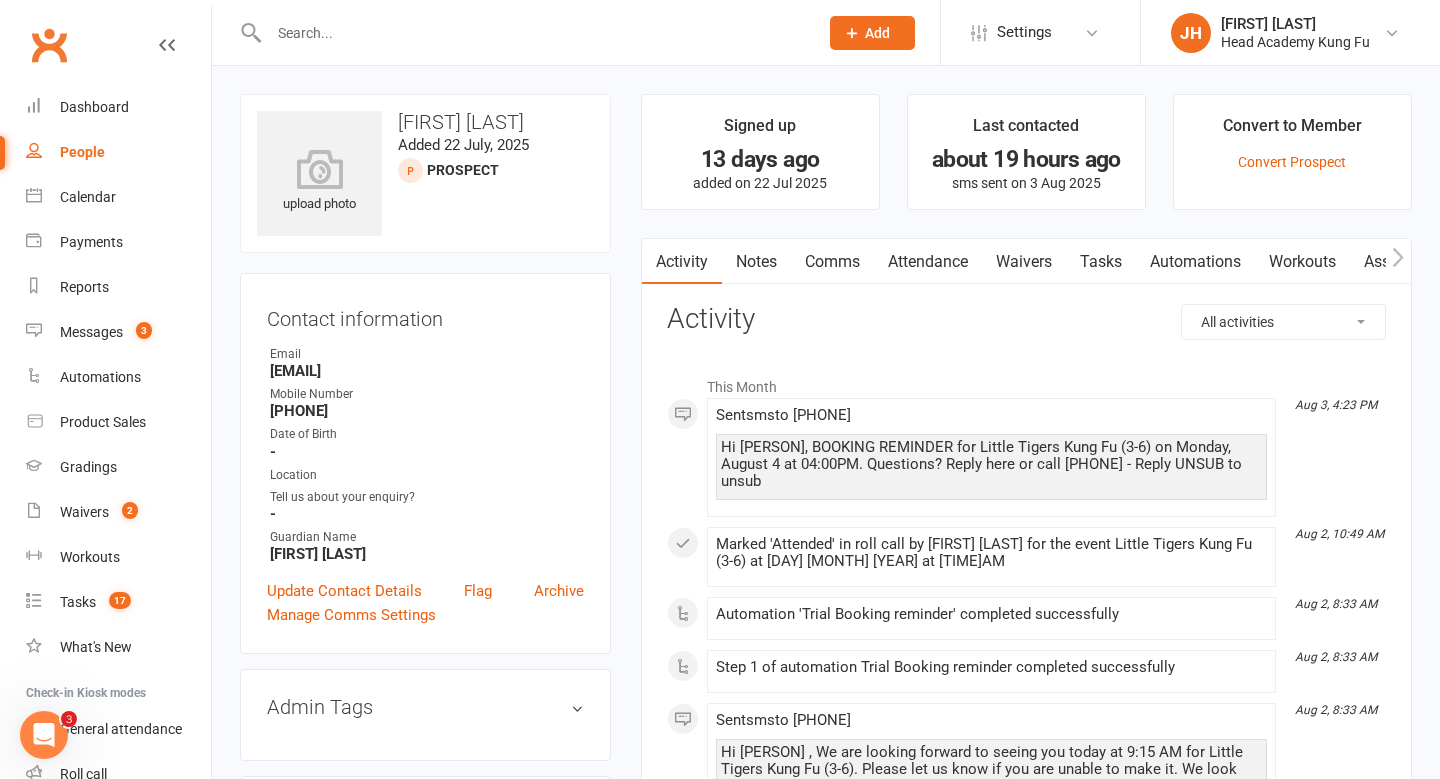 scroll, scrollTop: 23, scrollLeft: 0, axis: vertical 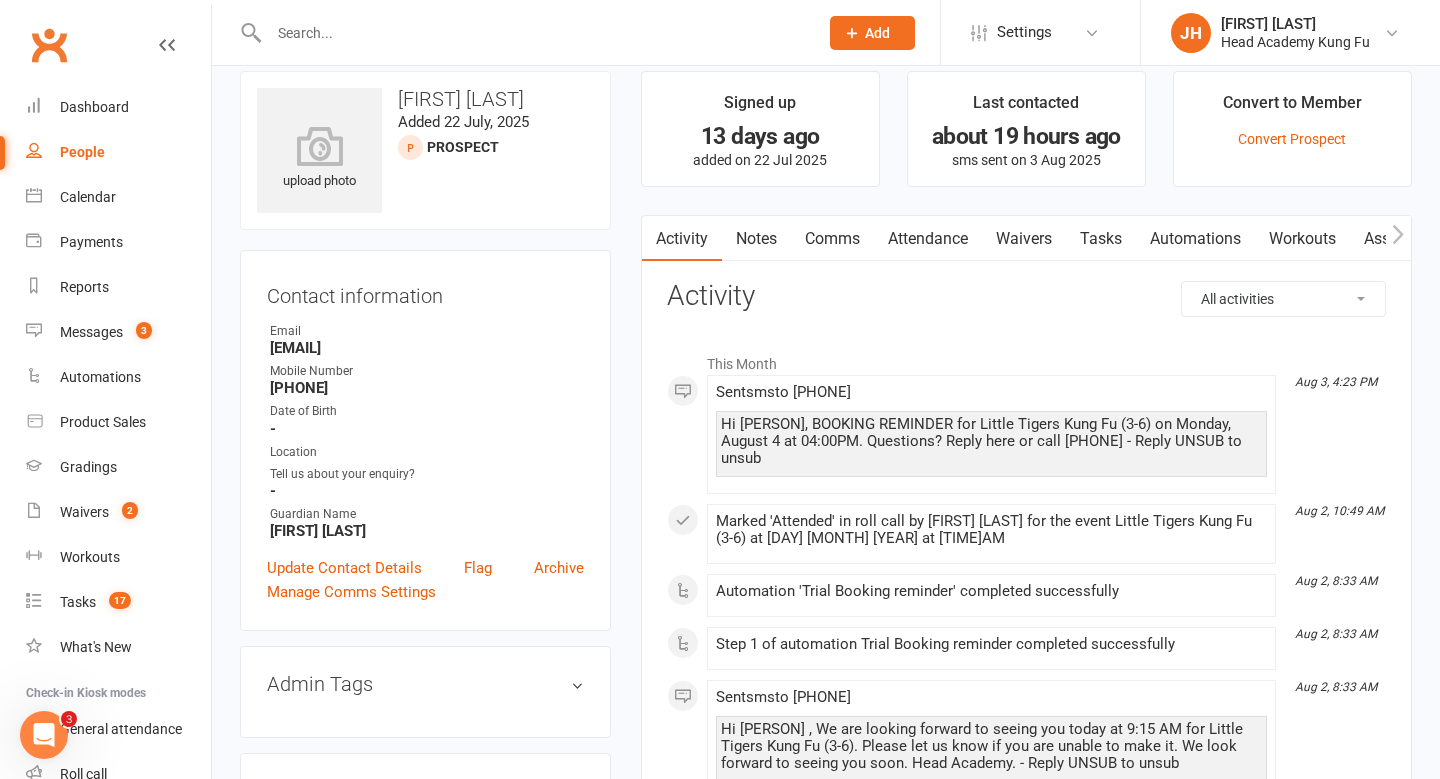 click on "Notes" at bounding box center [756, 239] 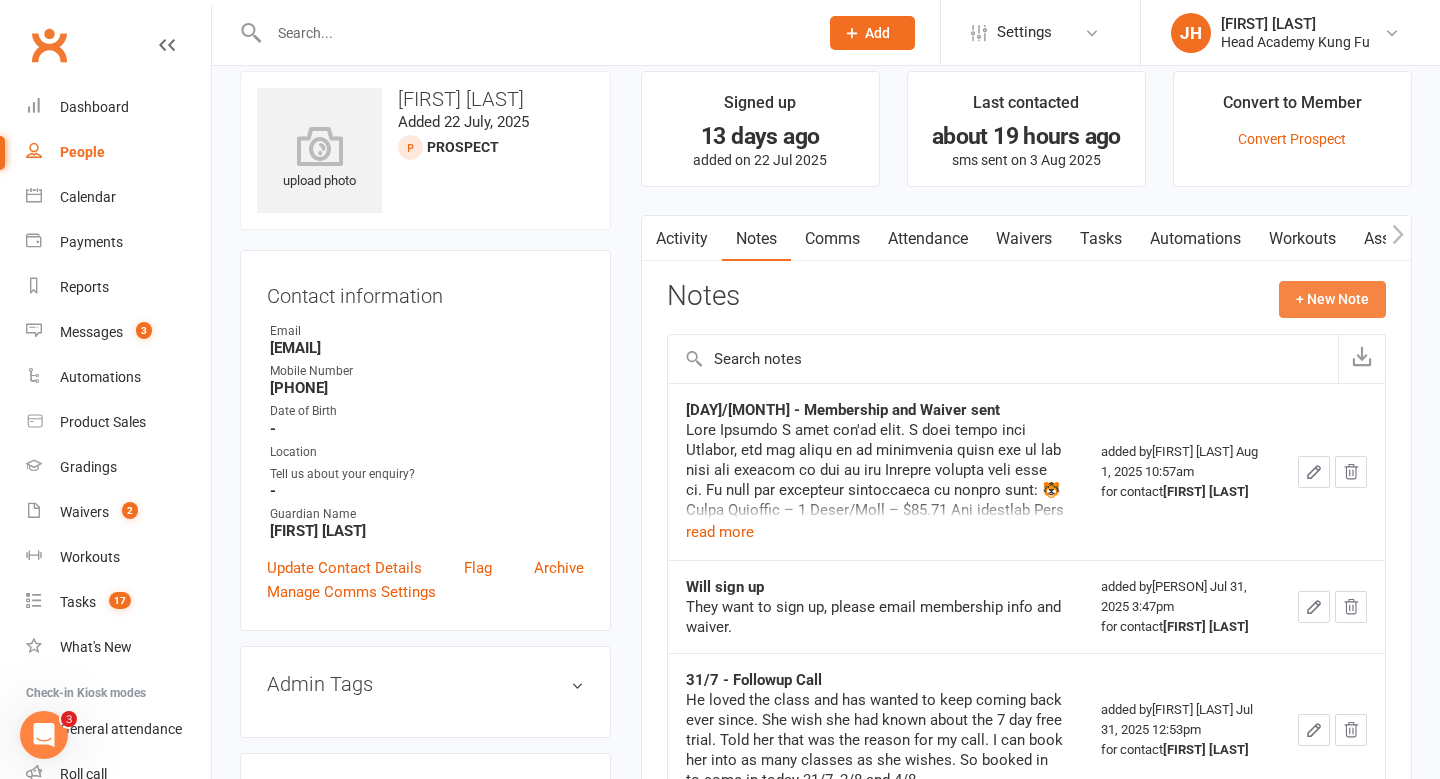 click on "+ New Note" at bounding box center (1332, 299) 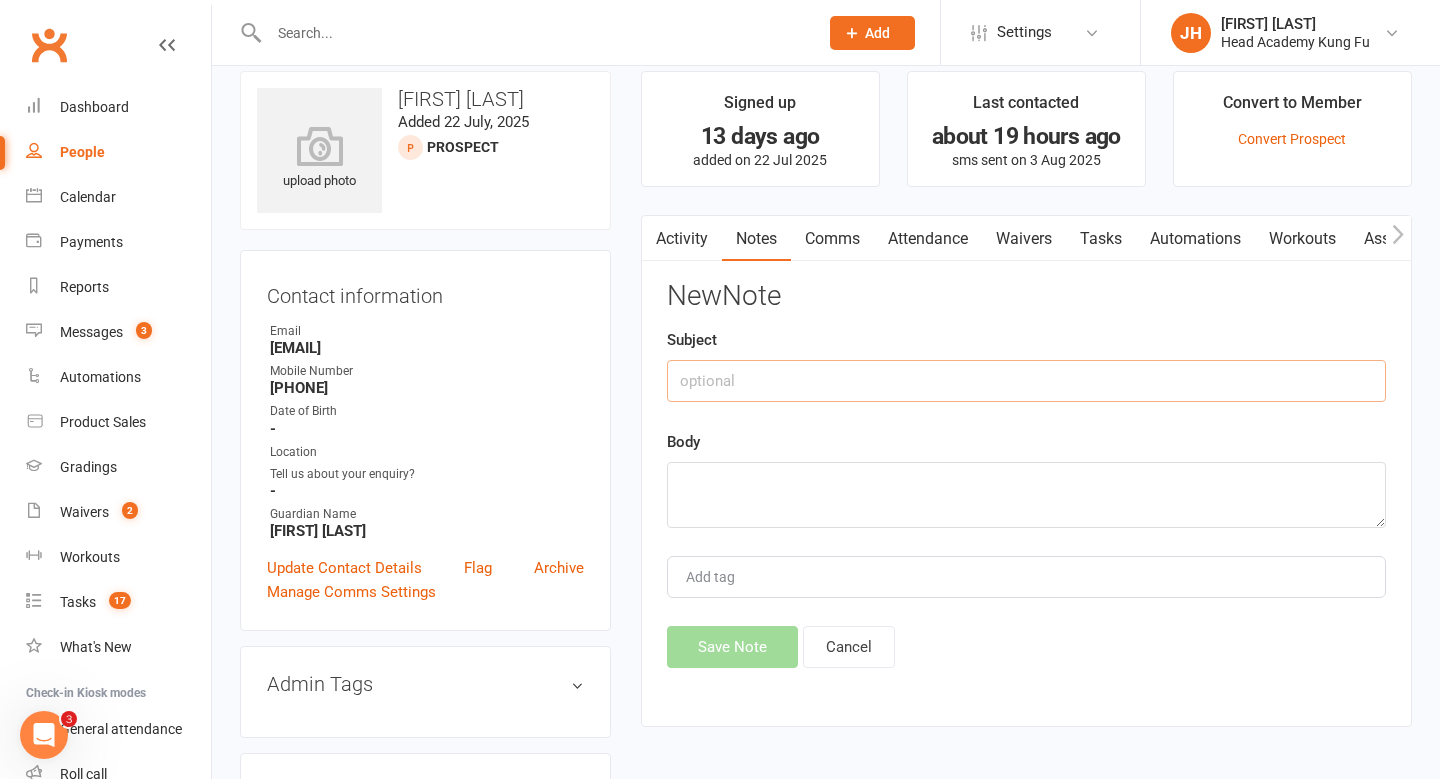click at bounding box center (1026, 381) 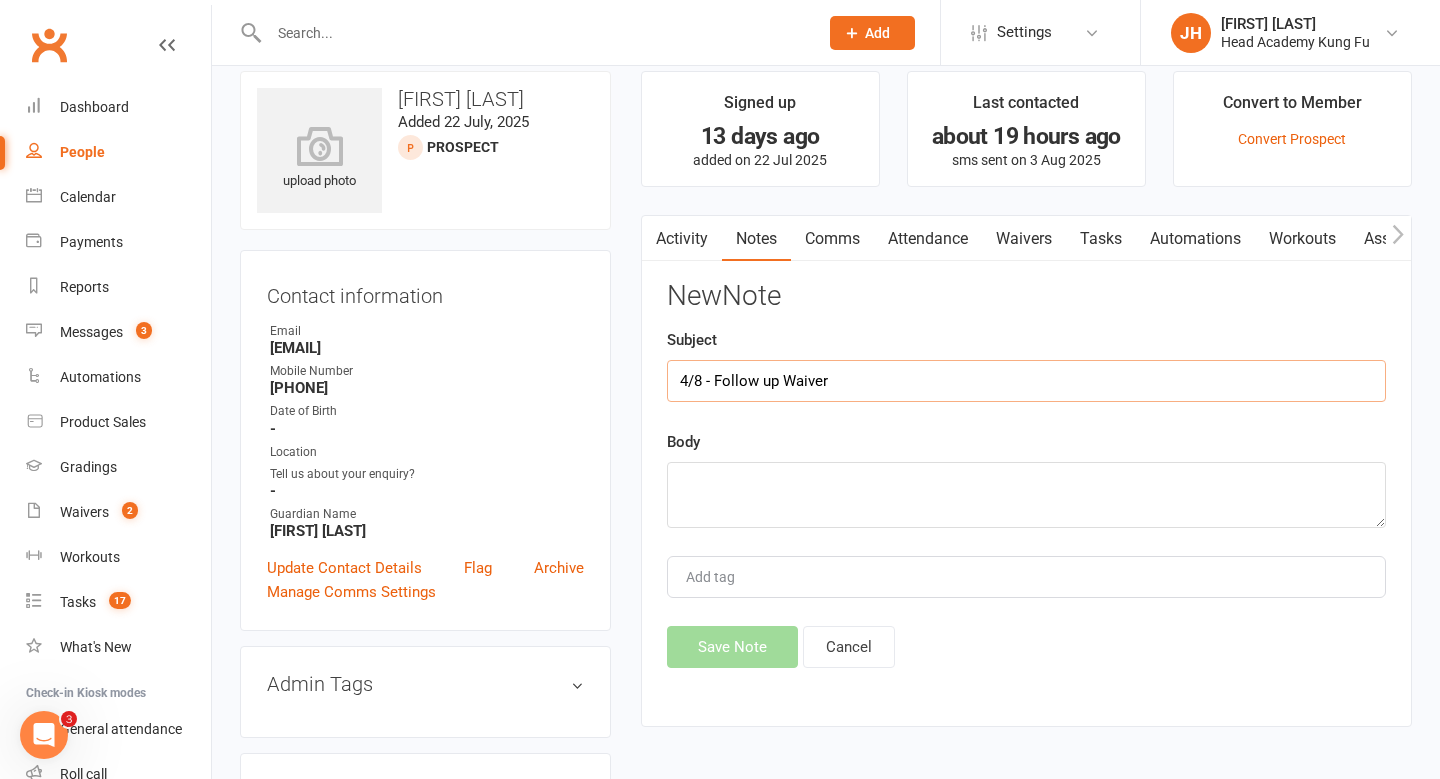 type on "4/8 - Follow up Waiver" 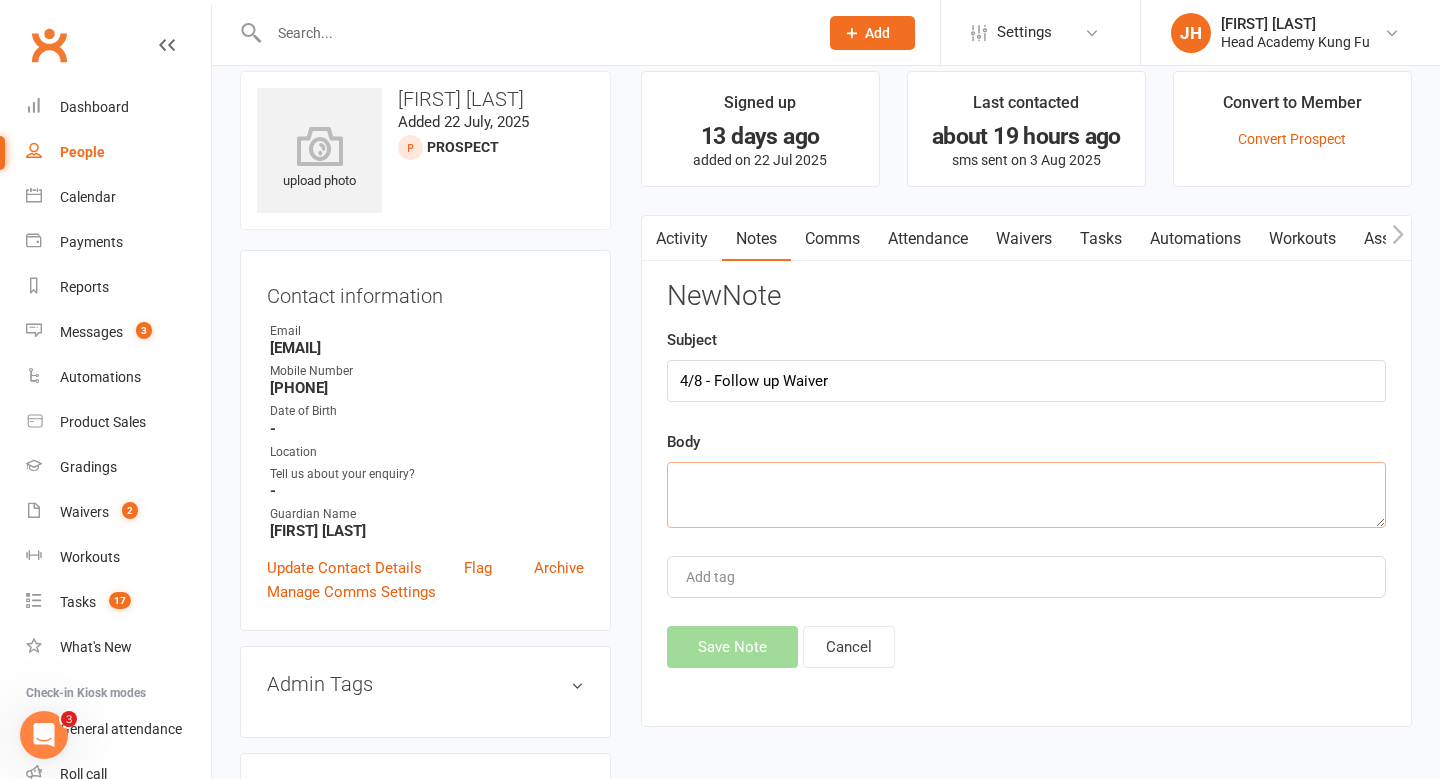 click at bounding box center [1026, 495] 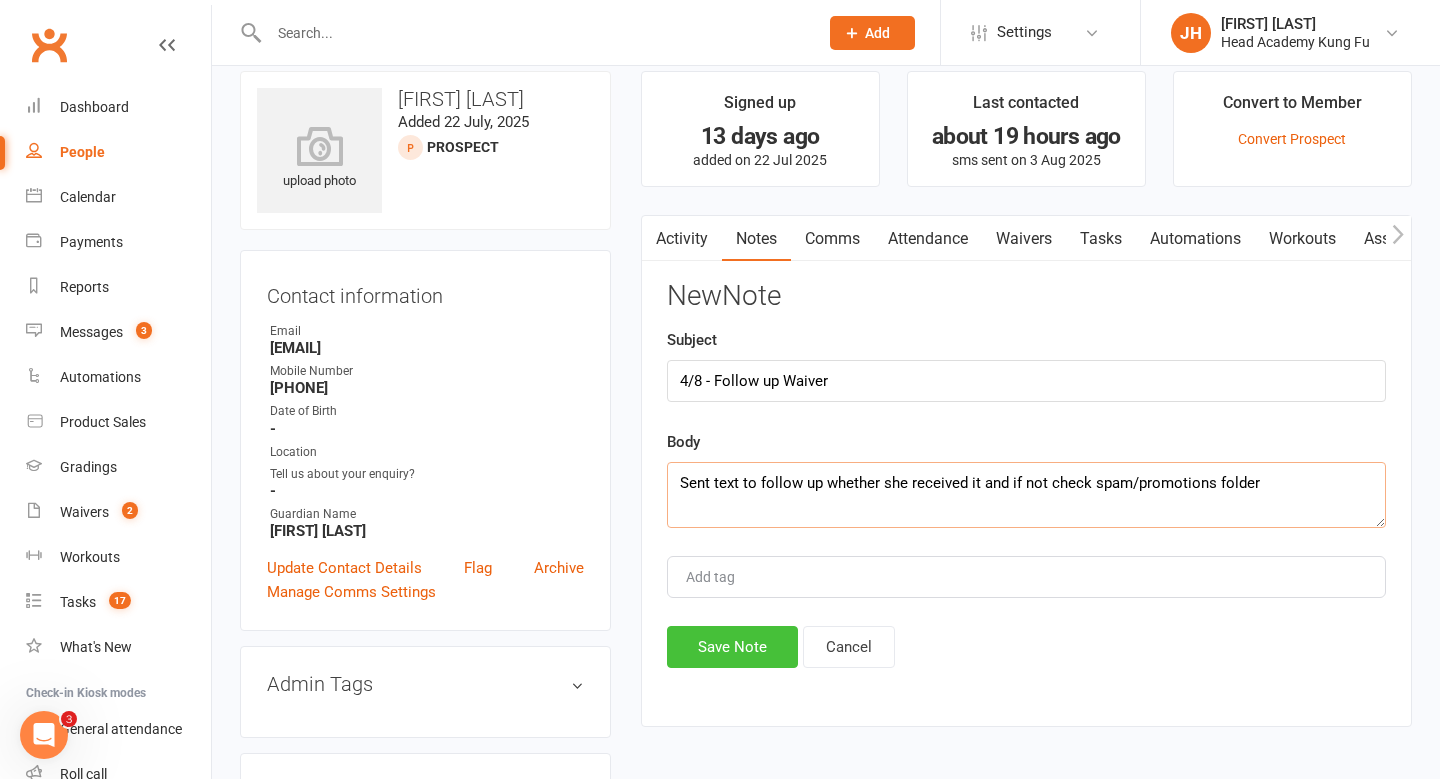 type on "Sent text to follow up whether she received it and if not check spam/promotions folder" 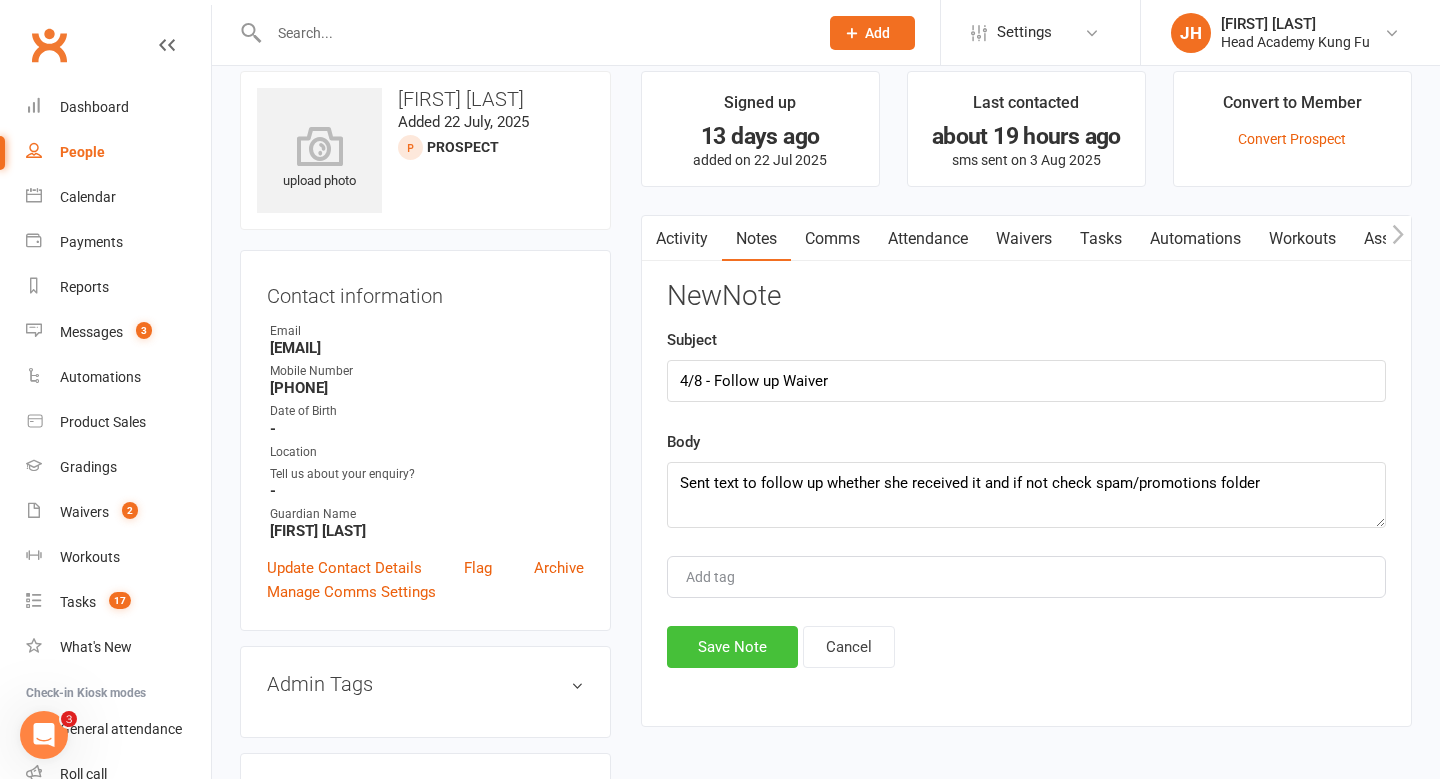 click on "Save Note" at bounding box center (732, 647) 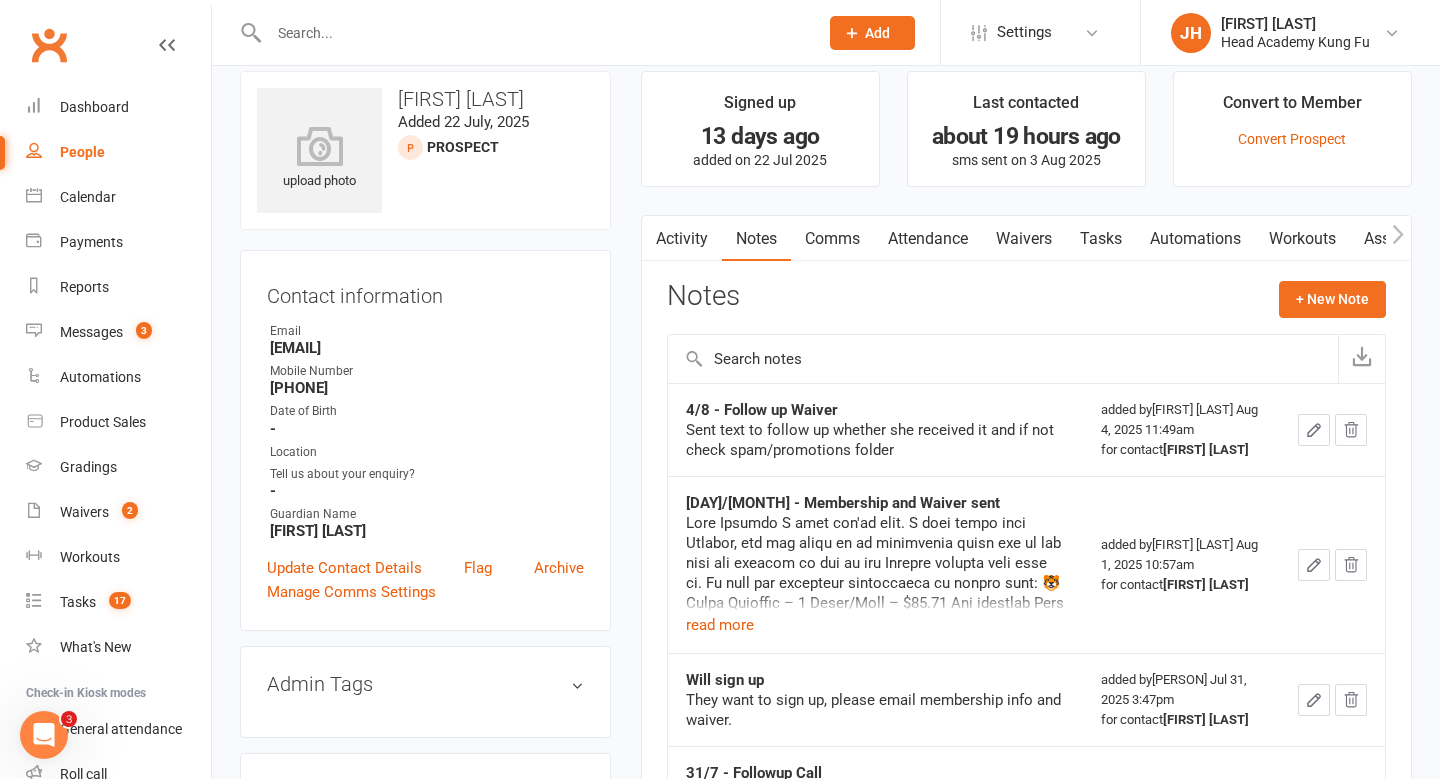 scroll, scrollTop: 30, scrollLeft: 0, axis: vertical 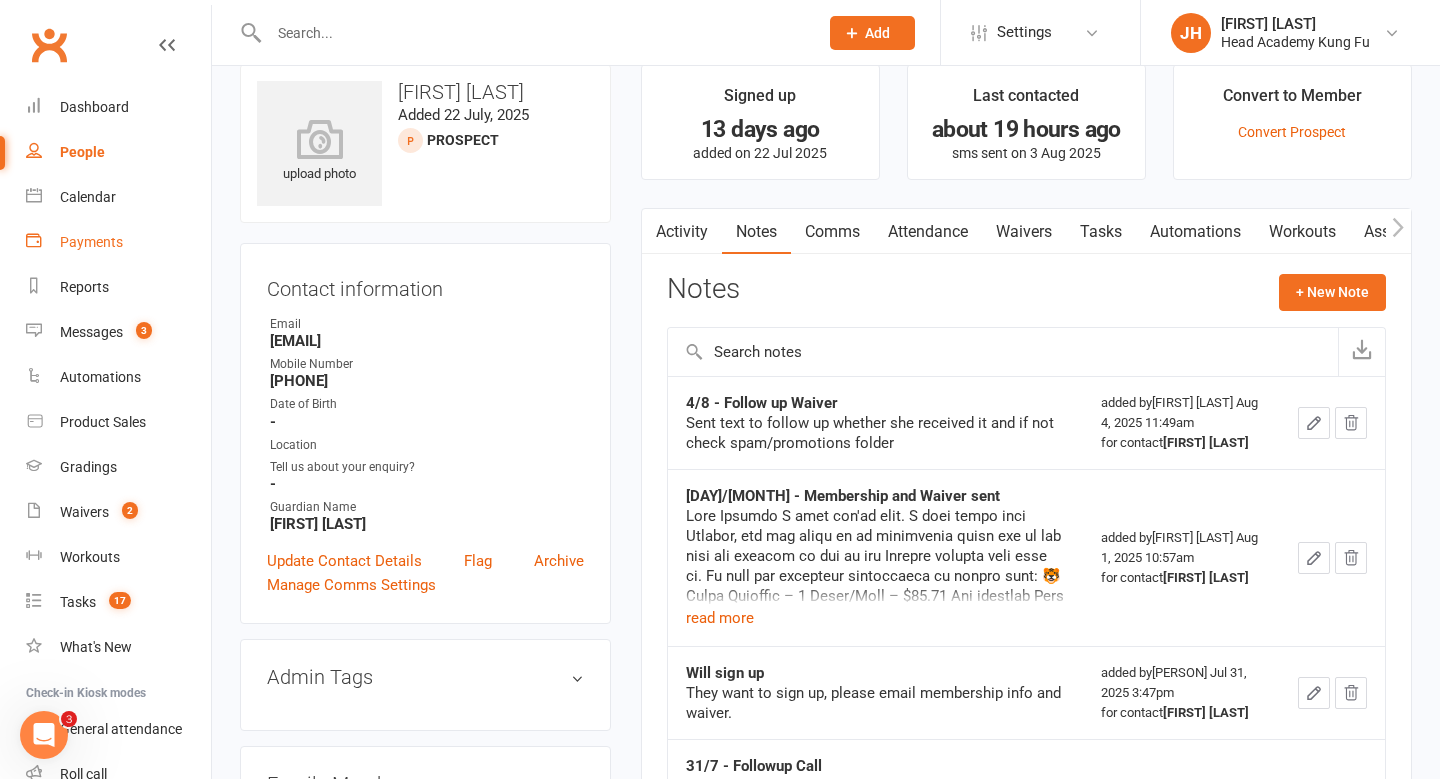 click on "Payments" at bounding box center (118, 242) 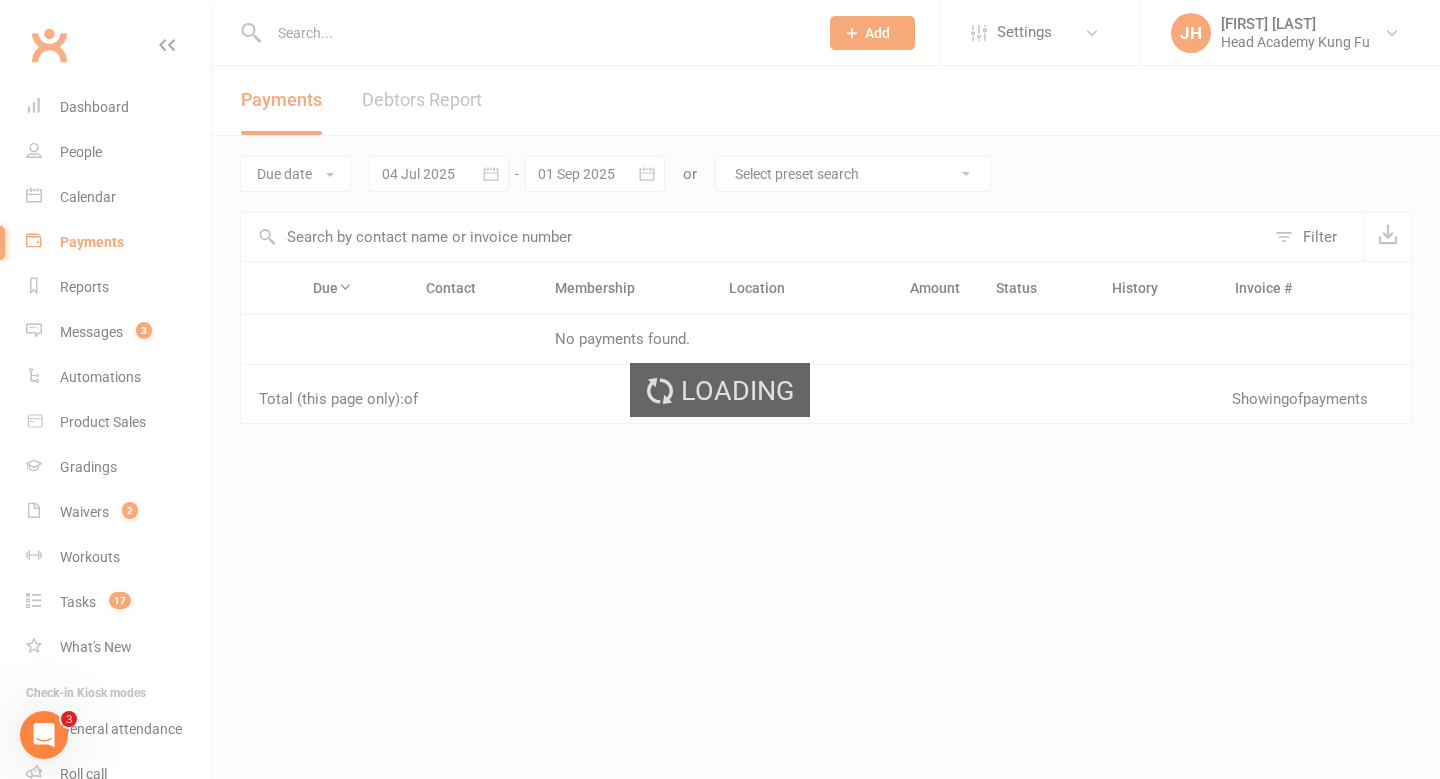 scroll, scrollTop: 0, scrollLeft: 0, axis: both 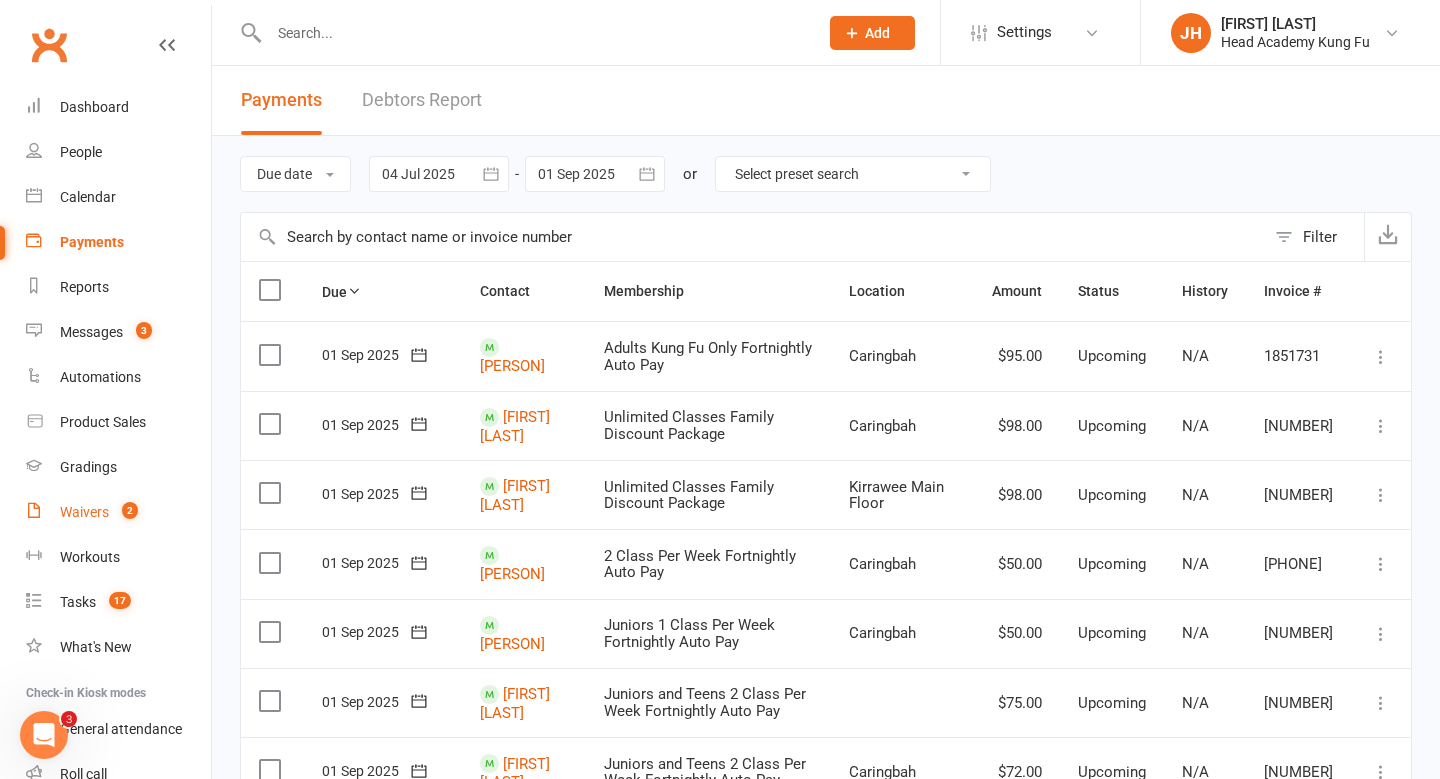 click on "Waivers   2" at bounding box center [118, 512] 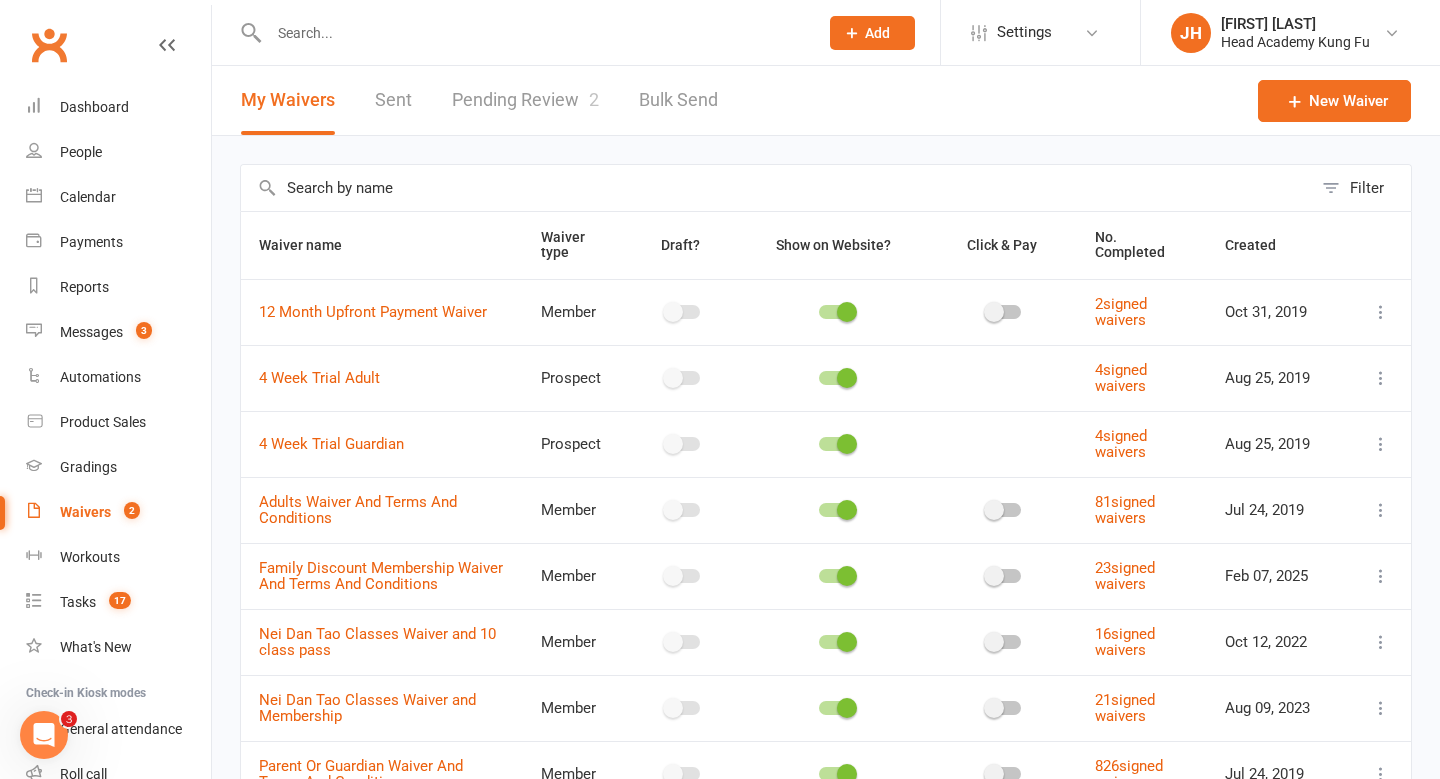 click on "Pending Review 2" at bounding box center [525, 100] 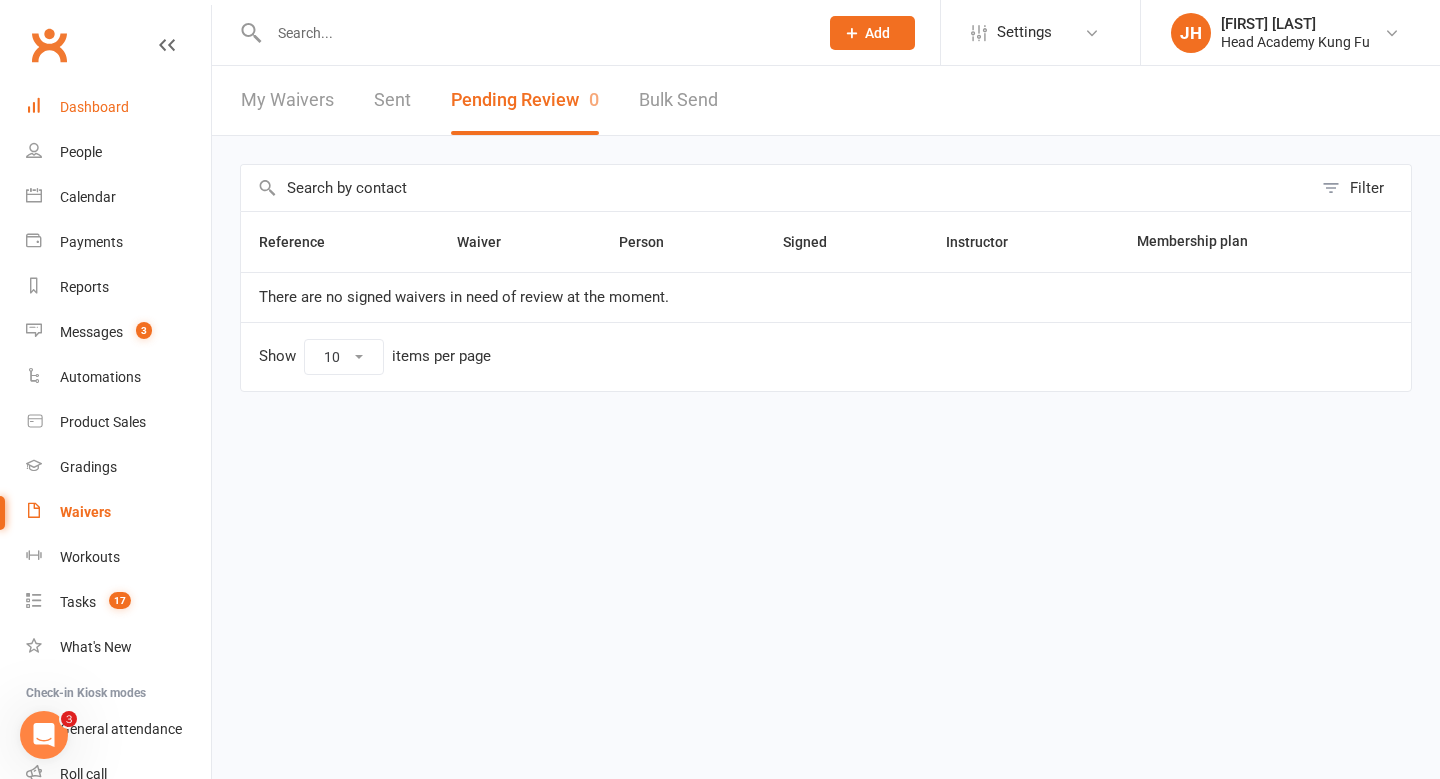 click on "Dashboard" at bounding box center (94, 107) 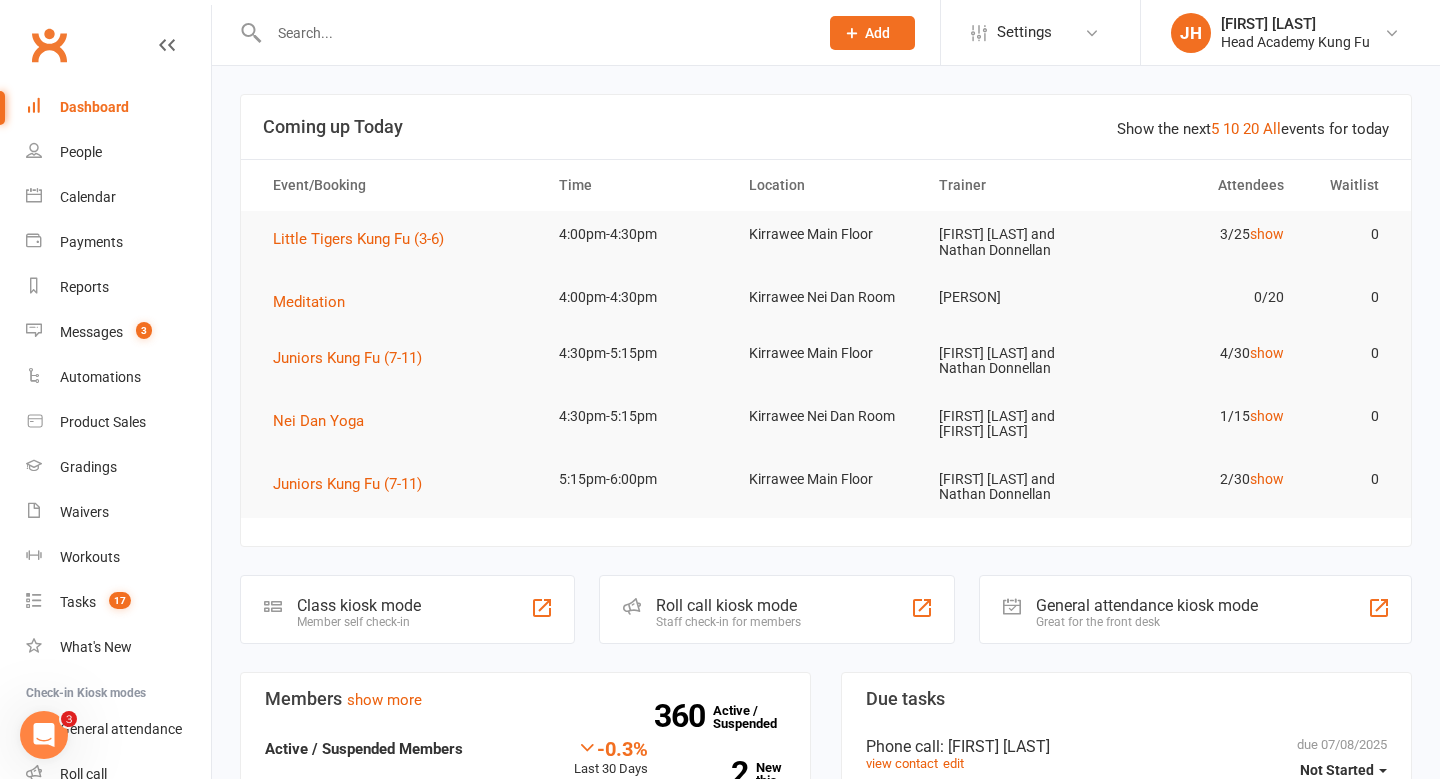 click at bounding box center (533, 33) 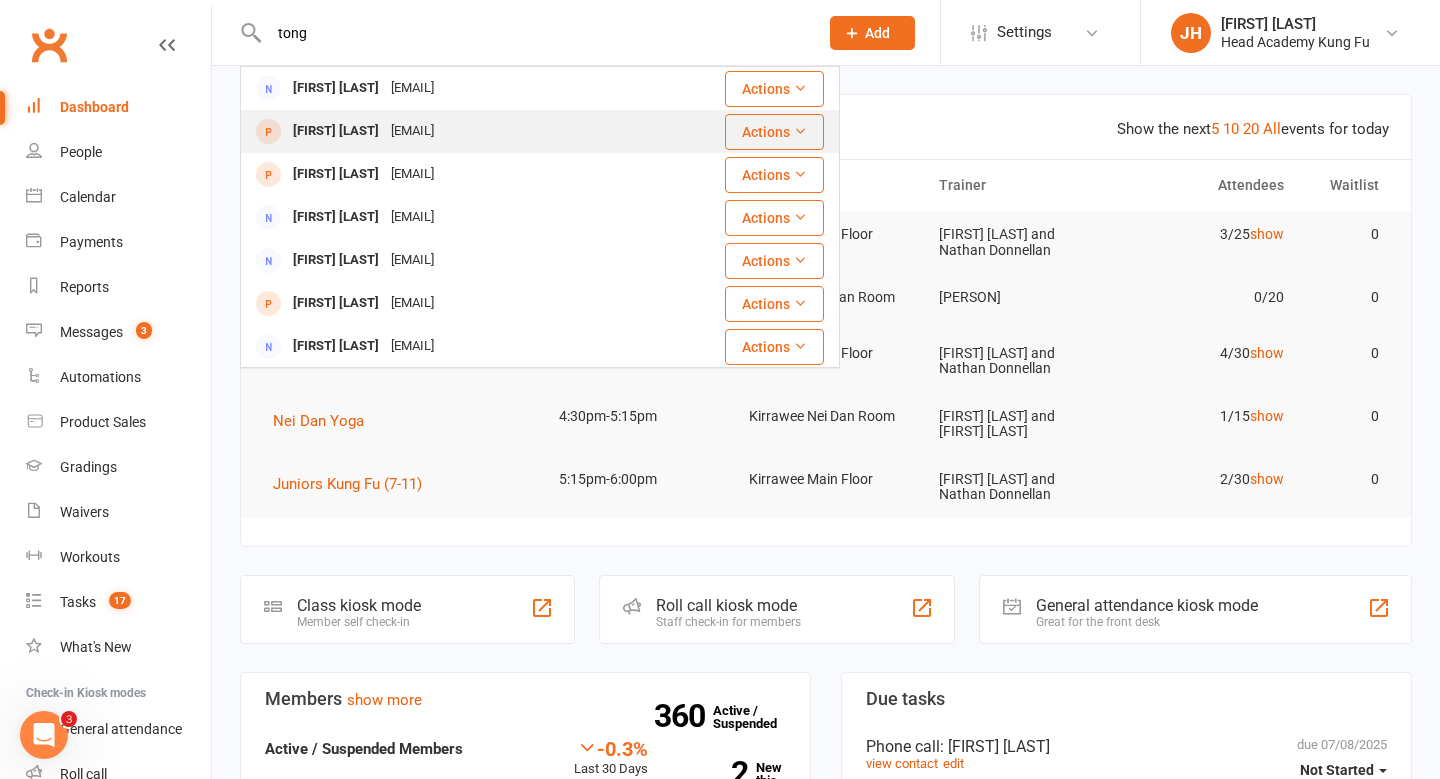 type on "tong" 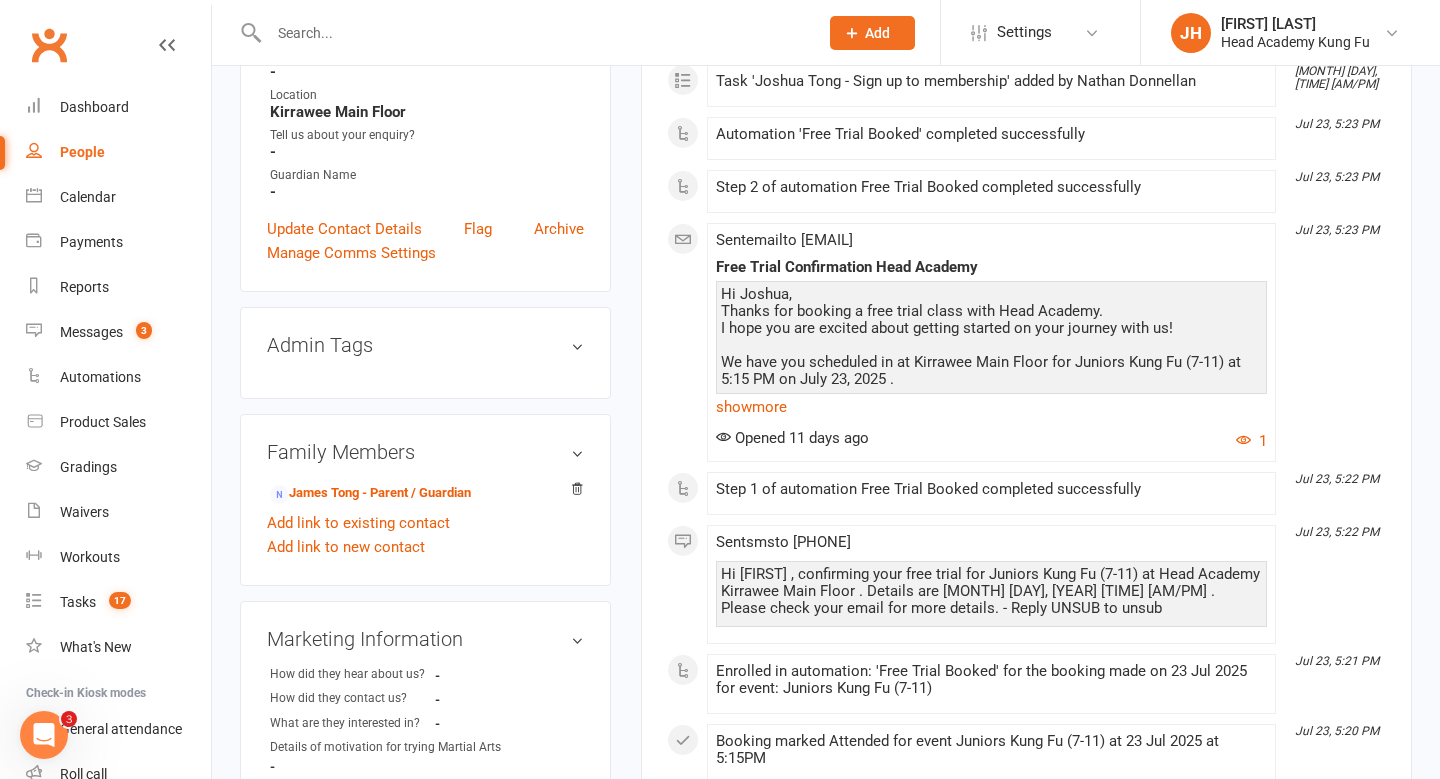 scroll, scrollTop: 0, scrollLeft: 0, axis: both 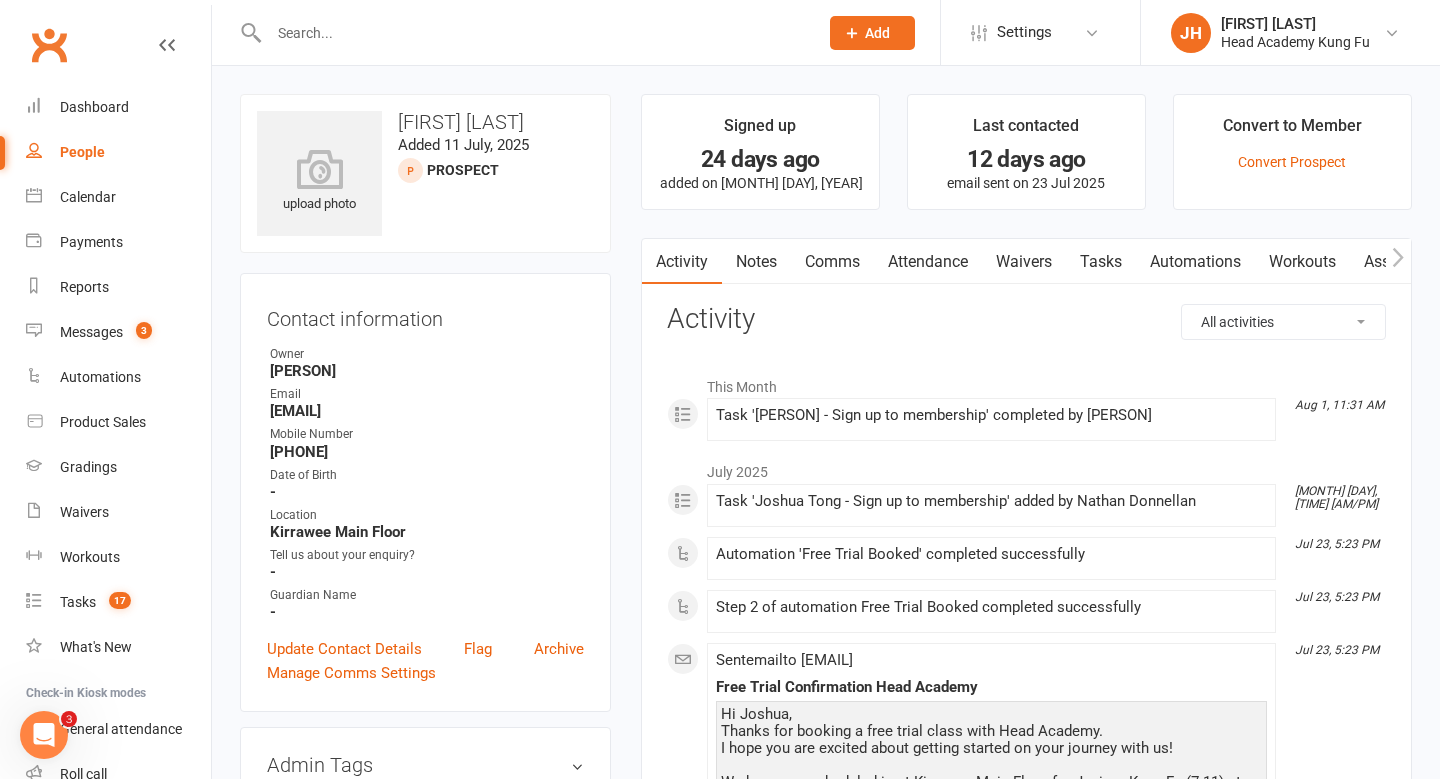 click on "Notes" at bounding box center (756, 262) 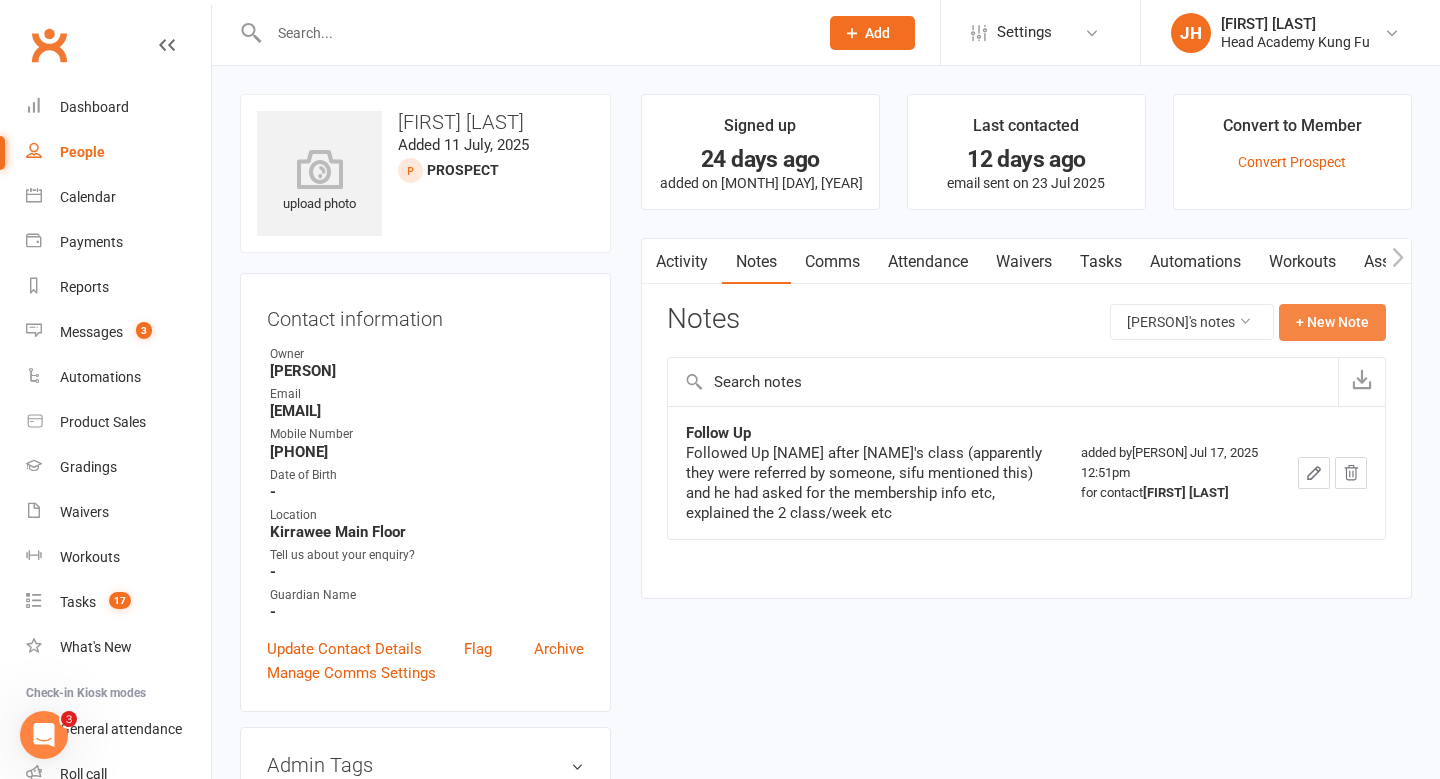 click on "+ New Note" at bounding box center (1332, 322) 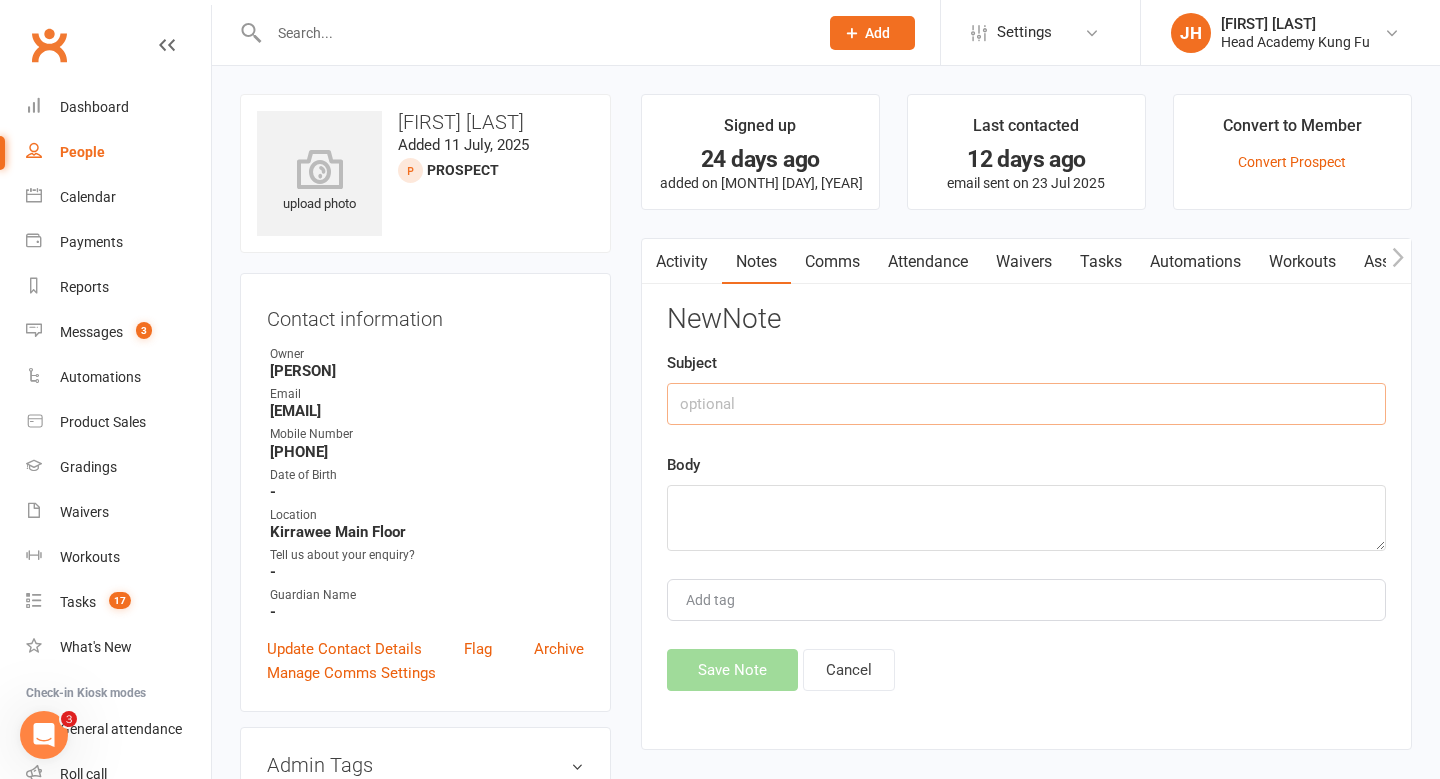 click at bounding box center [1026, 404] 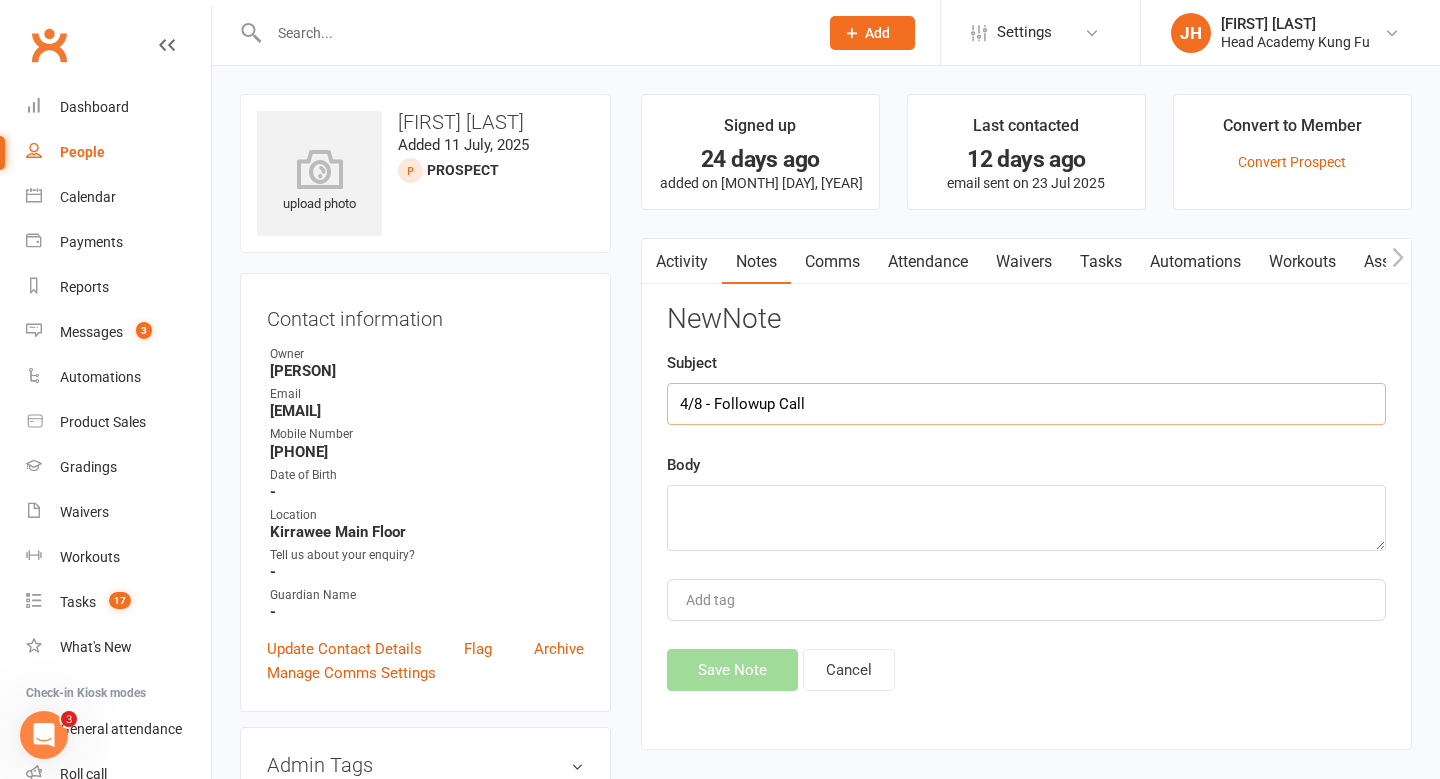 type on "[DATE] - Followup Call" 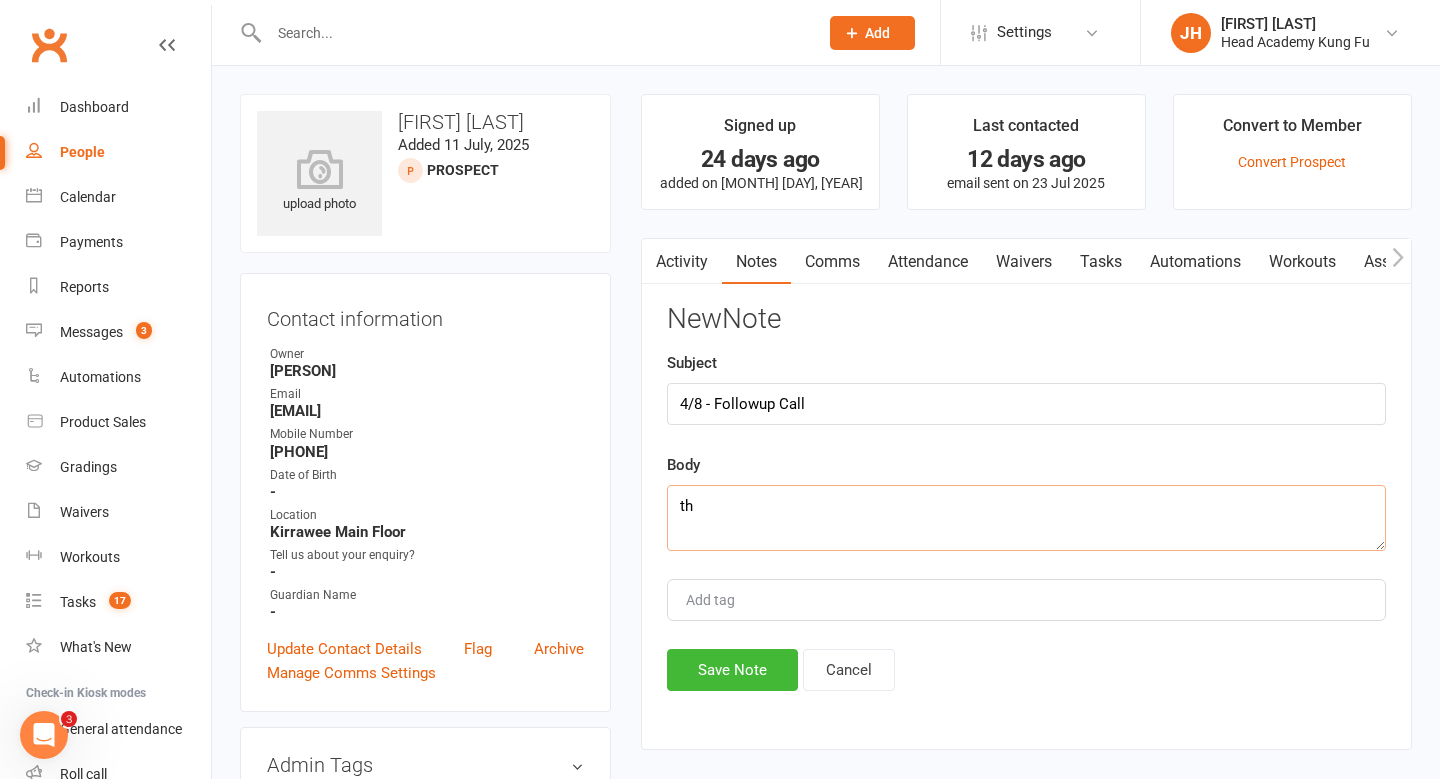 type on "t" 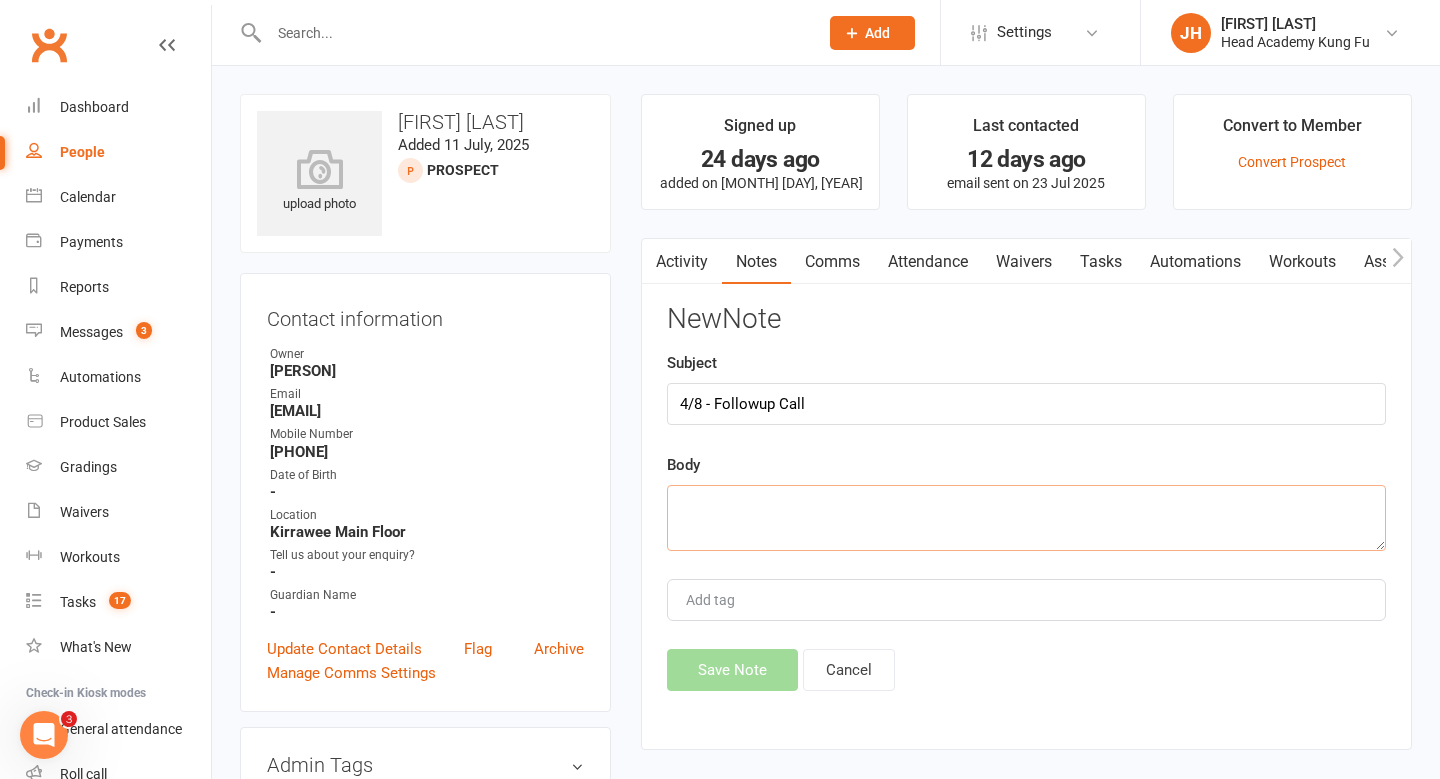 type on "D" 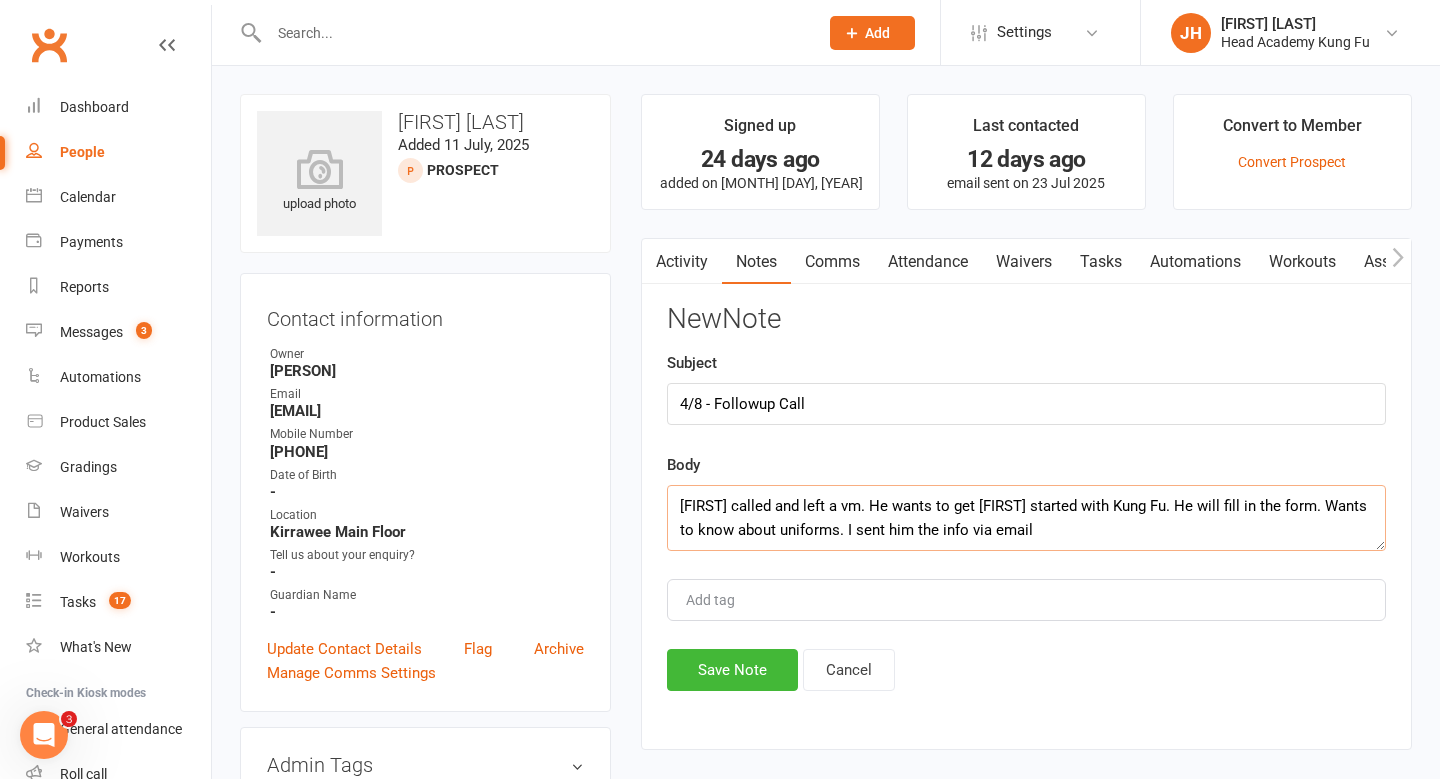 scroll, scrollTop: 36, scrollLeft: 0, axis: vertical 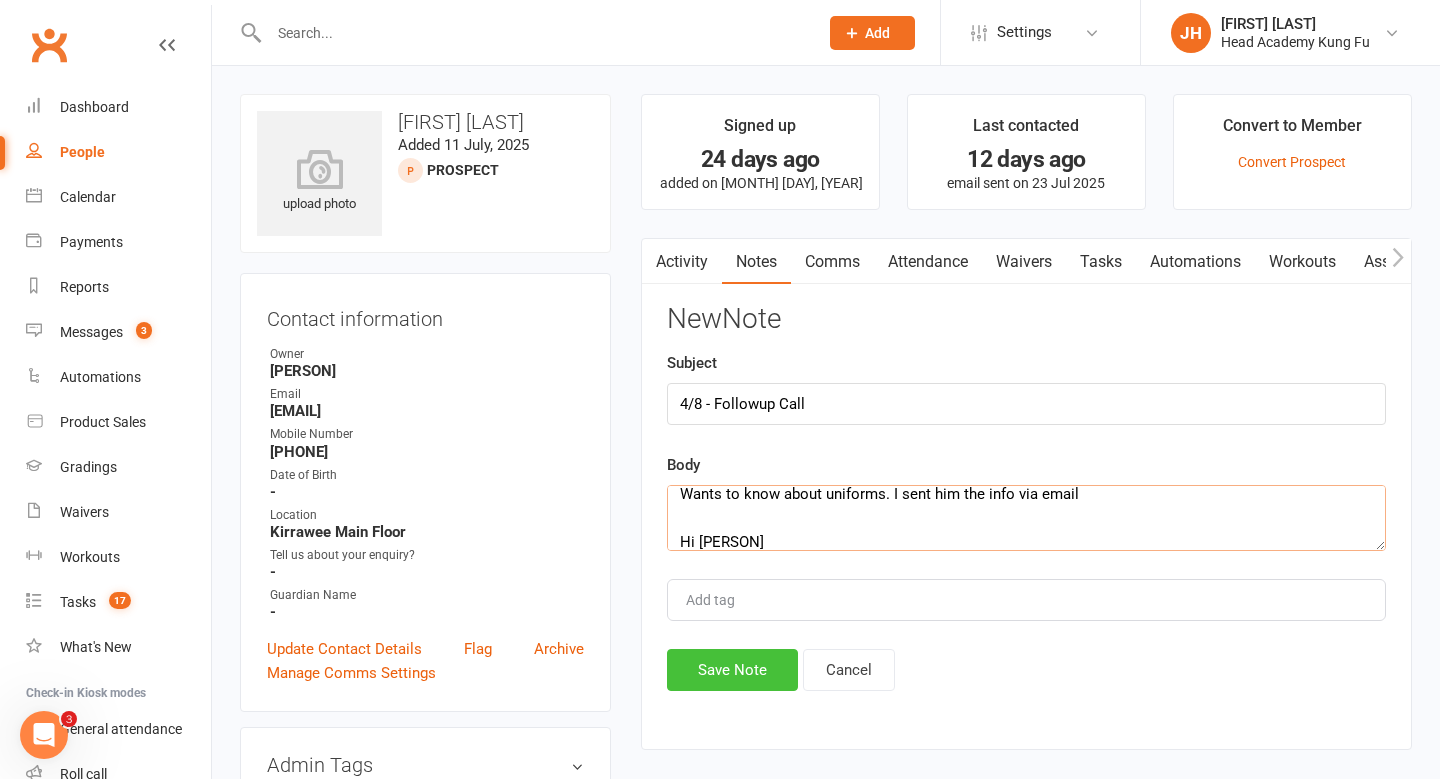 type on "James called and left a vm. He wants to get Joshua started with Kung Fu. He will fill in the form. Wants to know about uniforms. I sent him the info via email
Hi James
Thanks for calling over the weekend. Sorry I missed your call.
To answer your question about uniforms, we have some available at the school and we can size Joshua up when he arrives for class. I can book him into the class on Wednesday - which class would you like?
Uniforms cost $100 for the shirt, pants and sash. Grading fees is $80. Students grade when they are ready.
The more consistently they train, the faster they progress. On average, students who train twice a week can expect to grade every 2–3 months.
I hope that covers your questions. I can book Joshua into the Wednesday class. Which would you like 4pm - 4.45pm or 5.15pm - 6.00pm?
Warmest regards
Joveline" 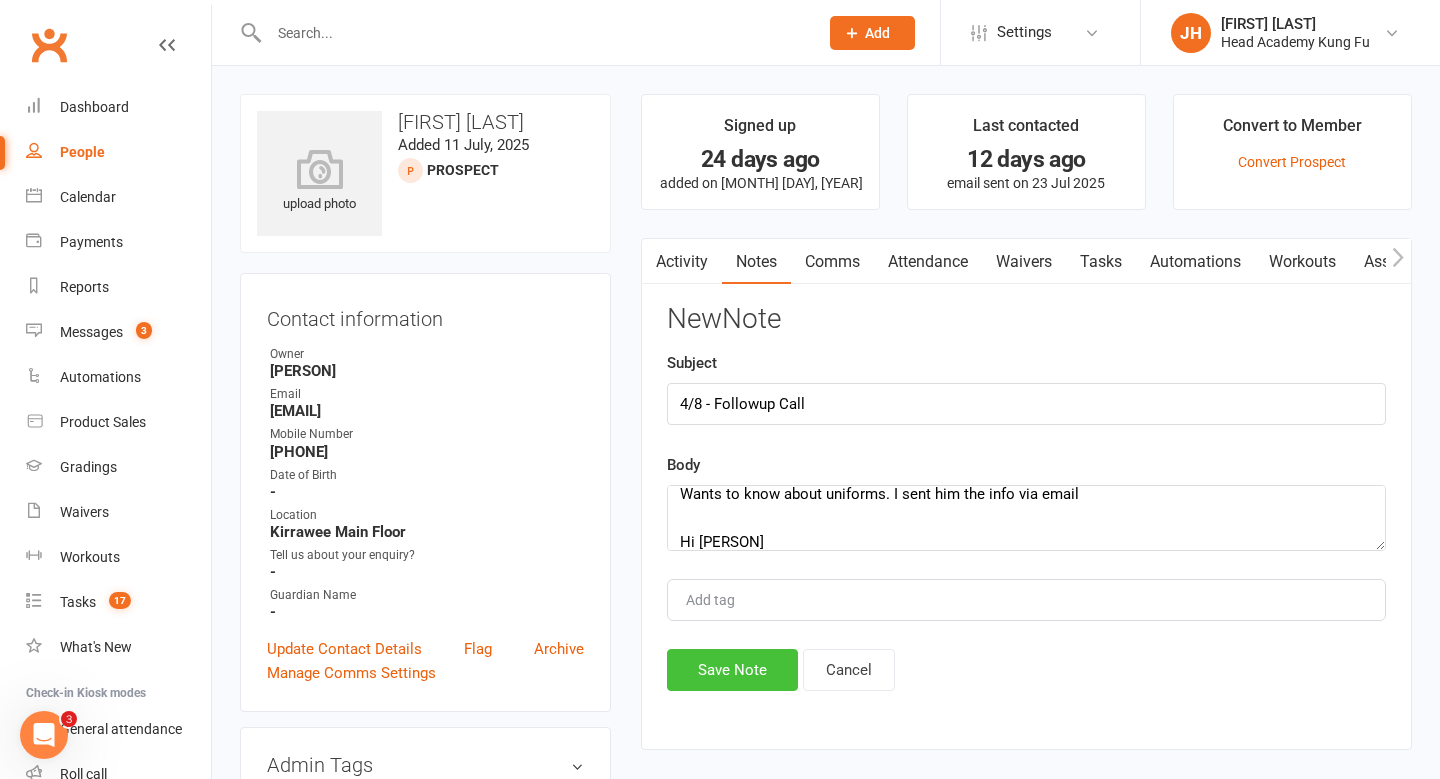 click on "Save Note" at bounding box center [732, 670] 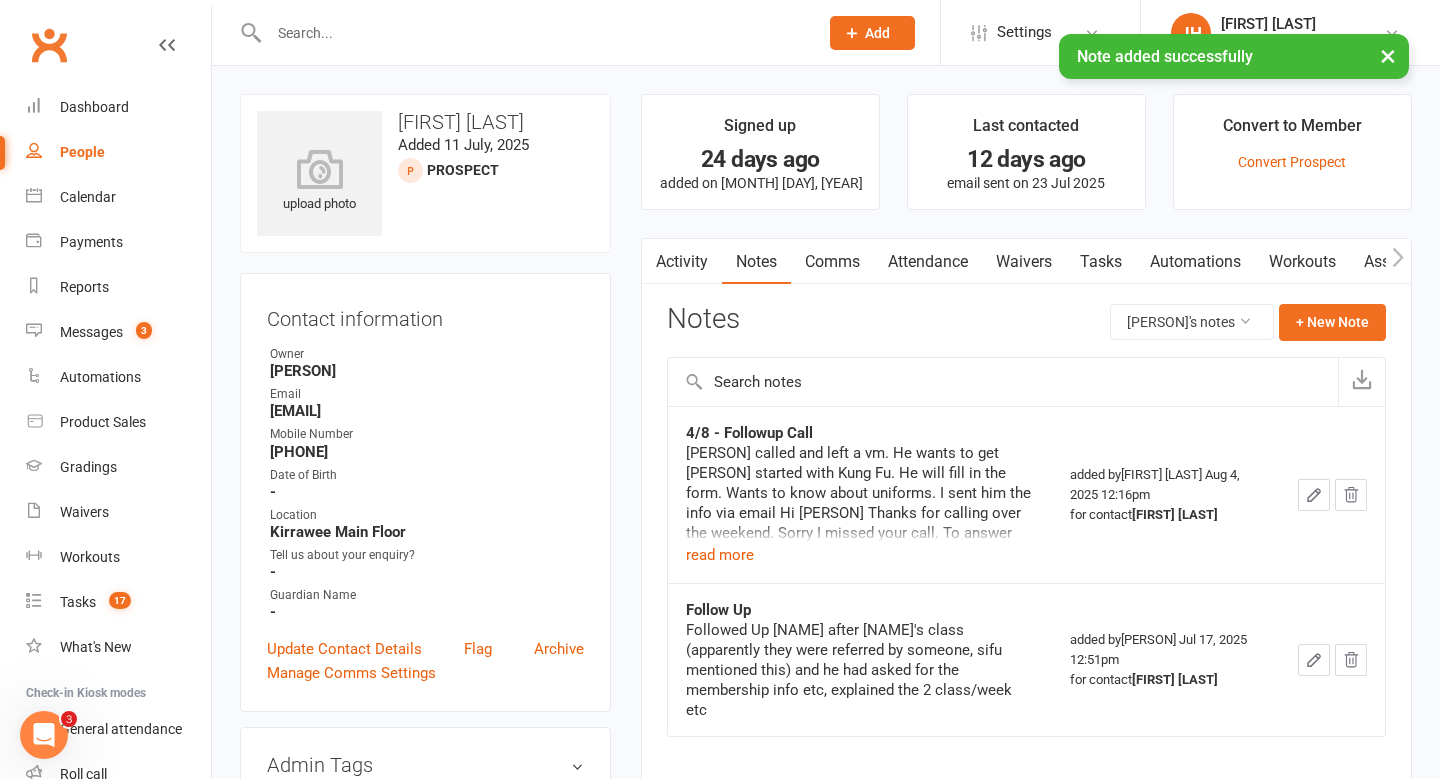 click on "×" at bounding box center [1388, 55] 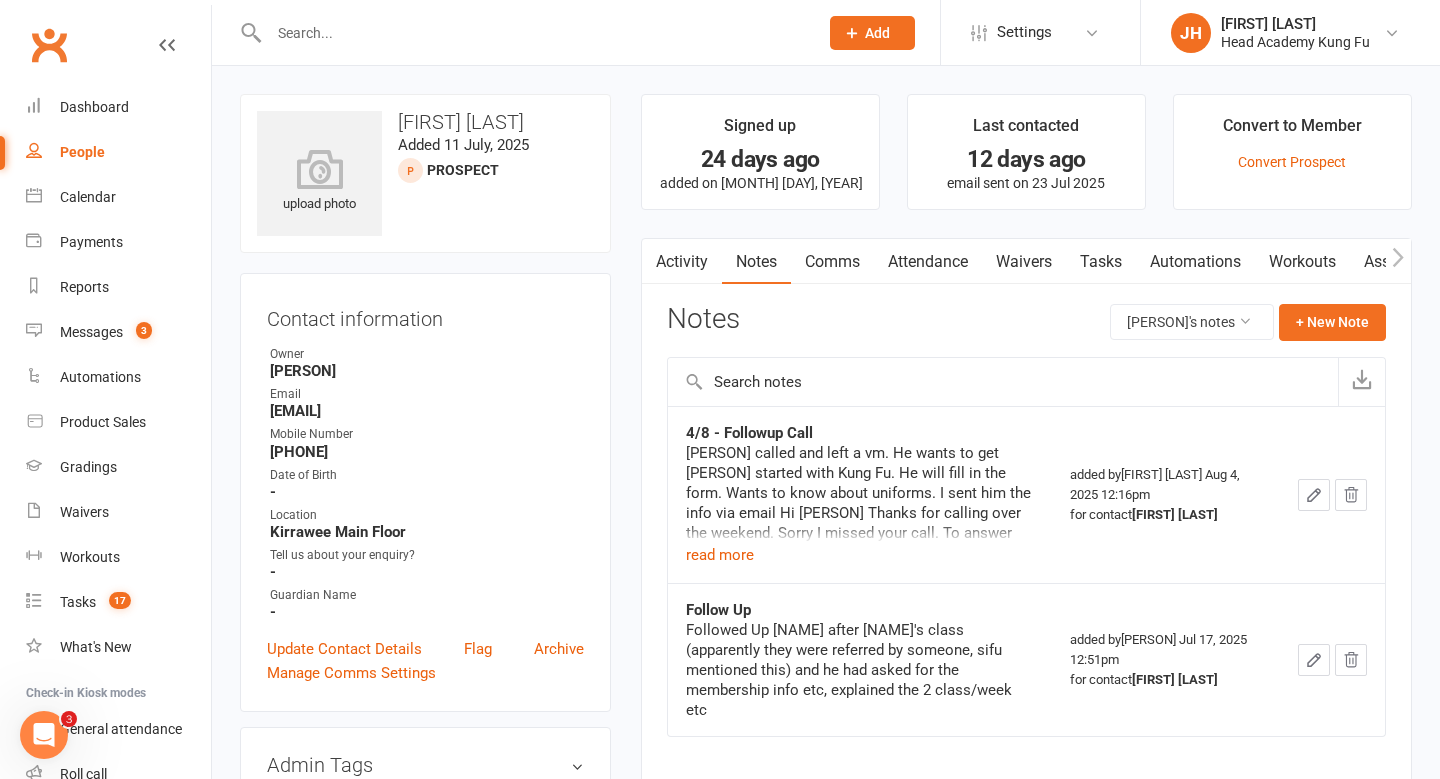 click at bounding box center [533, 33] 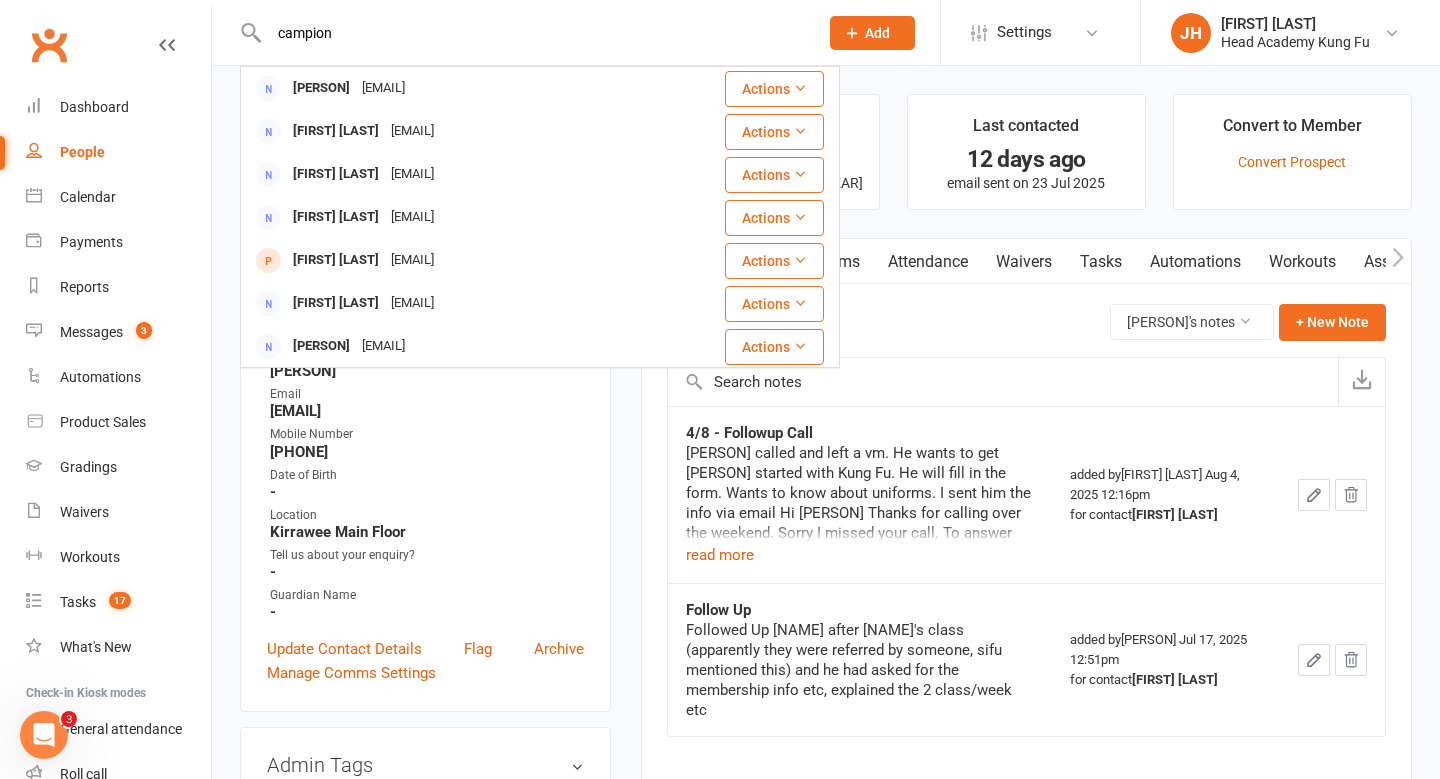 type on "campion" 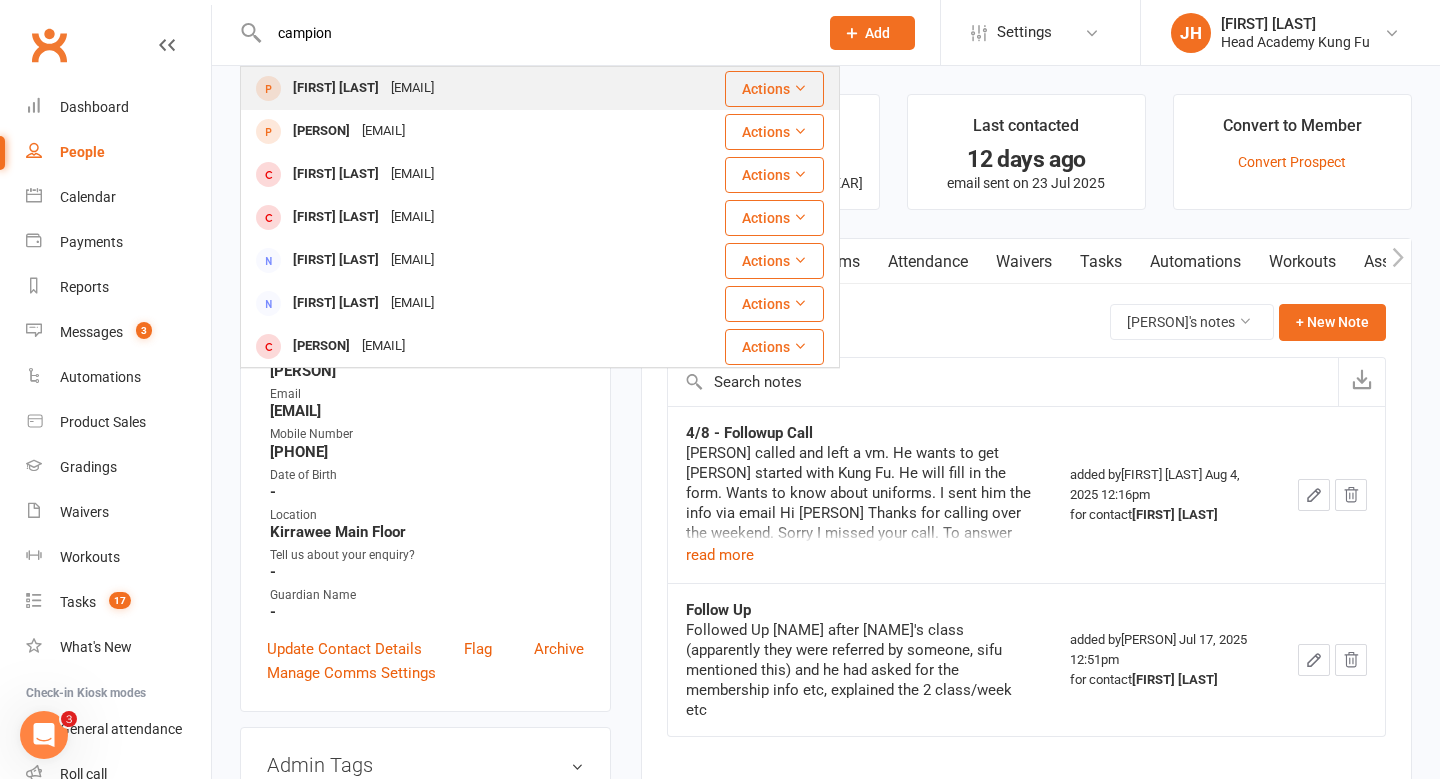 click on "Rebecca Campion" at bounding box center (336, 88) 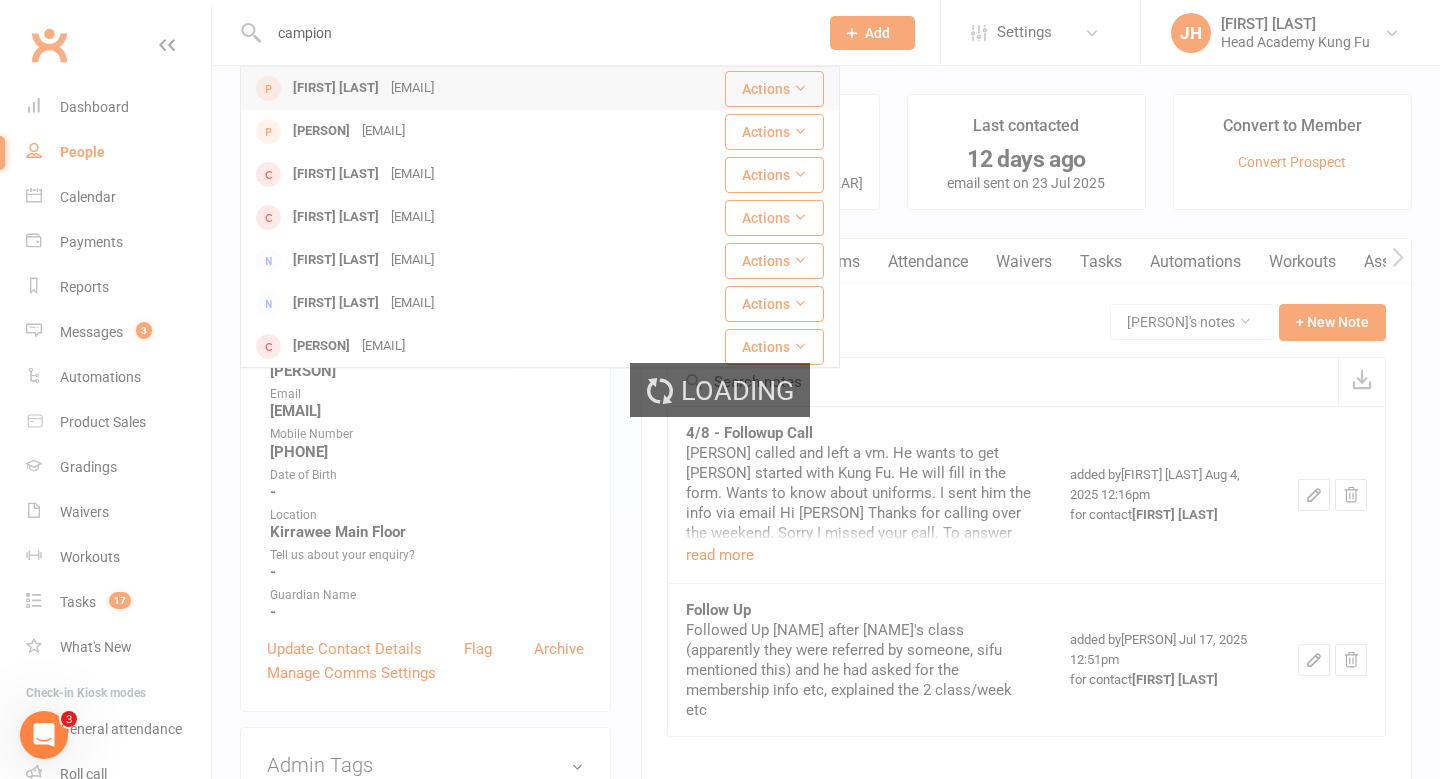 type 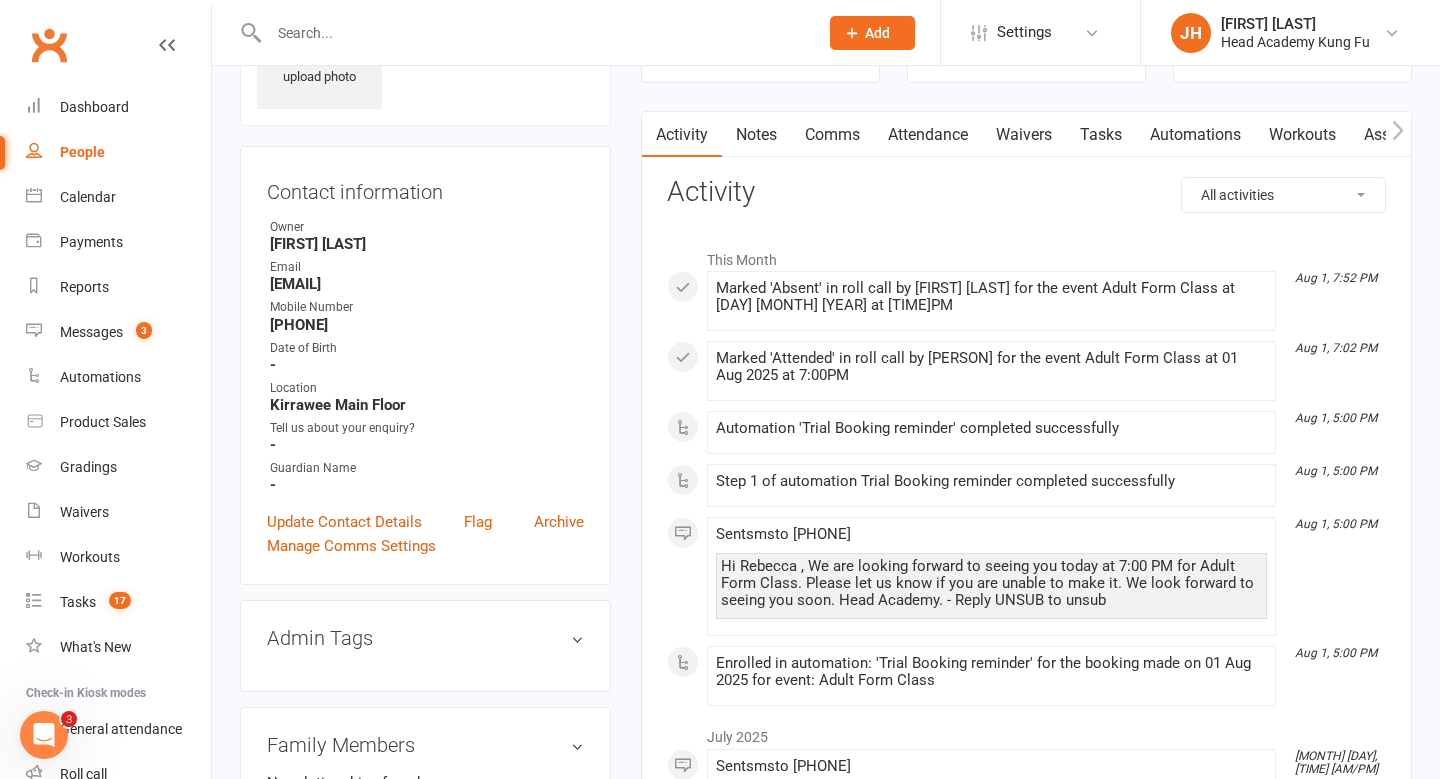 scroll, scrollTop: 139, scrollLeft: 0, axis: vertical 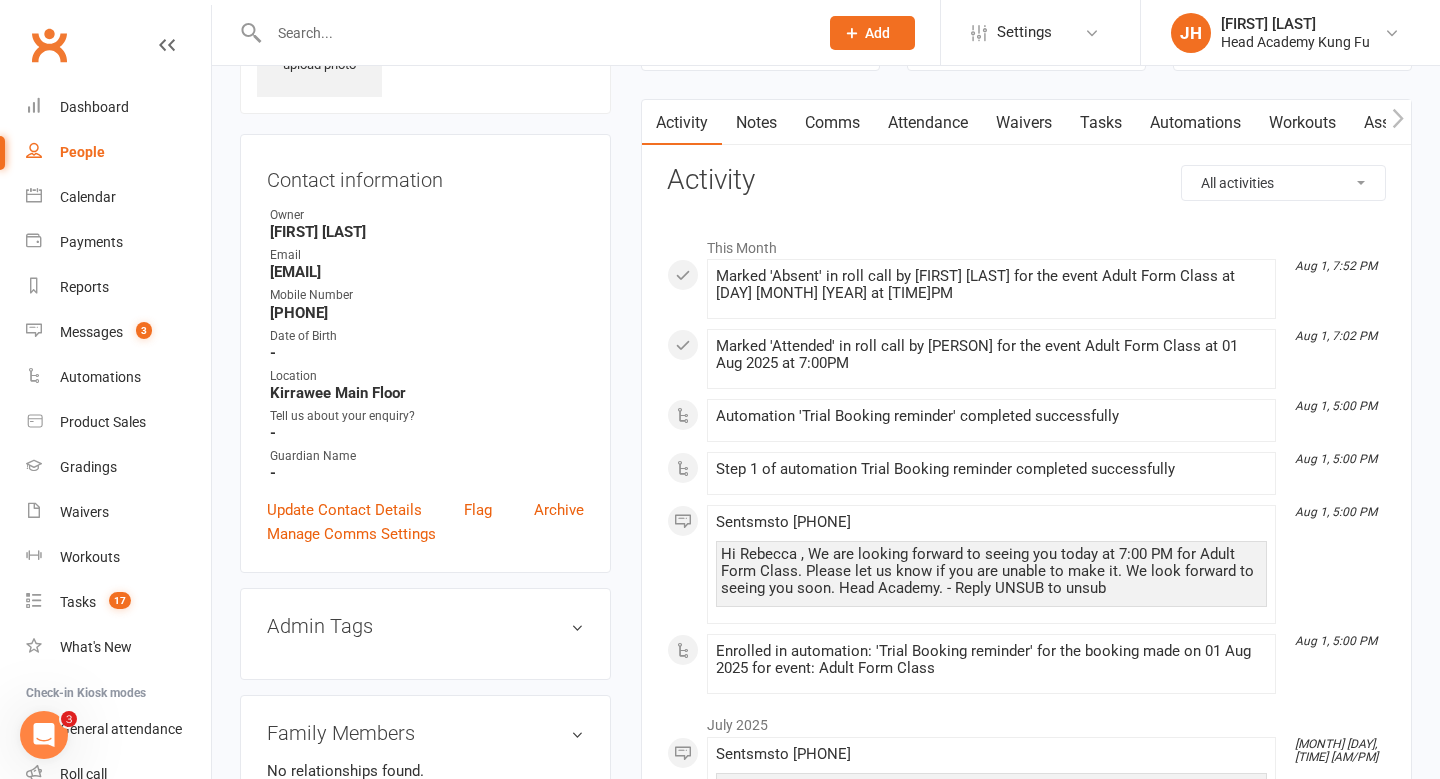 click on "Comms" at bounding box center (832, 123) 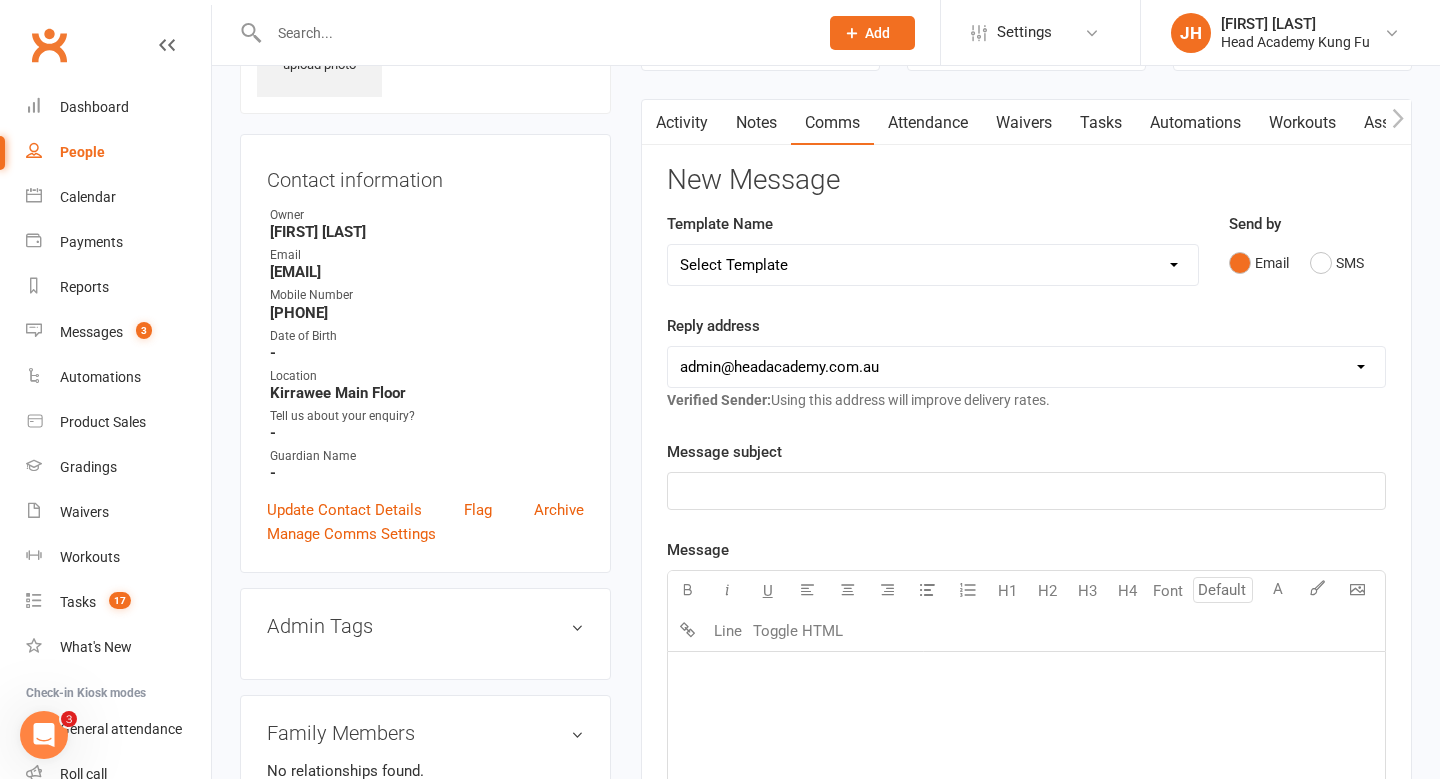 click on "Notes" at bounding box center (756, 123) 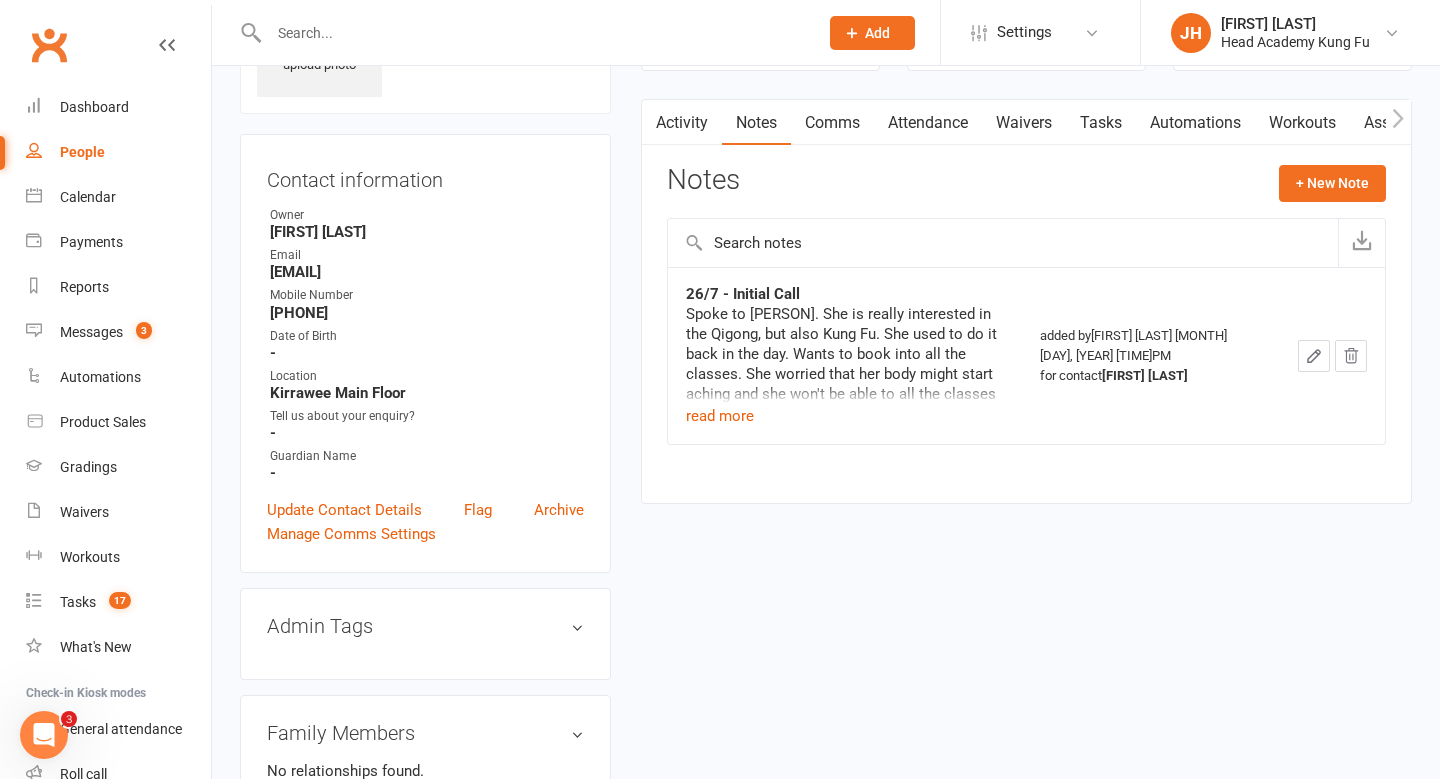 click on "Attendance" at bounding box center (928, 123) 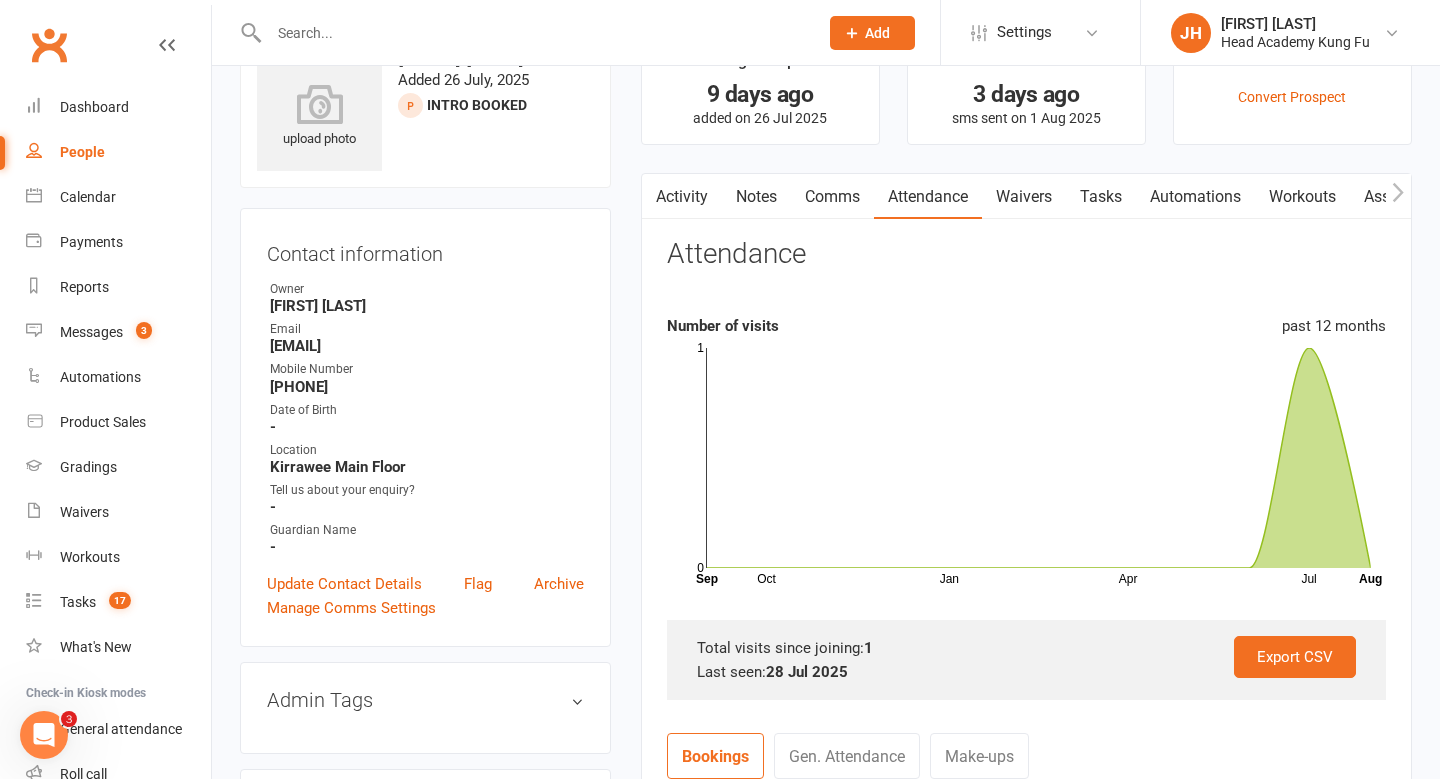 scroll, scrollTop: 0, scrollLeft: 0, axis: both 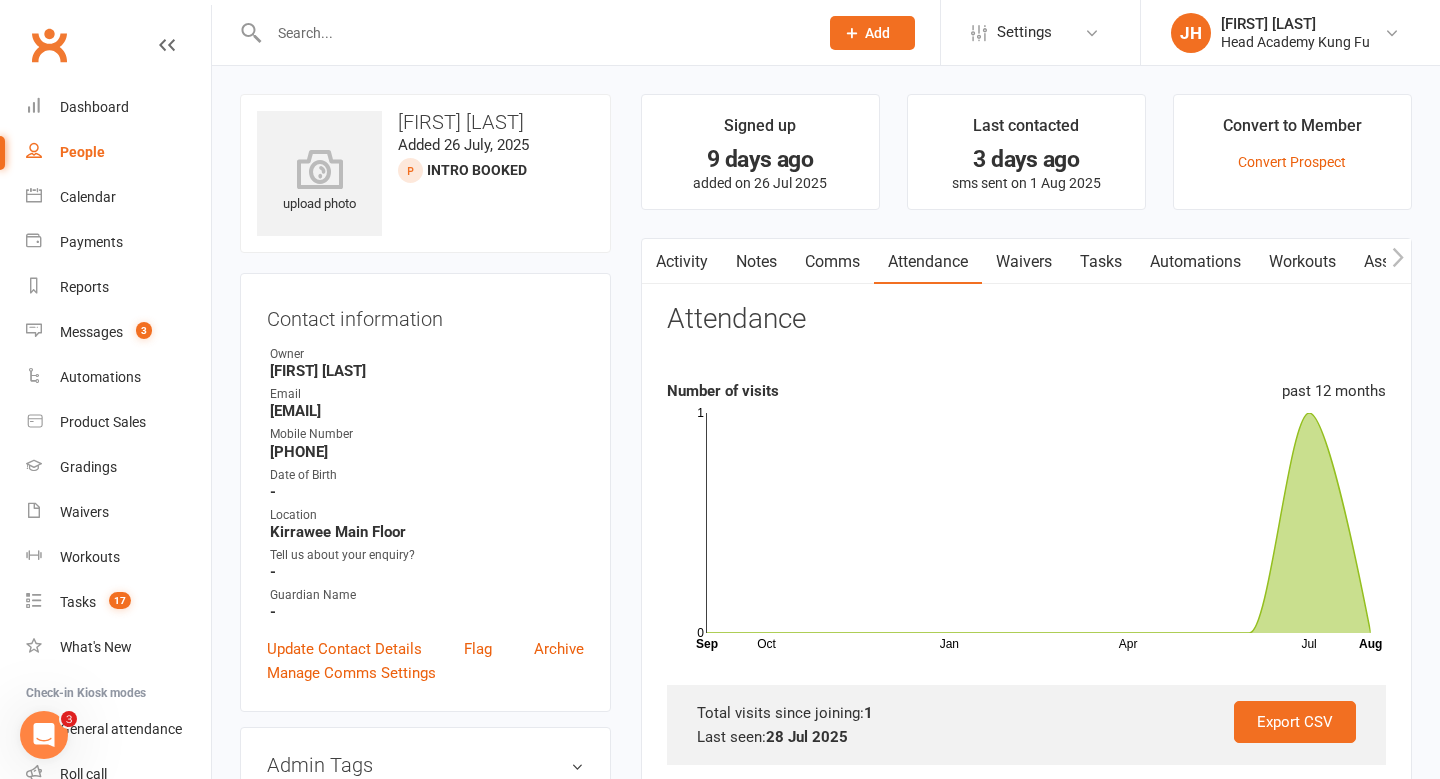 click on "Notes" at bounding box center [756, 262] 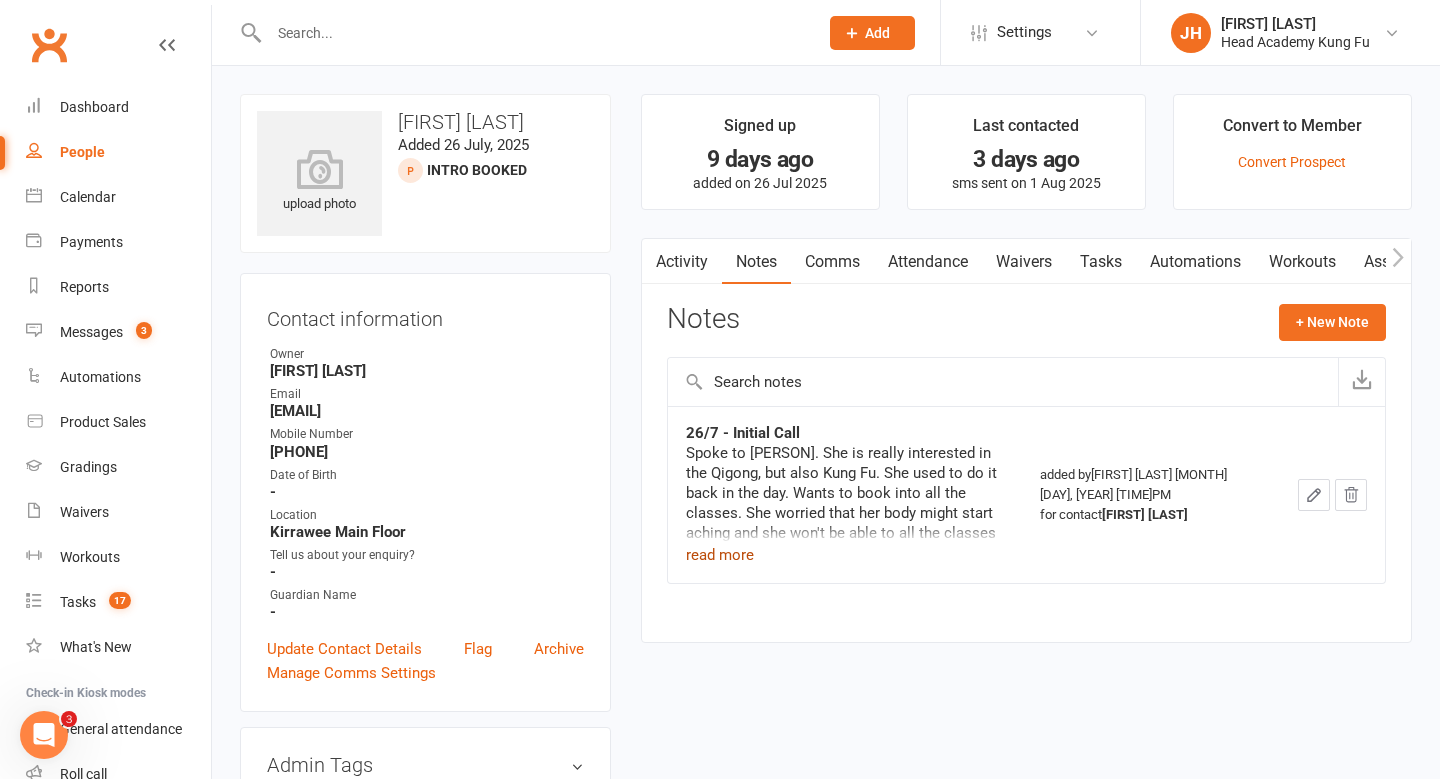 click on "read more" at bounding box center [720, 555] 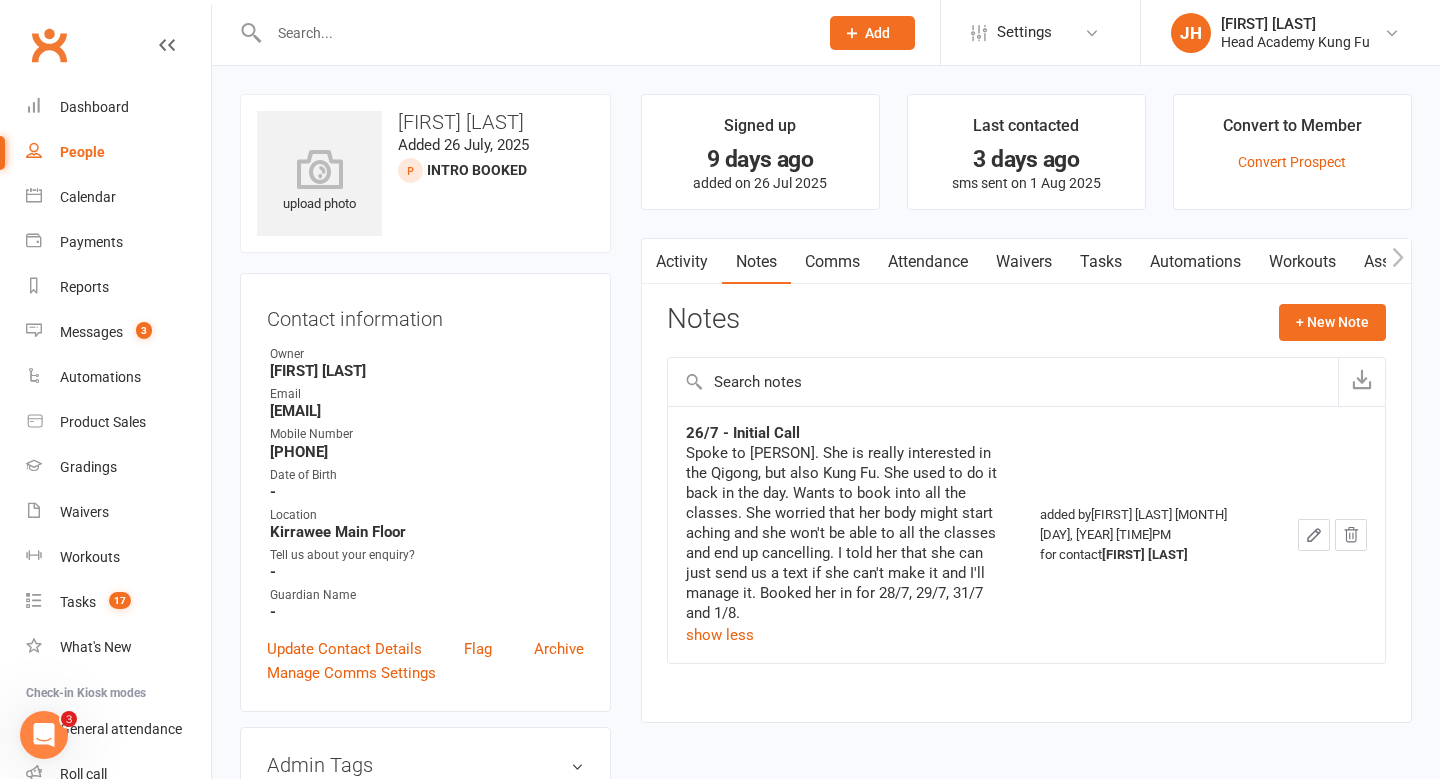 click on "Spoke to Rebecca. She is really interested in the Qigong, but also Kung Fu. She used to do it back in the day. Wants to book into all the classes. She worried that her body might start aching and she won't be able to all the classes and end up cancelling. I told her that she can just send us a text if she can't make it and I'll manage it. Booked her in for 28/7, 29/7, 31/7 and 1/8." at bounding box center [845, 533] 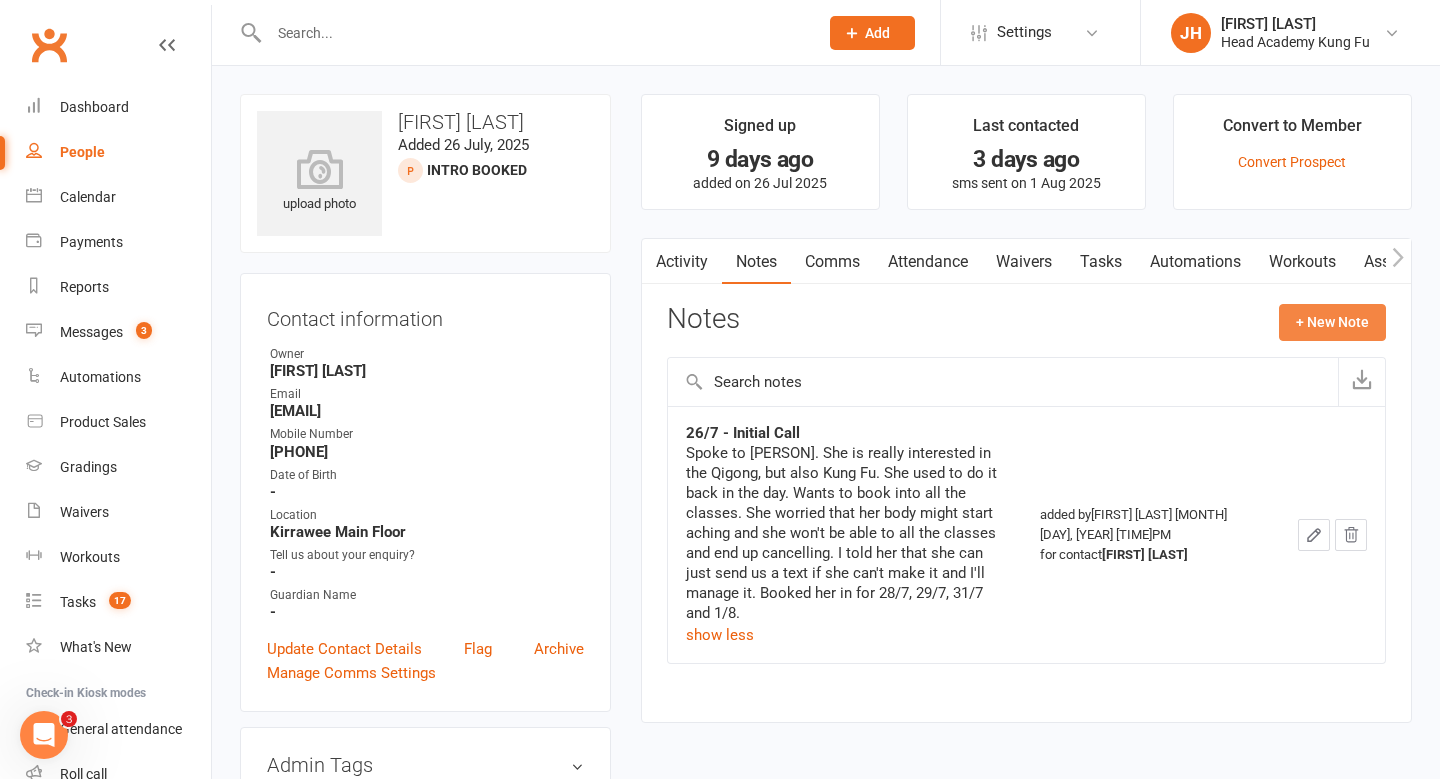click on "+ New Note" at bounding box center [1332, 322] 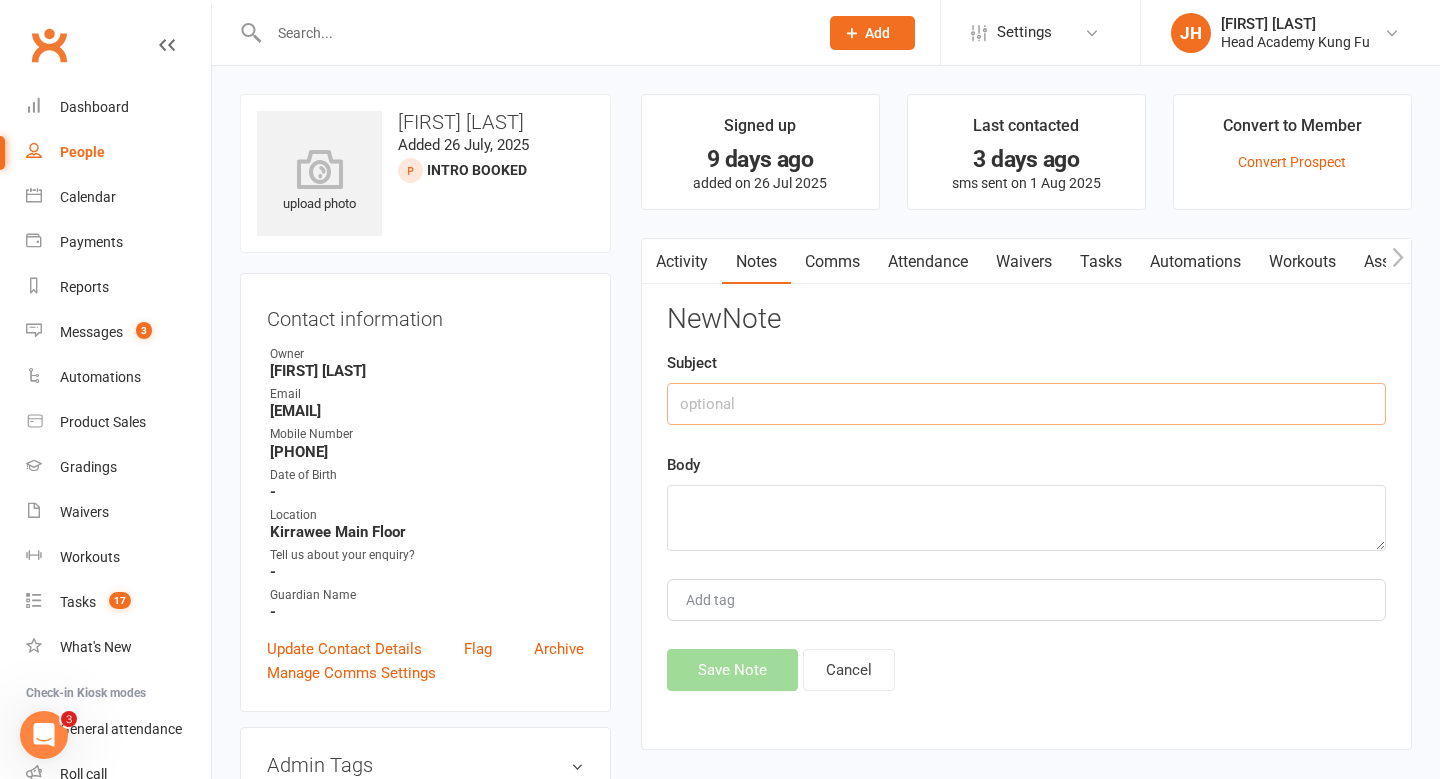 click at bounding box center (1026, 404) 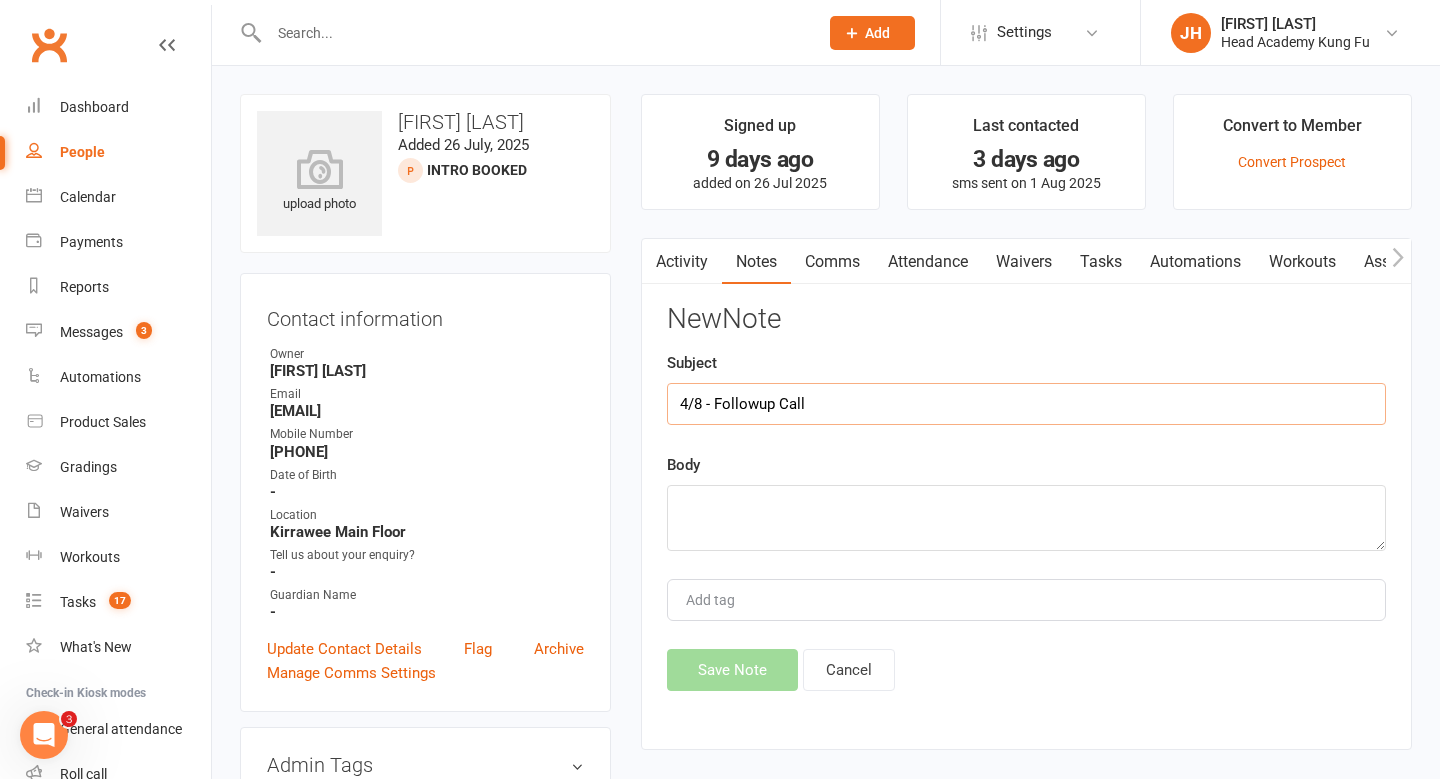 type on "[DATE] - Followup Call" 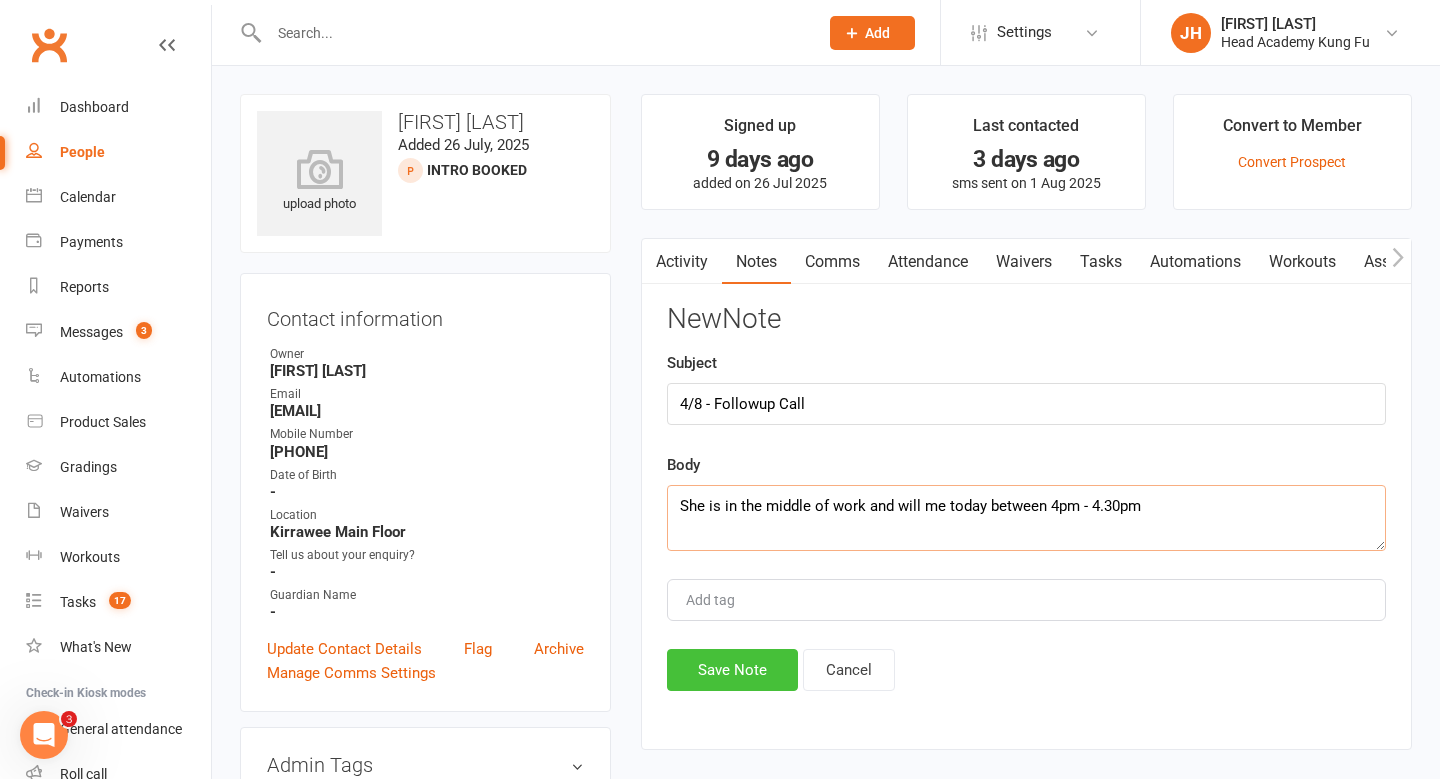 type on "She is in the middle of work and will me today between 4pm - 4.30pm" 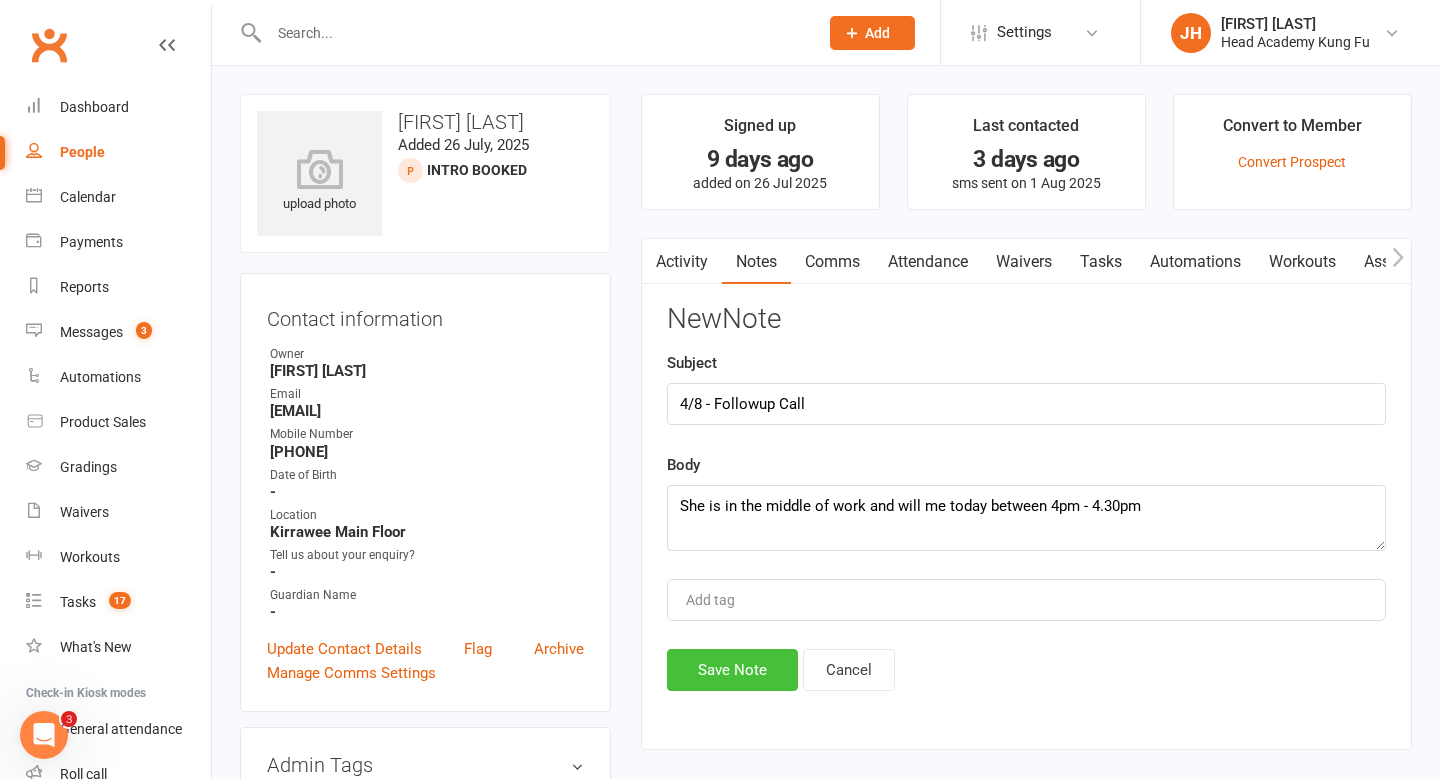 click on "Save Note" at bounding box center [732, 670] 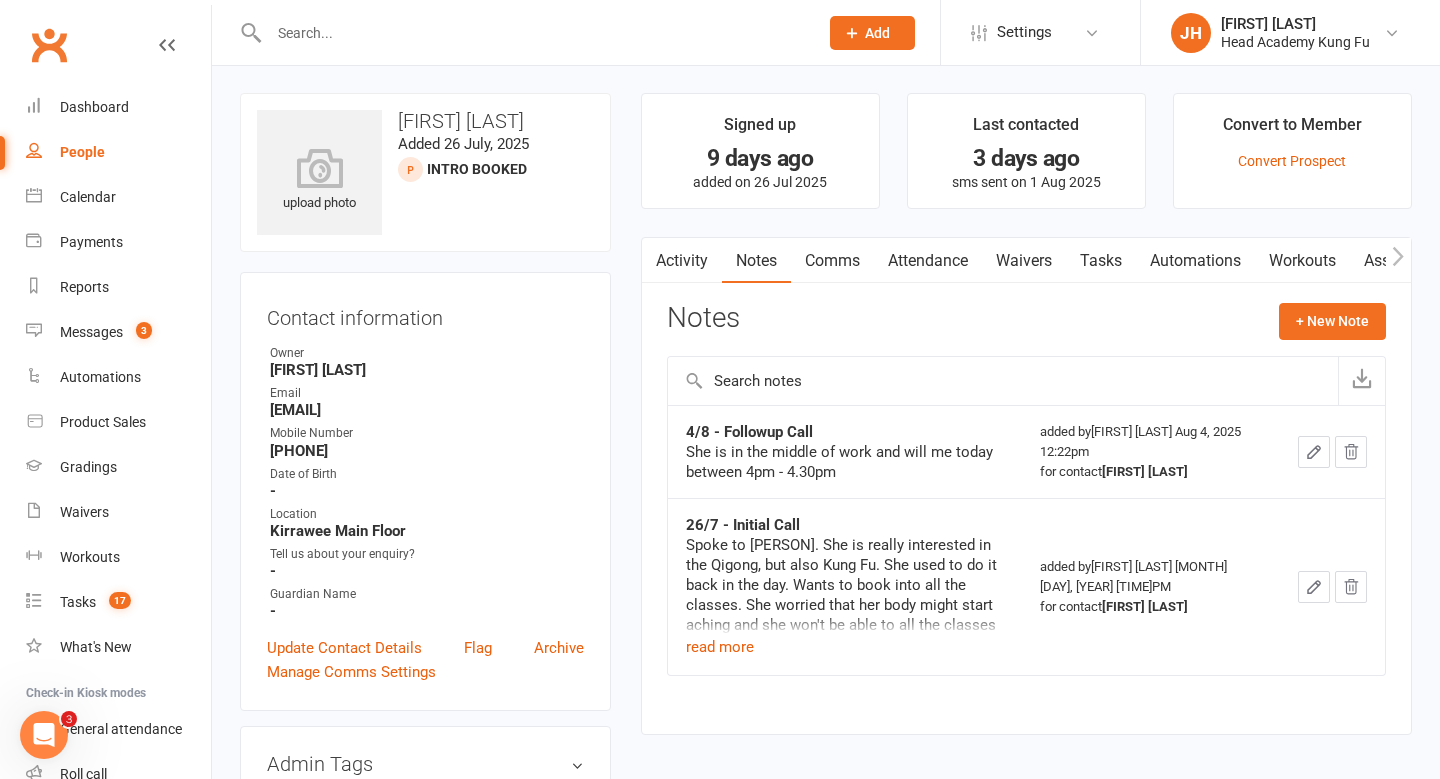 scroll, scrollTop: 0, scrollLeft: 0, axis: both 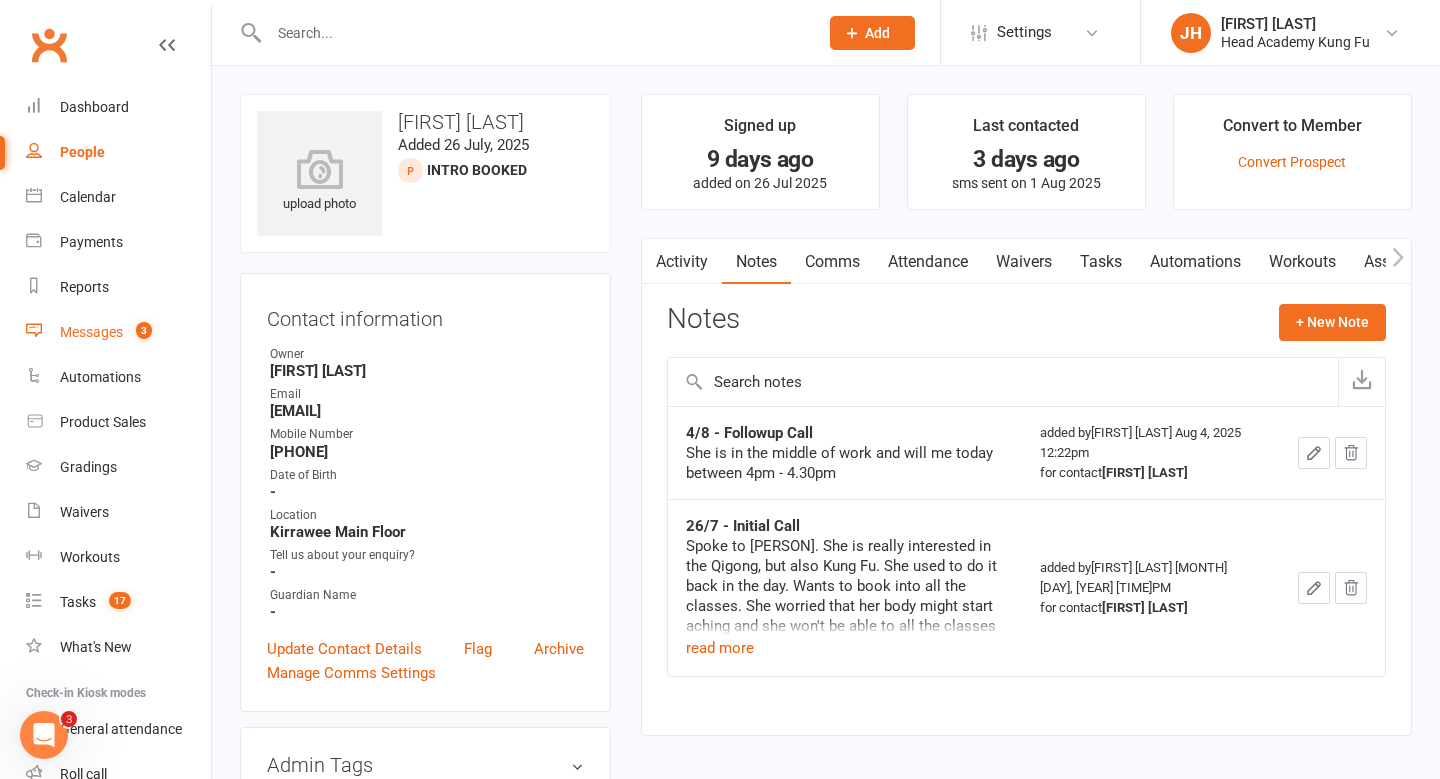 click on "3" at bounding box center (139, 332) 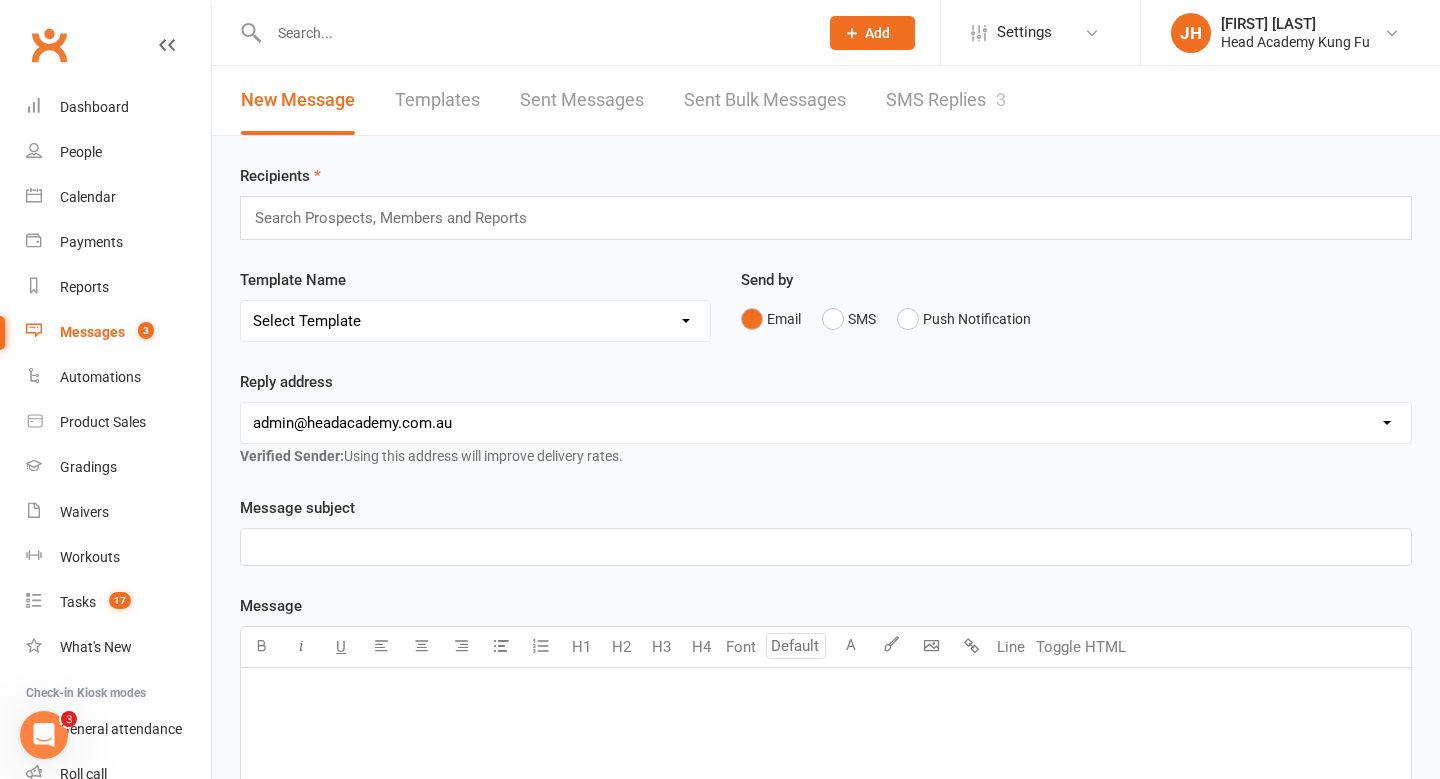click on "SMS Replies  3" at bounding box center (946, 100) 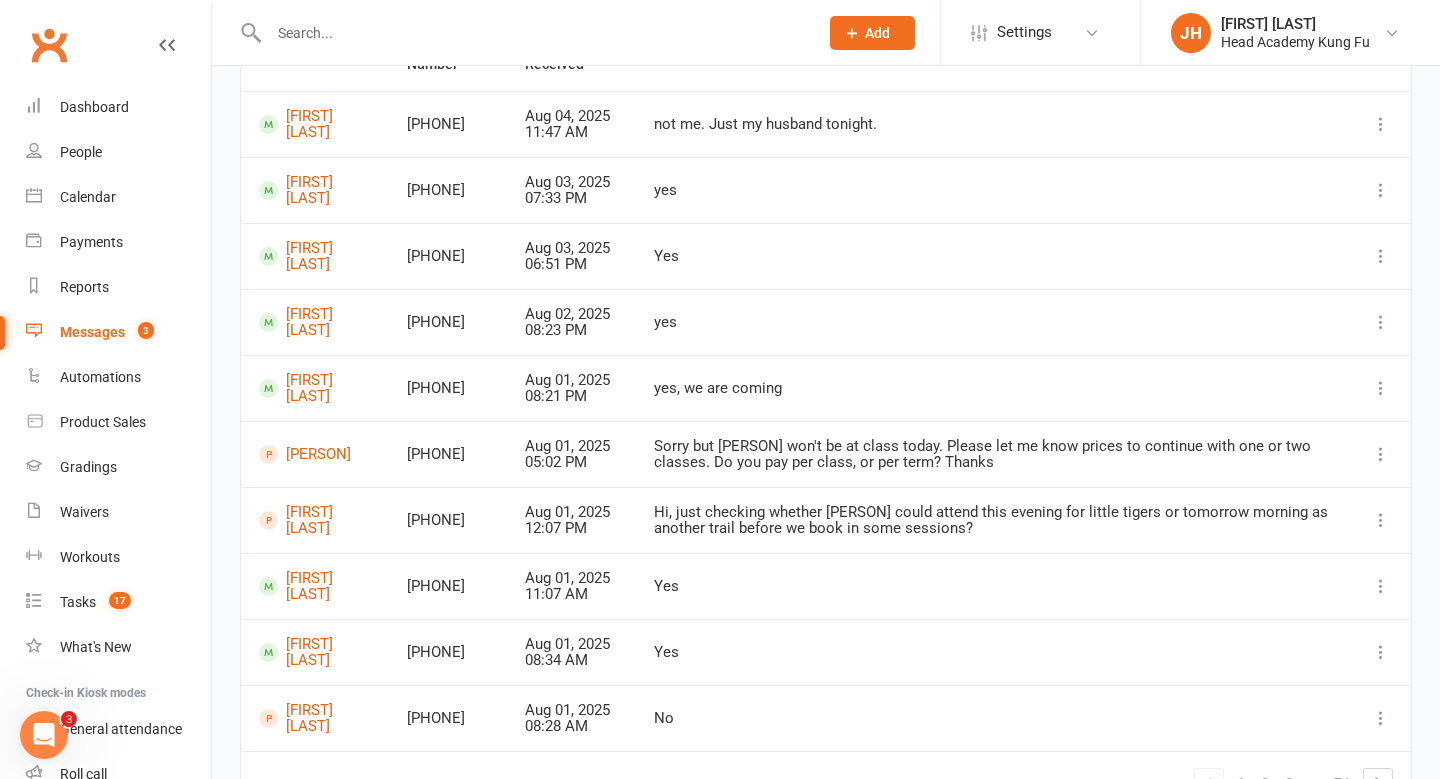 scroll, scrollTop: 233, scrollLeft: 0, axis: vertical 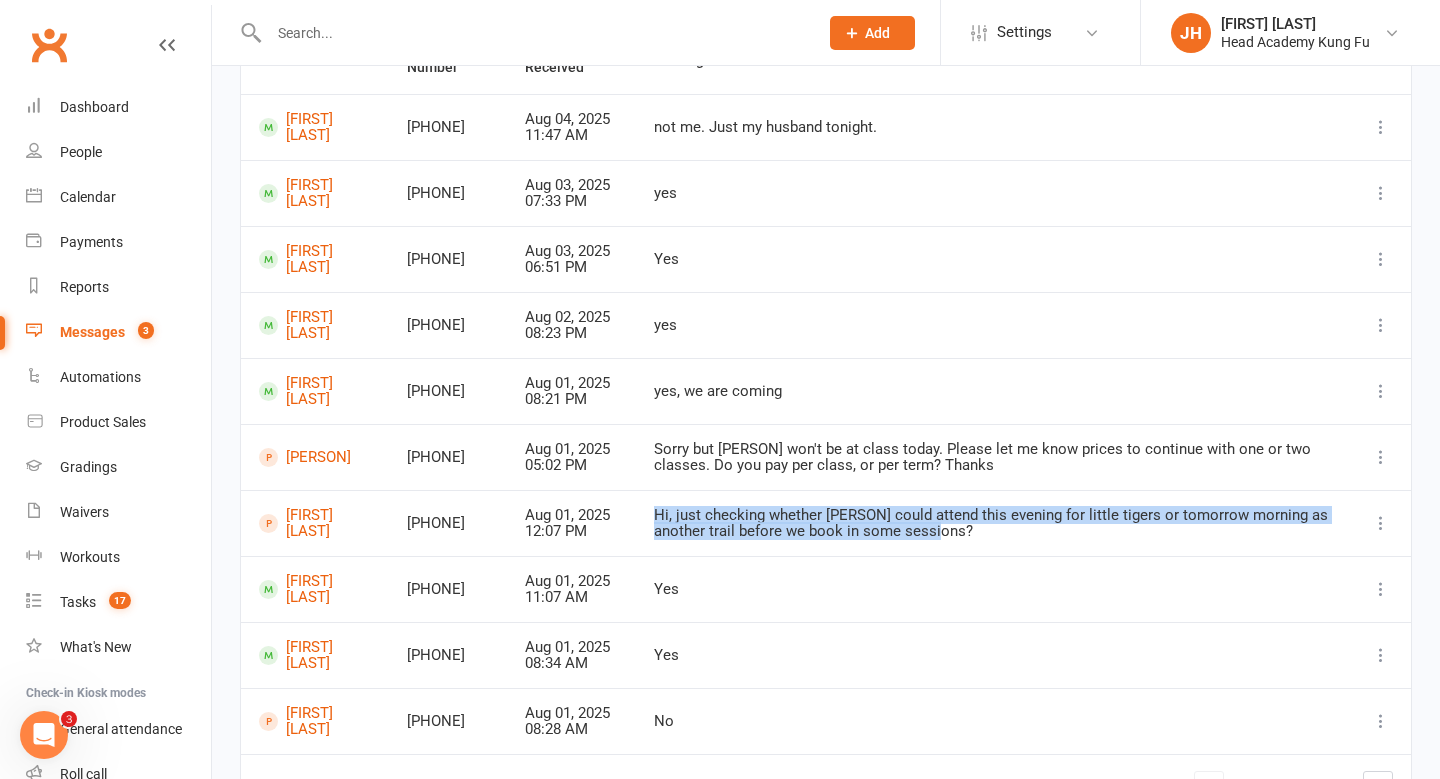 drag, startPoint x: 677, startPoint y: 513, endPoint x: 1053, endPoint y: 547, distance: 377.53412 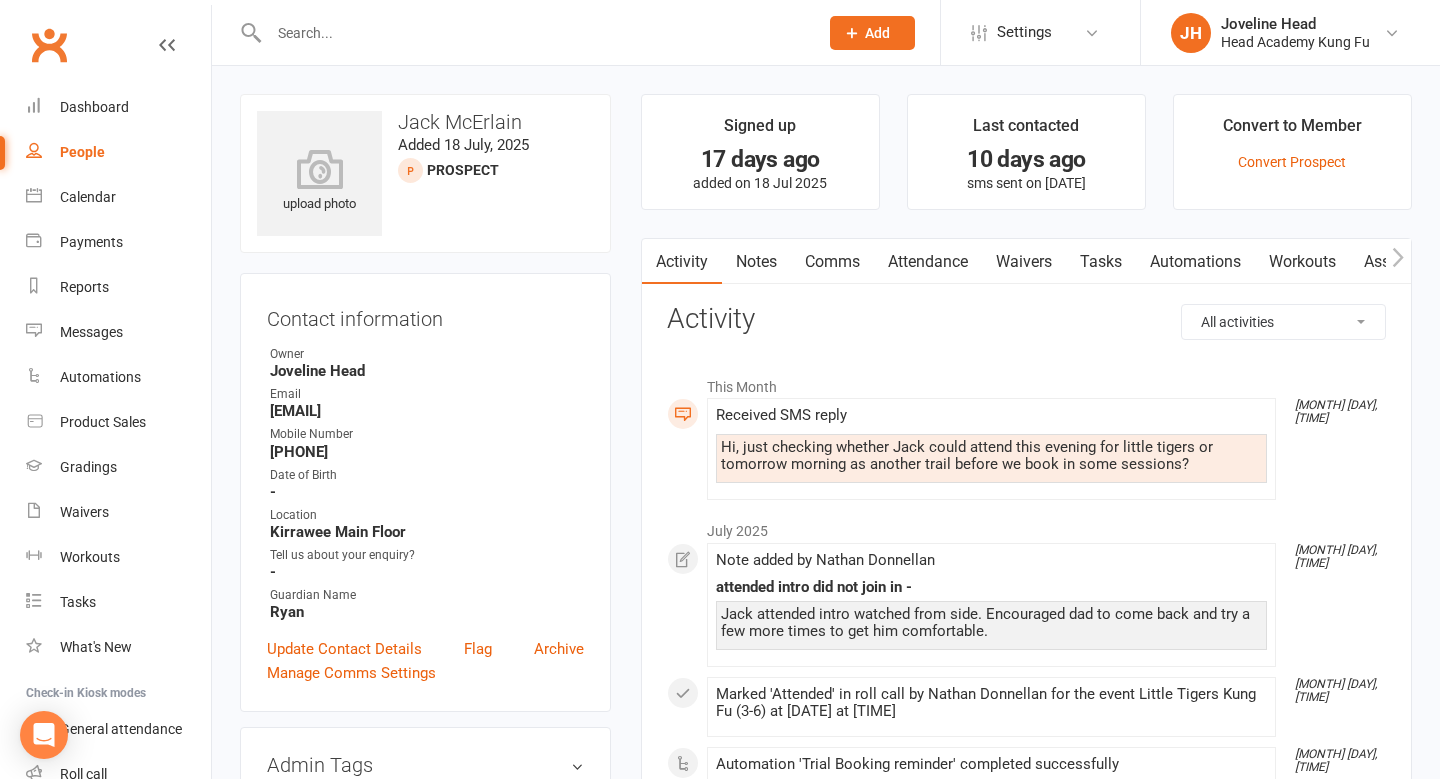 scroll, scrollTop: 0, scrollLeft: 0, axis: both 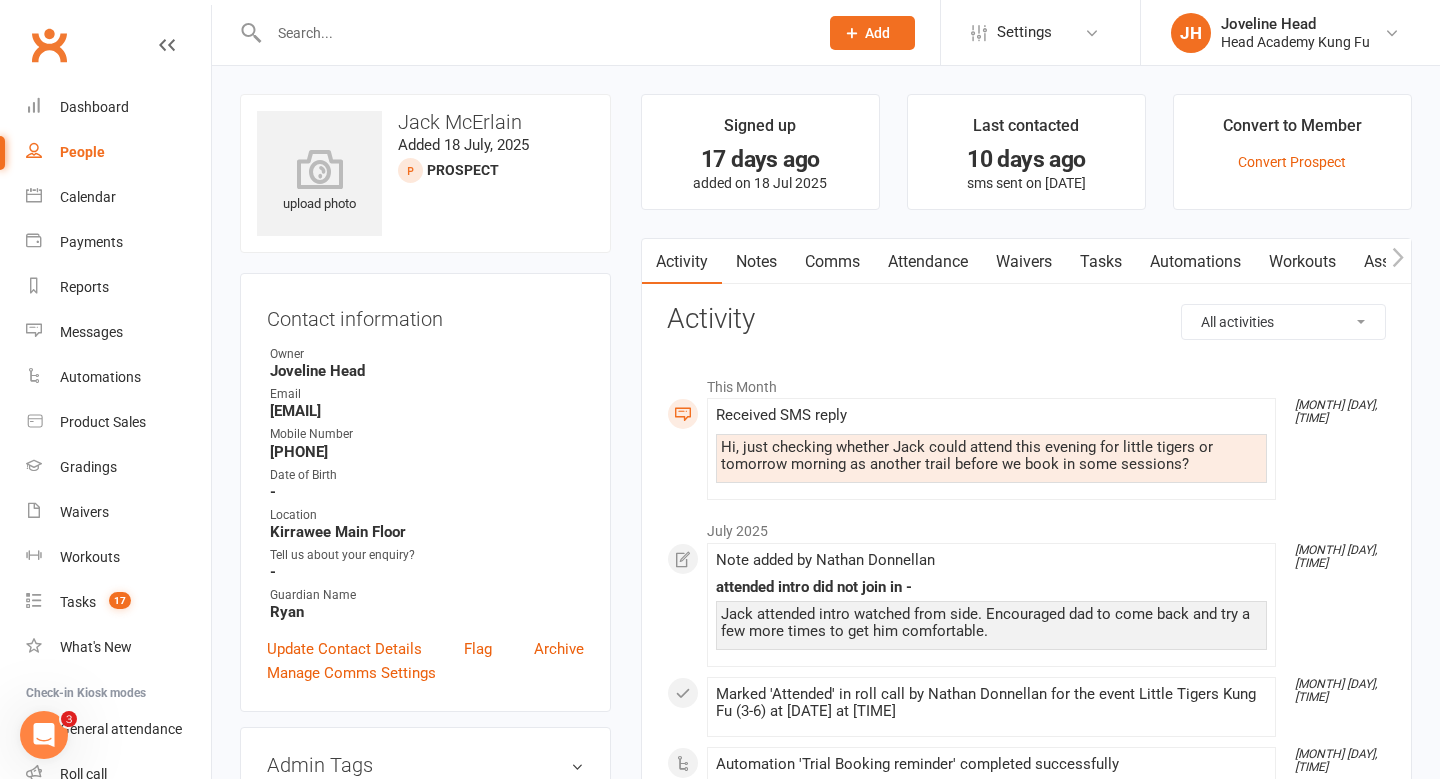 drag, startPoint x: 368, startPoint y: 450, endPoint x: 262, endPoint y: 450, distance: 106 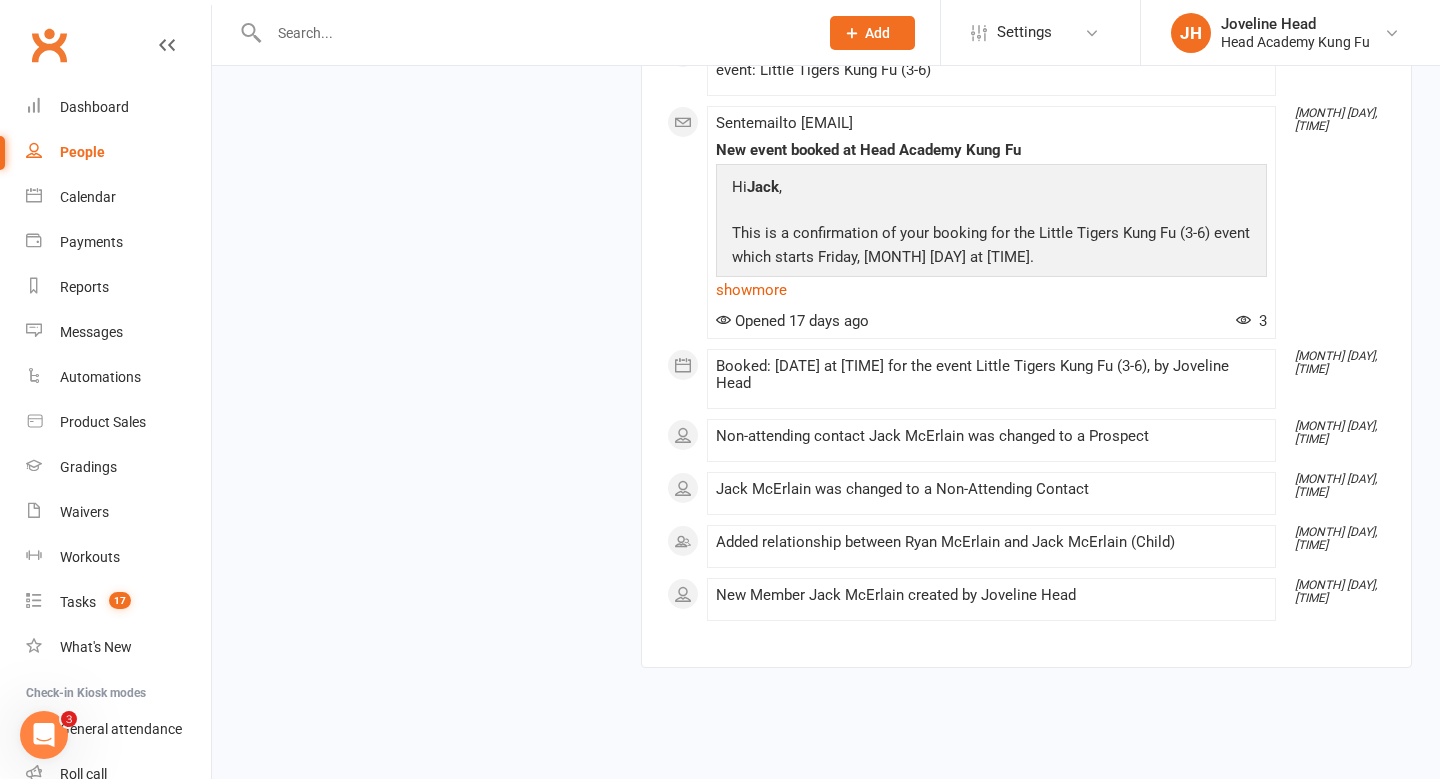 scroll, scrollTop: 1865, scrollLeft: 0, axis: vertical 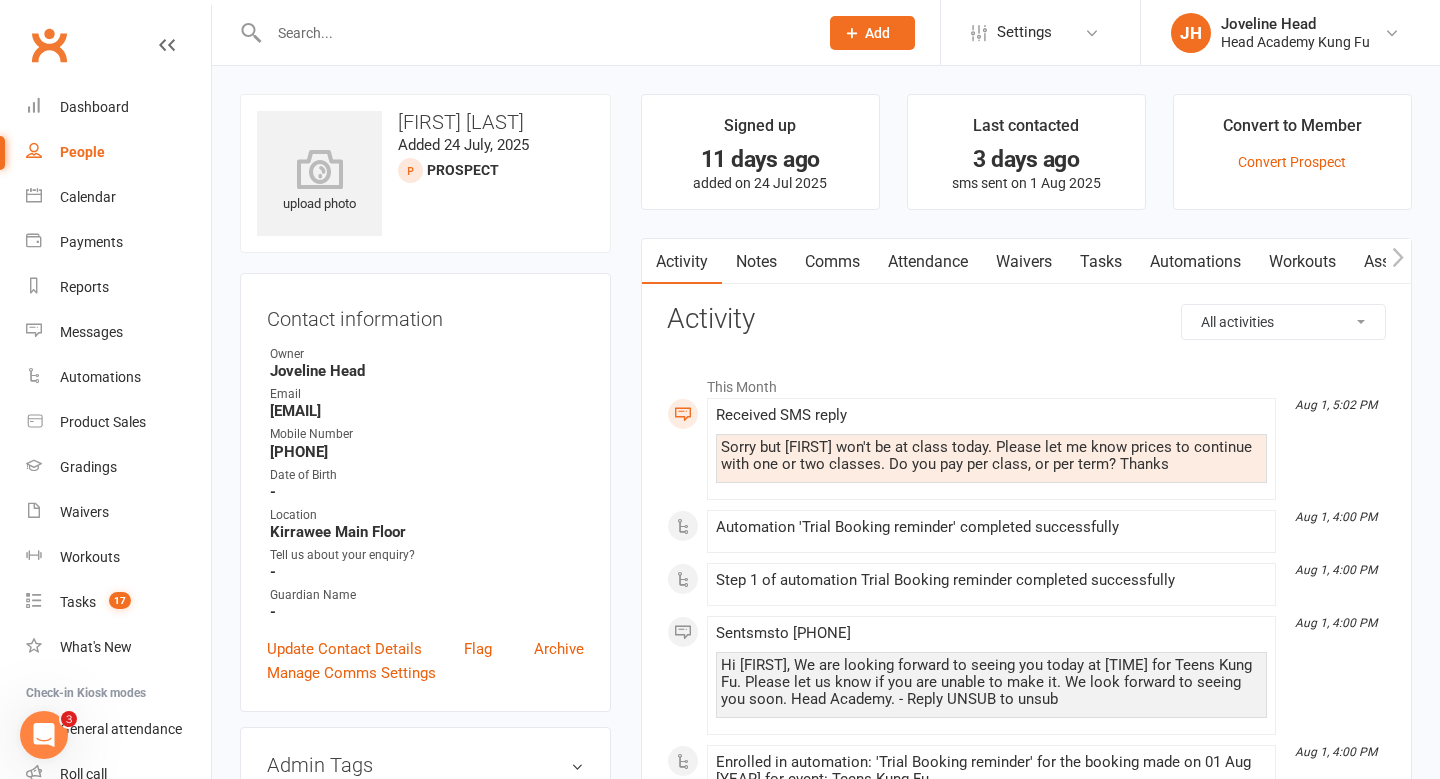 click on "Notes" at bounding box center (756, 262) 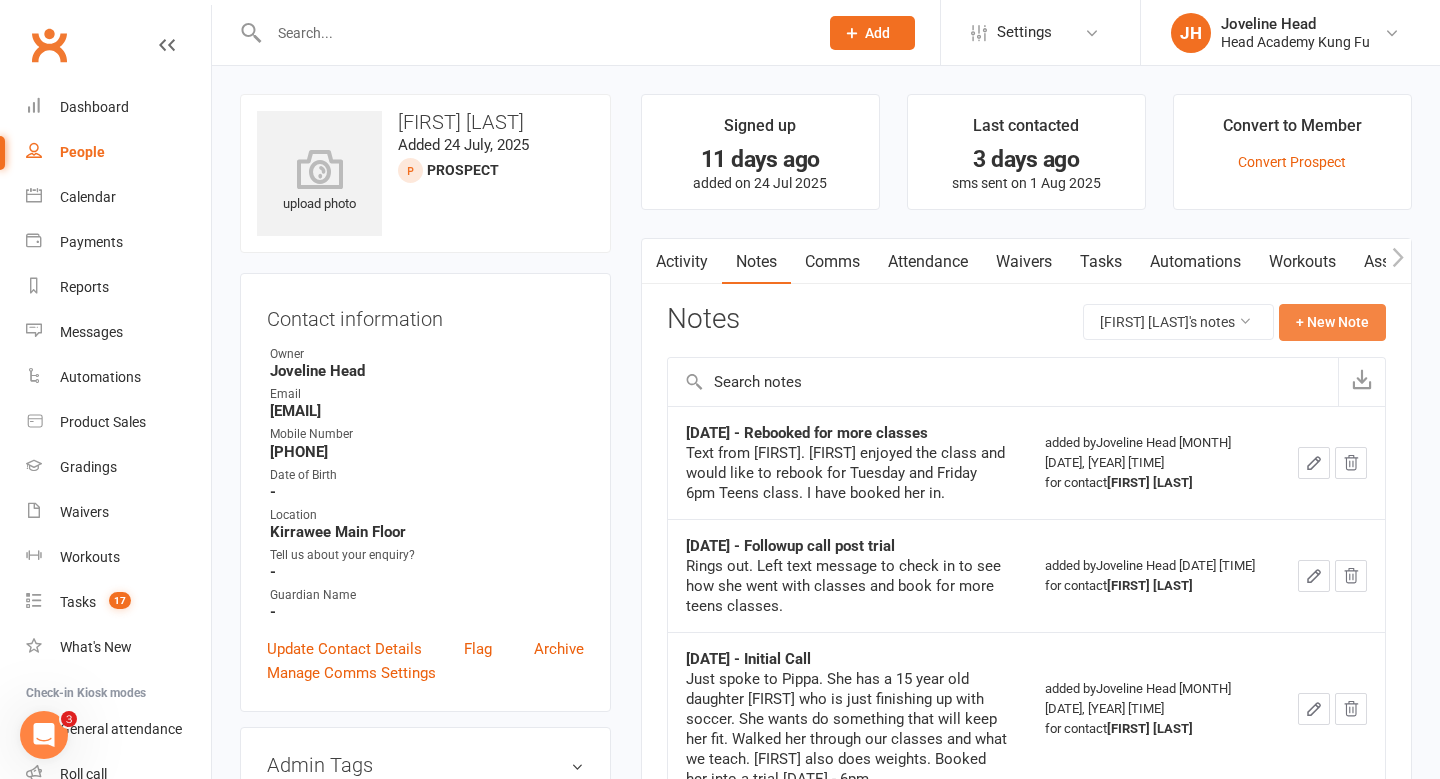 click on "+ New Note" at bounding box center (1332, 322) 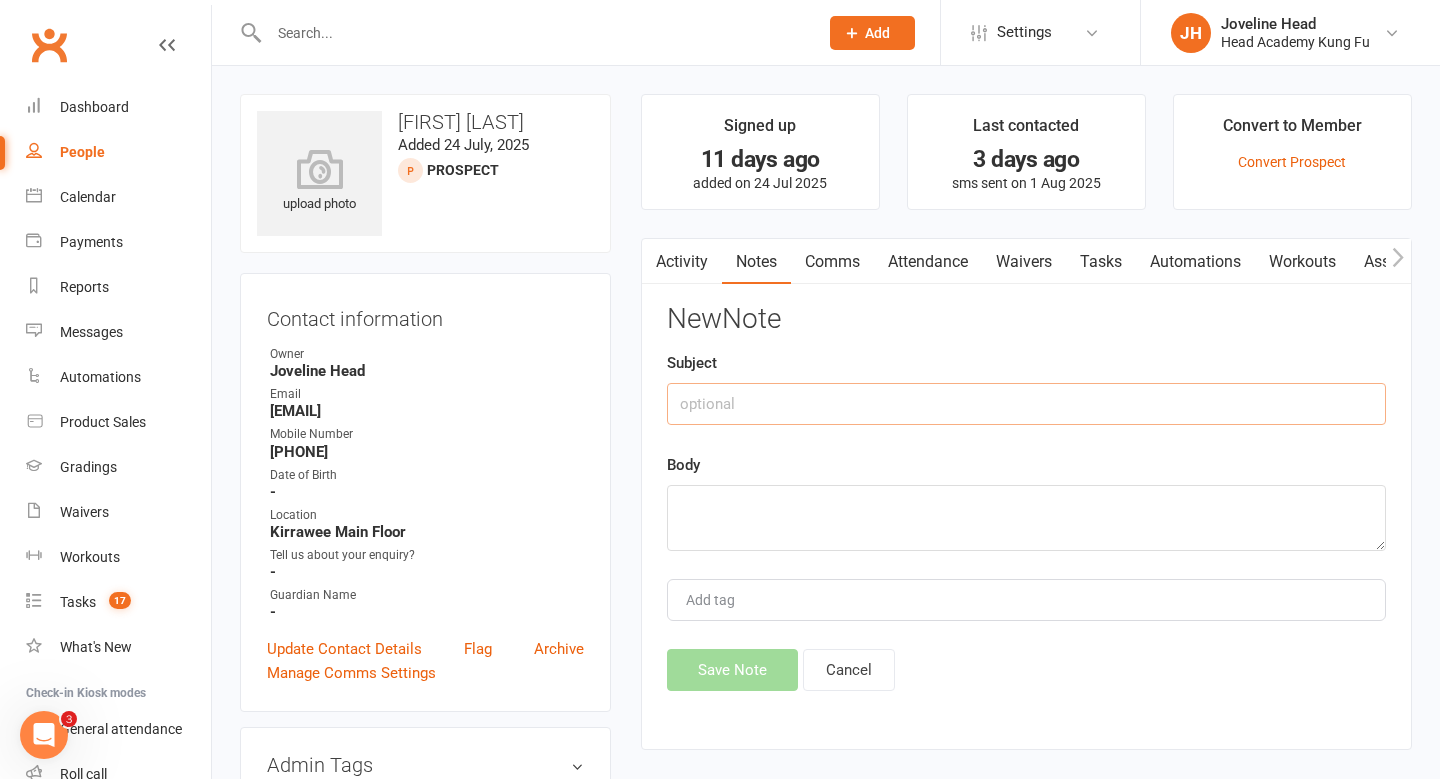 click at bounding box center (1026, 404) 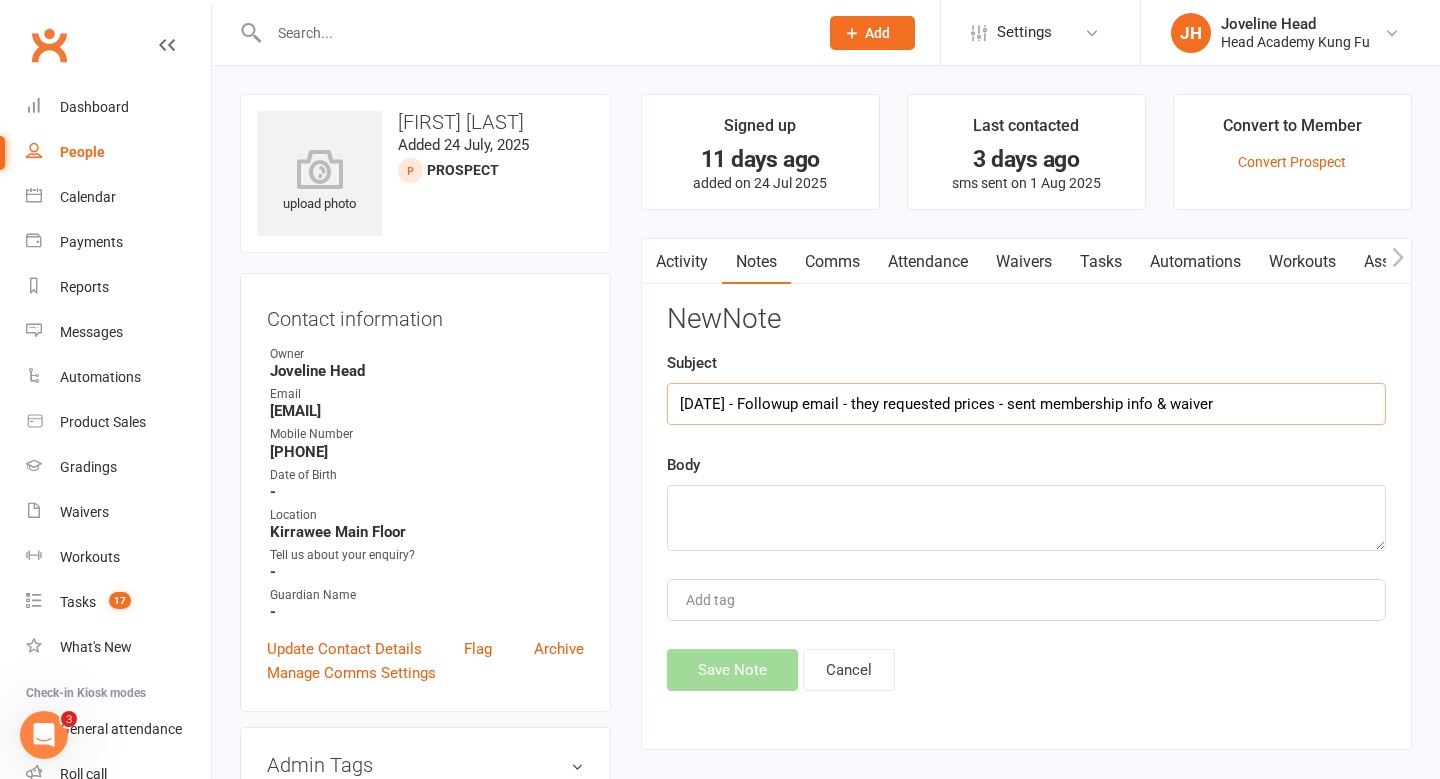 type on "4/8 - Followup email - they requested prices - sent membership info & waiver" 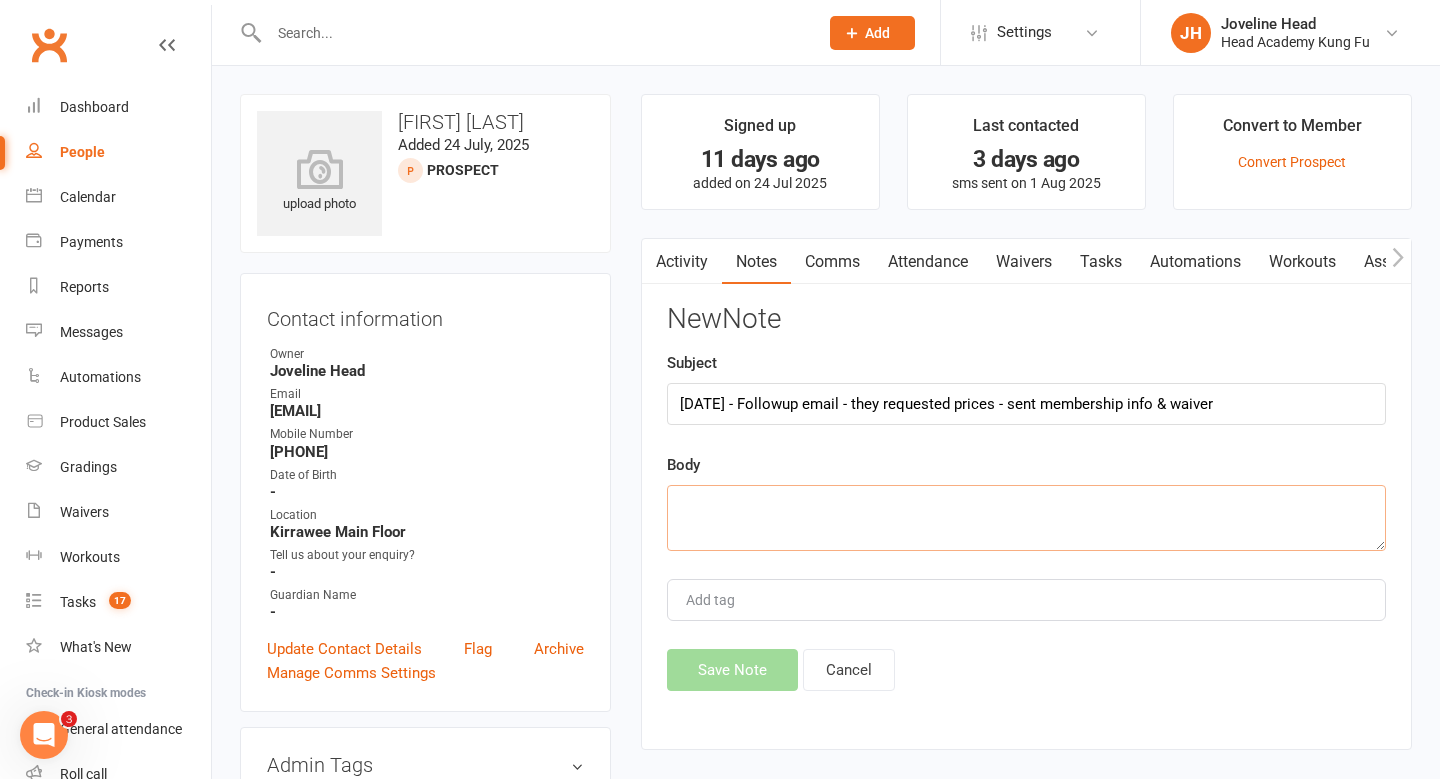 paste on "Dear Pippa
I hope you had a great weekend!
As per your request, please see options on how to get Bethany started!
Juniors & Teens:
Confidence Builder Pack – $37.50/week
2 powerful classes each week designed to help your child develop confidence, focus, discipline, and resilience—skills that go far beyond the mats. Through structured martial arts and fitness training, your child will build a strong body and an even stronger mindset, all while having fun, staying active, and feeling proud of who they’re becoming.
Because confident kids grow into capable, courageous adults.
Please fill in this membership form to get secure Bethany's membership into our program:  https://app.clubworx.com/s/GJWfUP
Juniors & Teens:
Self-Mastery Unlimited Pack – $47.50/week
Unlimited access to classes each week to supercharge your child’s strength, discipline, resilience, confidence, focus, and fitness. This ongoing, year-round membership is designed to support consistent growth—mentally, physically, and emotionally—without..." 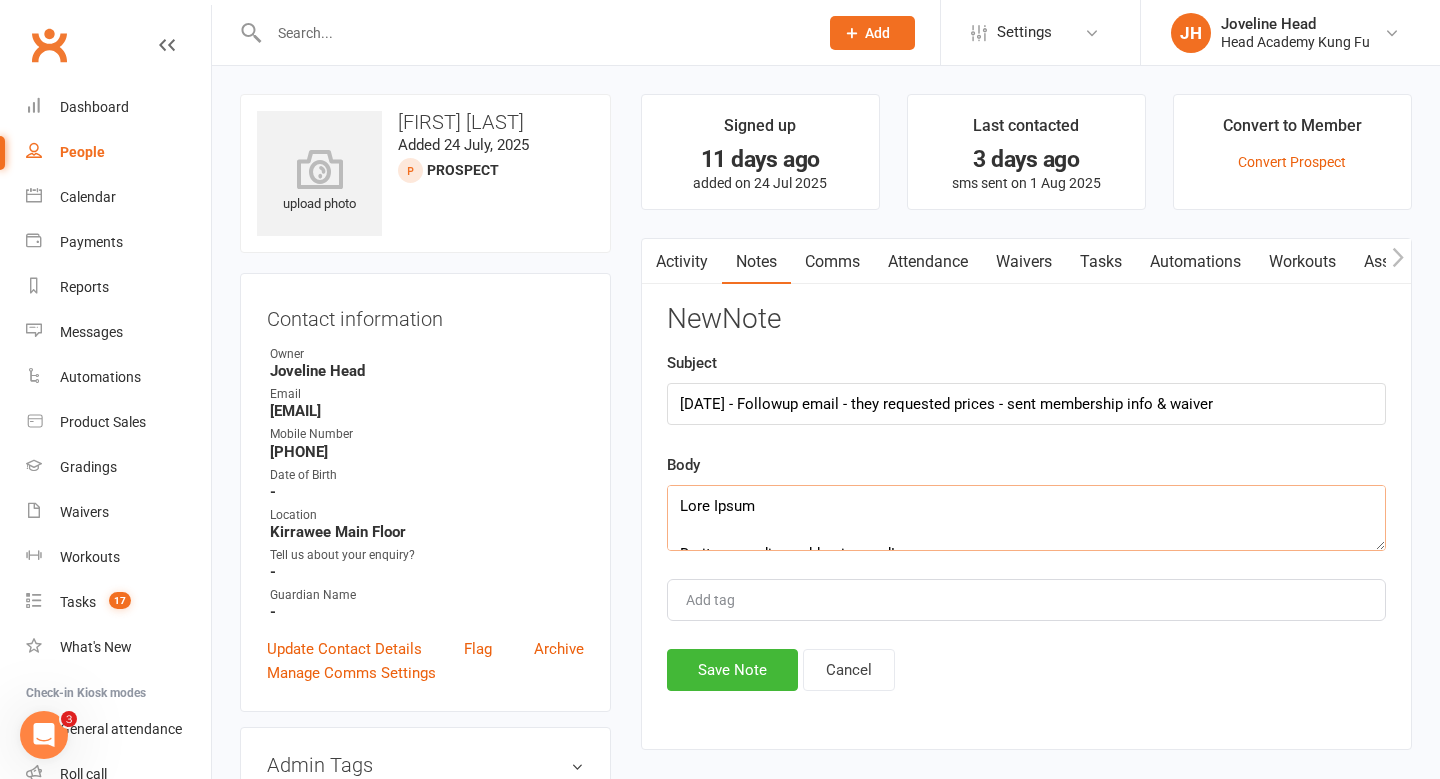 scroll, scrollTop: 828, scrollLeft: 0, axis: vertical 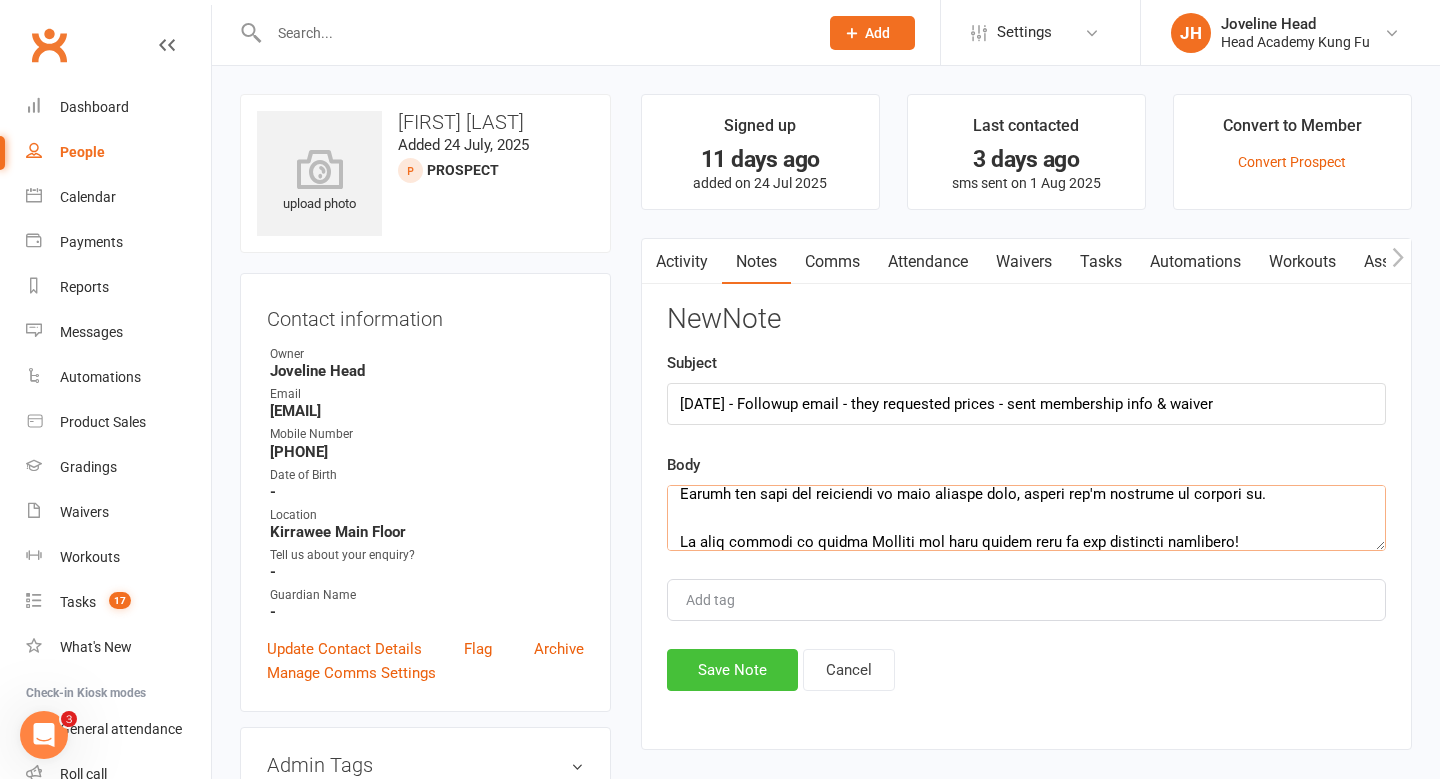 type on "Dear Pippa
I hope you had a great weekend!
As per your request, please see options on how to get Bethany started!
Juniors & Teens:
Confidence Builder Pack – $37.50/week
2 powerful classes each week designed to help your child develop confidence, focus, discipline, and resilience—skills that go far beyond the mats. Through structured martial arts and fitness training, your child will build a strong body and an even stronger mindset, all while having fun, staying active, and feeling proud of who they’re becoming.
Because confident kids grow into capable, courageous adults.
Please fill in this membership form to get secure Bethany's membership into our program:  https://app.clubworx.com/s/GJWfUP
Juniors & Teens:
Self-Mastery Unlimited Pack – $47.50/week
Unlimited access to classes each week to supercharge your child’s strength, discipline, resilience, confidence, focus, and fitness. This ongoing, year-round membership is designed to support consistent growth—mentally, physically, and emotionally—without..." 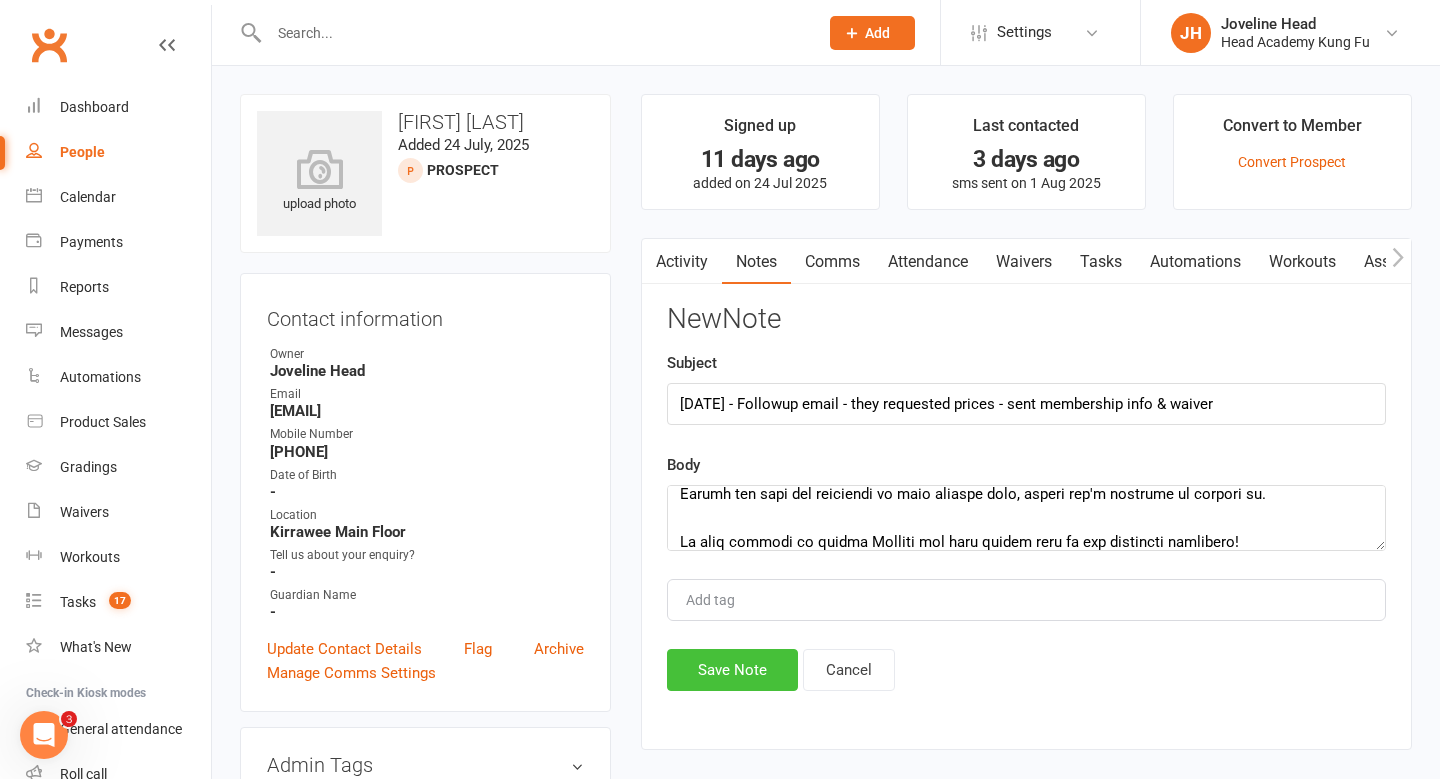 click on "Save Note" at bounding box center [732, 670] 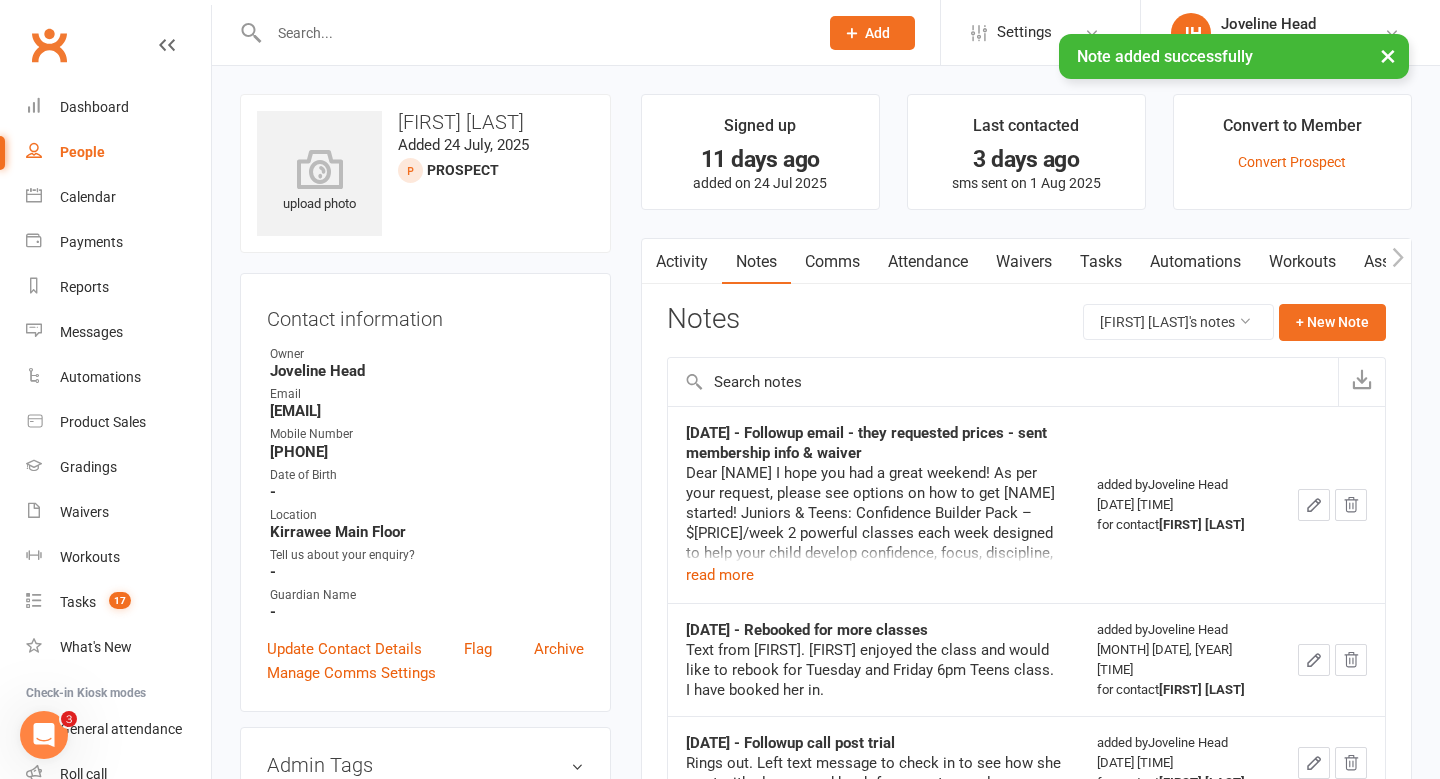 click on "People" at bounding box center (118, 152) 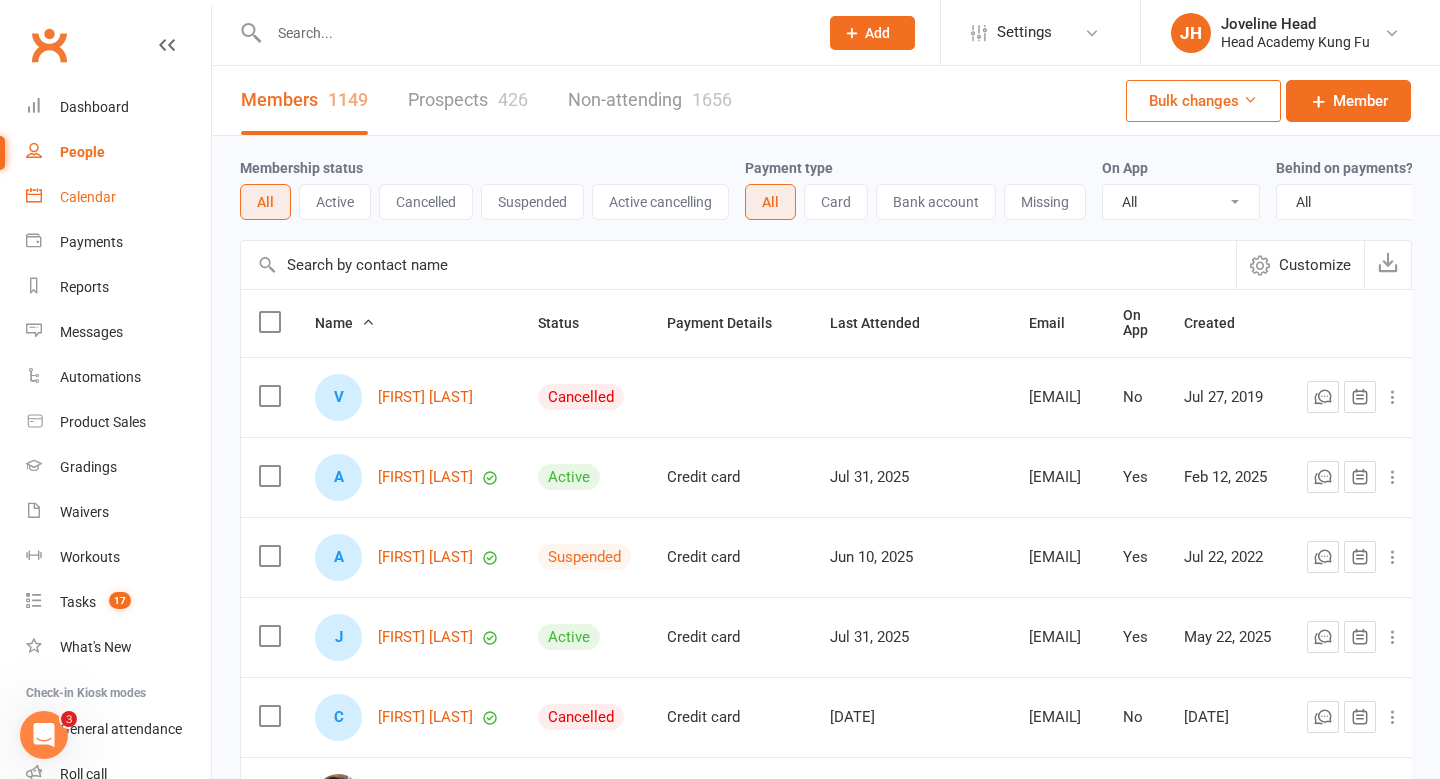 click on "Calendar" at bounding box center [88, 197] 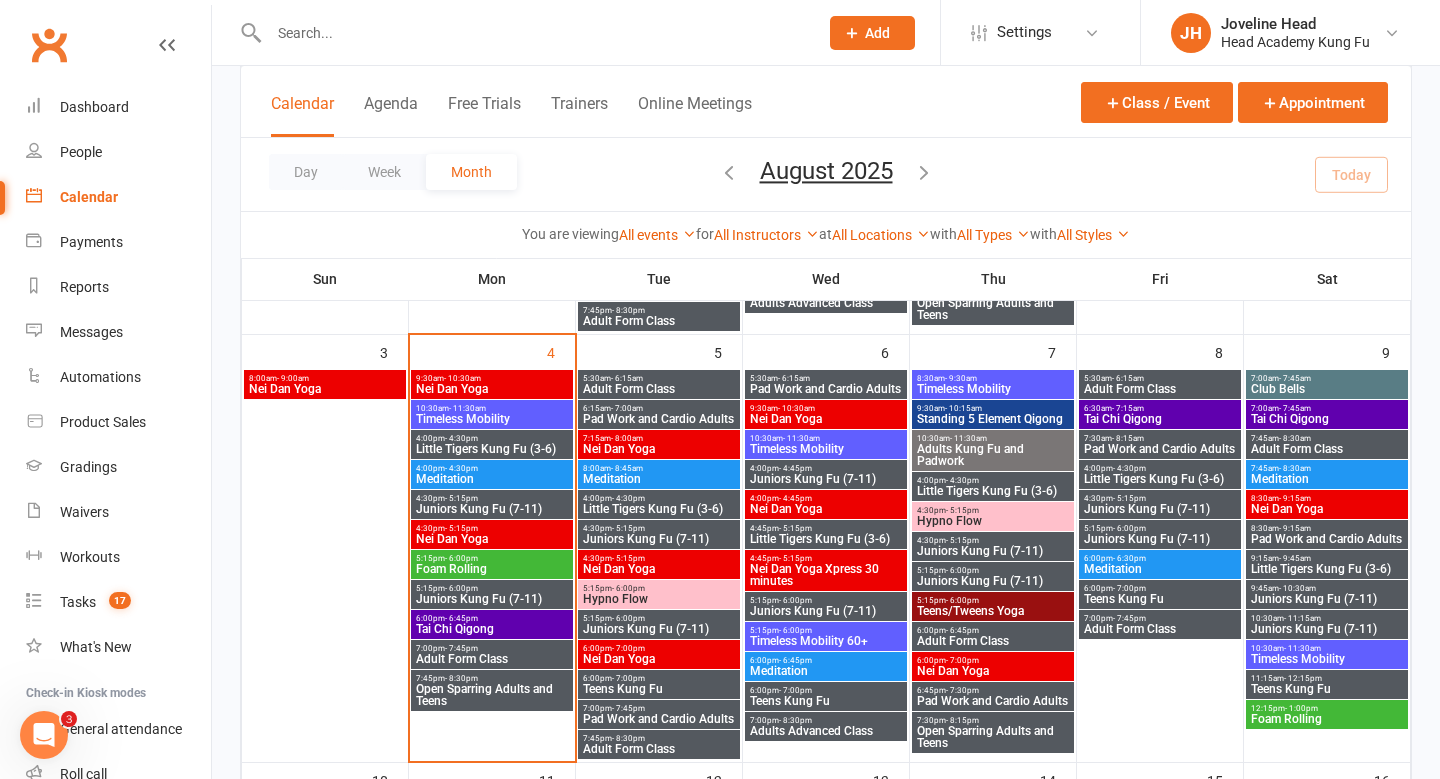 scroll, scrollTop: 541, scrollLeft: 0, axis: vertical 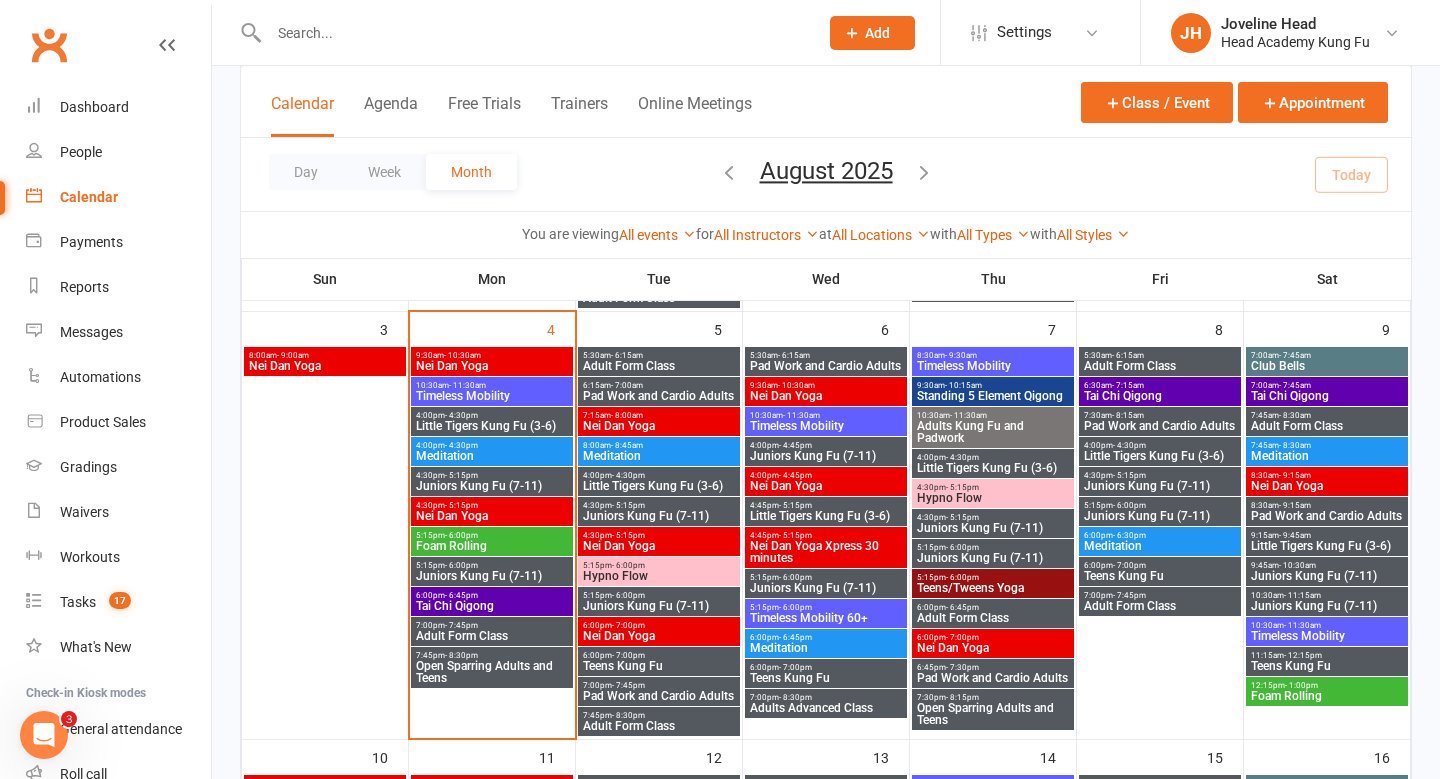 click on "- 6:00pm" at bounding box center [962, 577] 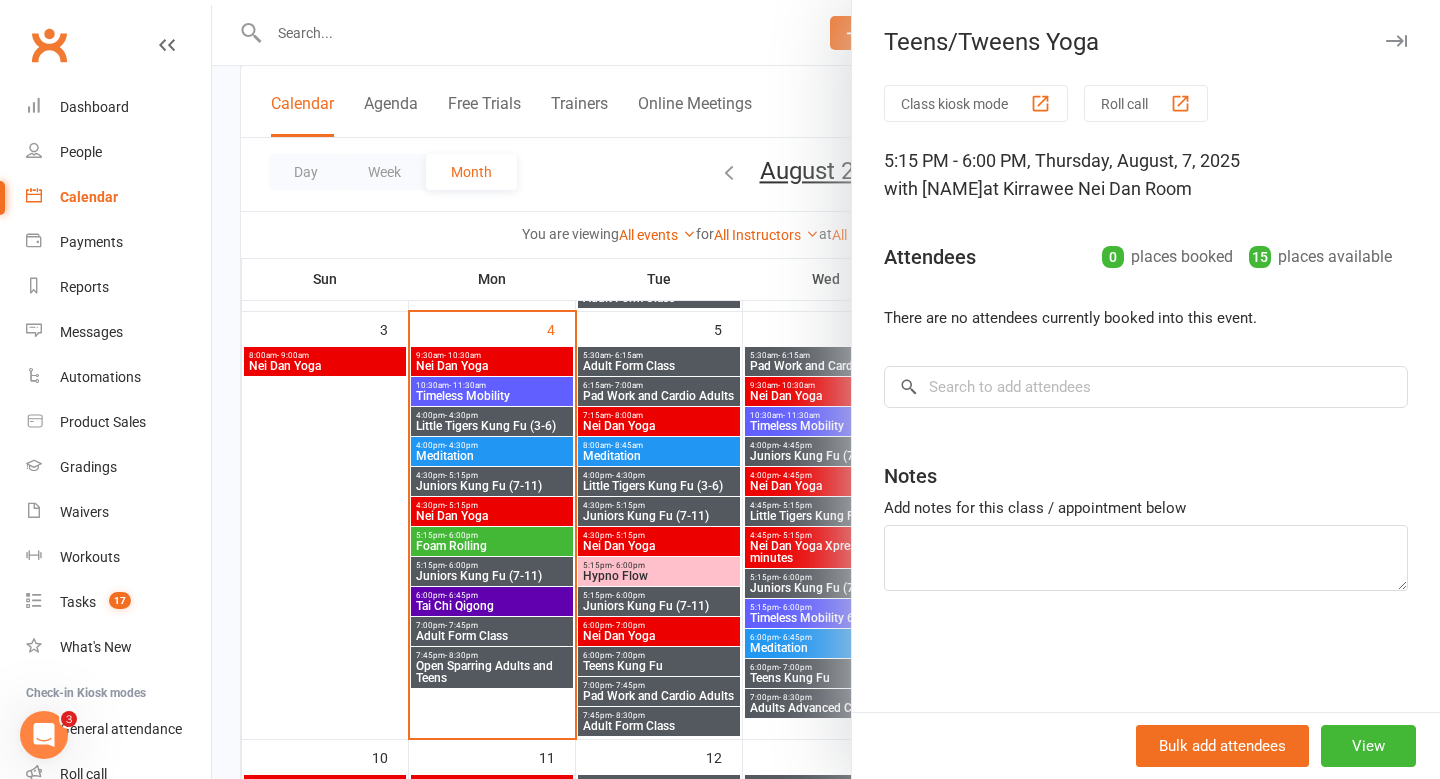 click at bounding box center [826, 389] 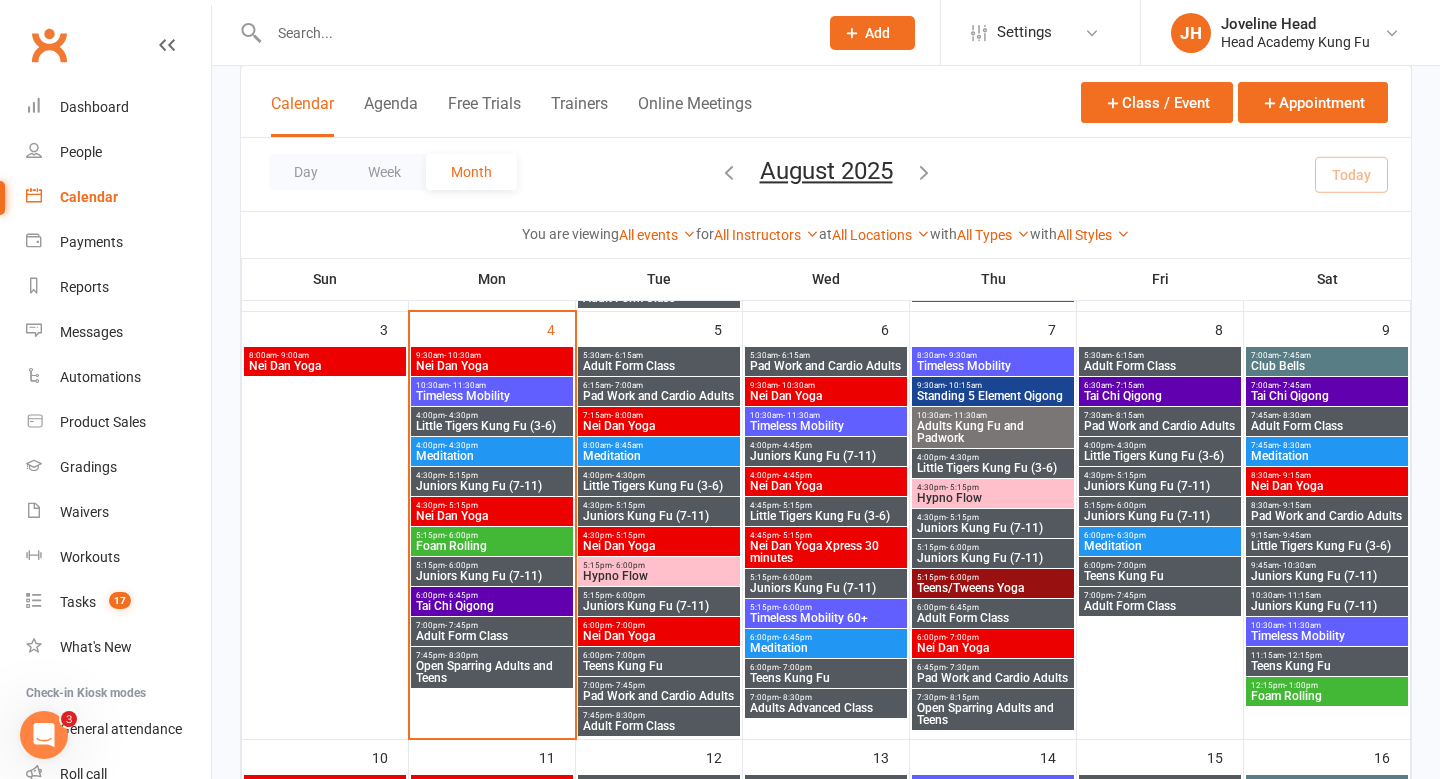 click on "Nei Dan Yoga" at bounding box center [993, 648] 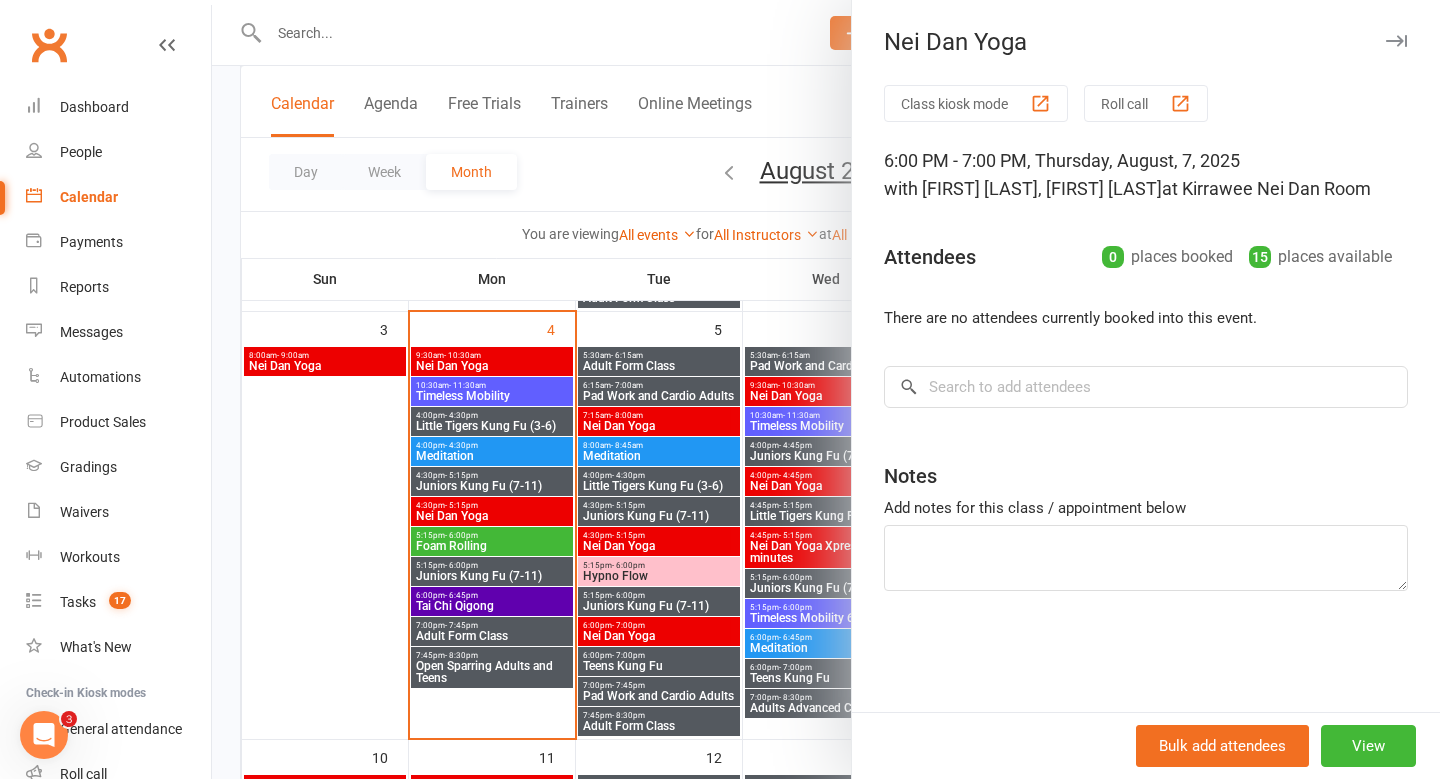 click at bounding box center (826, 389) 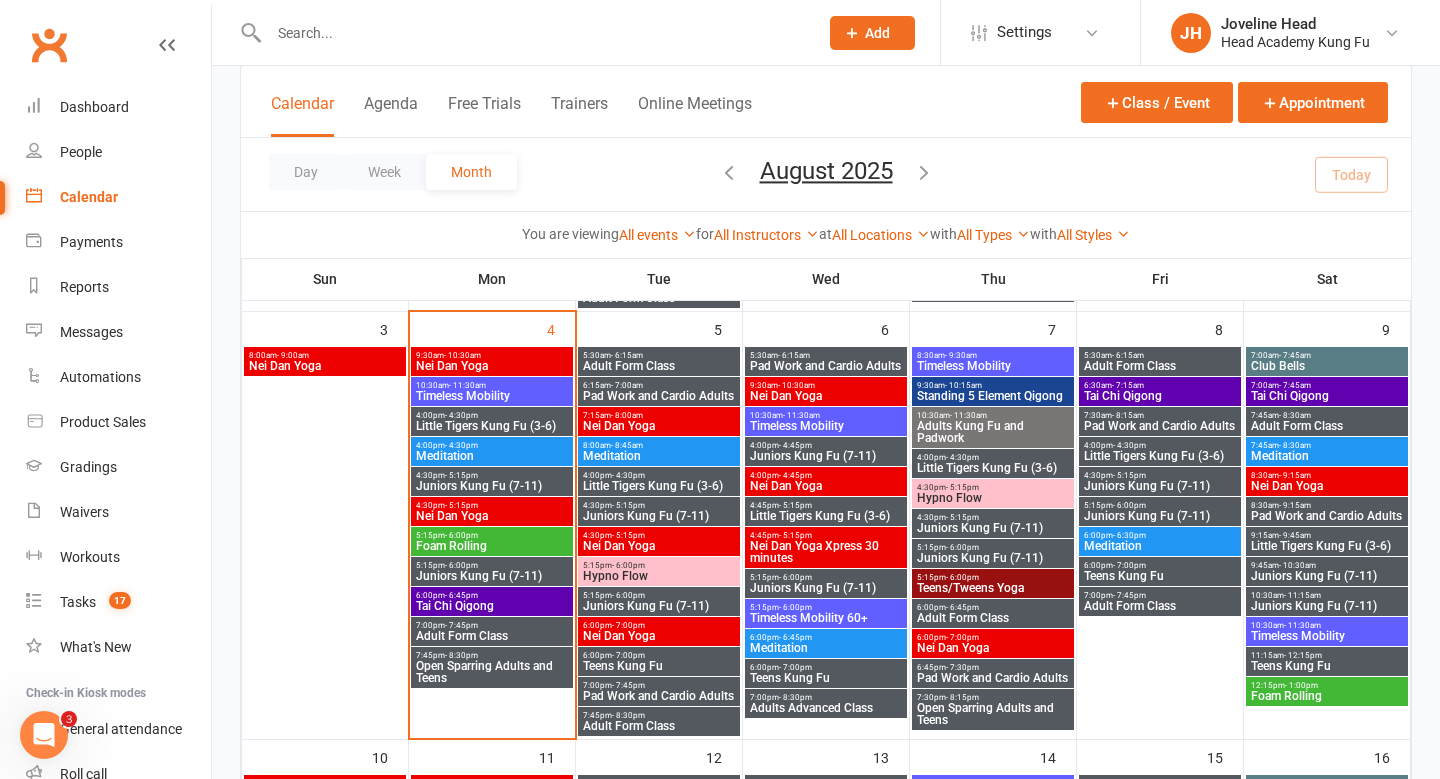 click on "- 5:15pm" at bounding box center [962, 487] 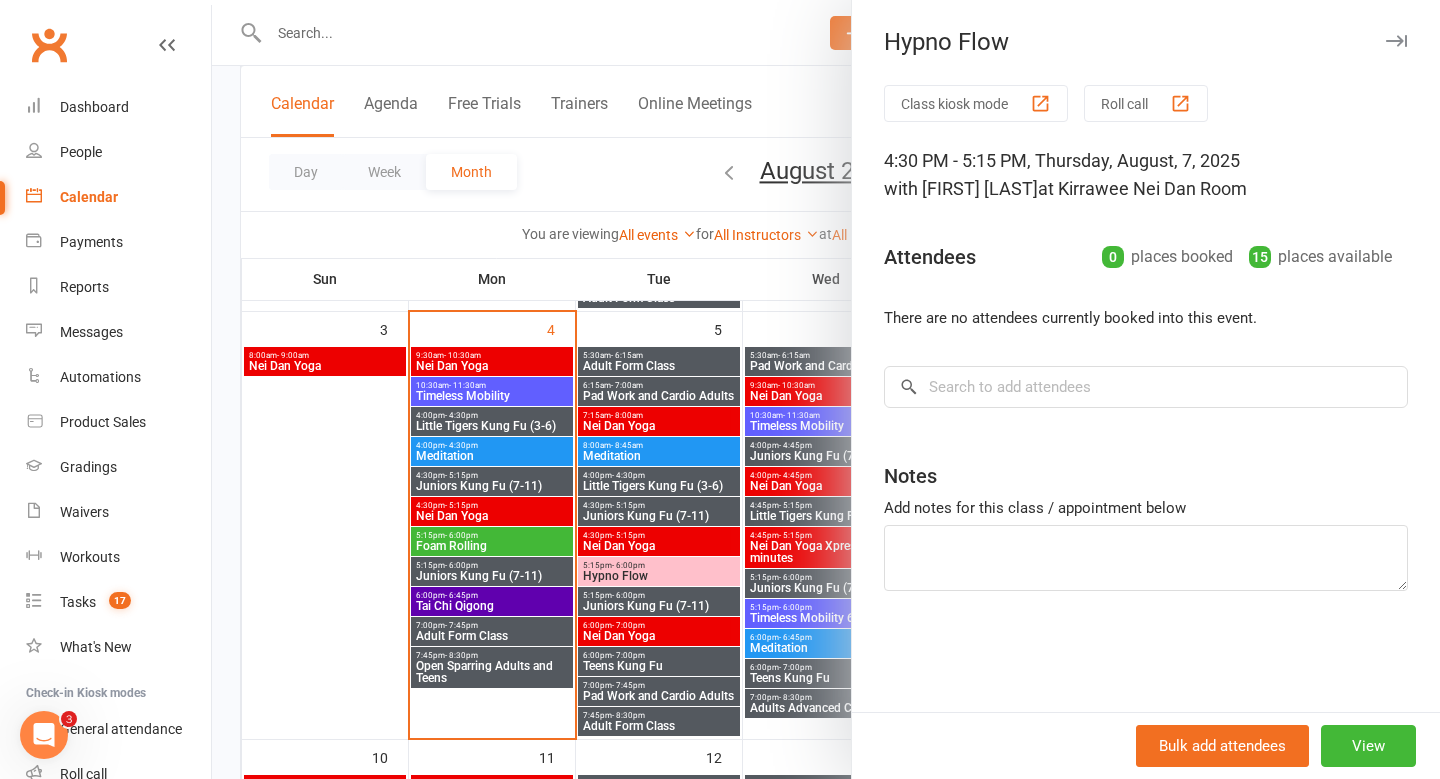 click at bounding box center (826, 389) 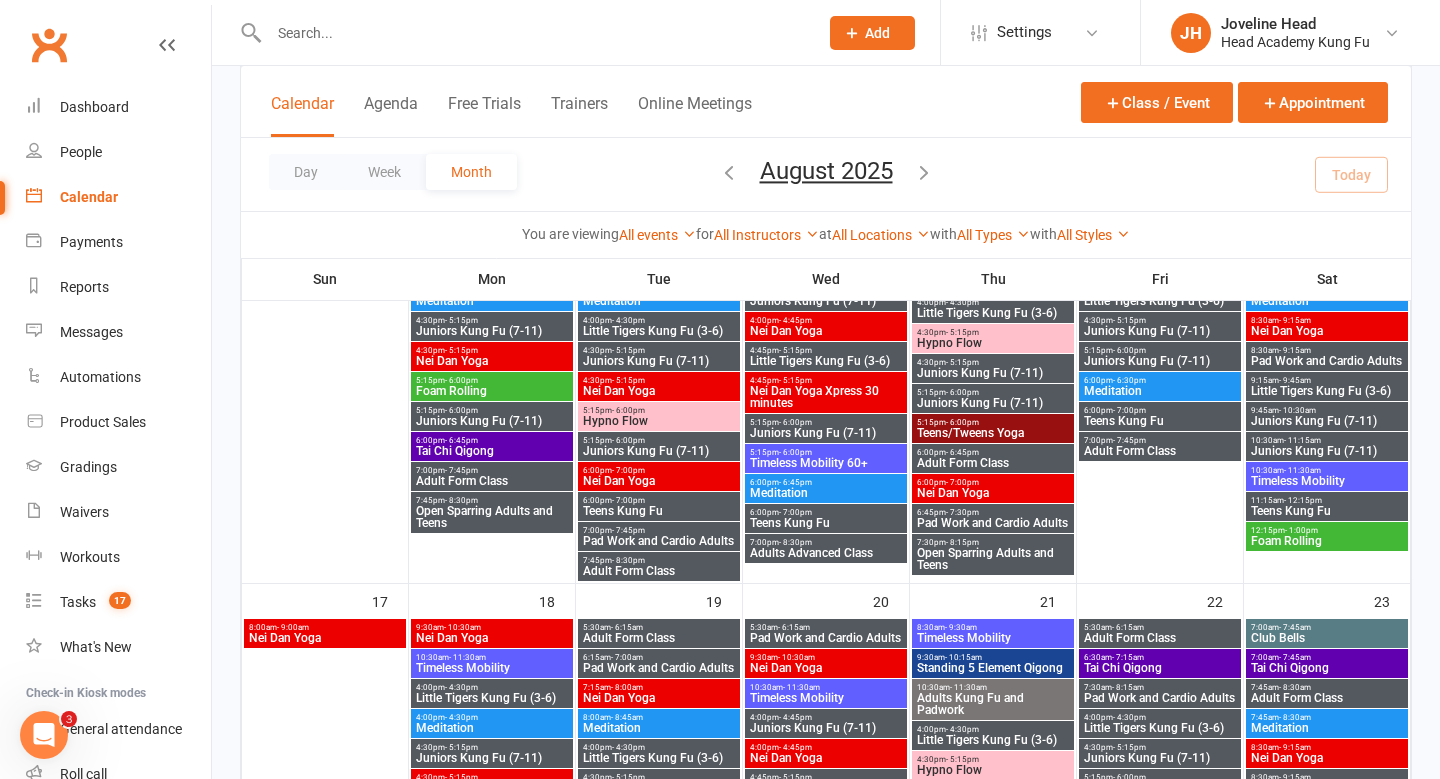 scroll, scrollTop: 1125, scrollLeft: 0, axis: vertical 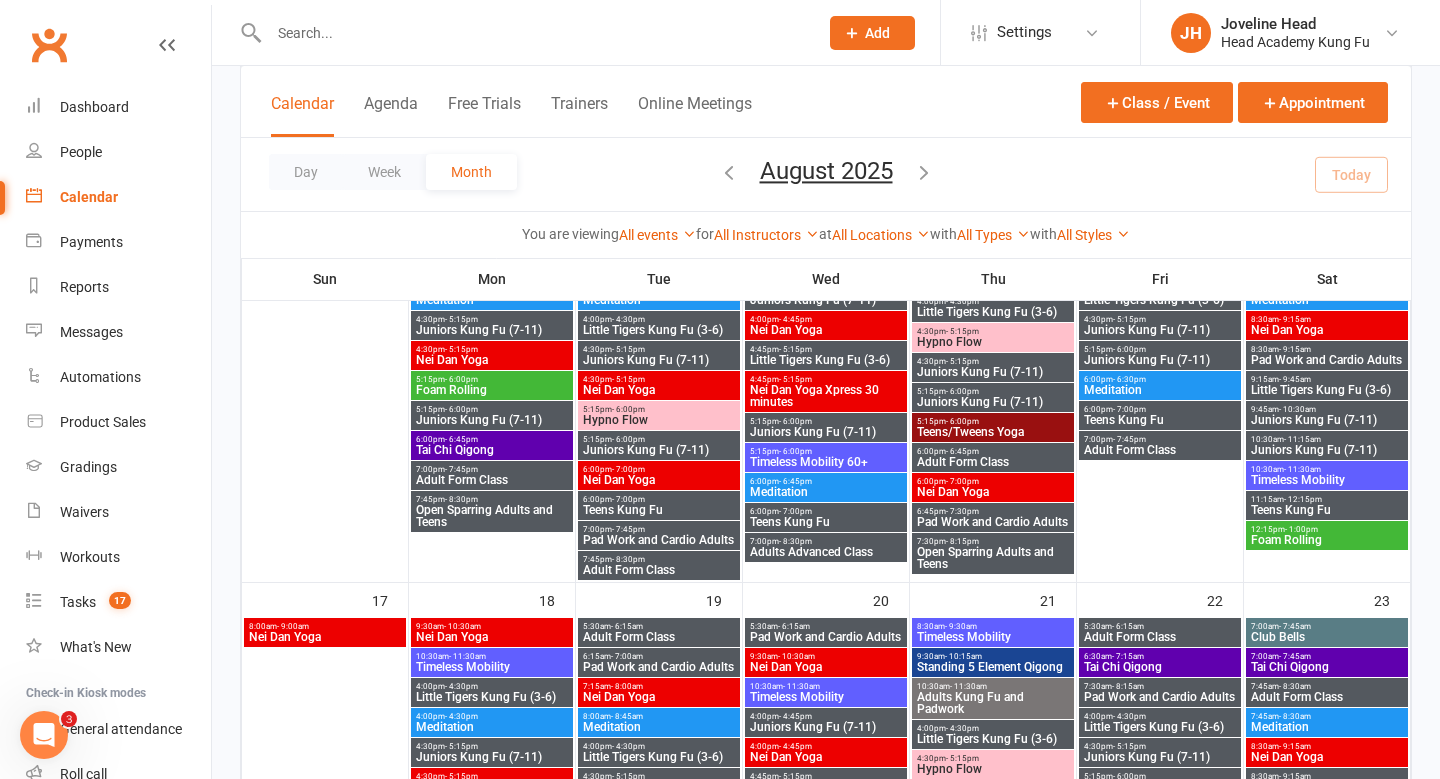 click at bounding box center (1160, 386) 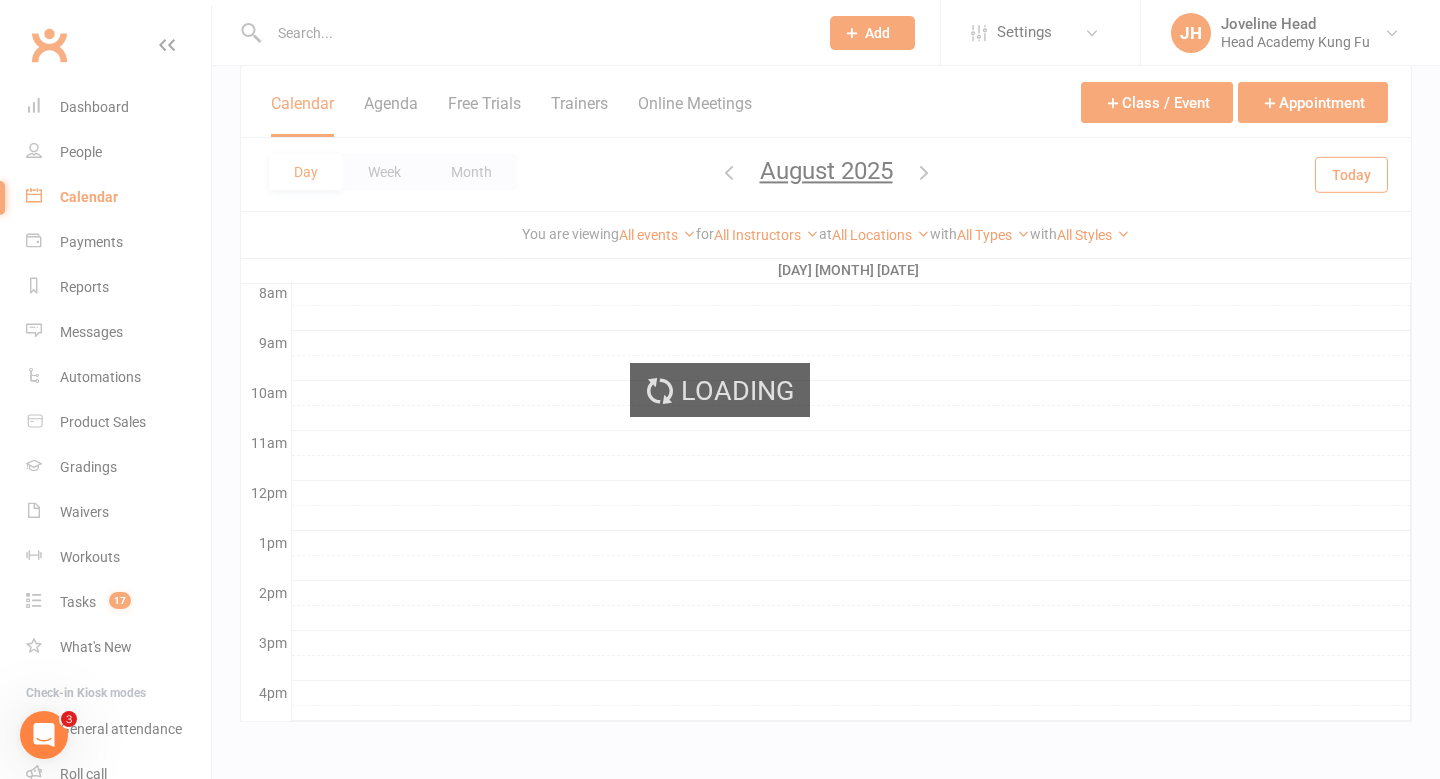scroll, scrollTop: 526, scrollLeft: 0, axis: vertical 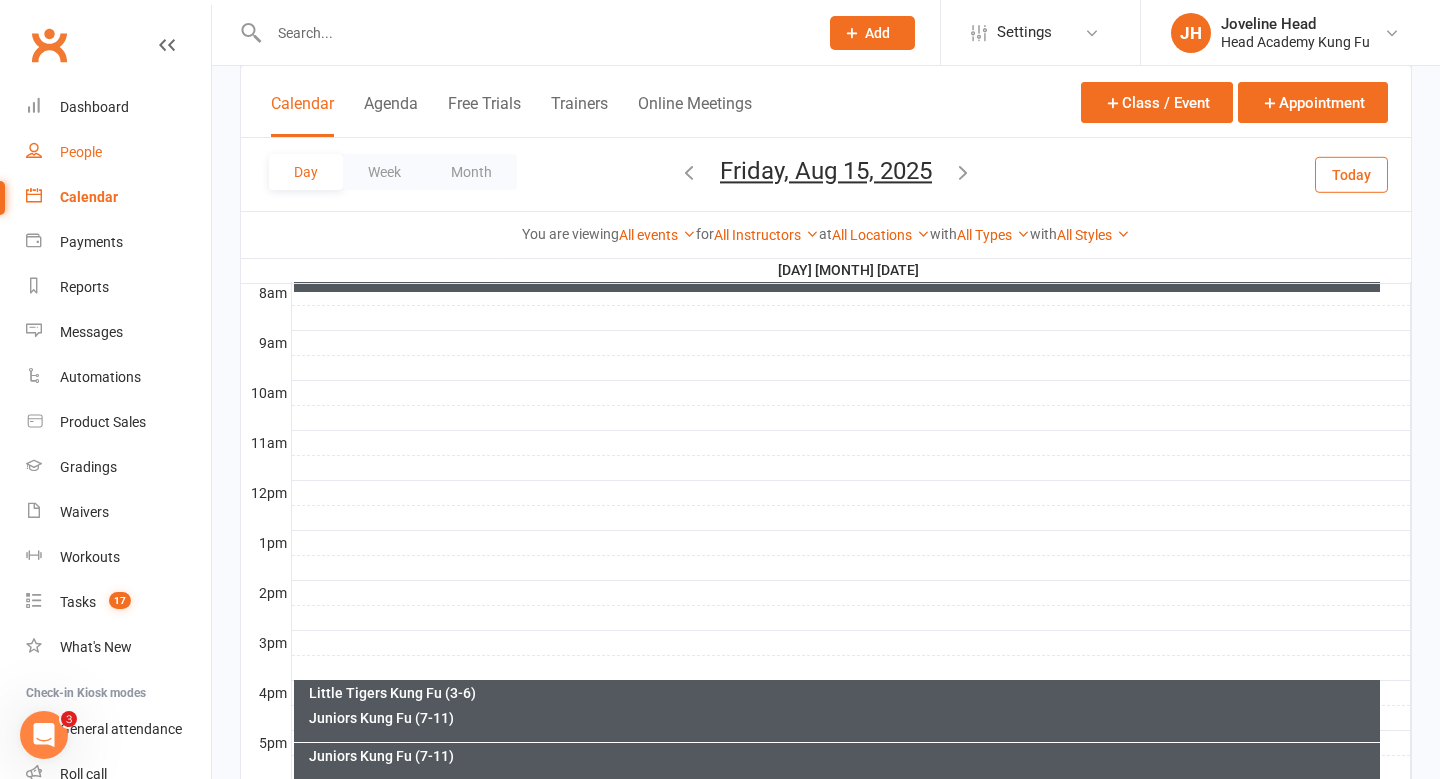 click on "People" at bounding box center [81, 152] 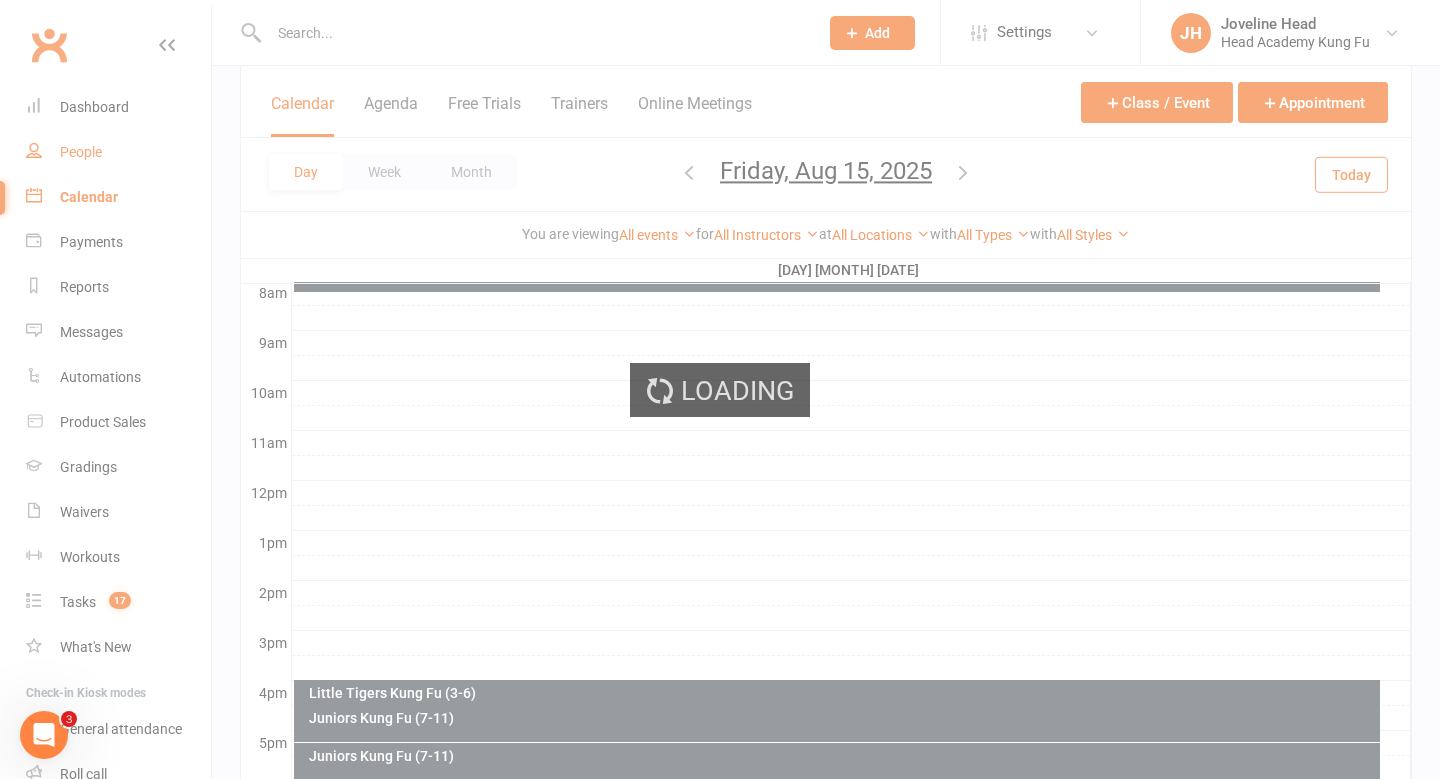 scroll, scrollTop: 0, scrollLeft: 0, axis: both 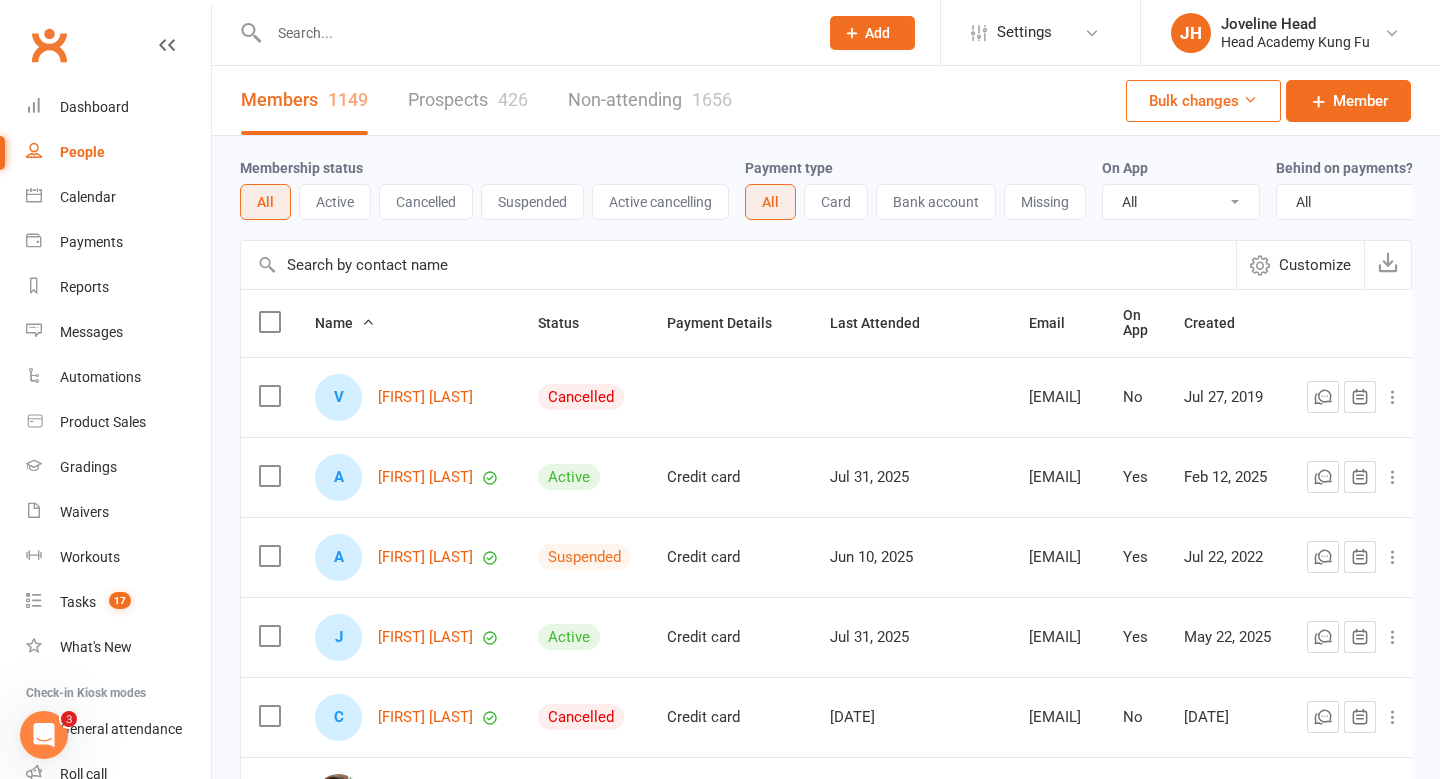click at bounding box center [533, 33] 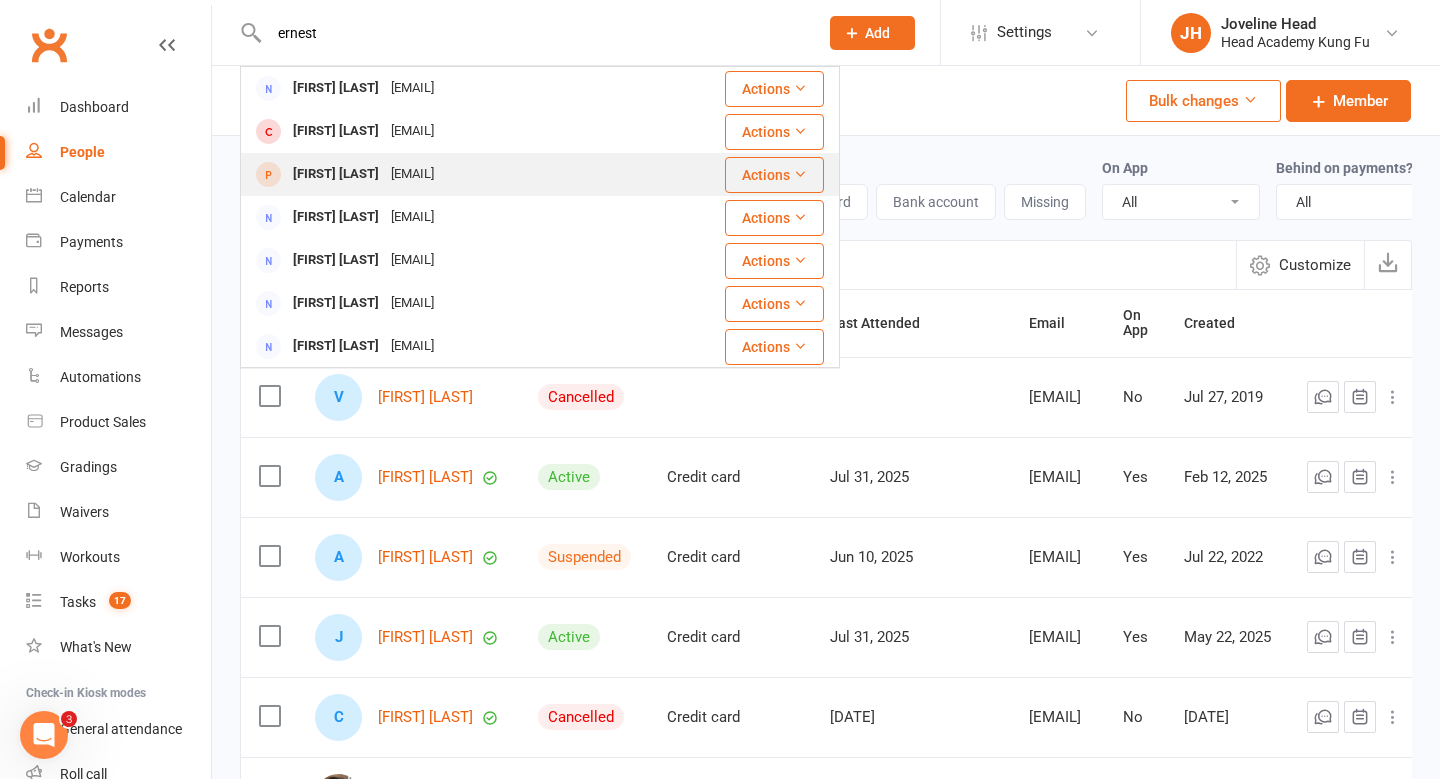 type on "ernest" 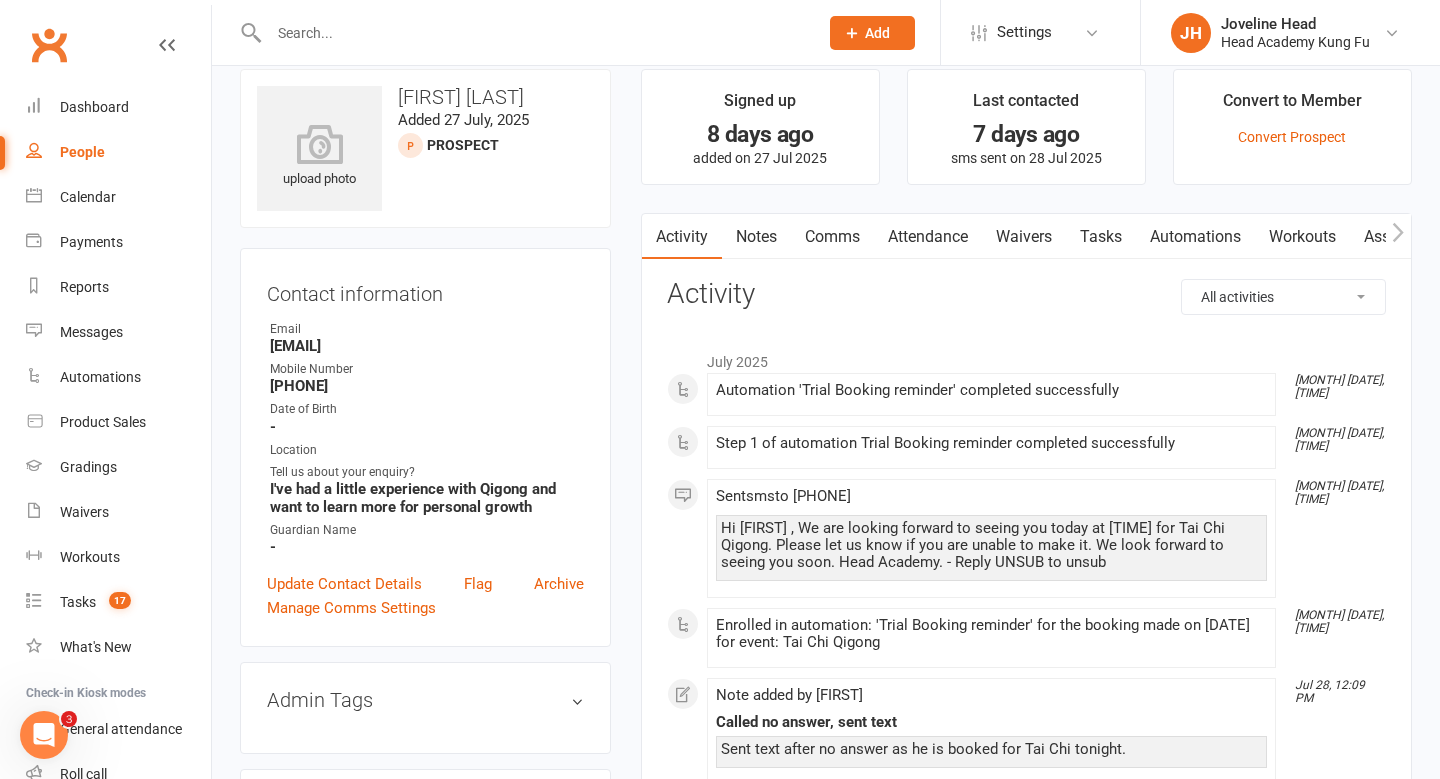 scroll, scrollTop: 24, scrollLeft: 0, axis: vertical 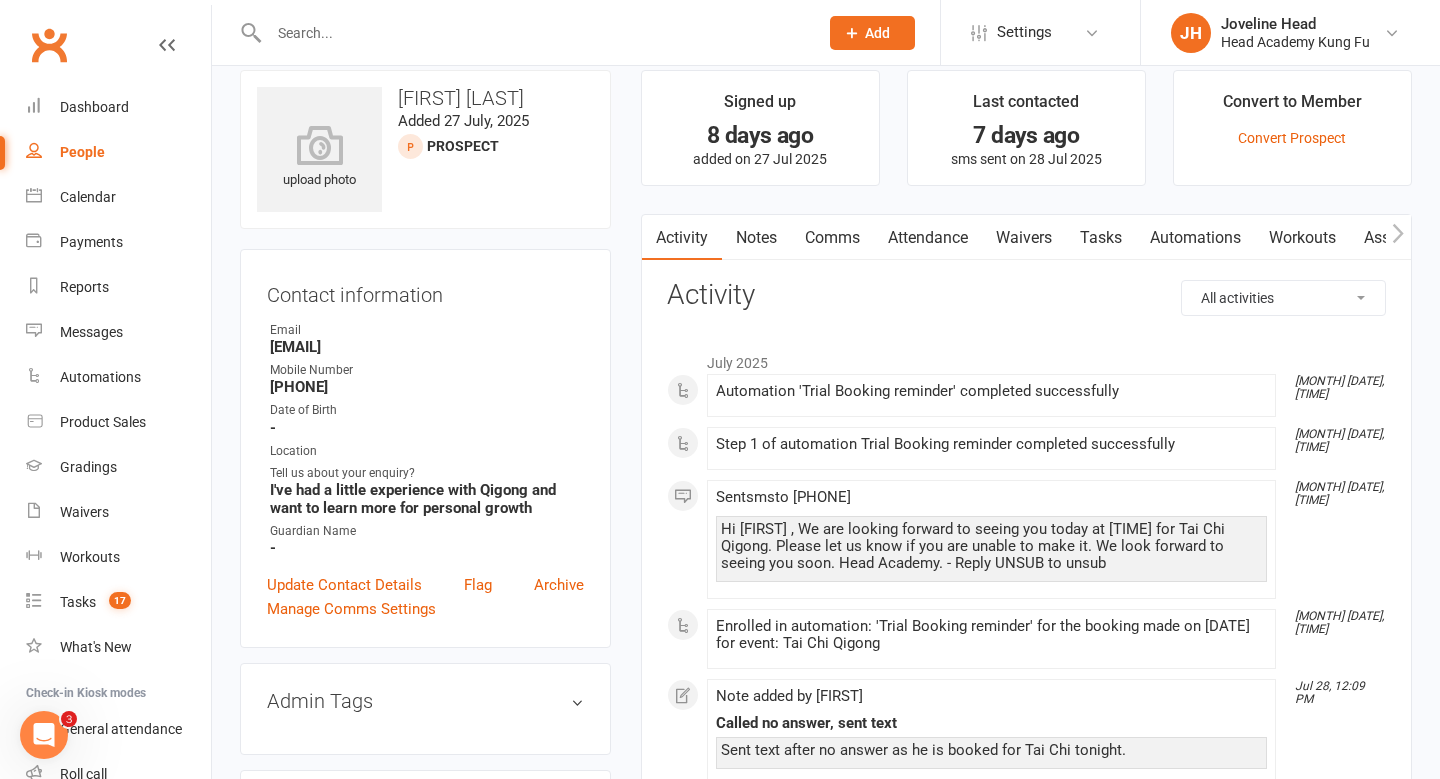 click at bounding box center [522, 32] 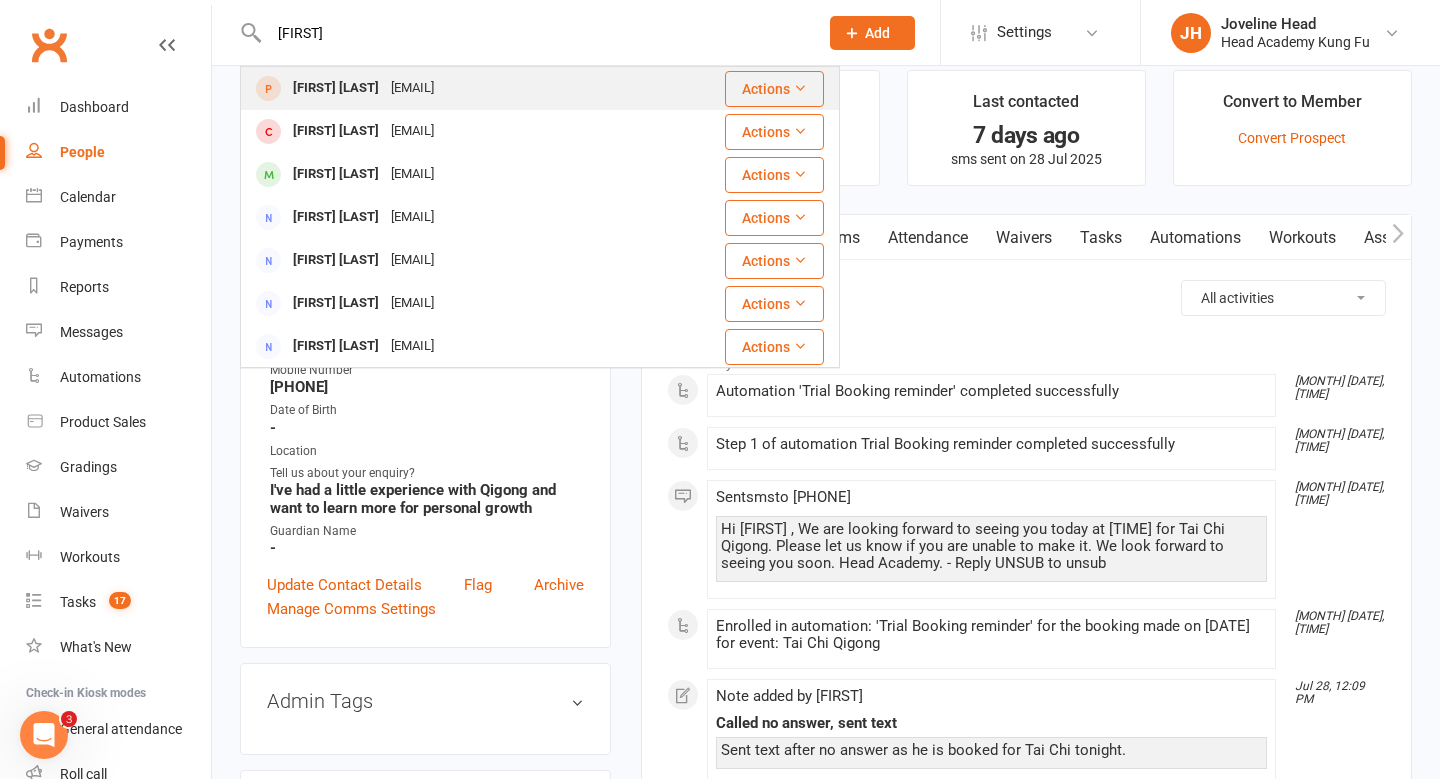 type on "lara" 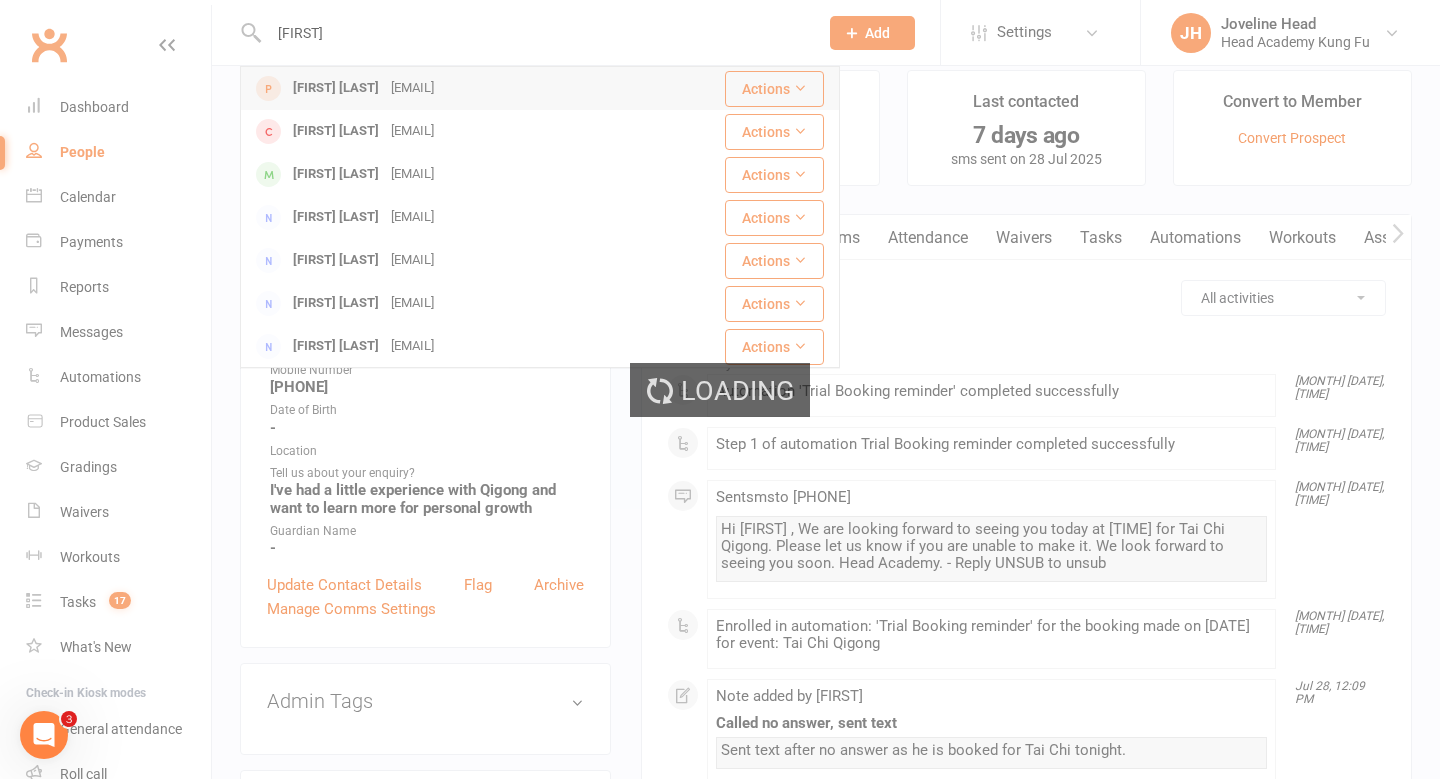 type 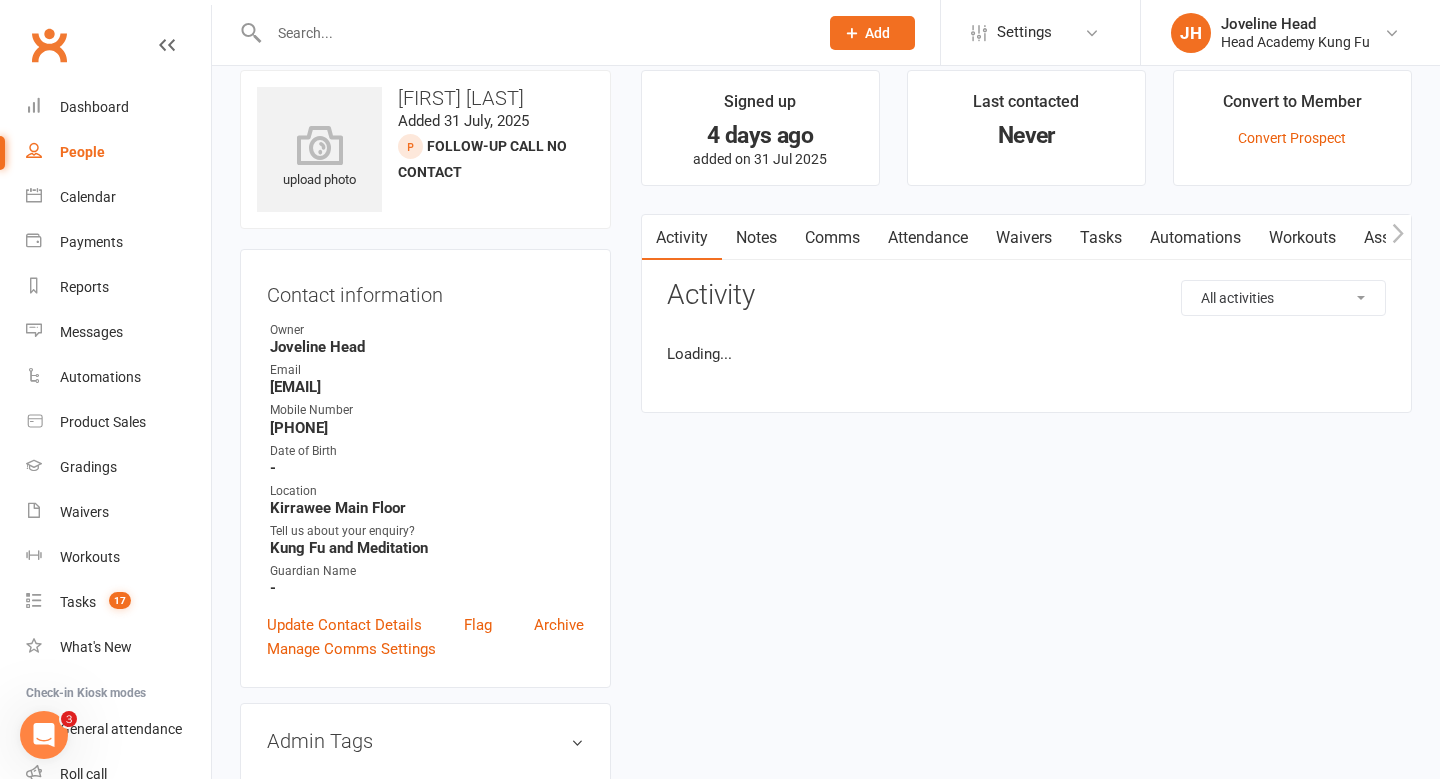 scroll, scrollTop: 0, scrollLeft: 0, axis: both 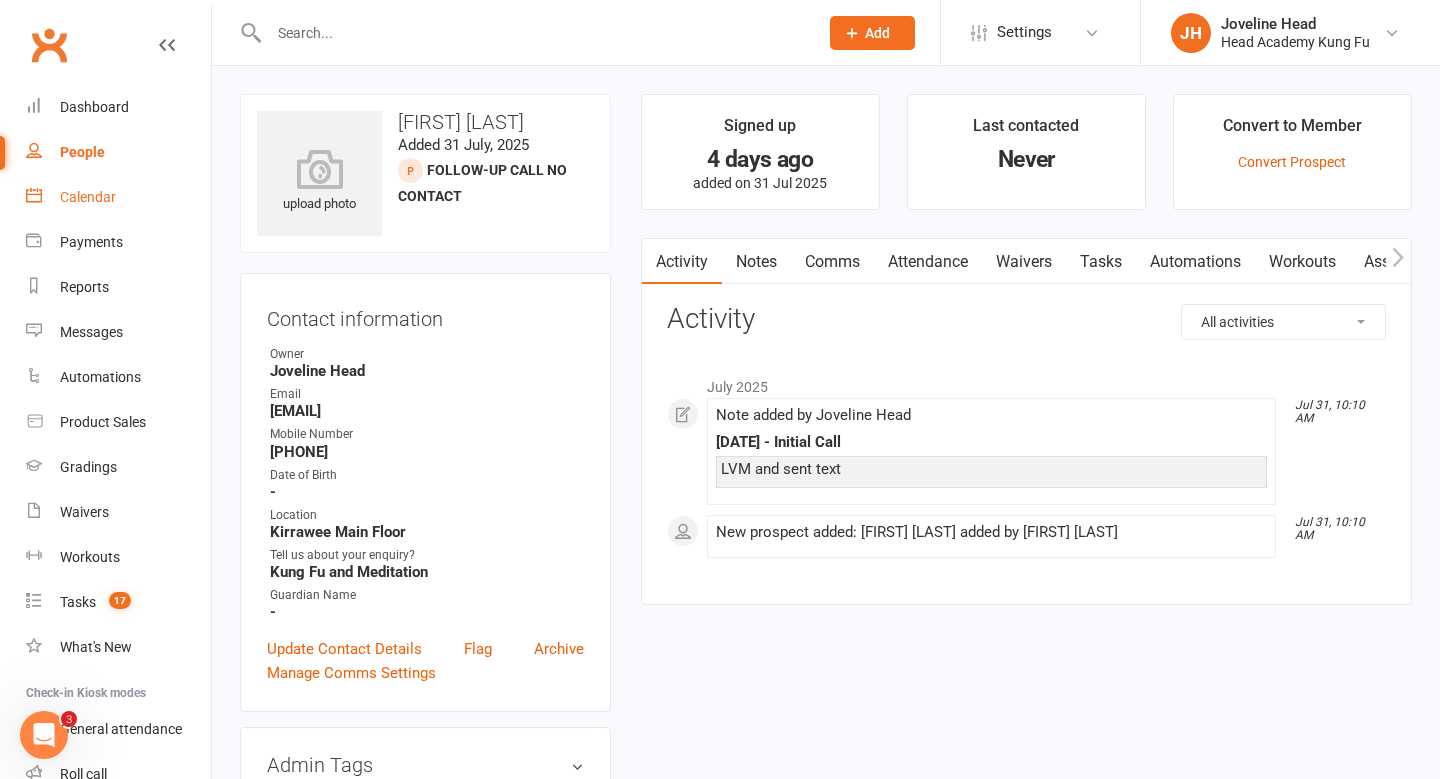 click on "Calendar" at bounding box center (88, 197) 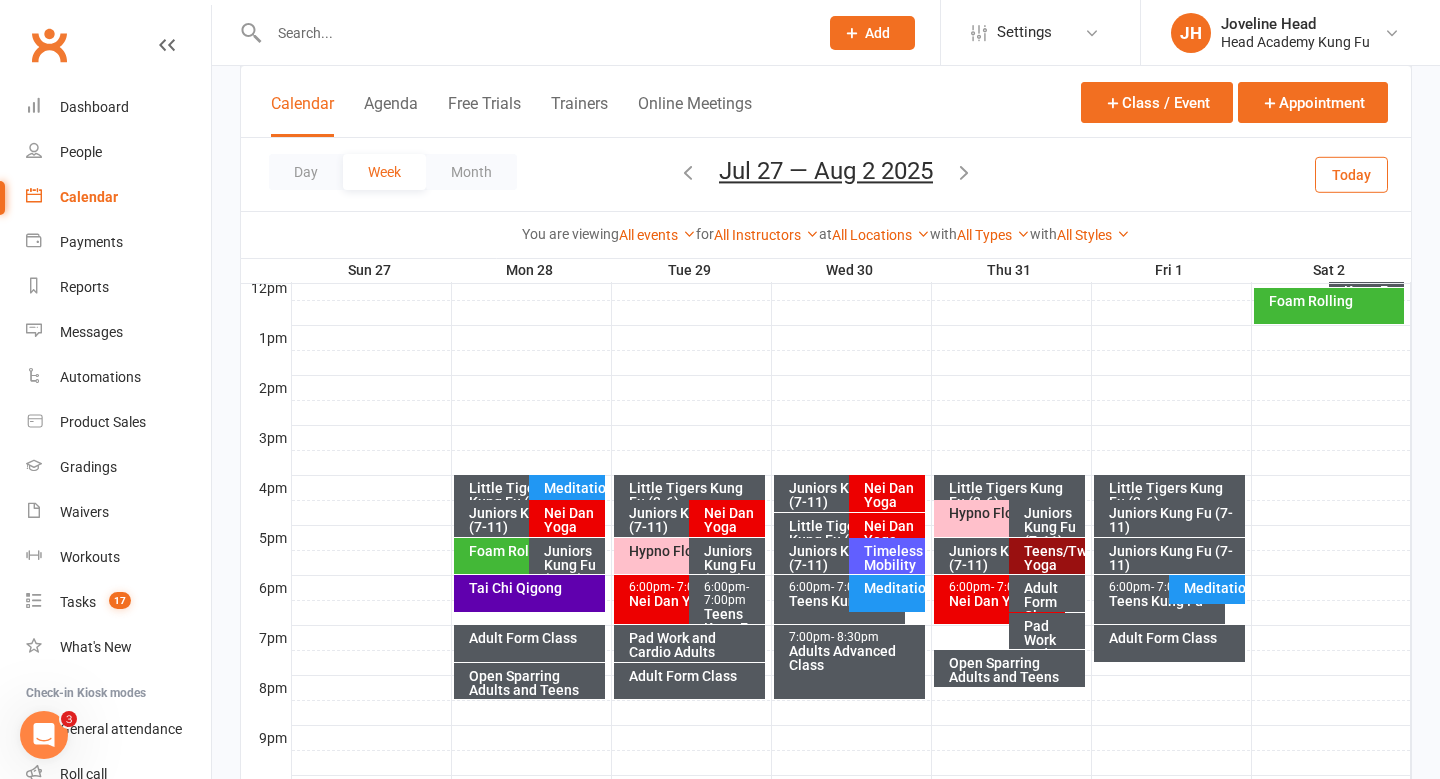 scroll, scrollTop: 736, scrollLeft: 0, axis: vertical 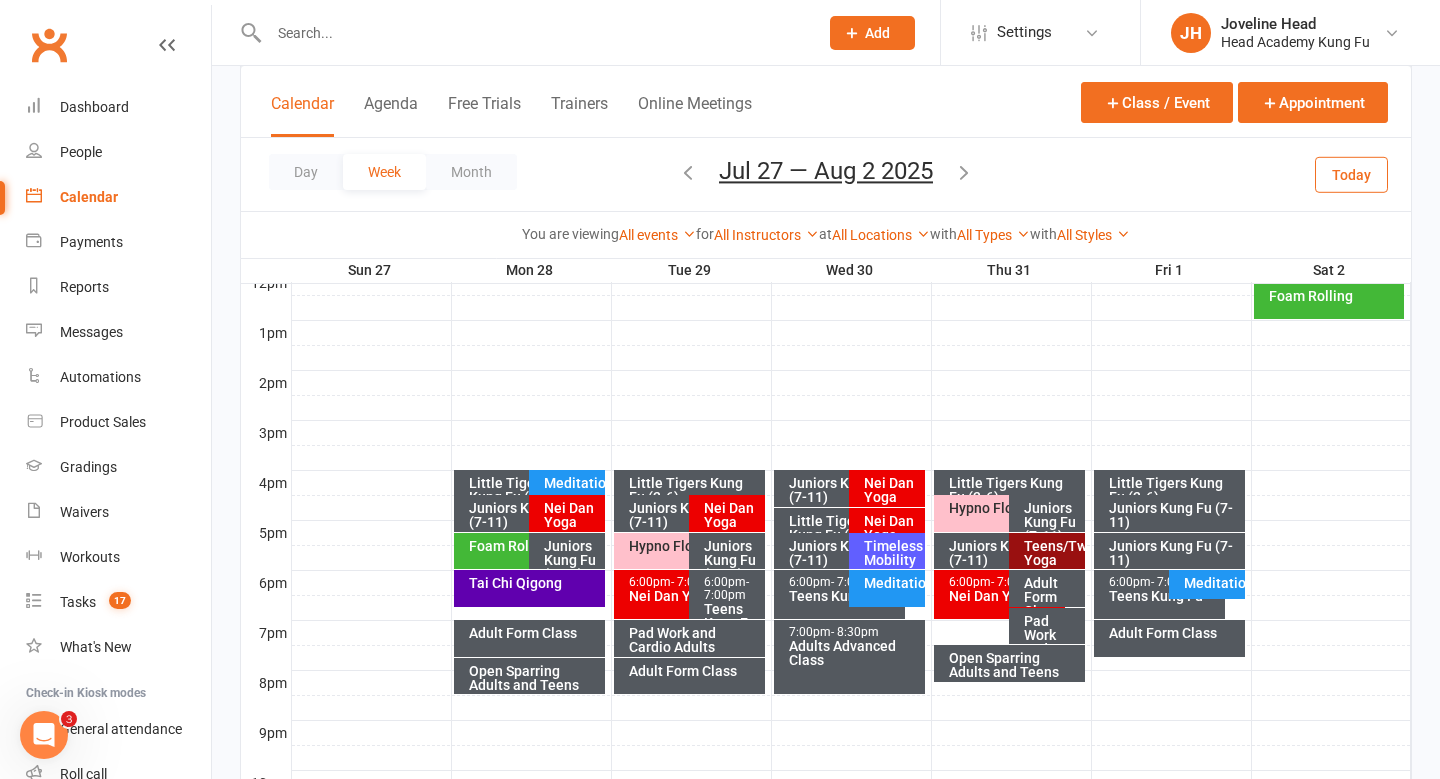click at bounding box center [964, 172] 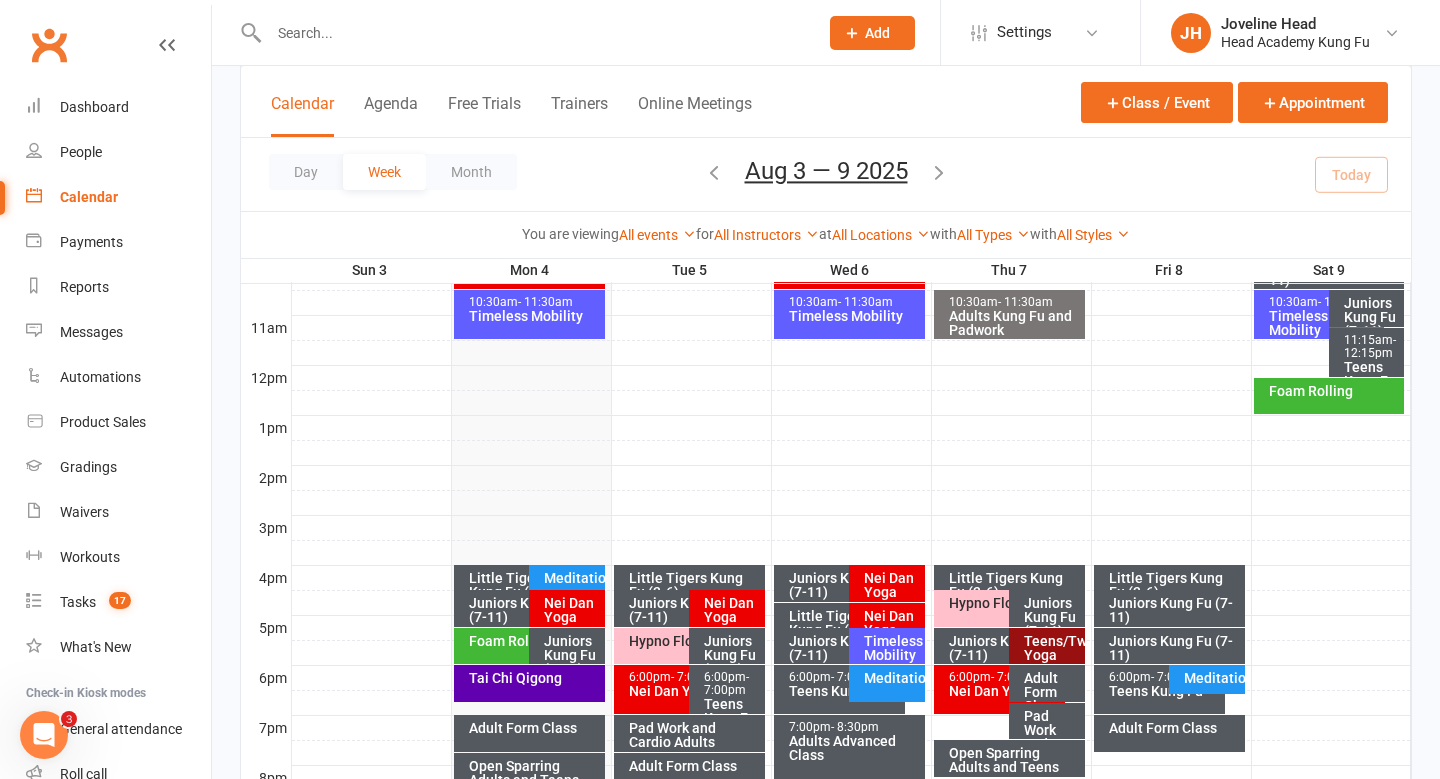 scroll, scrollTop: 644, scrollLeft: 0, axis: vertical 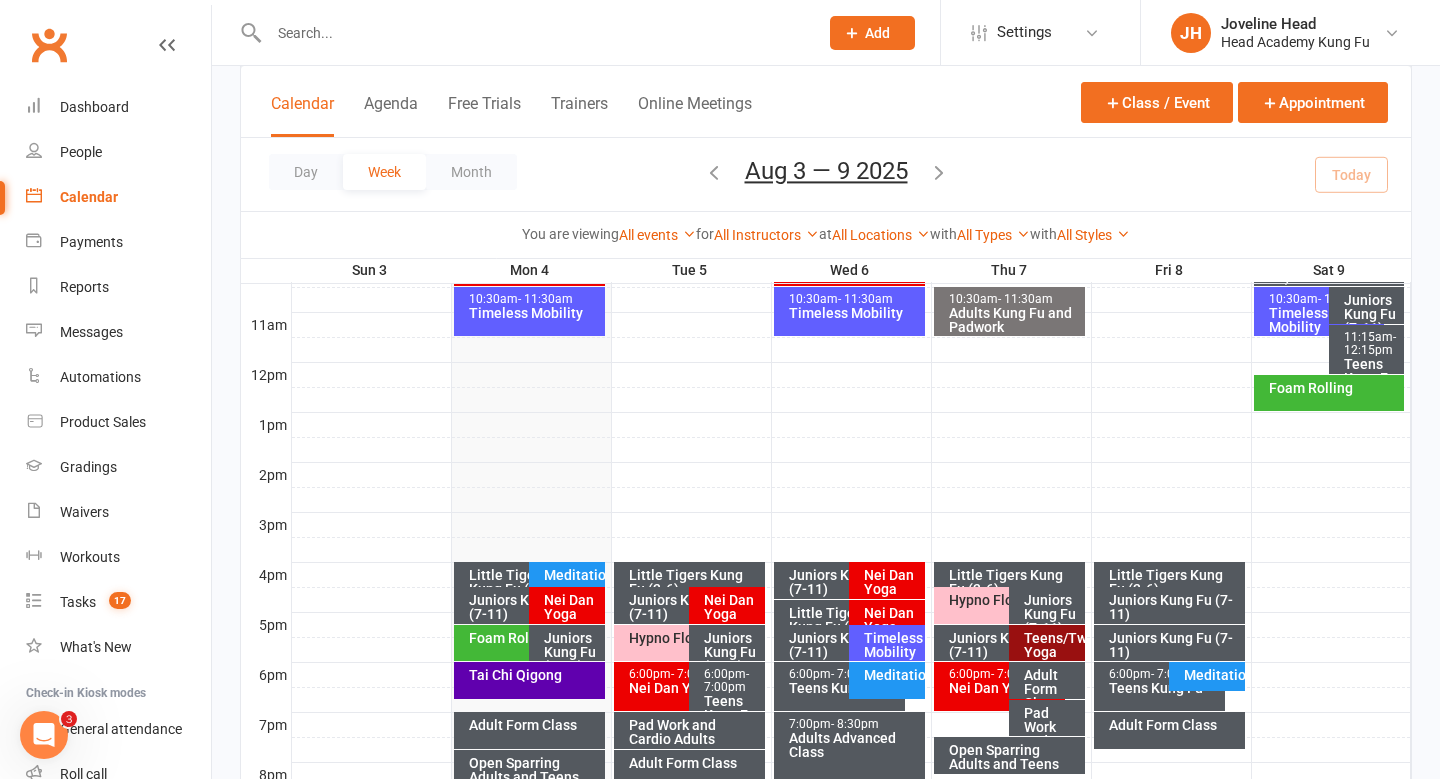 click at bounding box center [939, 172] 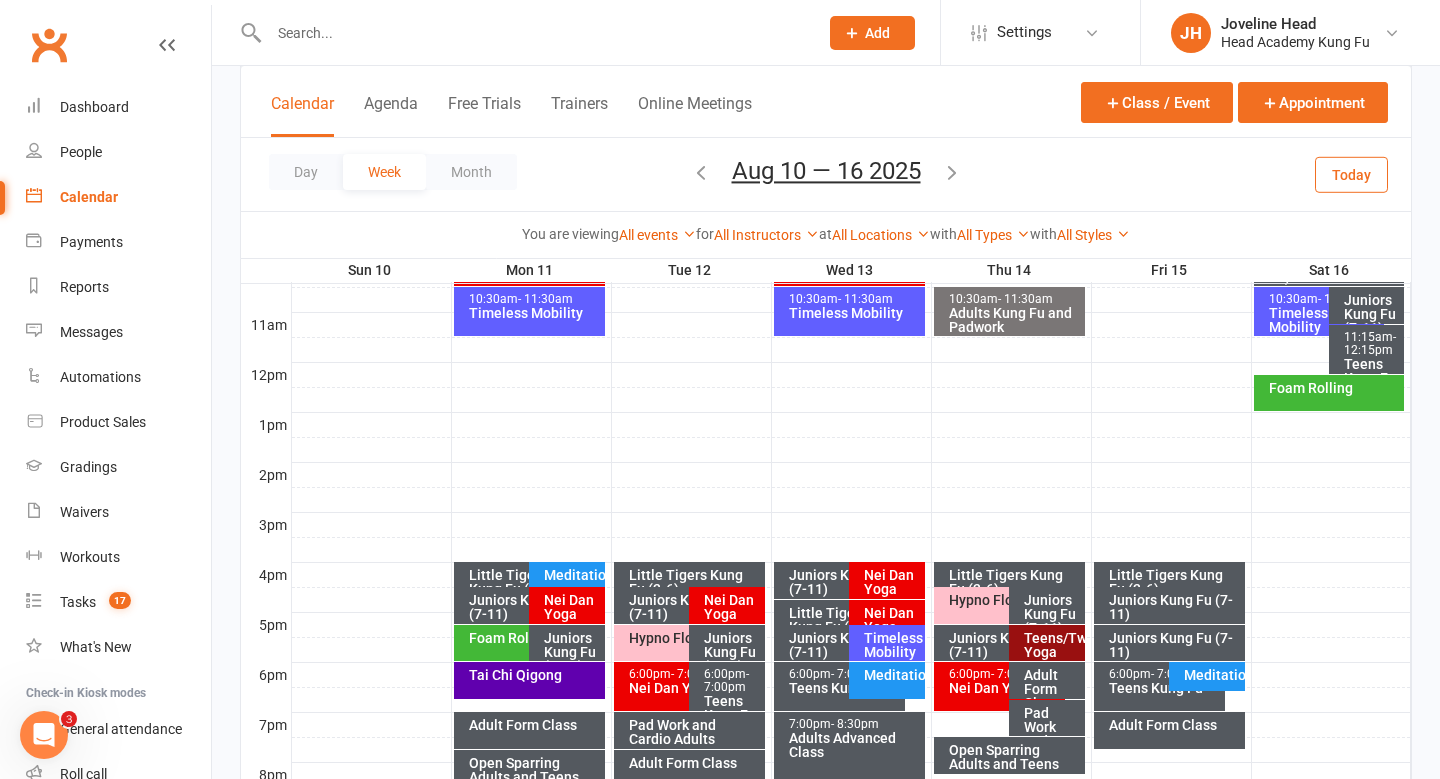 click at bounding box center (701, 172) 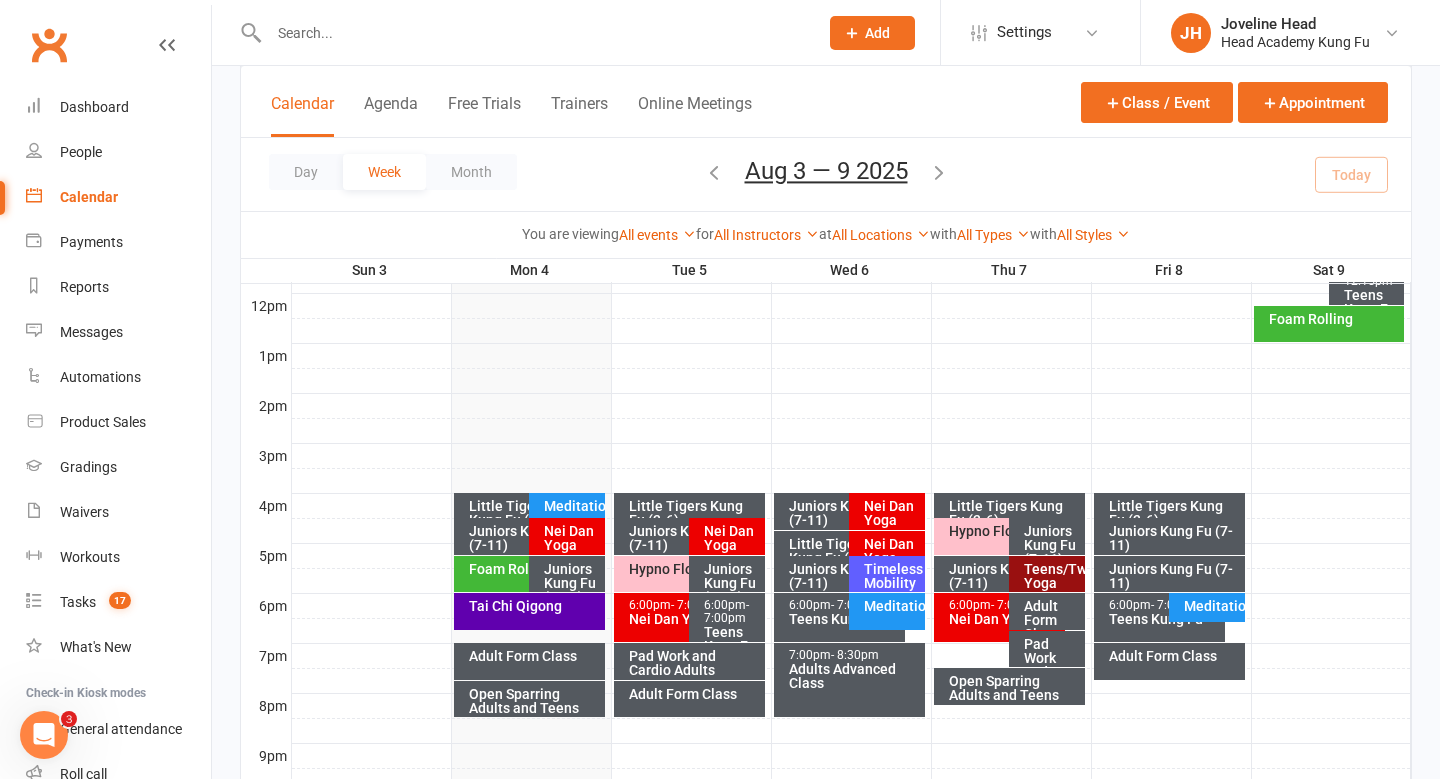 scroll, scrollTop: 715, scrollLeft: 0, axis: vertical 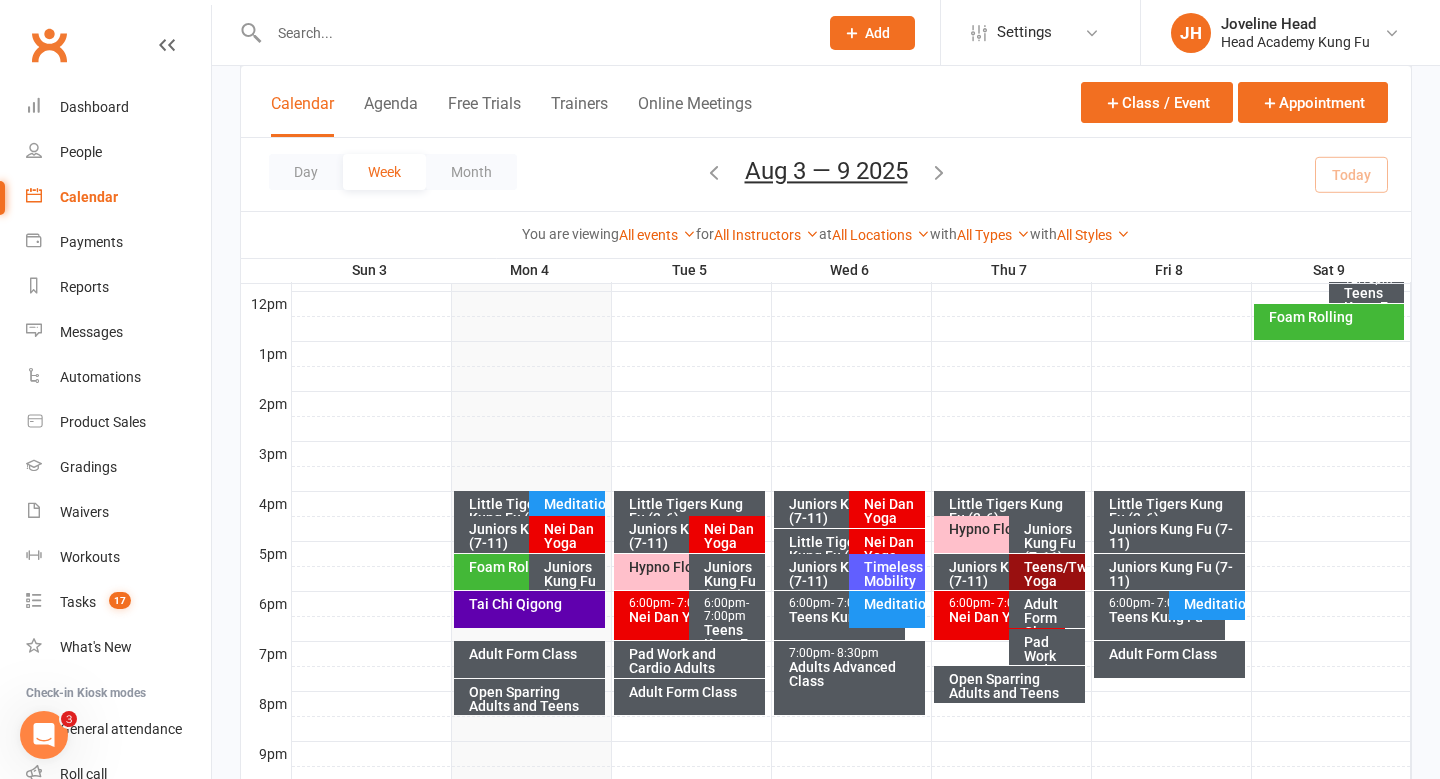 click on "Pad Work and Cardio Adults" at bounding box center [694, 661] 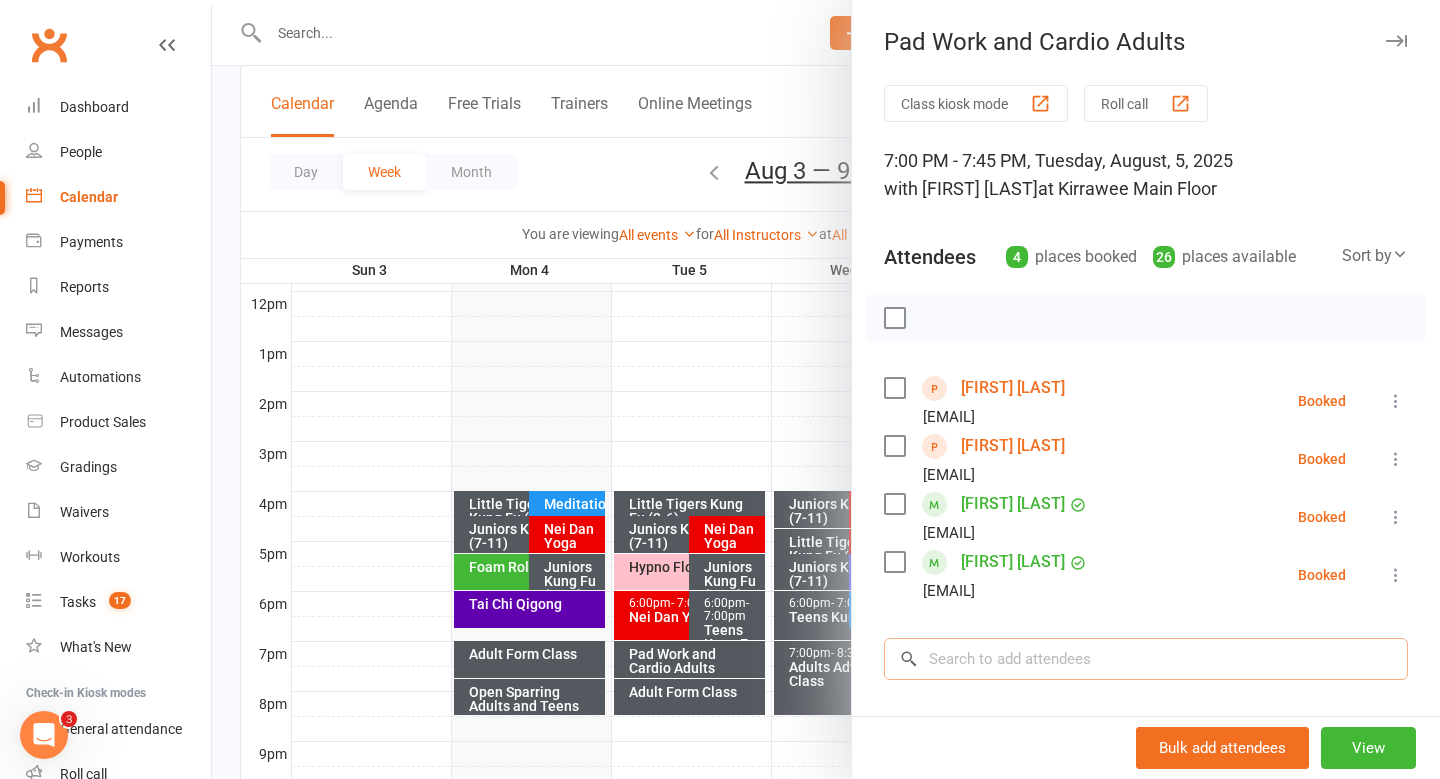 click at bounding box center (1146, 659) 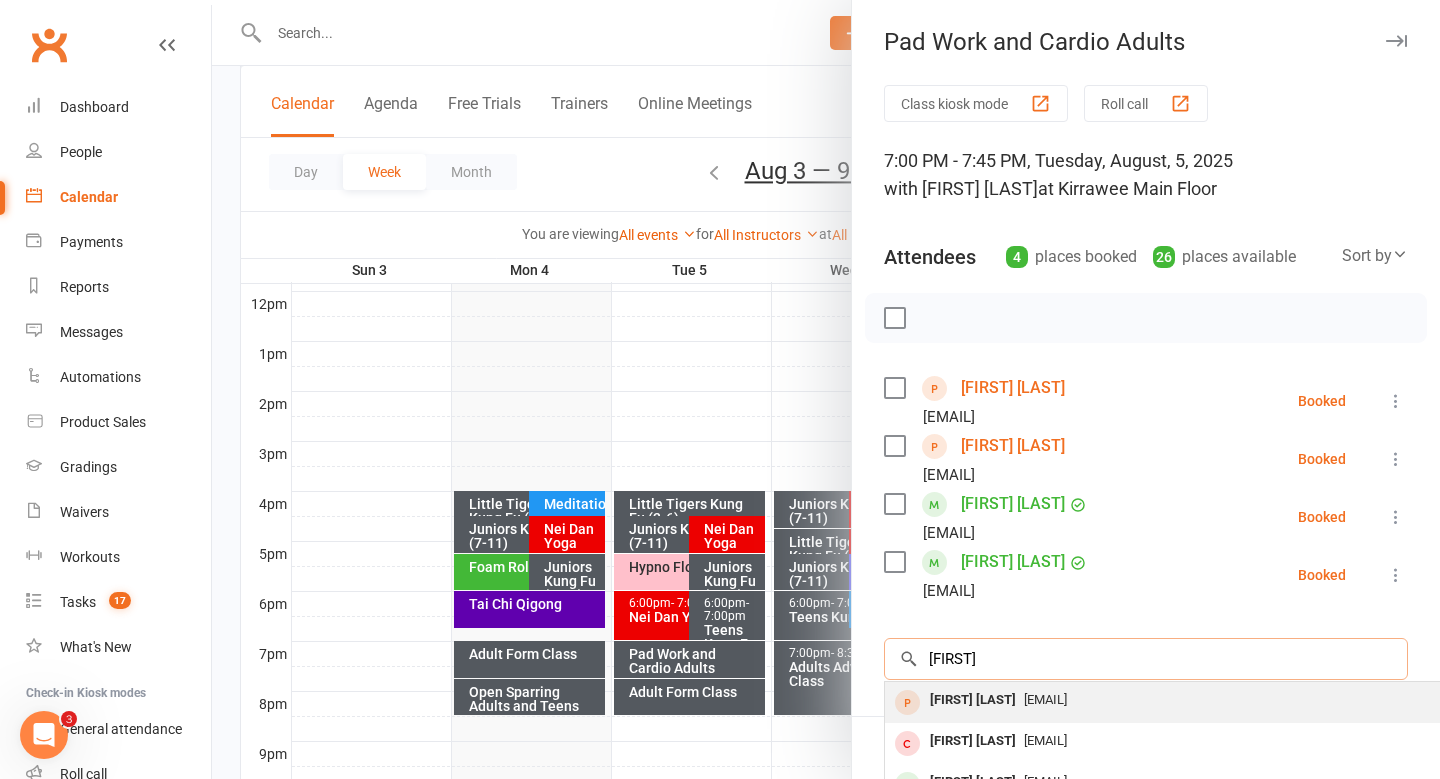 type on "lara" 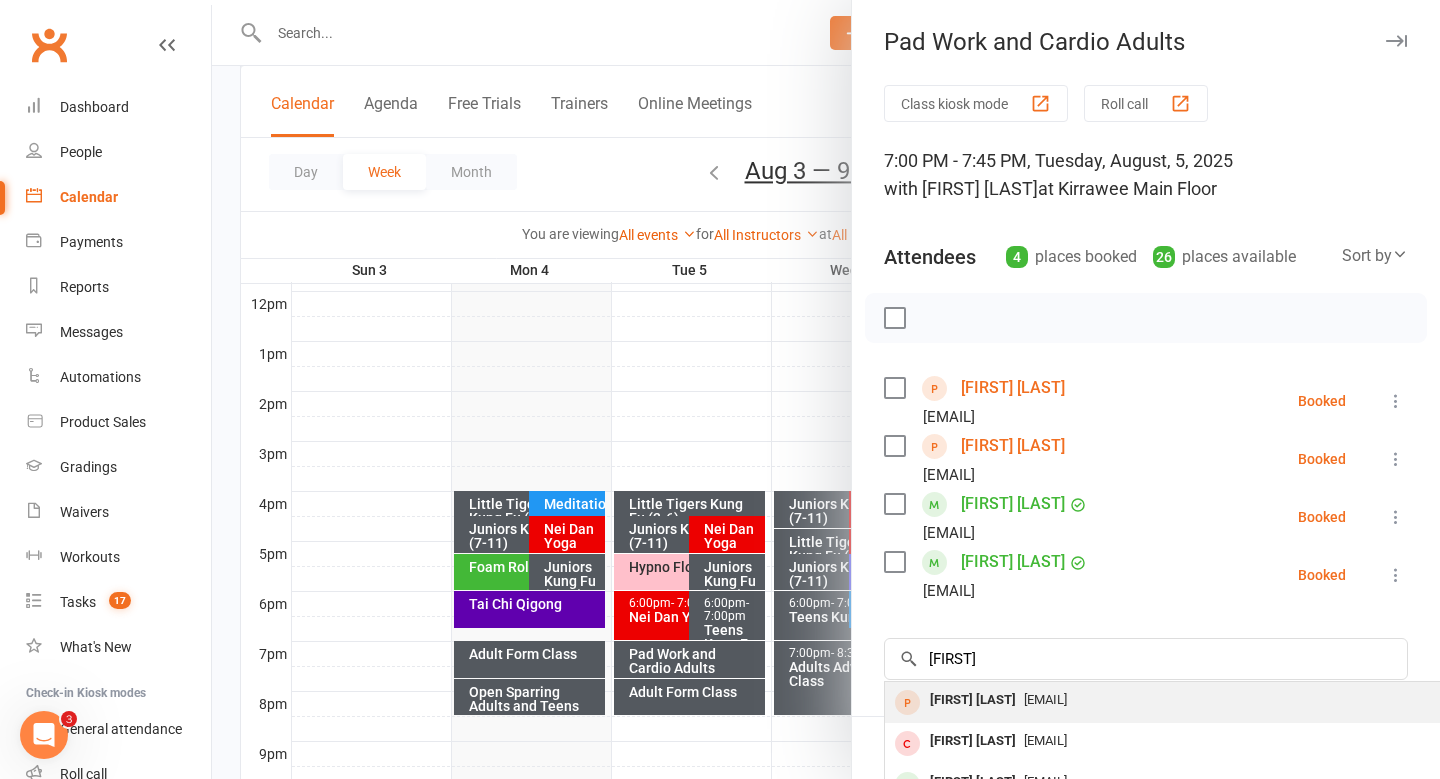click on "Lara Whykes" at bounding box center (973, 700) 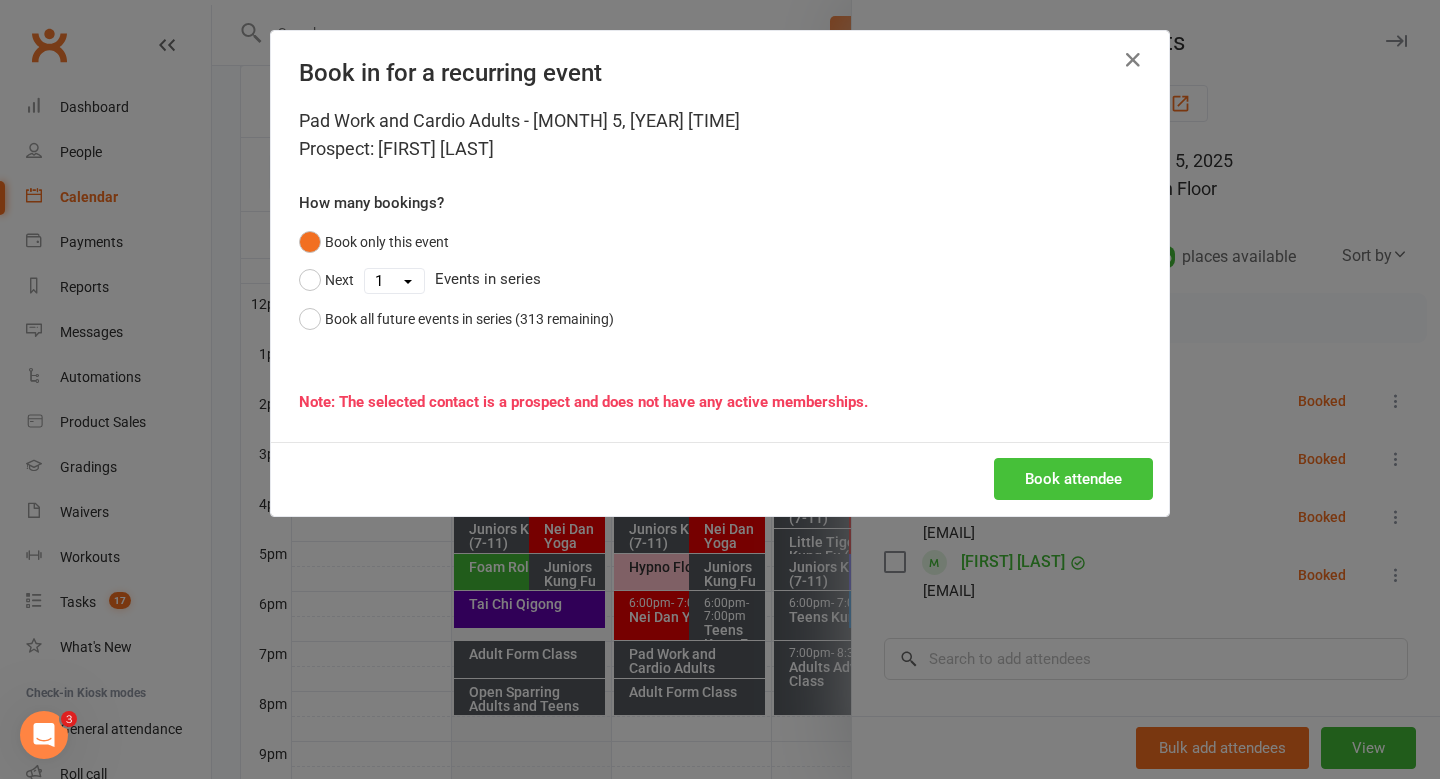 click on "Book attendee" at bounding box center (1073, 479) 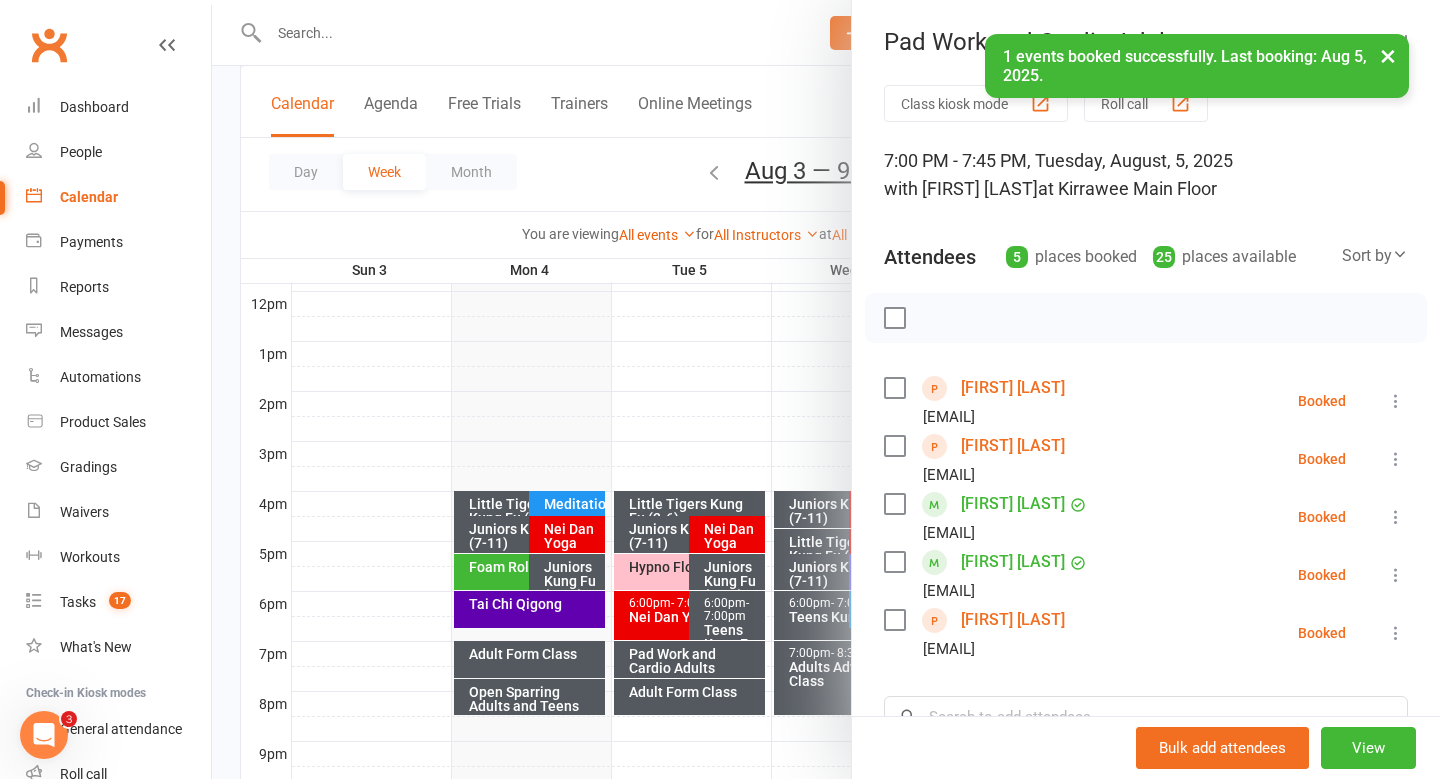 click at bounding box center (826, 389) 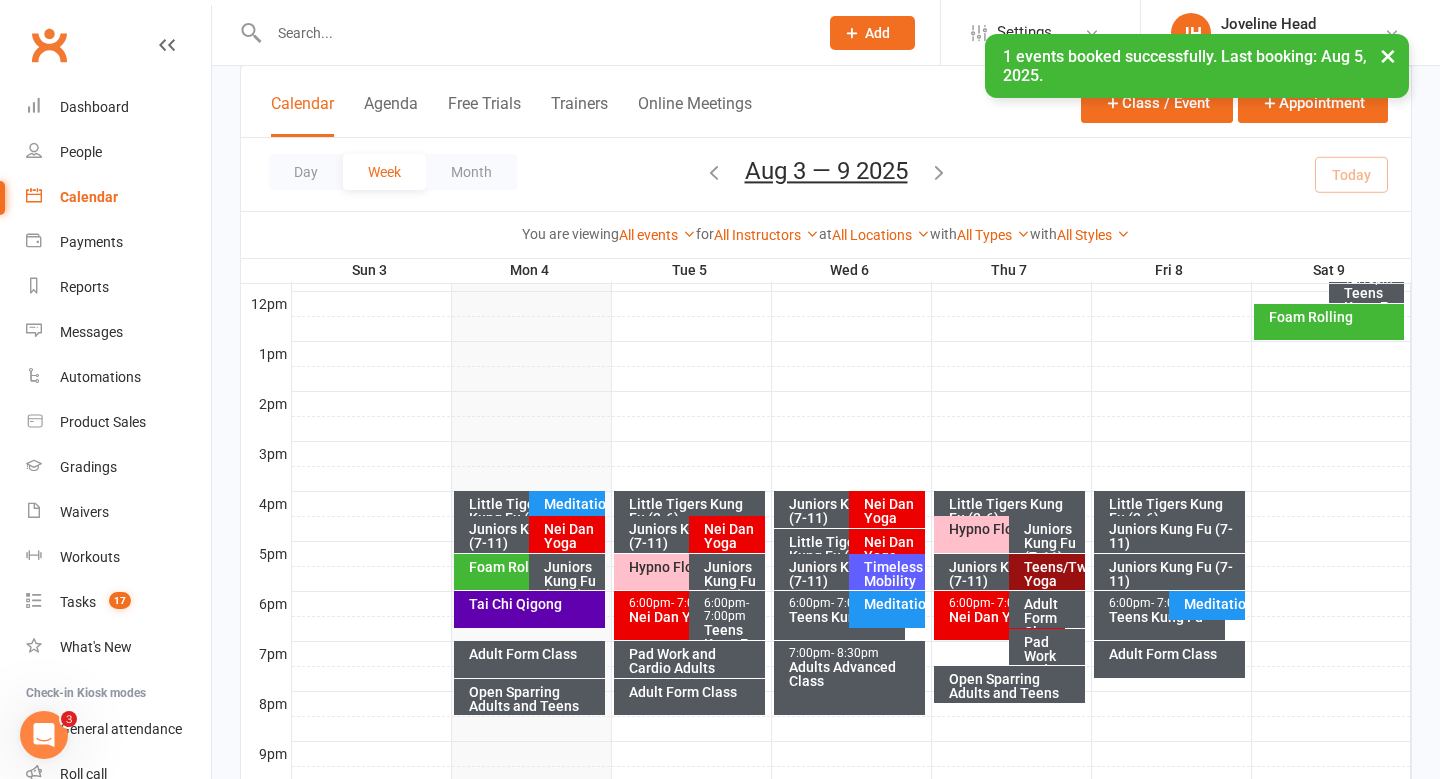 click on "Adult Form Class" at bounding box center [694, 692] 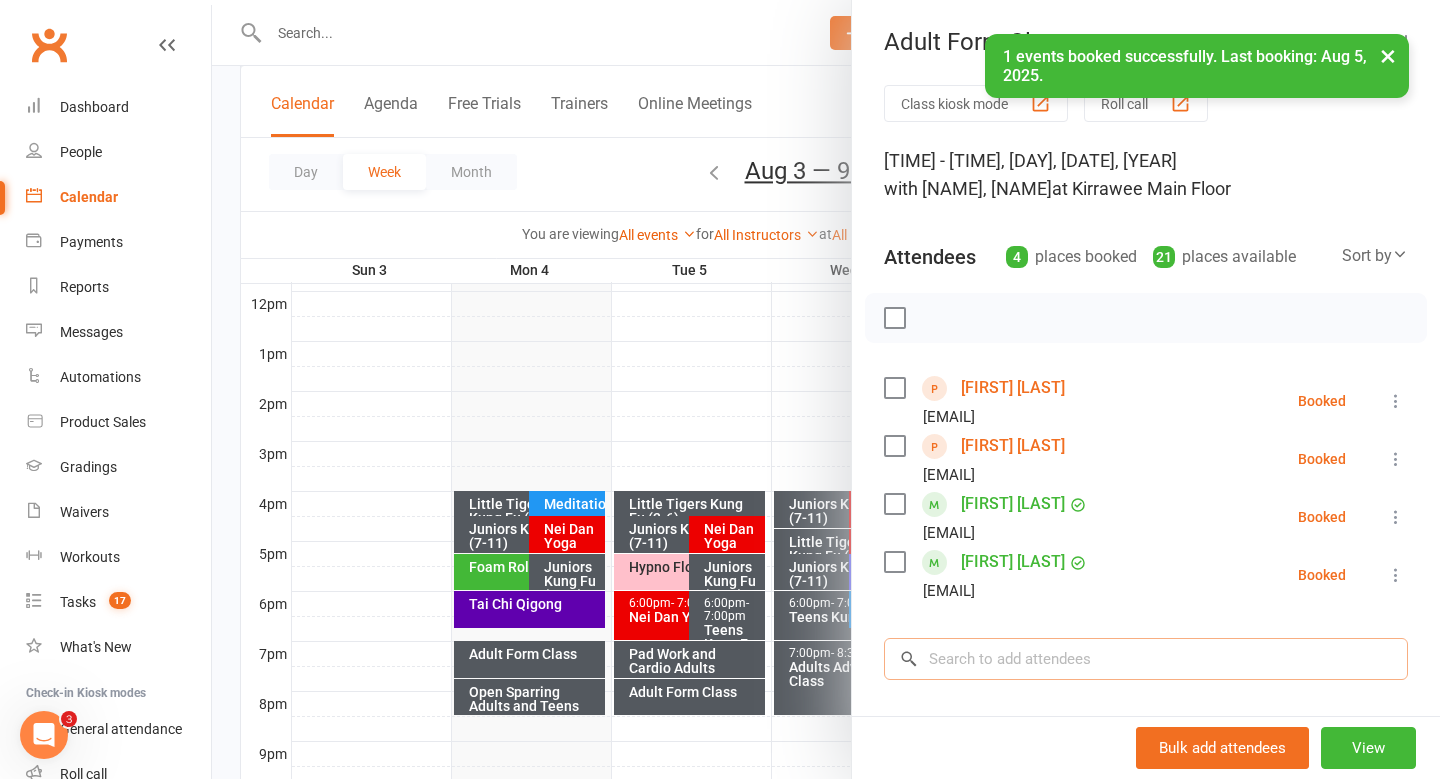 click at bounding box center (1146, 659) 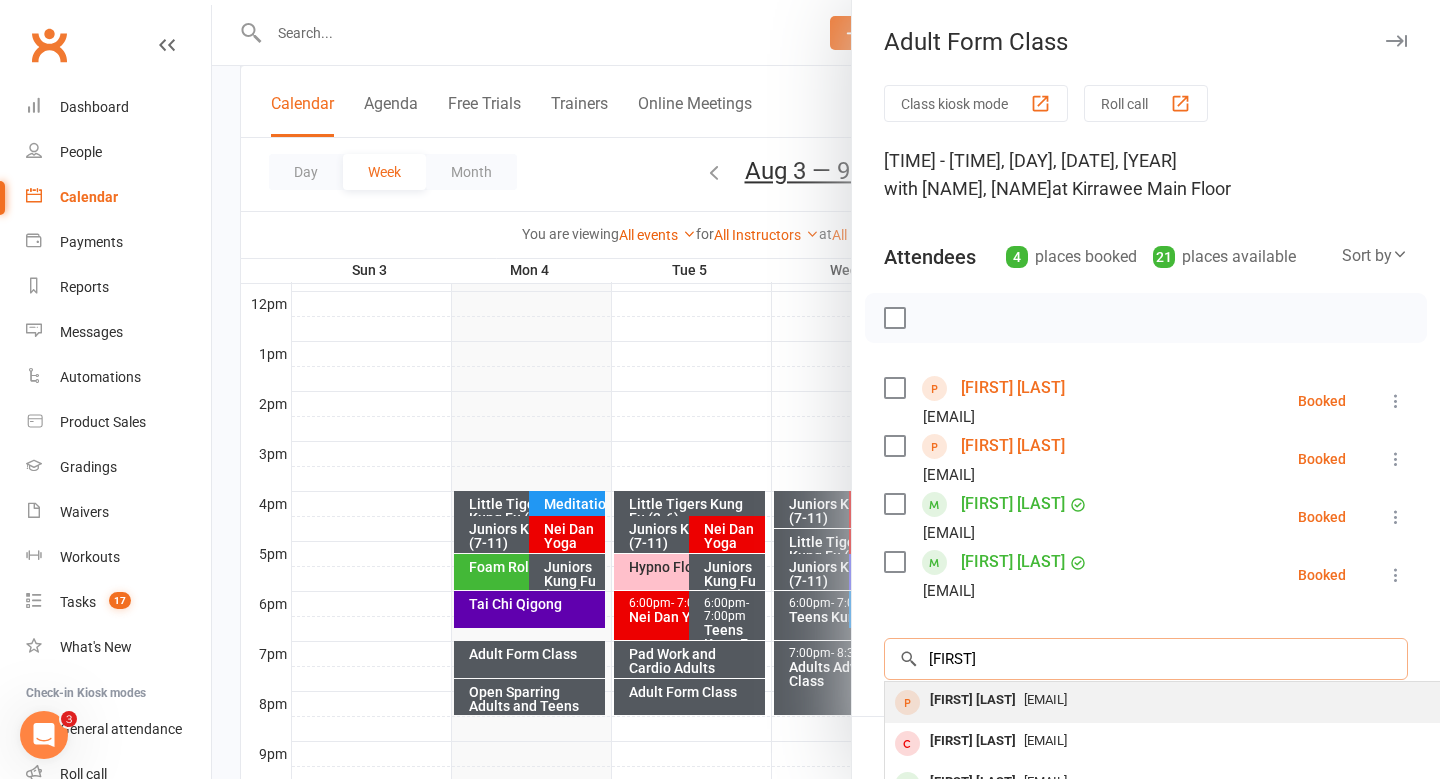 type on "lara" 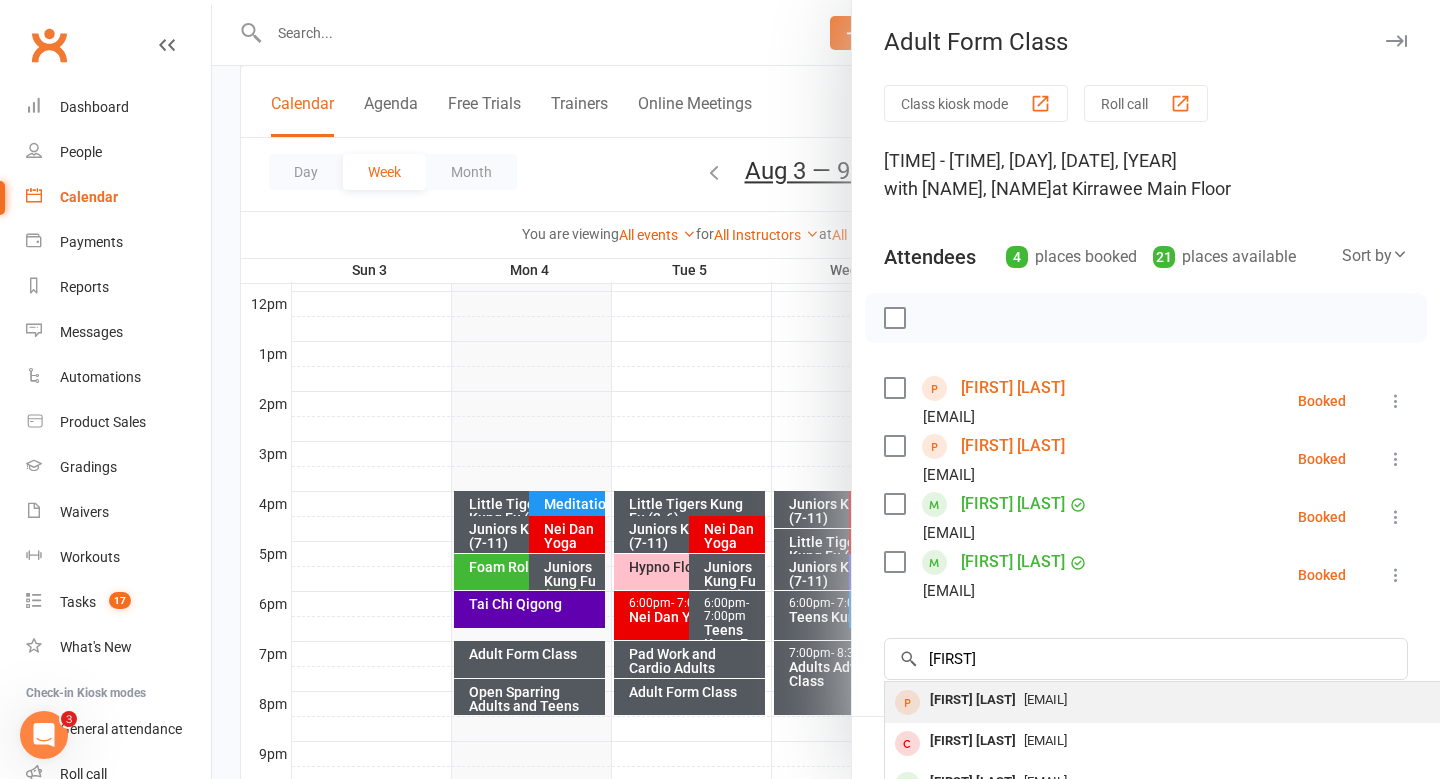 click on "larawhykes12@icloud.com" at bounding box center [1045, 699] 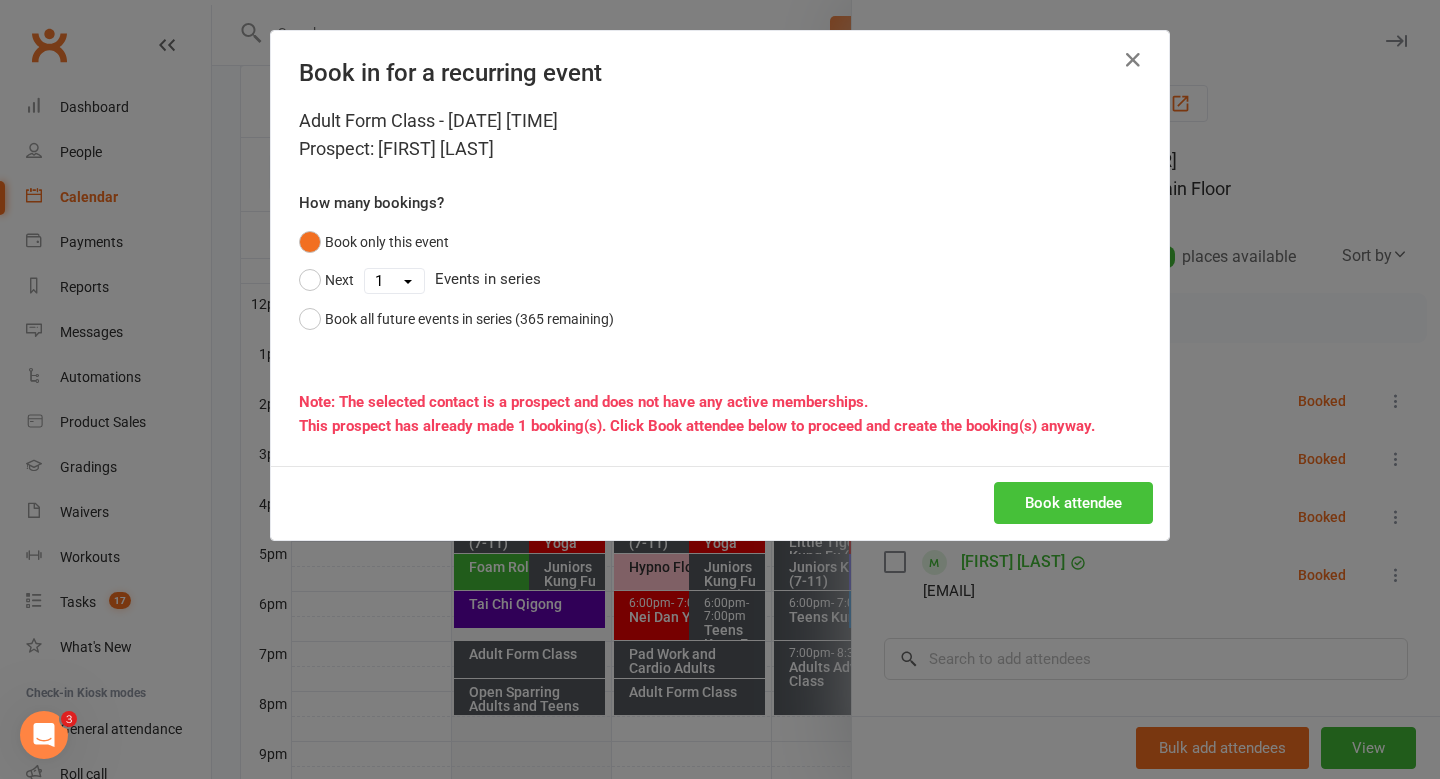 click on "Book attendee" at bounding box center (1073, 503) 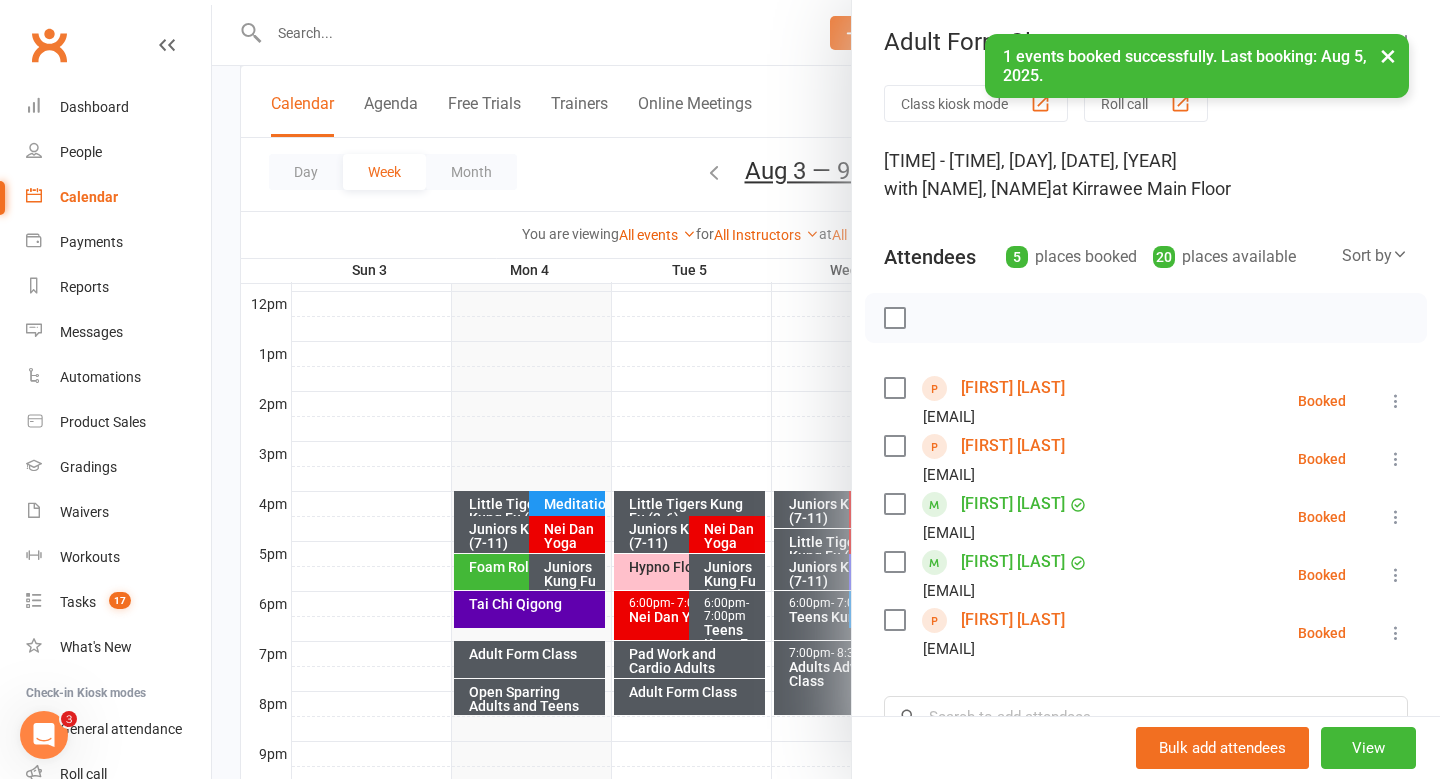 click on "× 1 events booked successfully. Last booking: Aug 5, 2025." at bounding box center [707, 34] 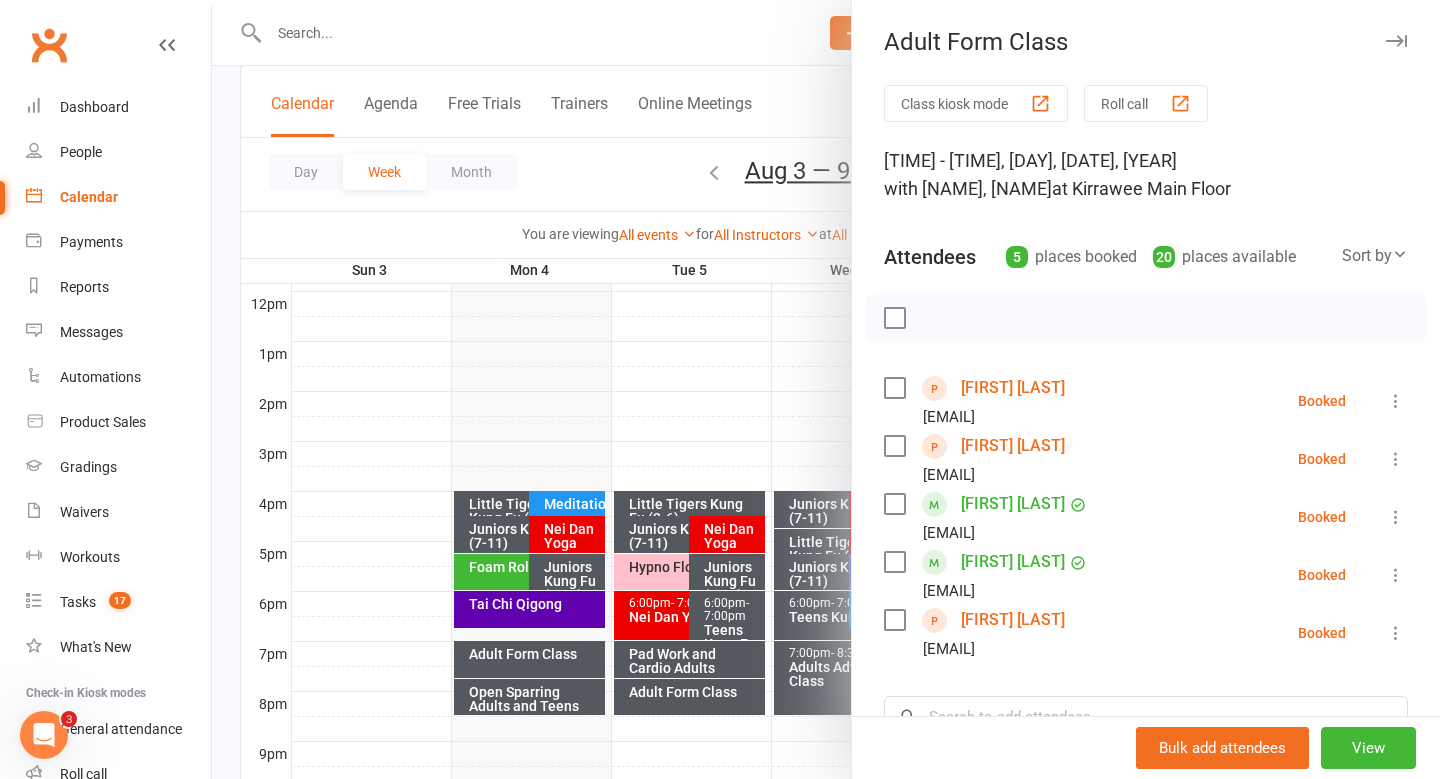 click at bounding box center [1396, 41] 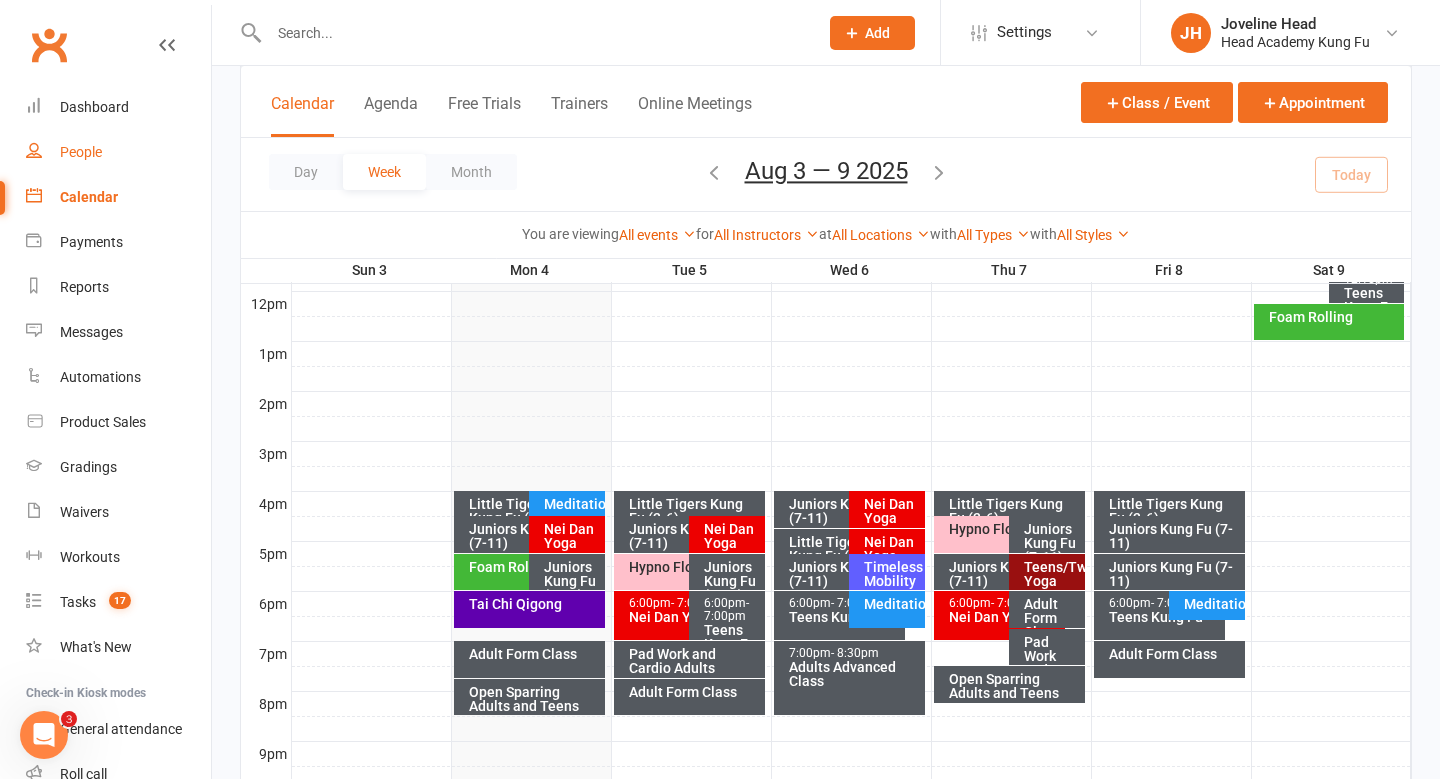 click on "People" at bounding box center (81, 152) 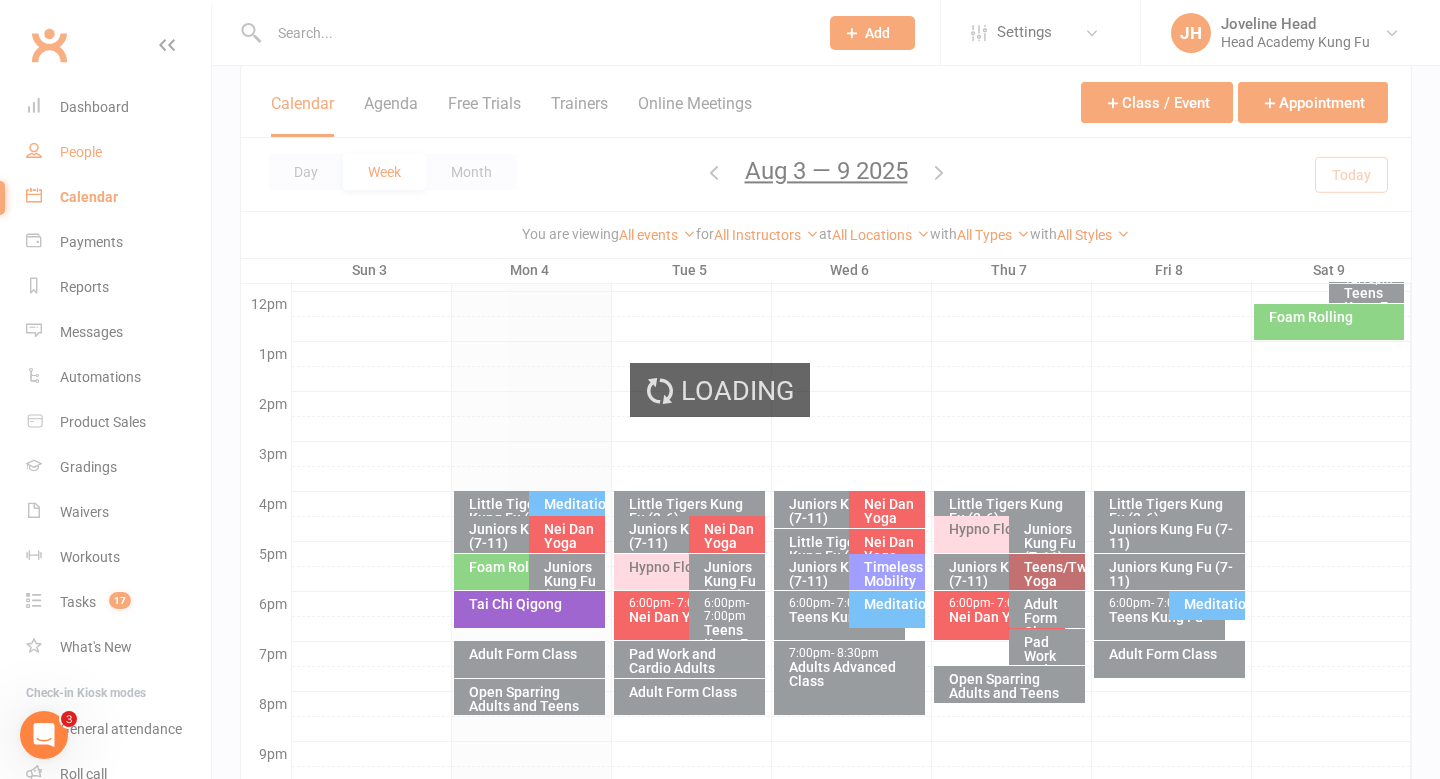 scroll, scrollTop: 0, scrollLeft: 0, axis: both 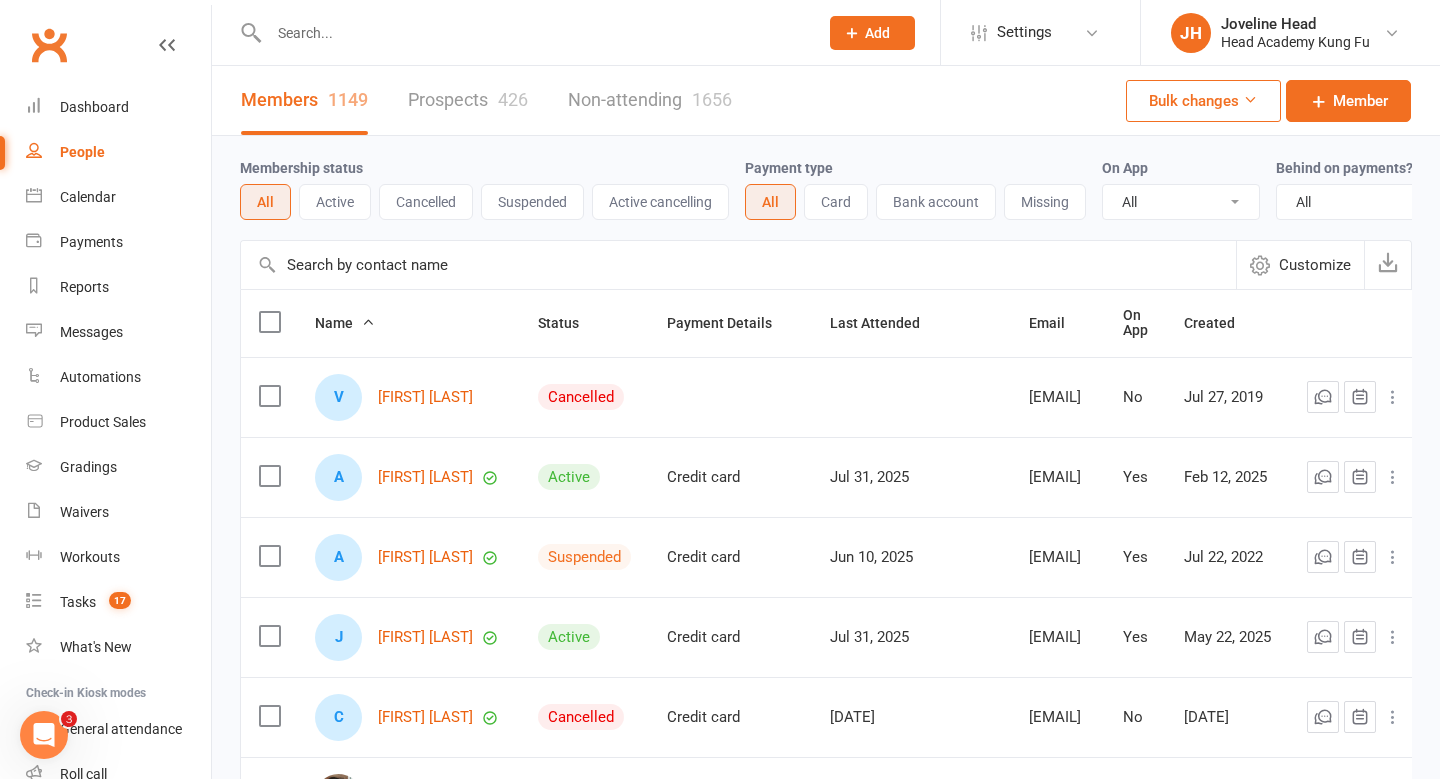 click at bounding box center [533, 33] 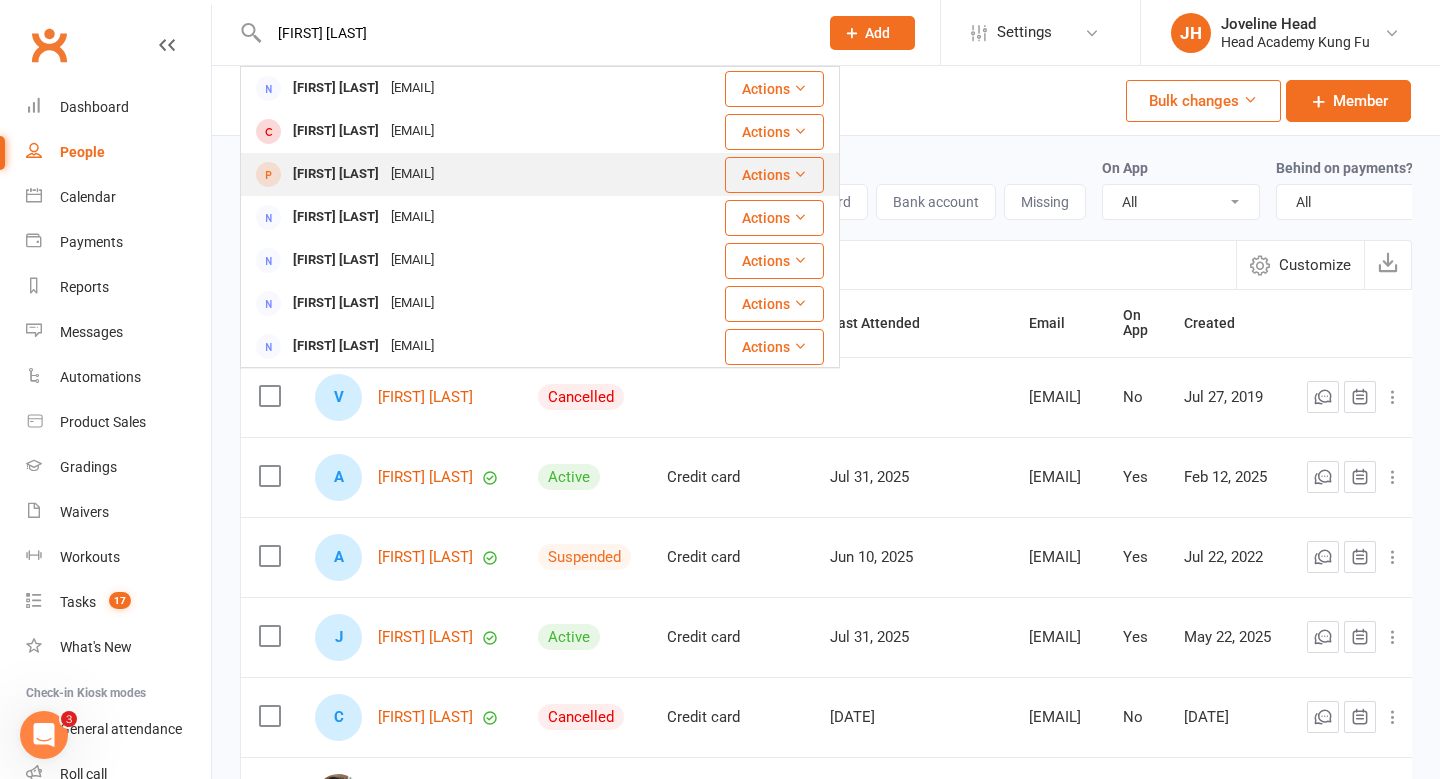 type on "ernest crui" 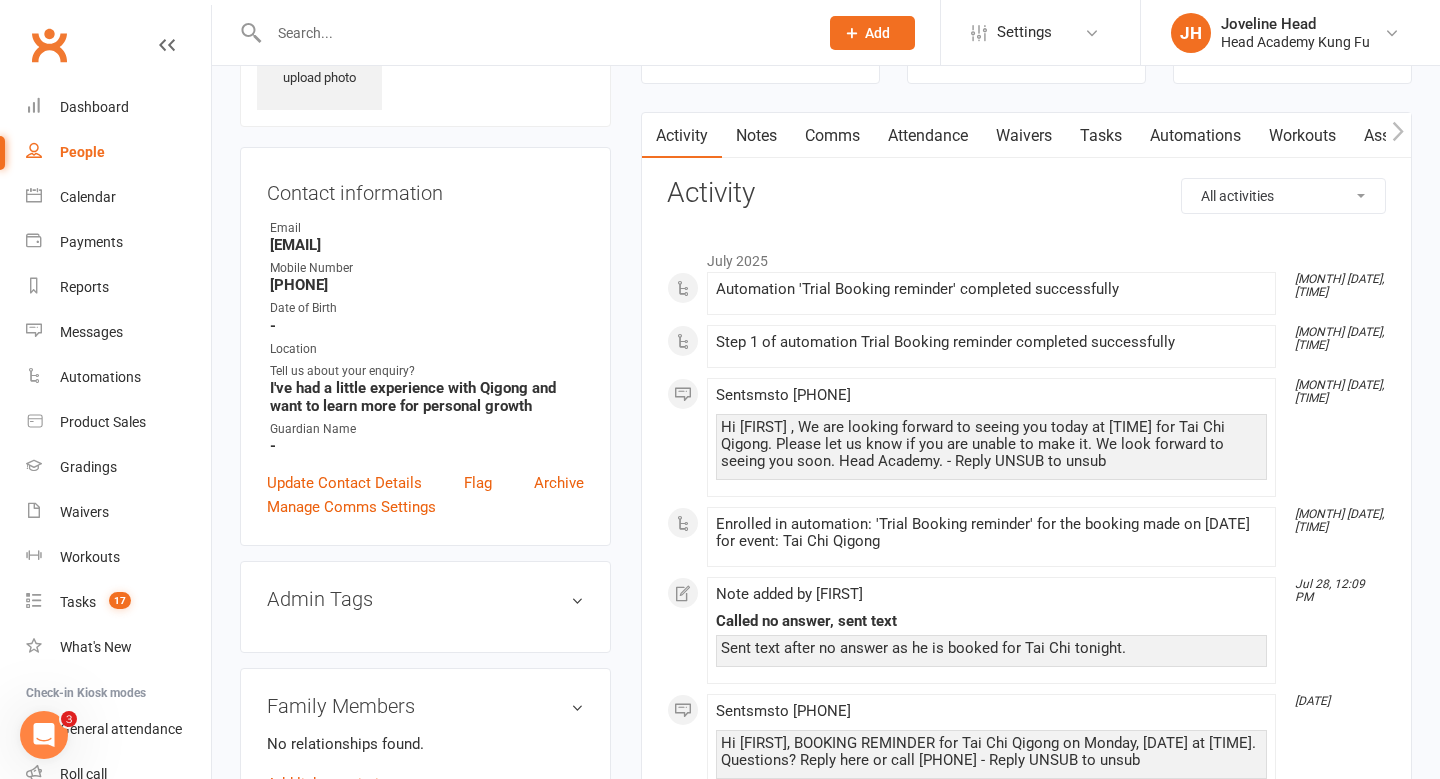 scroll, scrollTop: 133, scrollLeft: 0, axis: vertical 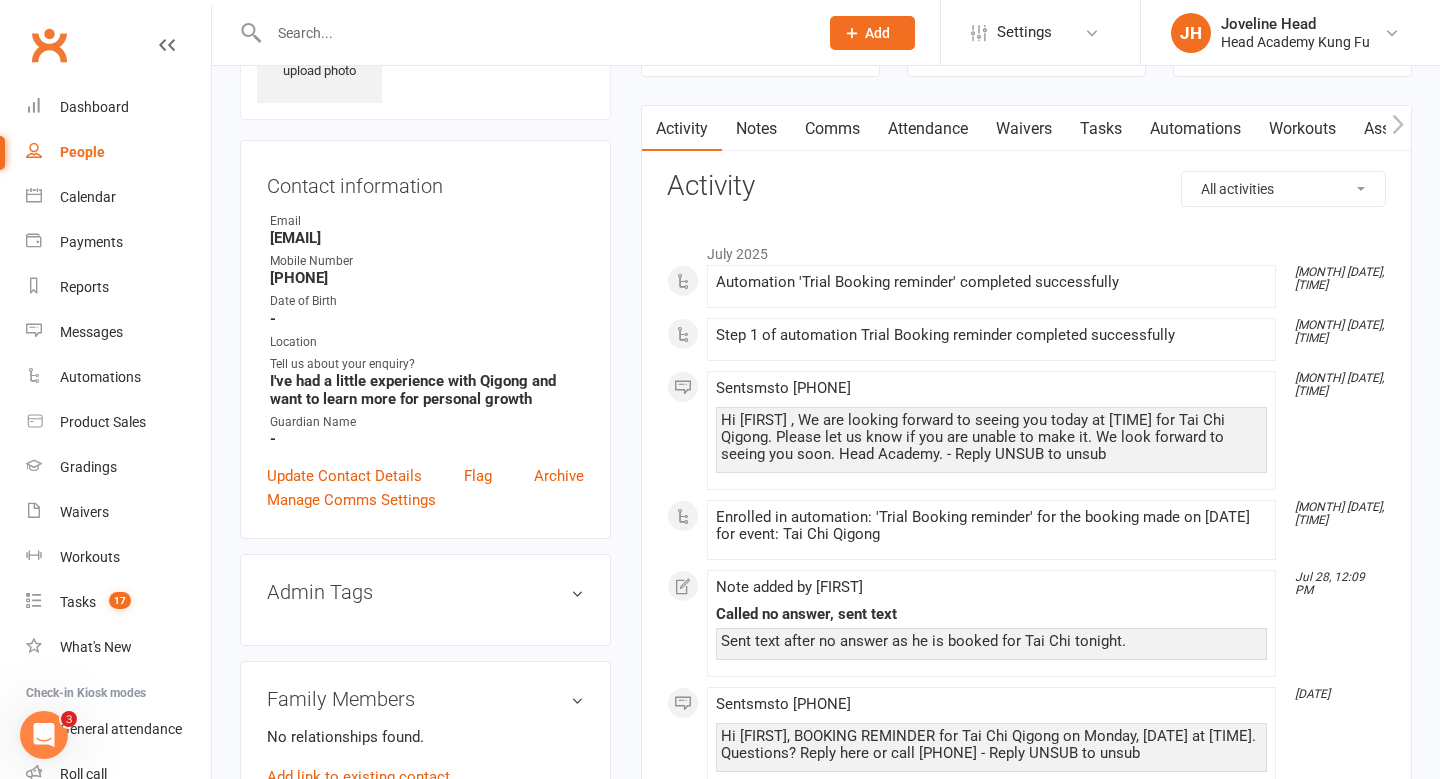 drag, startPoint x: 505, startPoint y: 236, endPoint x: 248, endPoint y: 245, distance: 257.15753 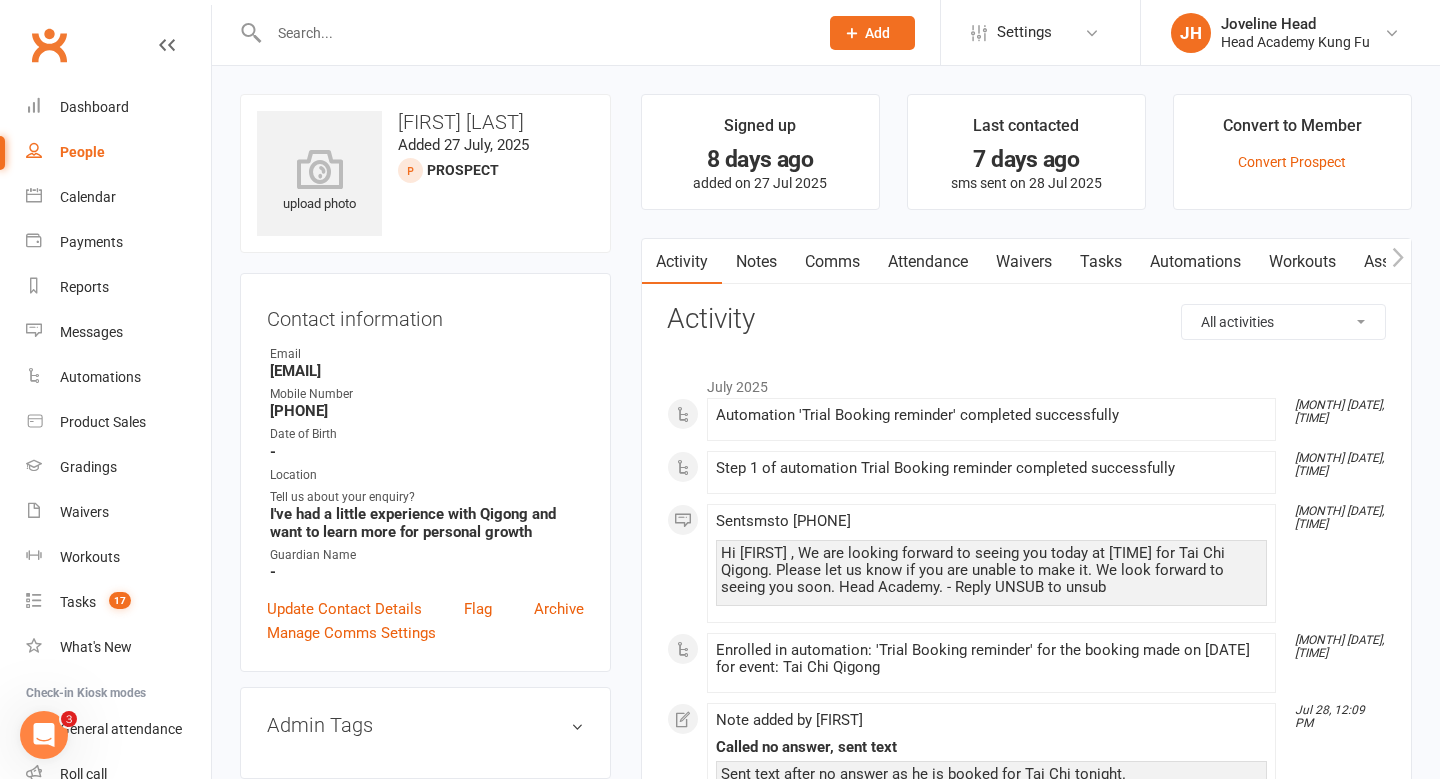 scroll, scrollTop: 4, scrollLeft: 0, axis: vertical 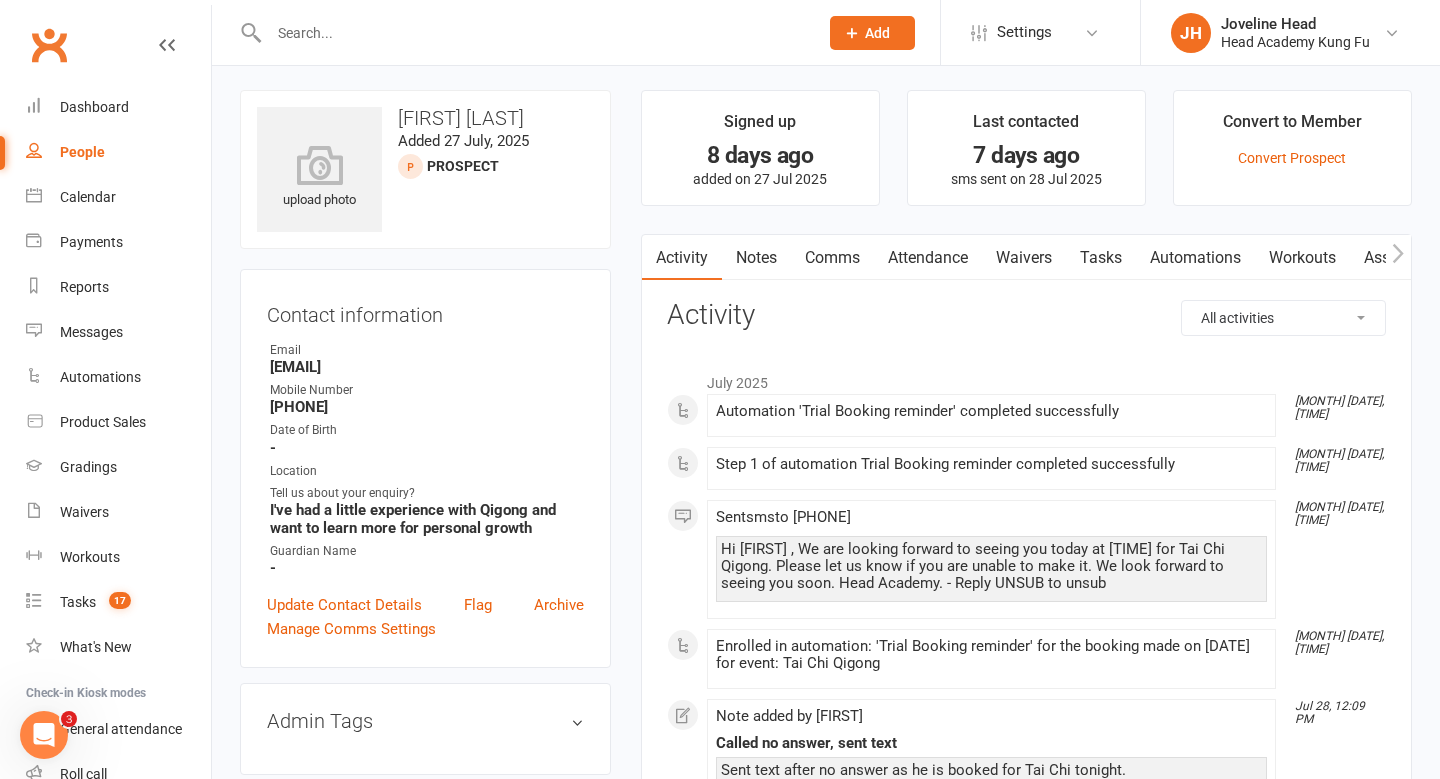 click at bounding box center [533, 33] 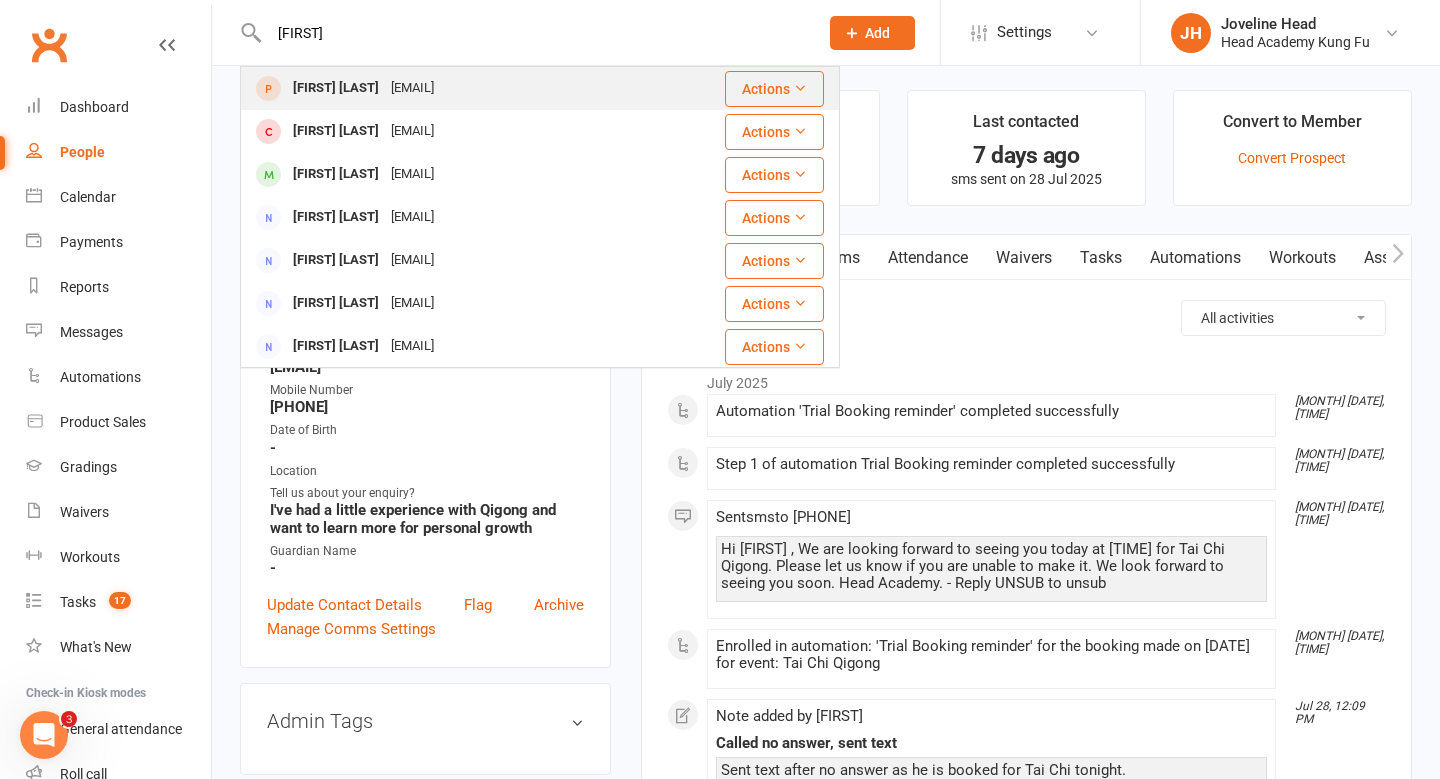 type on "lara" 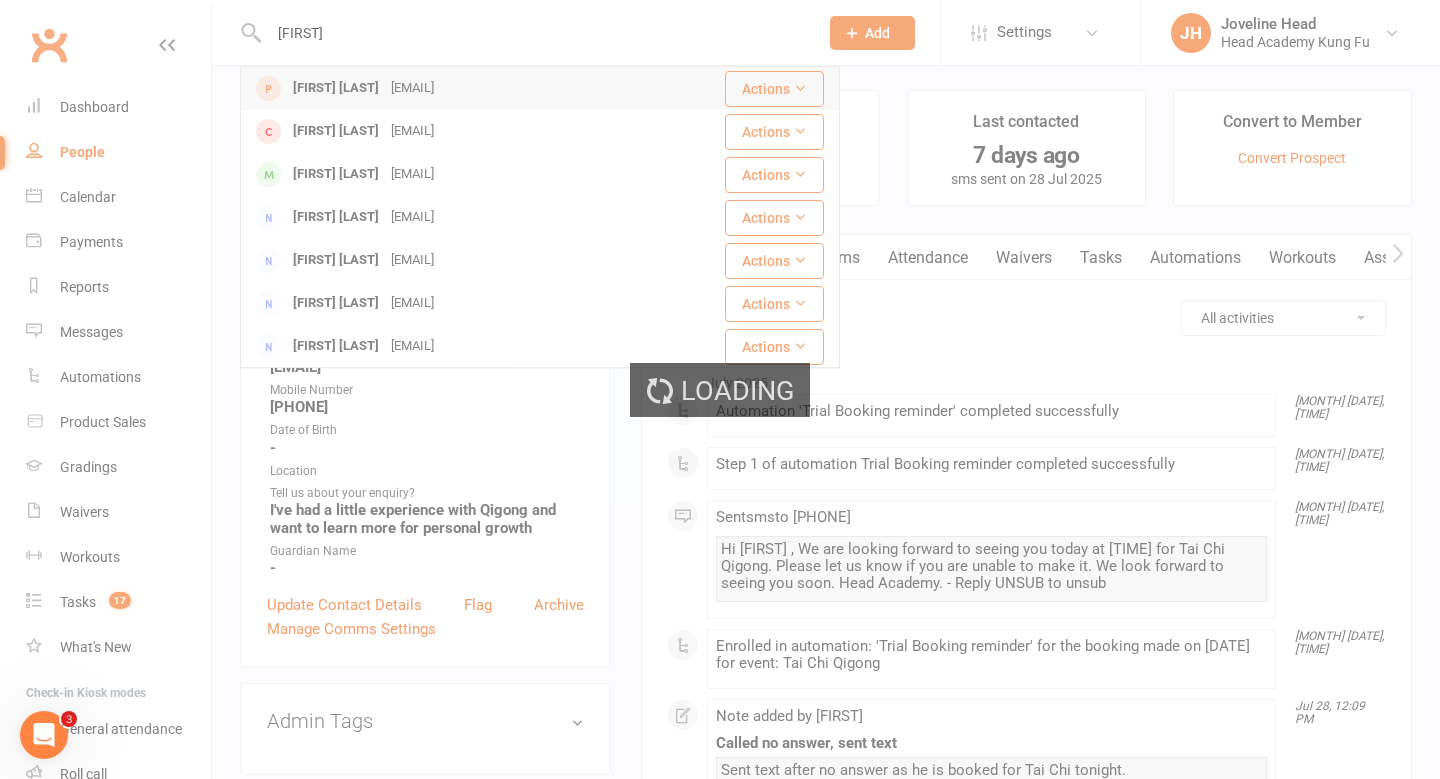 type 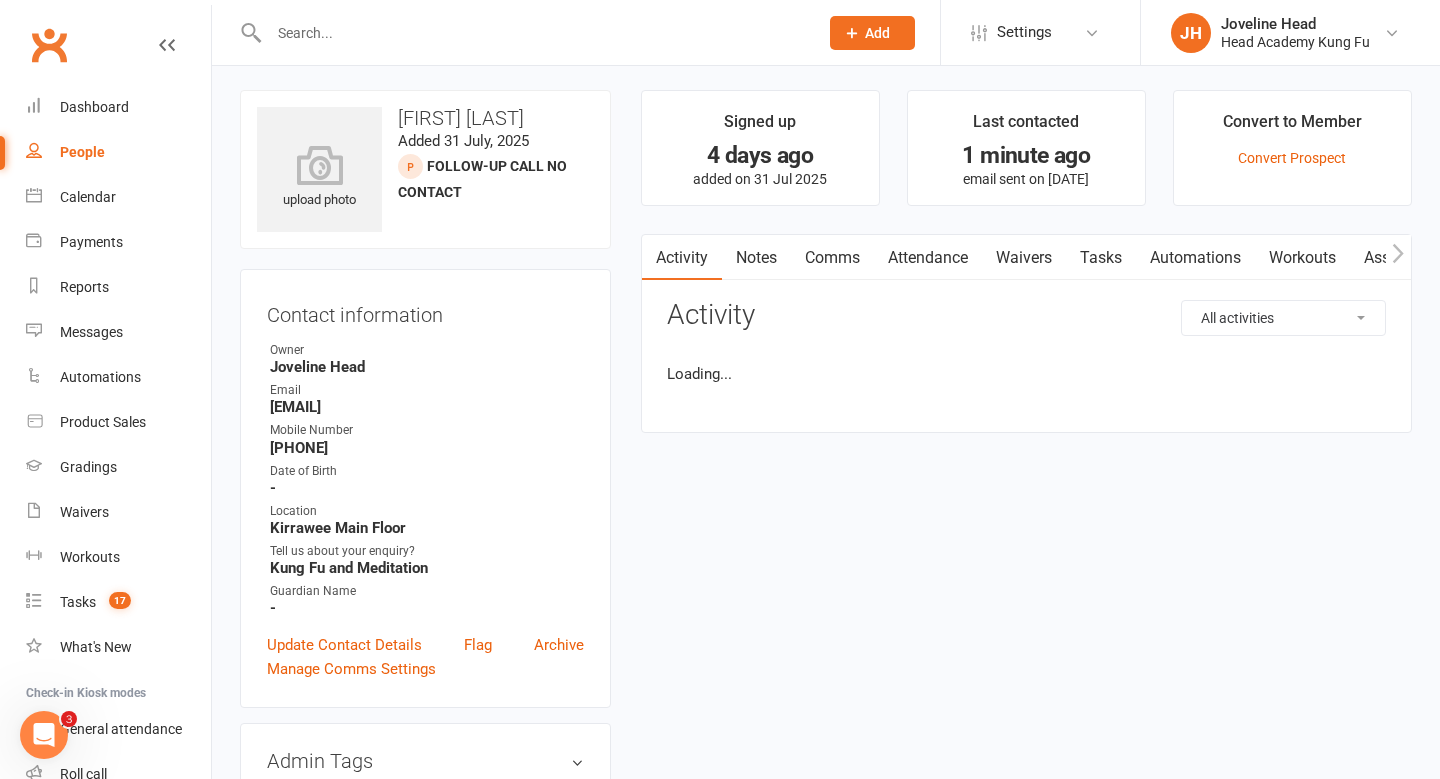scroll, scrollTop: 0, scrollLeft: 0, axis: both 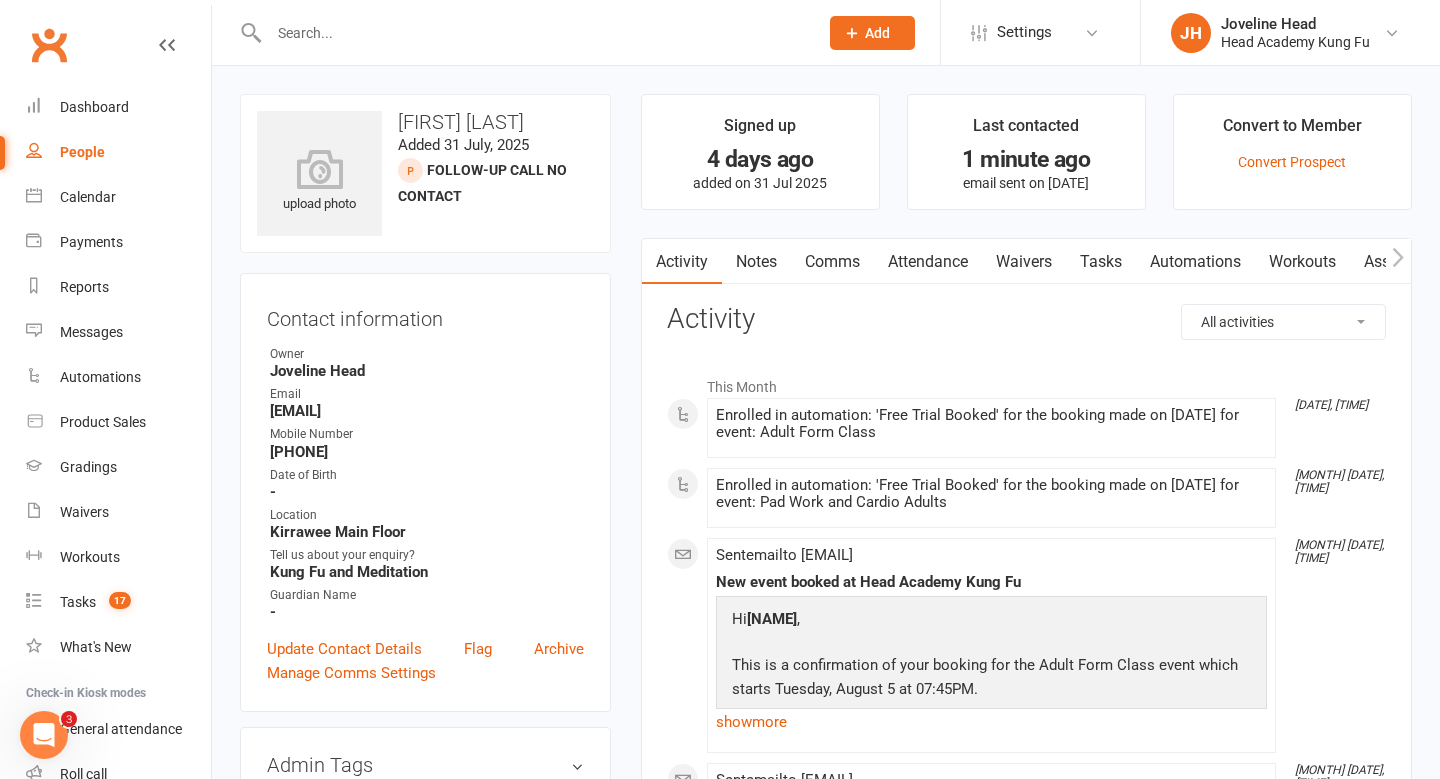 click on "Notes" at bounding box center (756, 262) 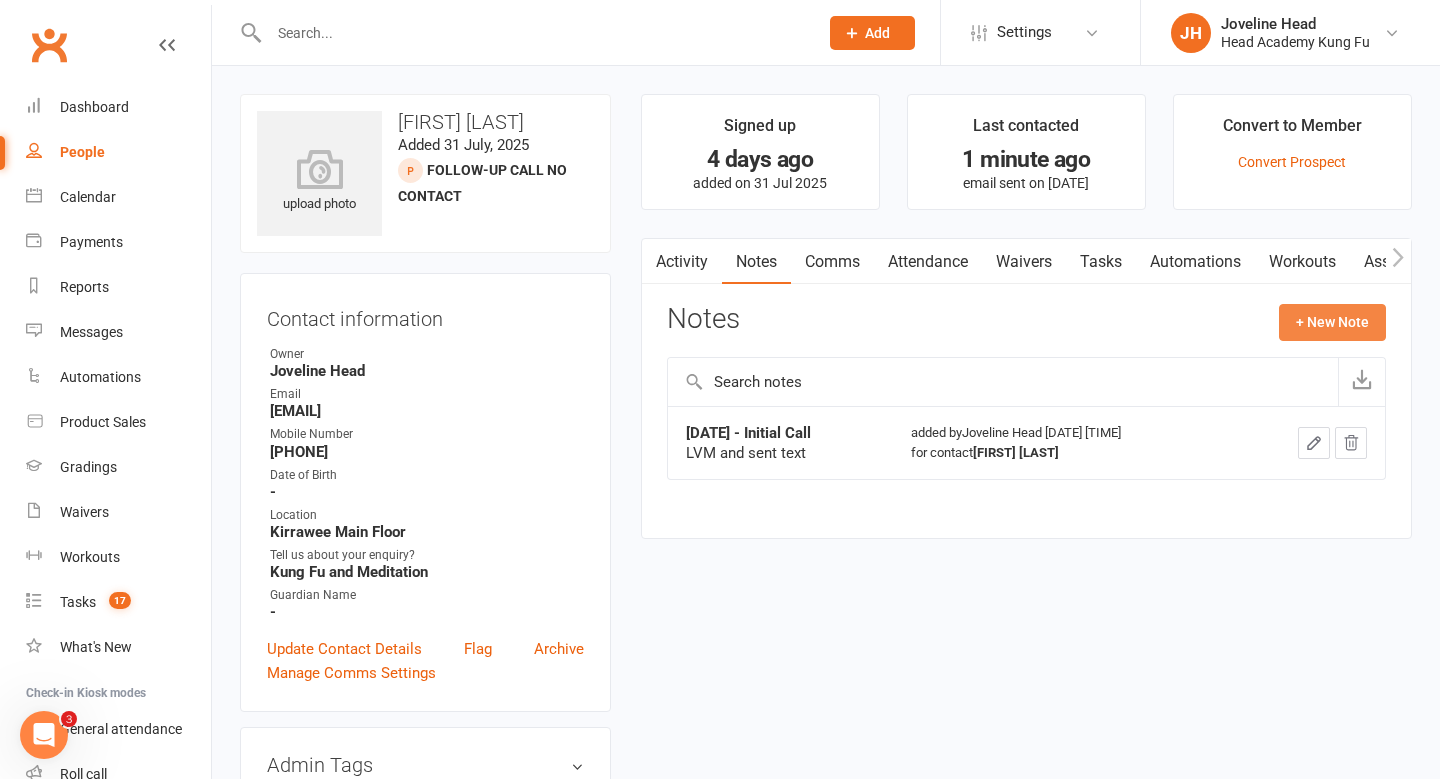 click on "+ New Note" at bounding box center (1332, 322) 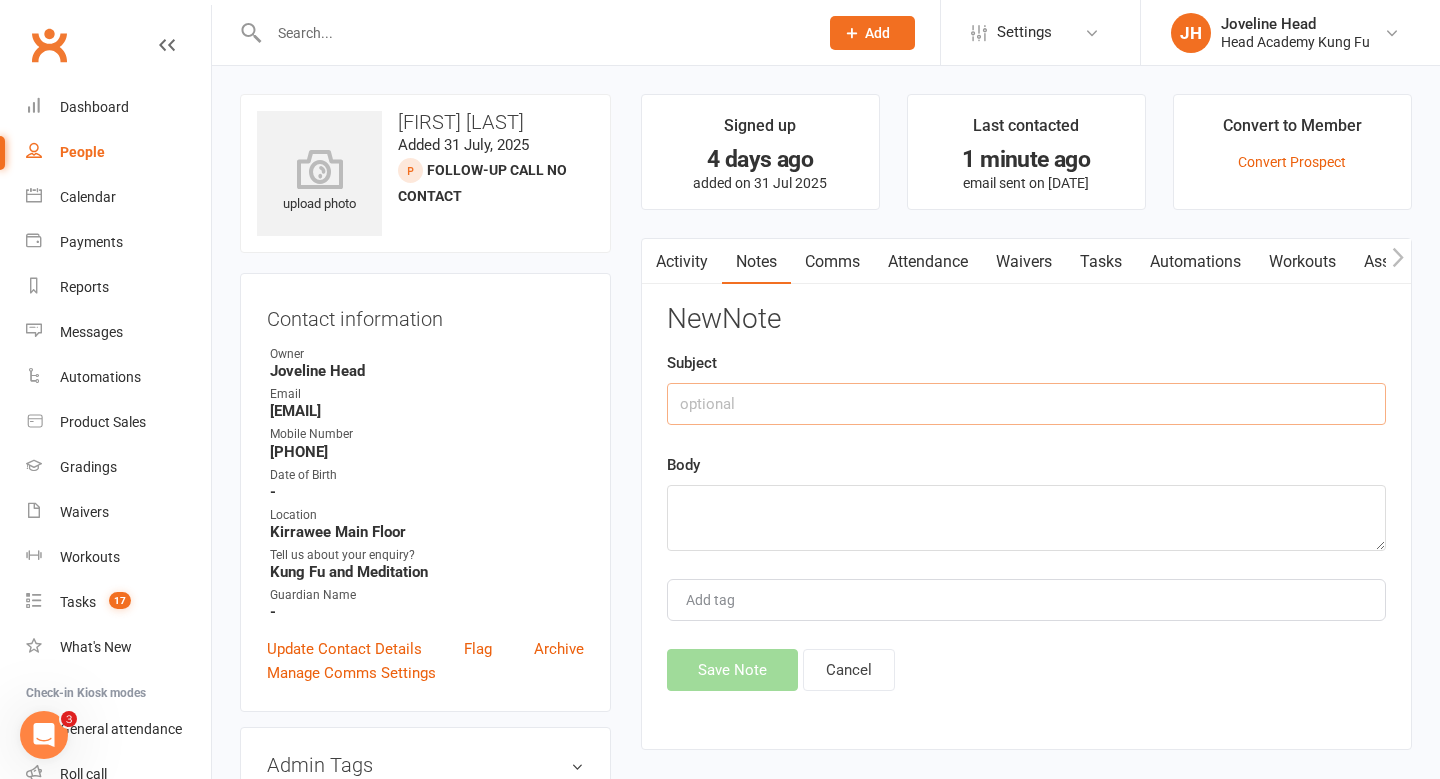 click at bounding box center (1026, 404) 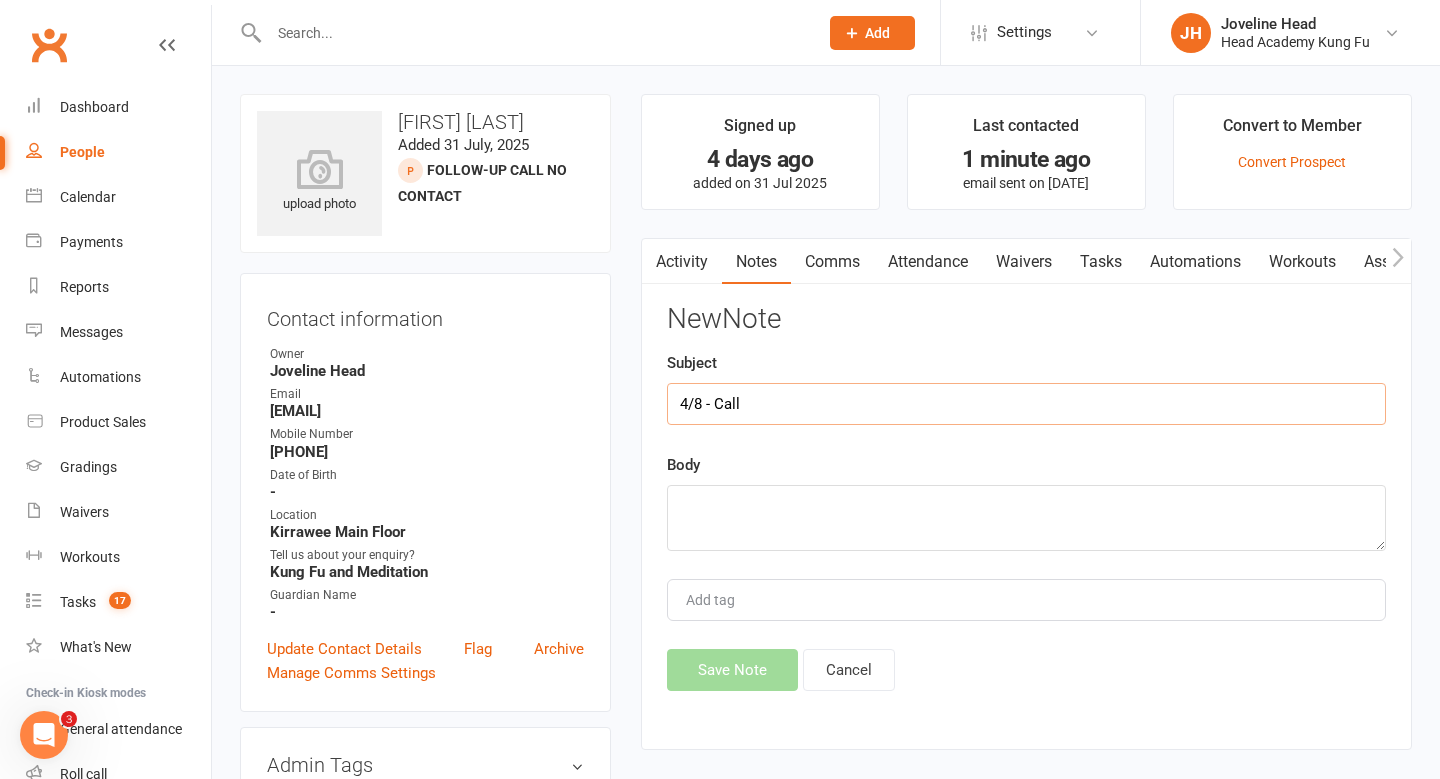 type on "4/8 - Call" 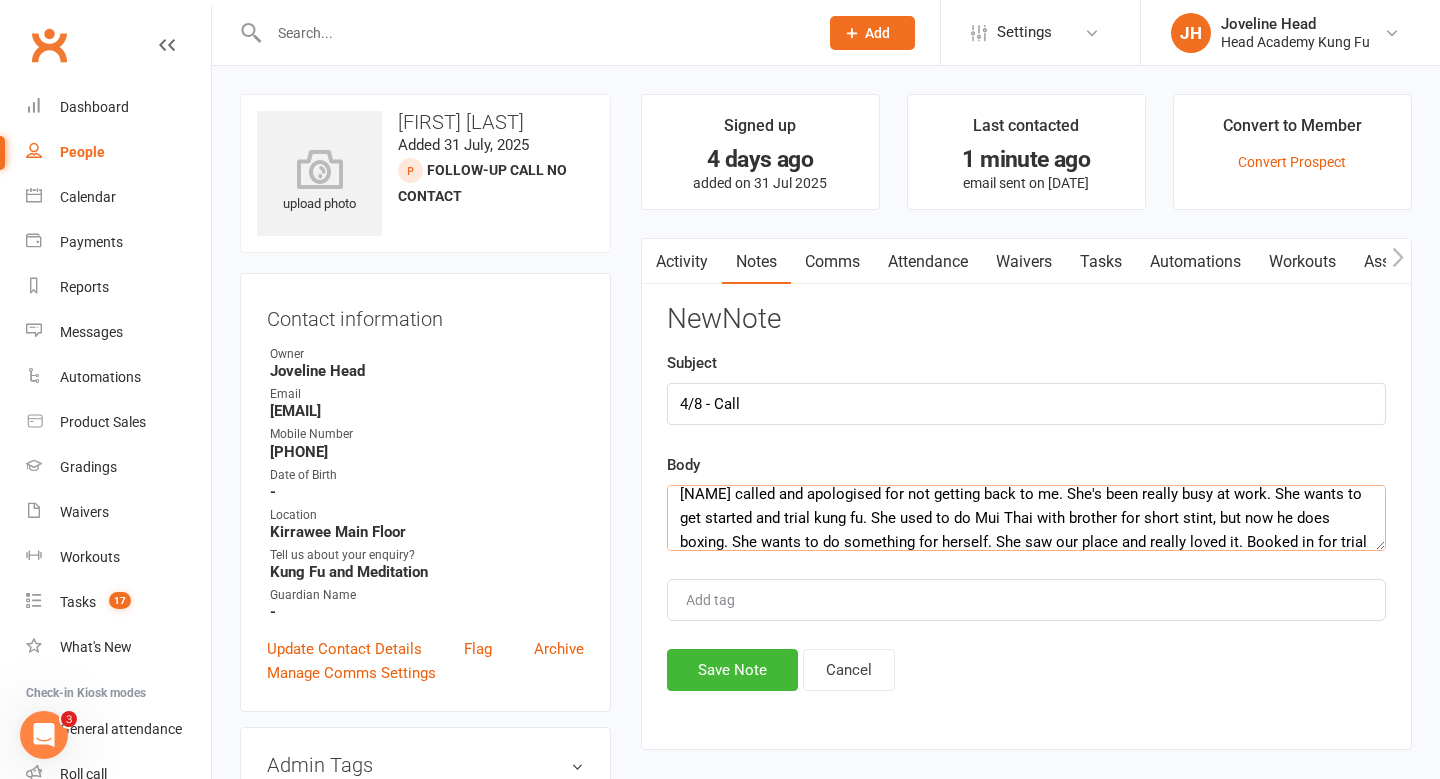 scroll, scrollTop: 36, scrollLeft: 0, axis: vertical 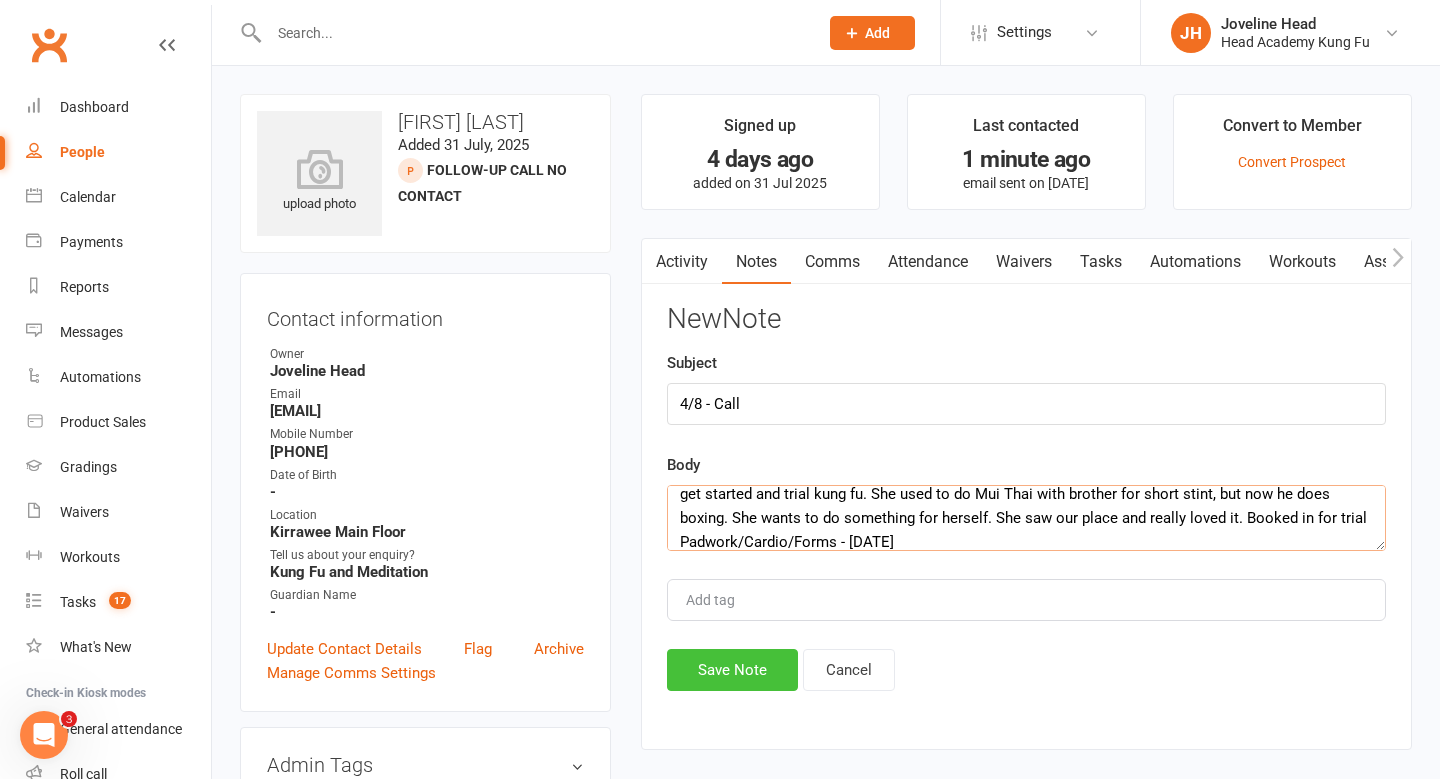 type on "Lara called and apologised for not getting back to me. She's been really busy at work. She wants to get started and trial kung fu. She used to do Mui Thai with brother for short stint, but now he does boxing. She wants to do something for herself. She saw our place and really loved it. Booked in for trial Padwork/Cardio/Forms - 5/8" 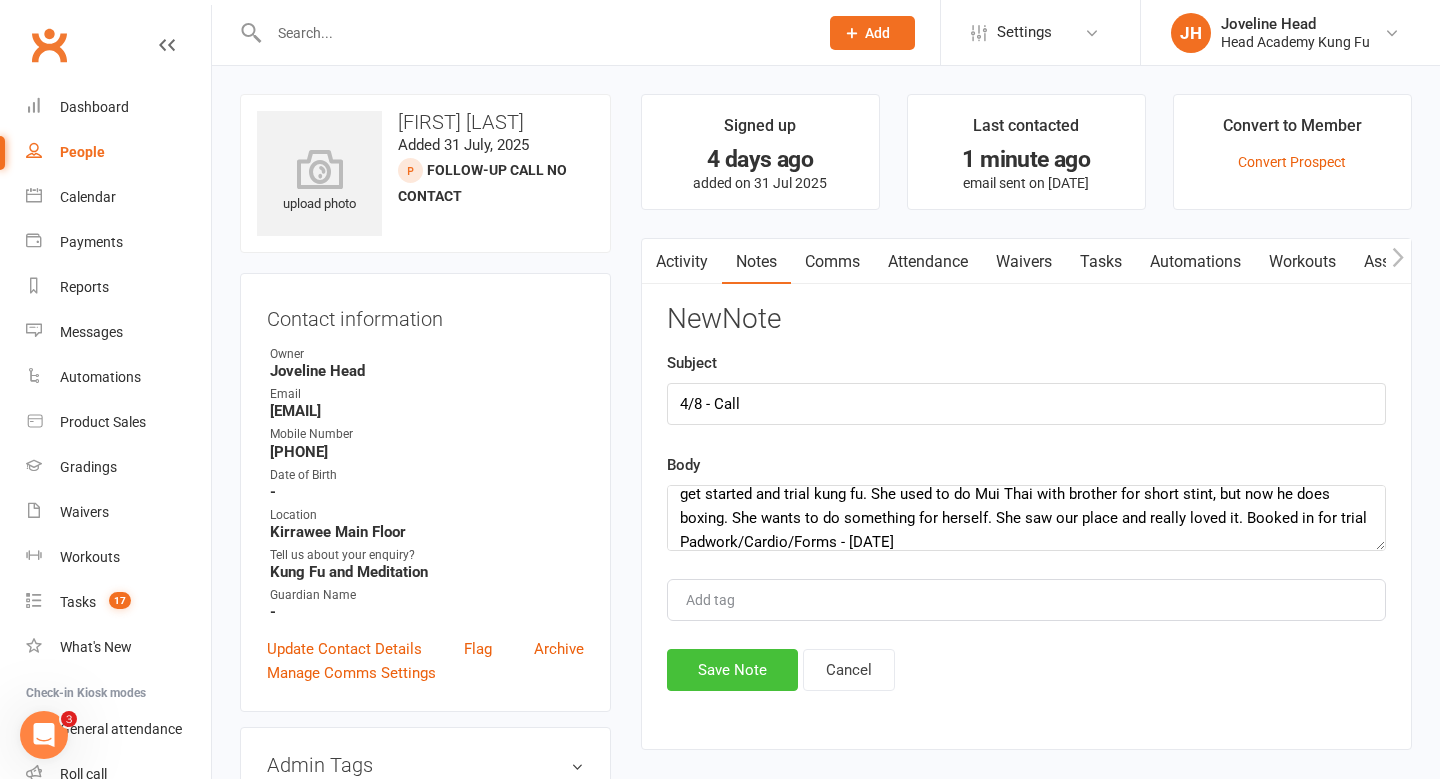 click on "Save Note" at bounding box center (732, 670) 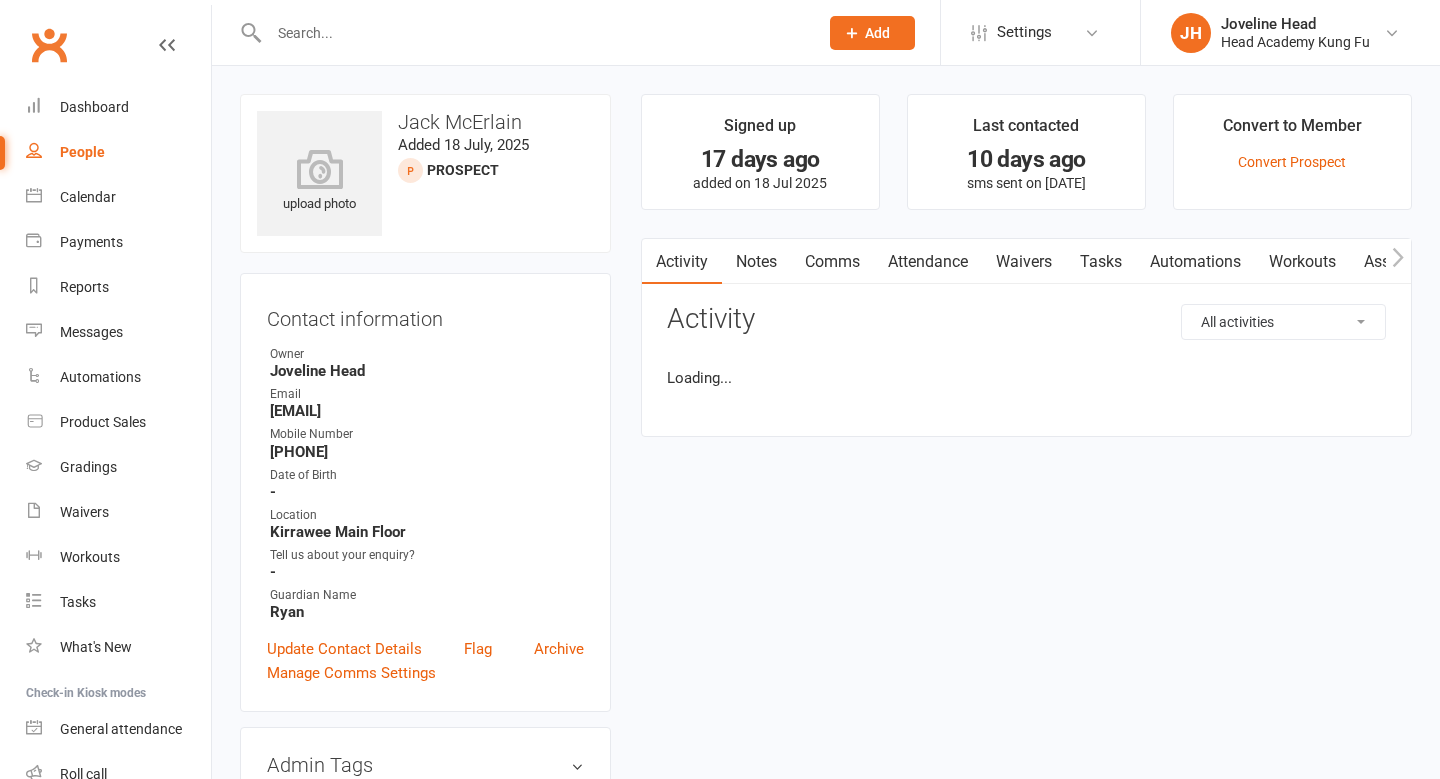 scroll, scrollTop: 0, scrollLeft: 0, axis: both 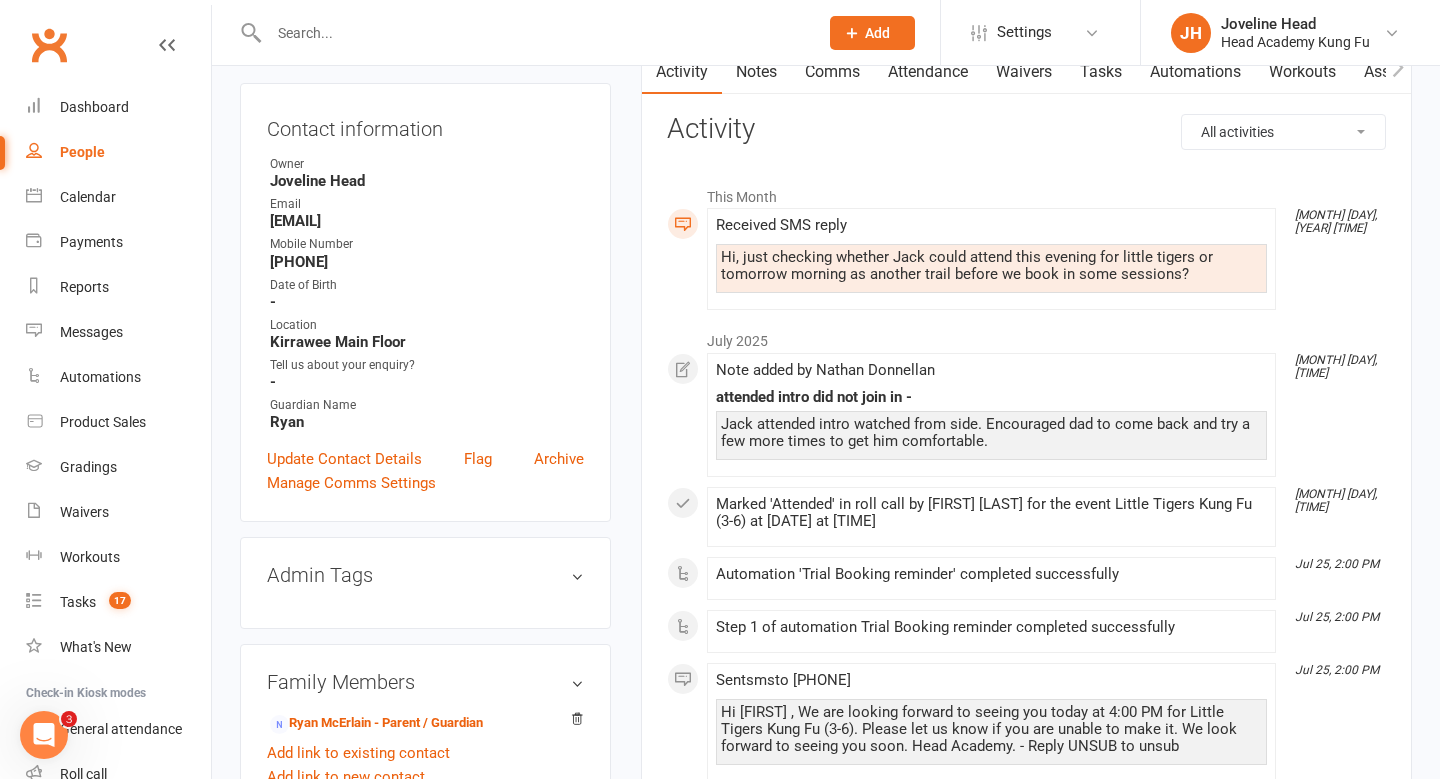 click on "Tell us about your enquiry?" at bounding box center [427, 365] 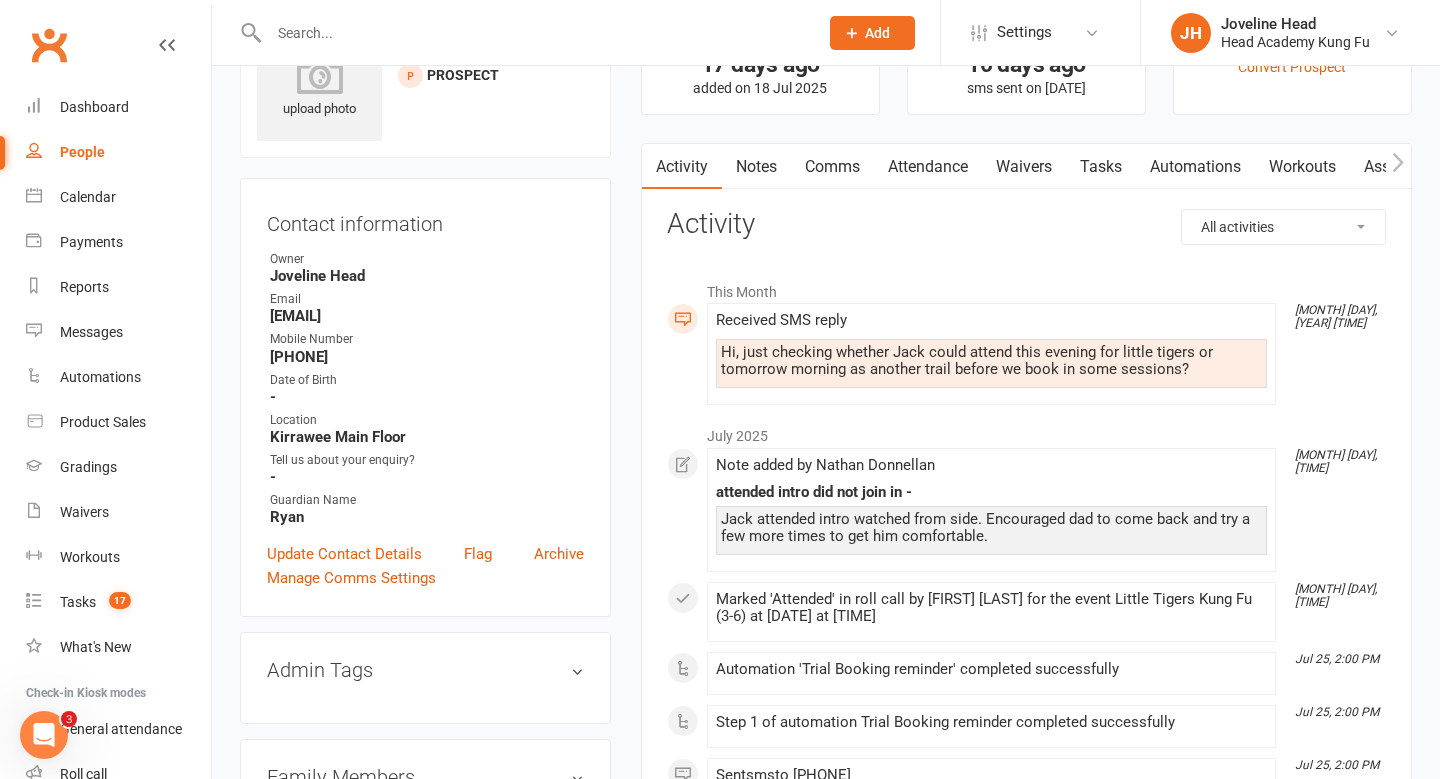 scroll, scrollTop: 102, scrollLeft: 0, axis: vertical 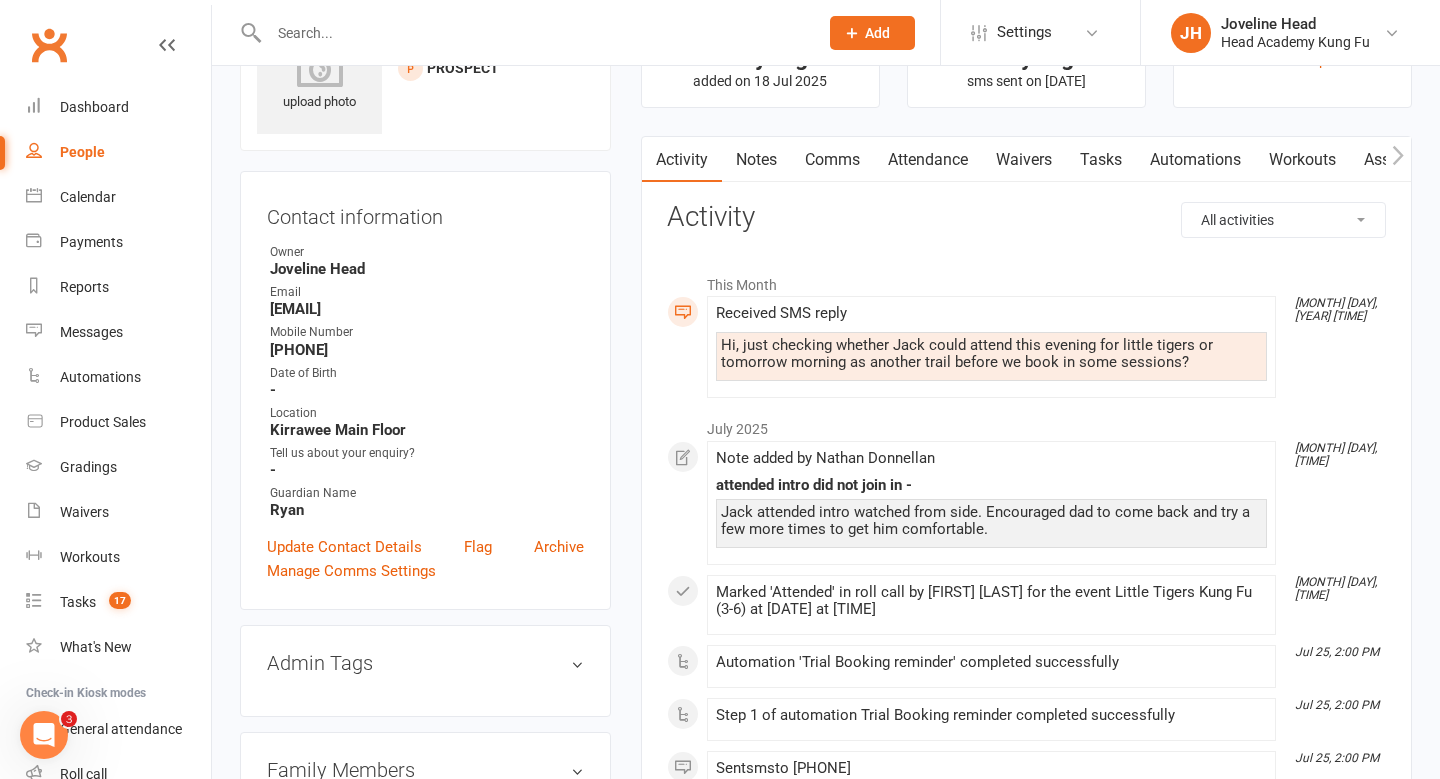 click on "Notes" at bounding box center (756, 160) 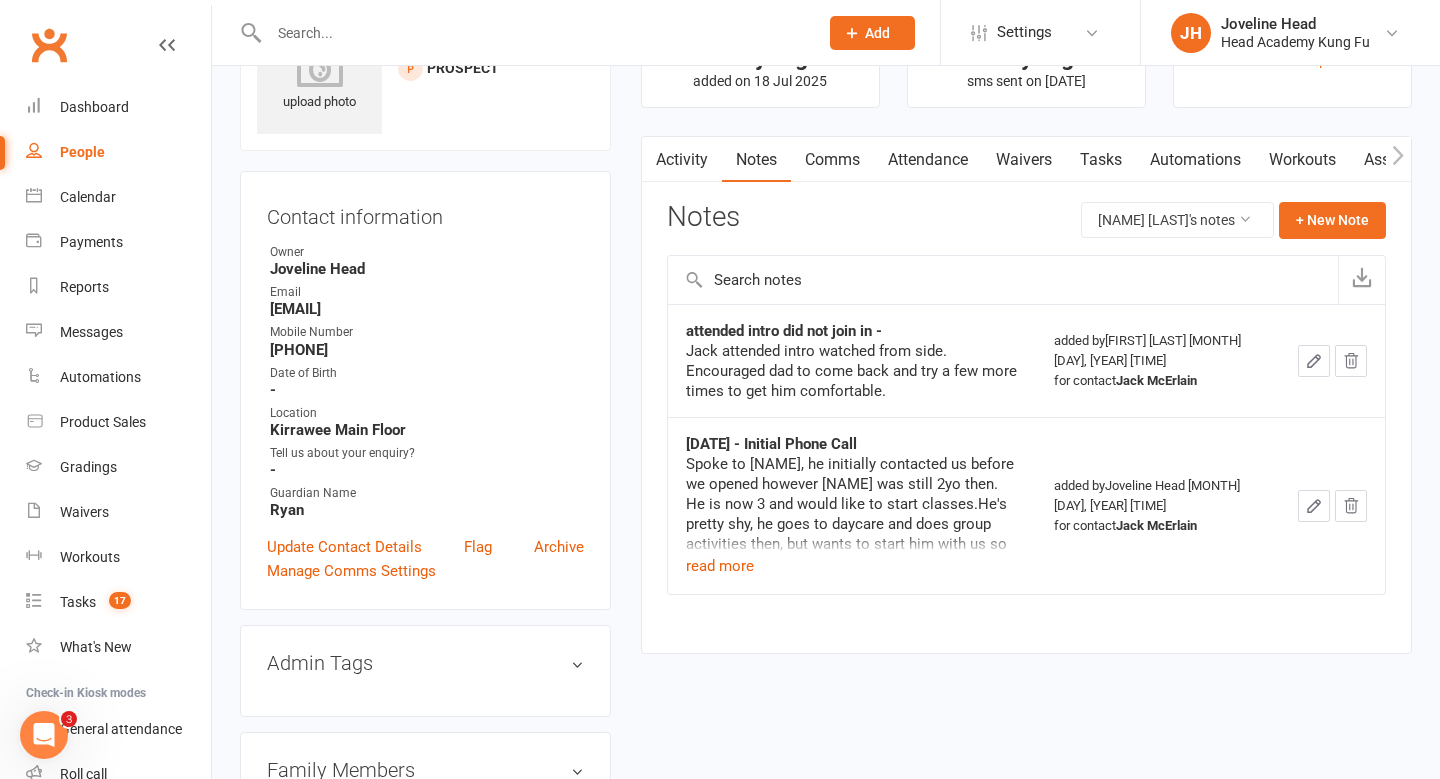 click on "Attendance" at bounding box center (928, 160) 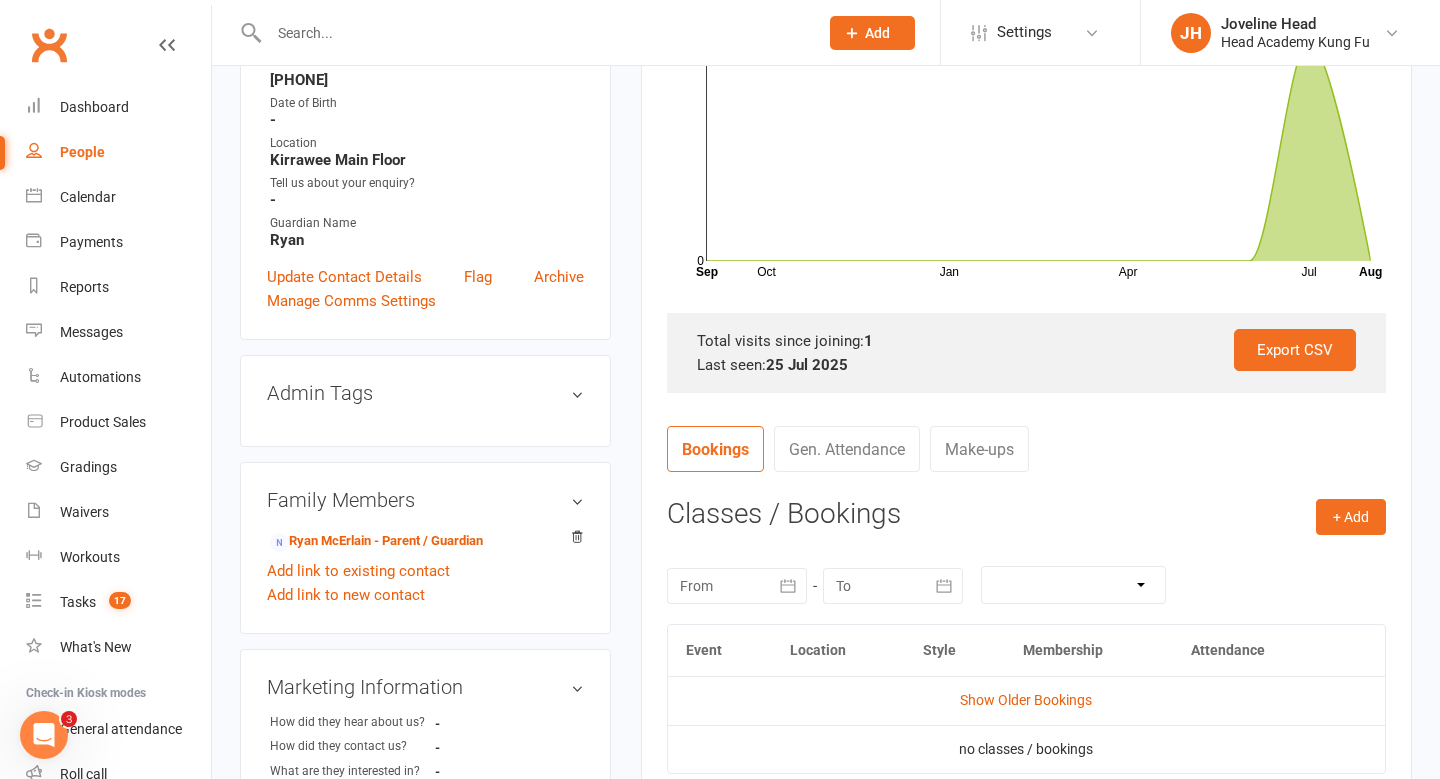 scroll, scrollTop: 0, scrollLeft: 0, axis: both 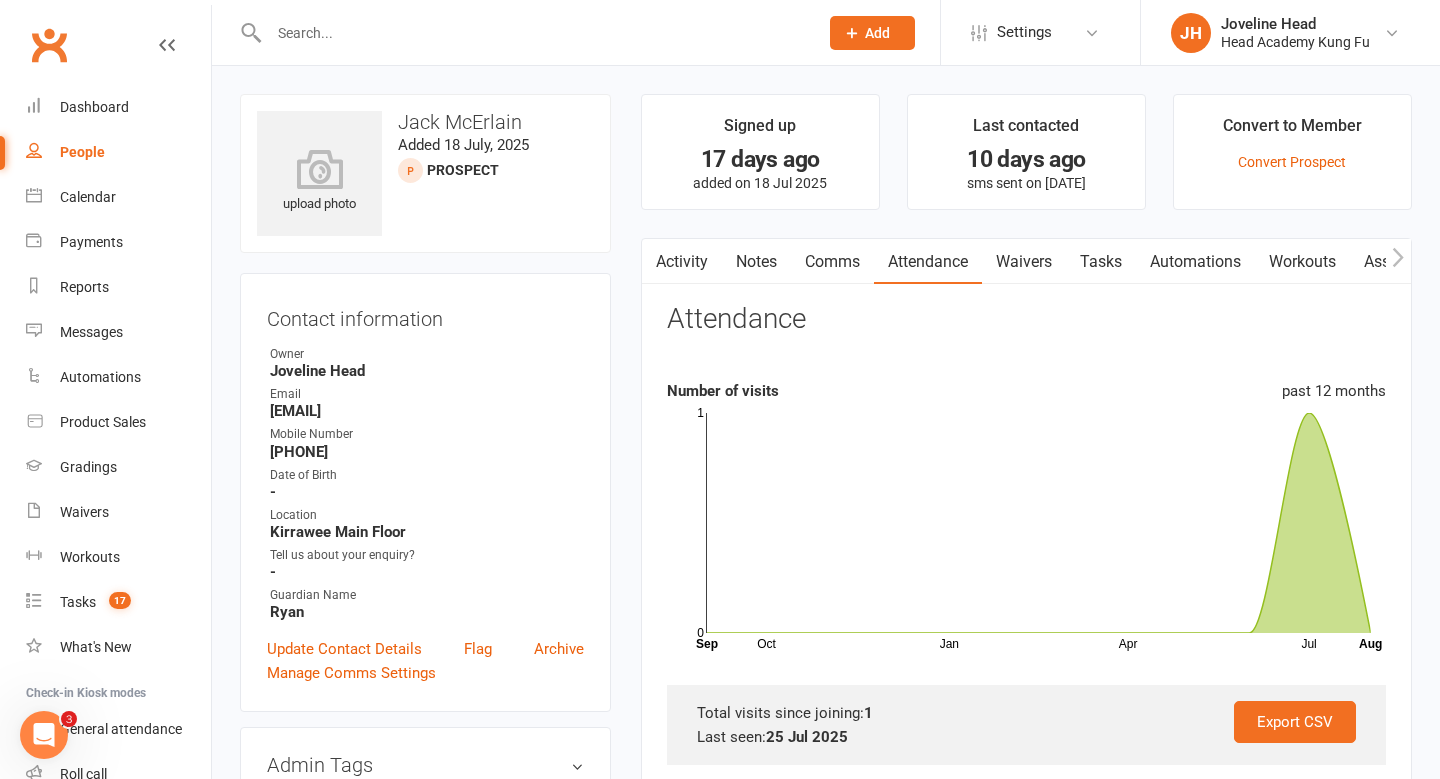 click on "Notes" at bounding box center [756, 262] 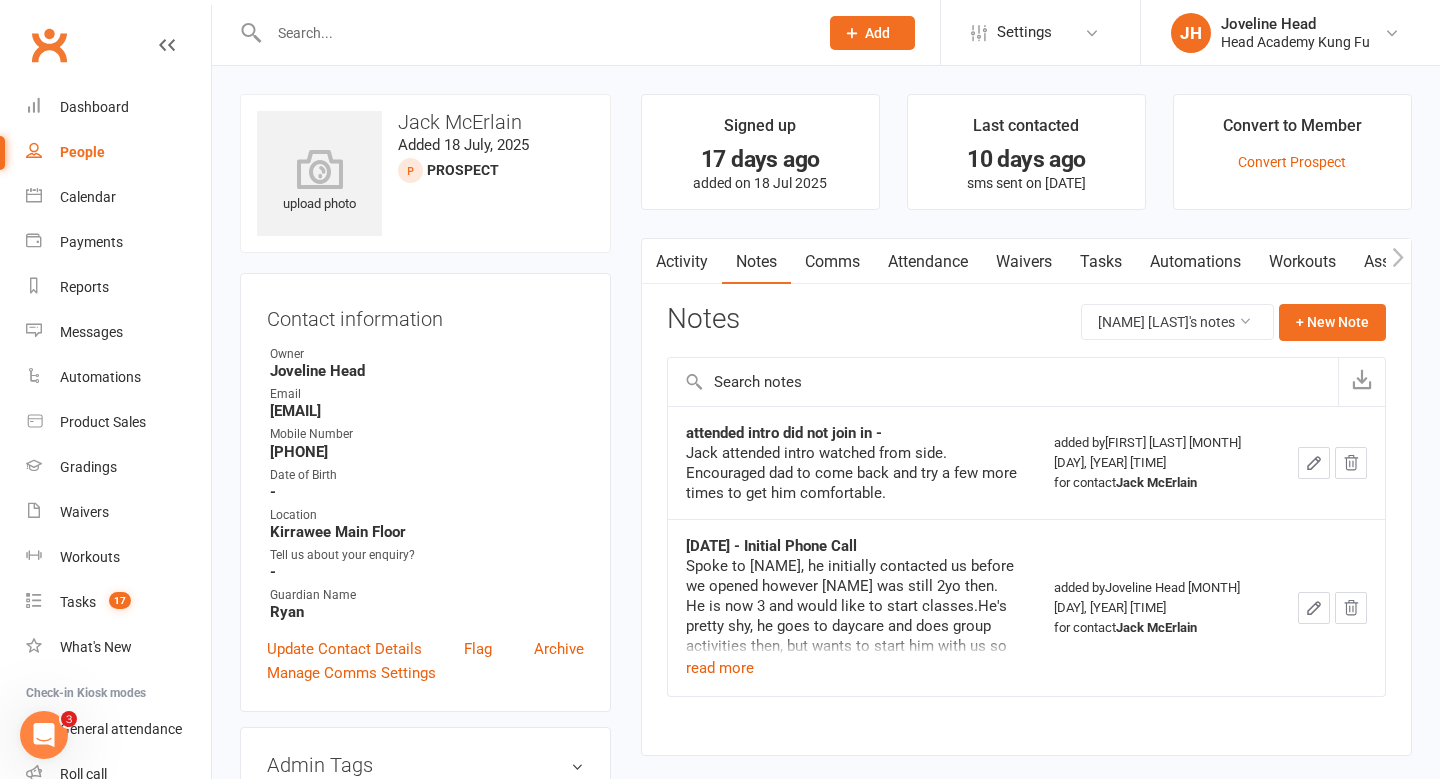 scroll, scrollTop: 75, scrollLeft: 0, axis: vertical 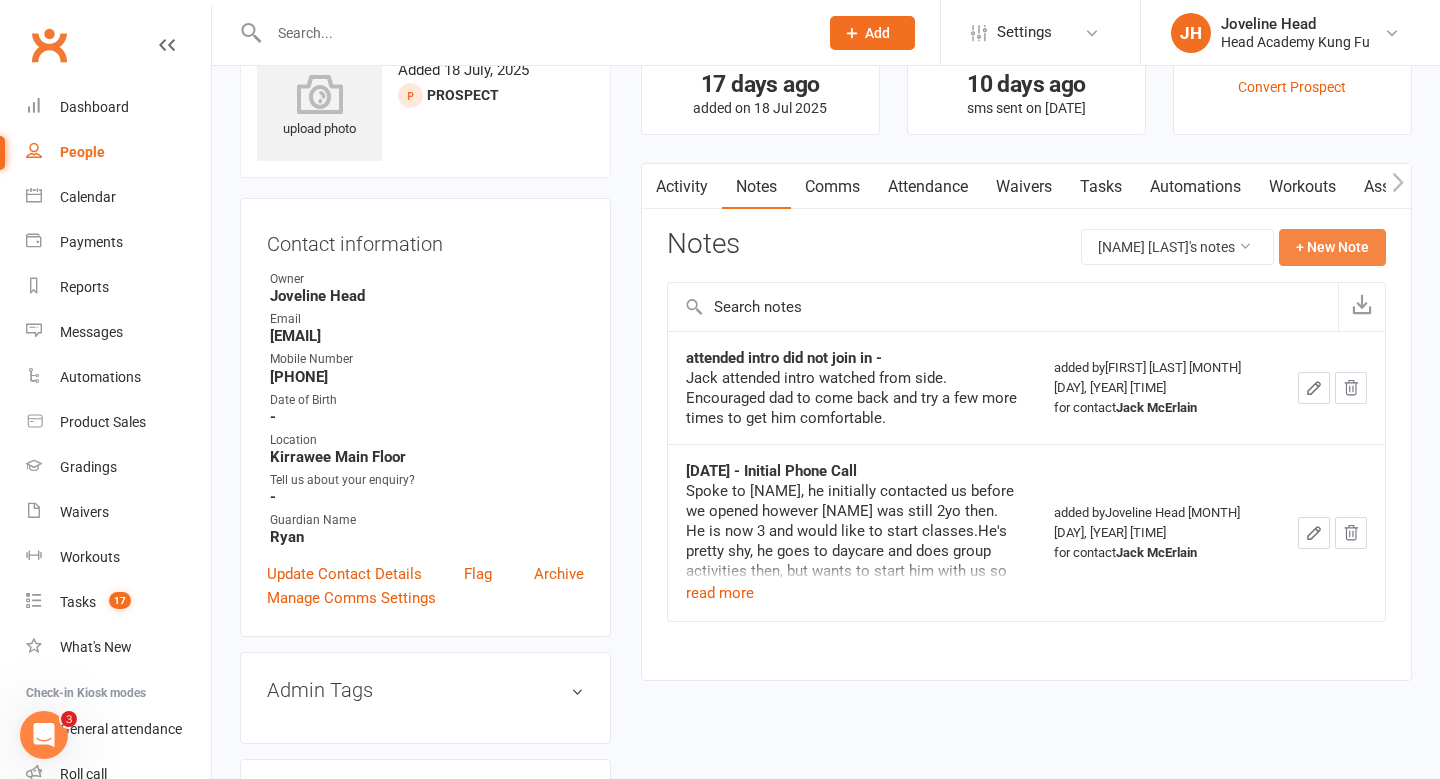 click on "+ New Note" at bounding box center [1332, 247] 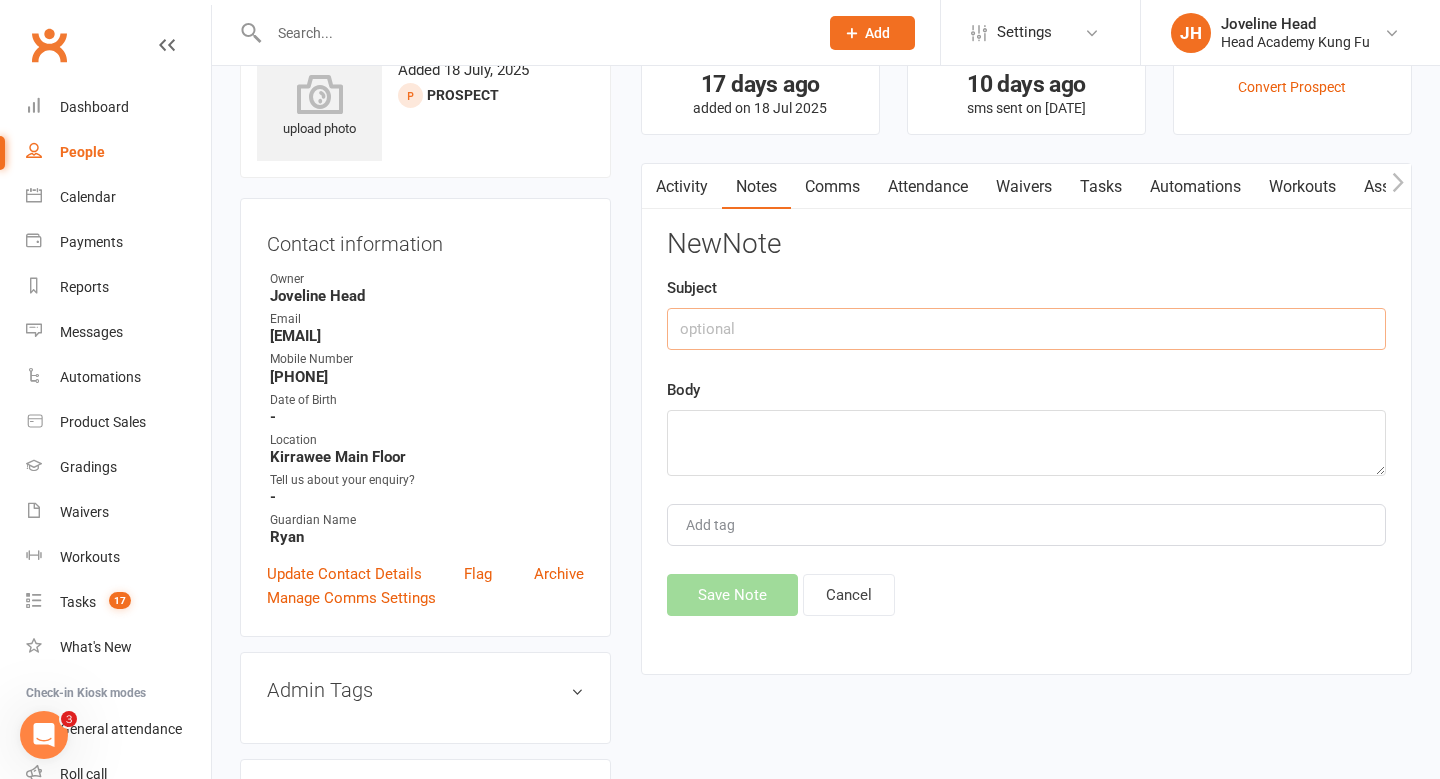 click at bounding box center (1026, 329) 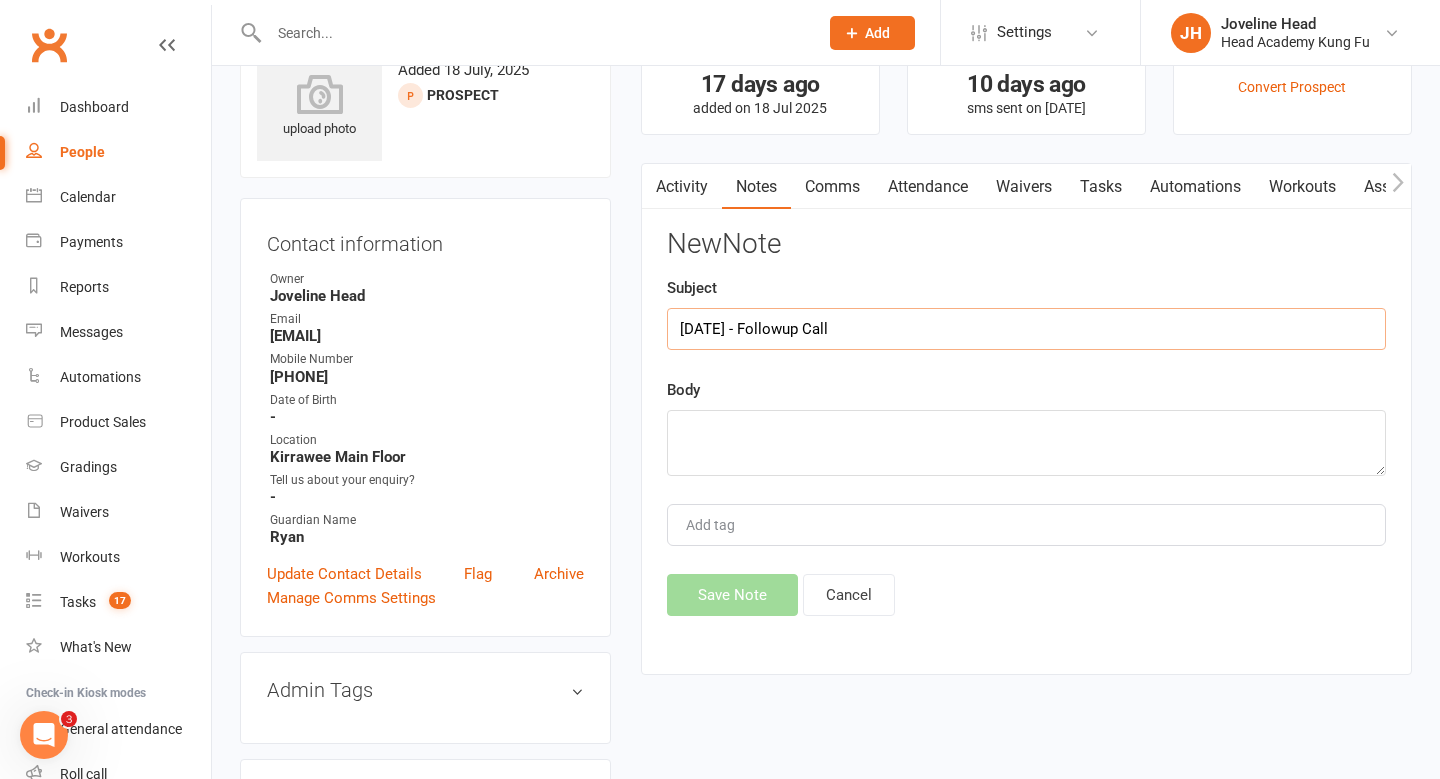 type on "[DATE] - Followup Call" 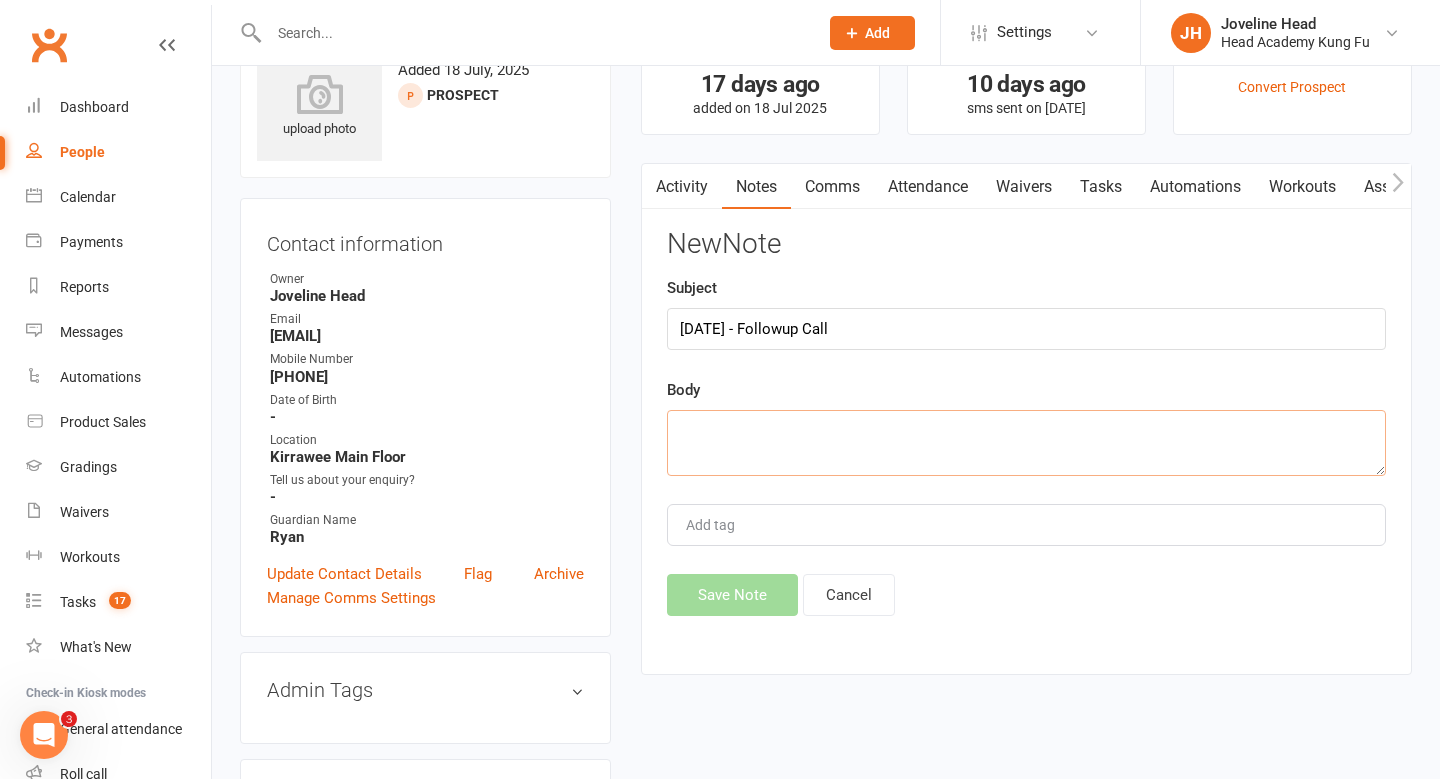 paste on "Hi [FIRST]
Sorry we missed your text on the weekend. It goes straight to our system, so we didn't see it until today.
I understand you'd like to book [FIRST] into some more trial classes, to see how he goes. We have the following options:
Monday/Tuesday/Thursday/Friday - 4pm - 4.30pm
Wednesday - 4.45pm - 5.15pm
If you don't catch me this afternoon, please let me know what days and times and I can book him in. Thanks [FIRST]!
Warmest regards,
[FIRST]" 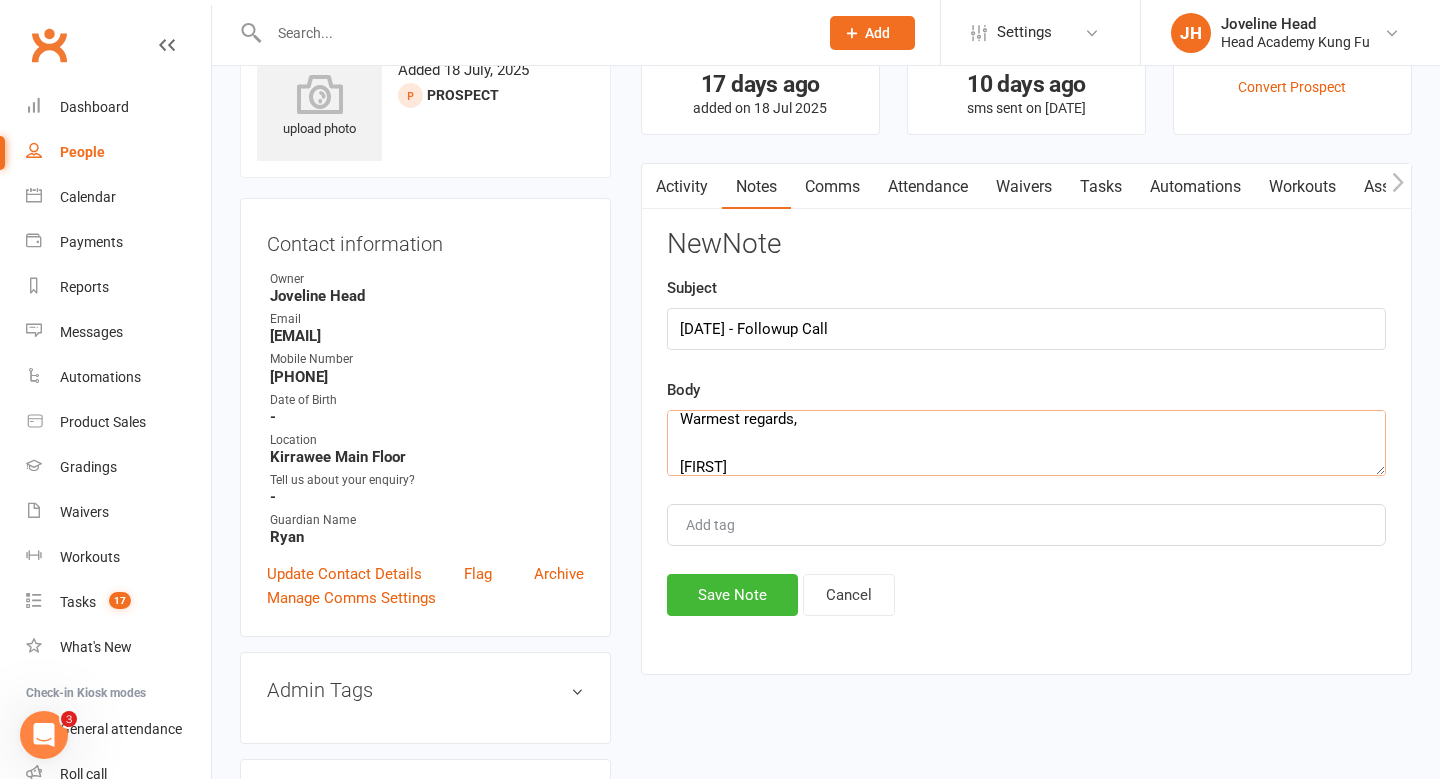 scroll, scrollTop: 0, scrollLeft: 0, axis: both 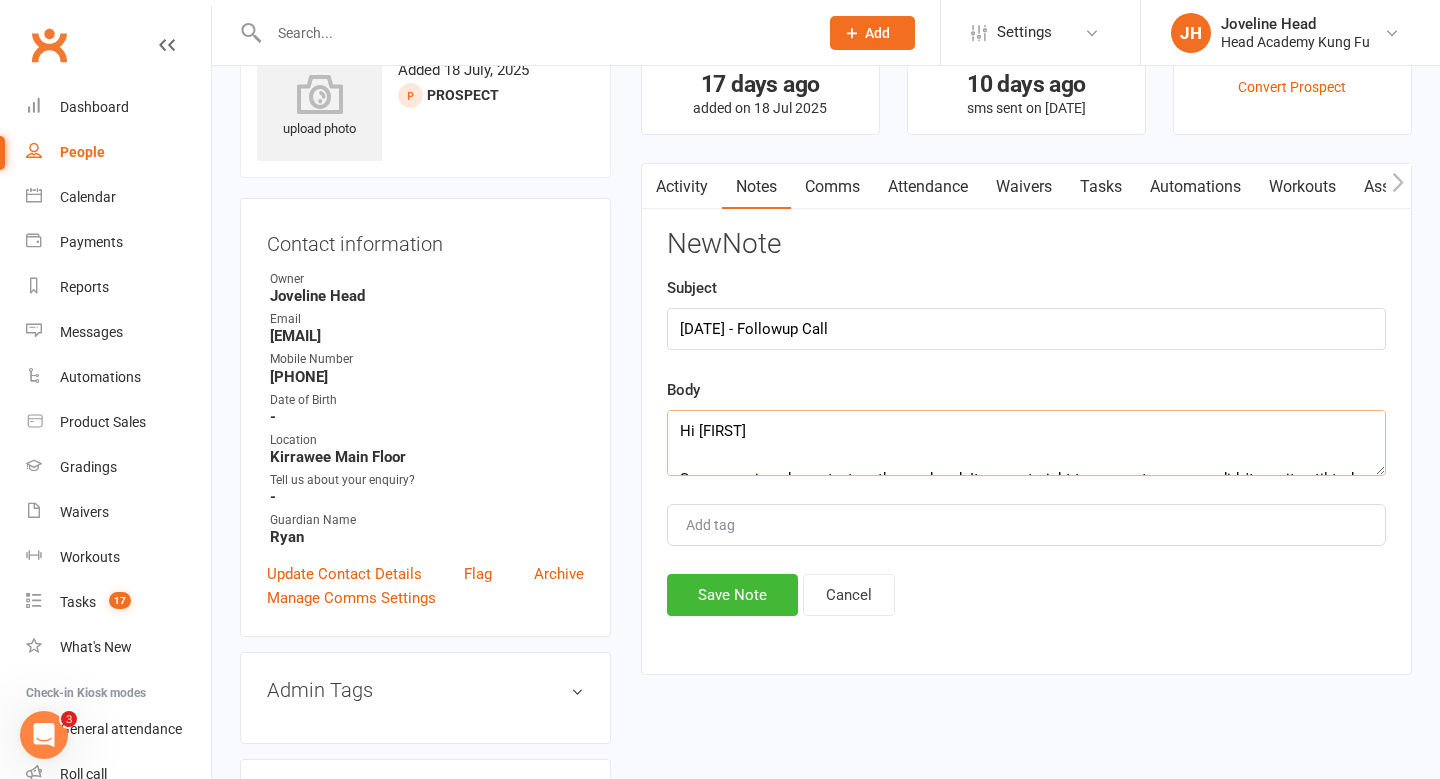 click on "Hi [FIRST]
Sorry we missed your text on the weekend. It goes straight to our system, so we didn't see it until today.
I understand you'd like to book [FIRST] into some more trial classes, to see how he goes. We have the following options:
Monday/Tuesday/Thursday/Friday - 4pm - 4.30pm
Wednesday - 4.45pm - 5.15pm
If you don't catch me this afternoon, please let me know what days and times and I can book him in. Thanks [FIRST]!
Warmest regards,
[FIRST]" at bounding box center [1026, 443] 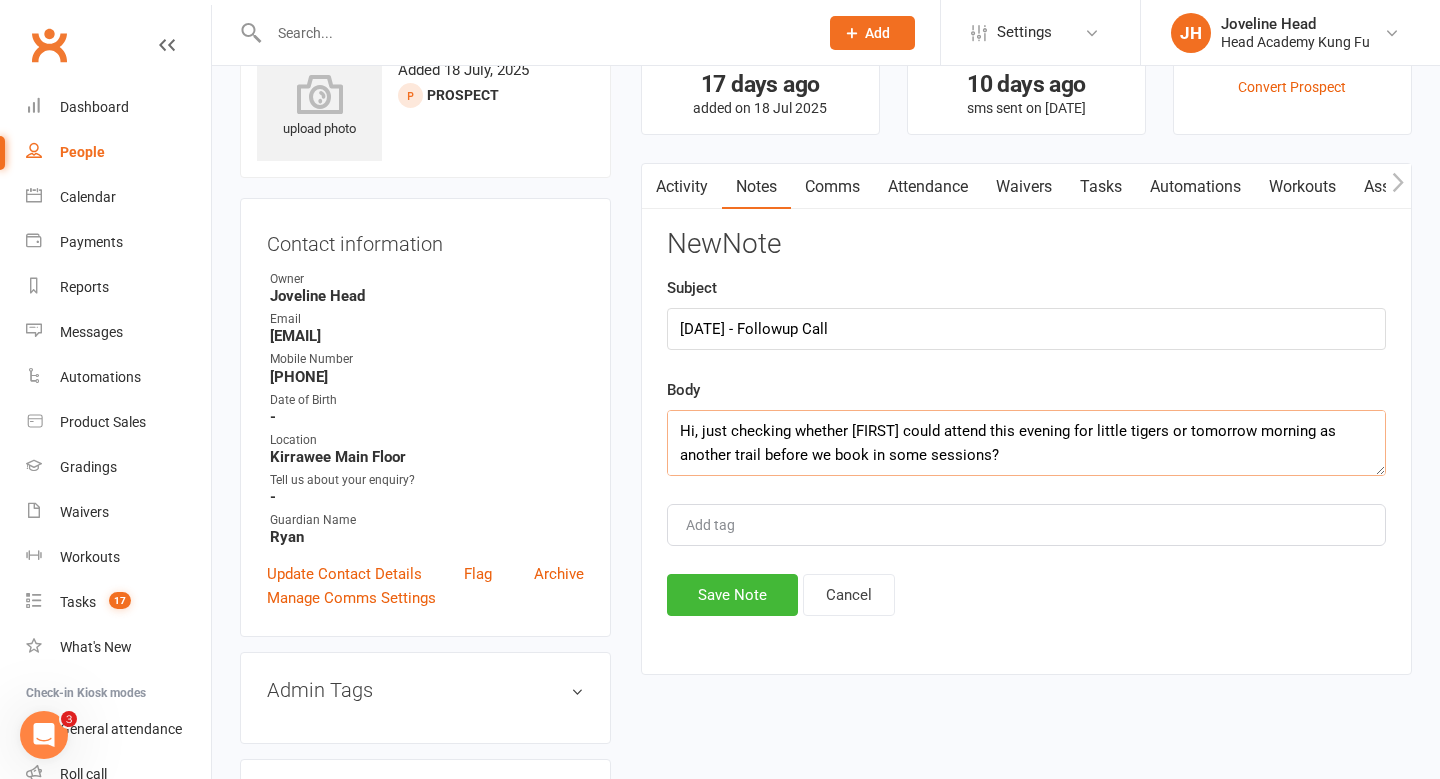 scroll, scrollTop: 12, scrollLeft: 0, axis: vertical 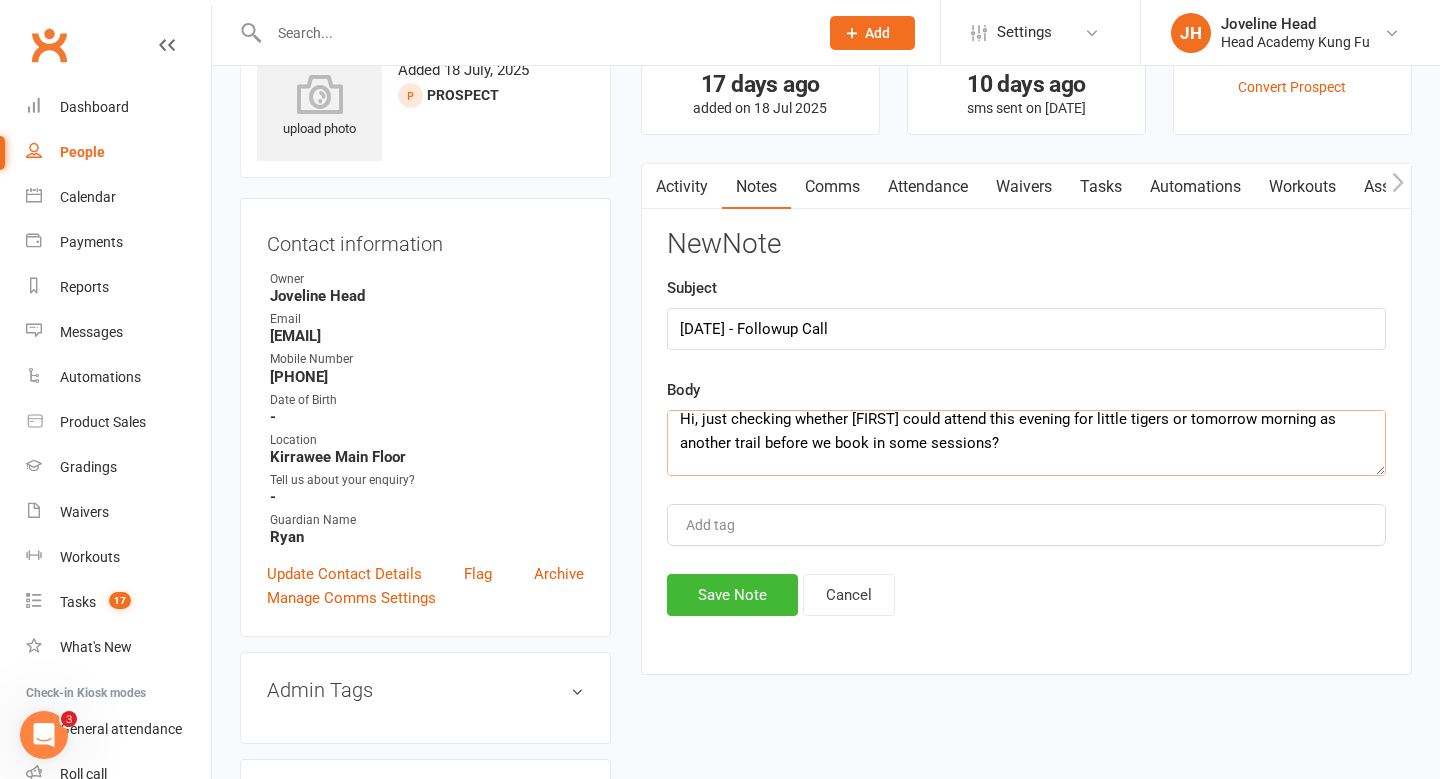 click on "Hi, just checking whether [FIRST] could attend this evening for little tigers or tomorrow morning as another trail before we book in some sessions?
Hi [FIRST]
Sorry we missed your text on the weekend. It goes straight to our system, so we didn't see it until today.
I understand you'd like to book [FIRST] into some more trial classes, to see how he goes. We have the following options:
Monday/Tuesday/Thursday/Friday - 4pm - 4.30pm
Wednesday - 4.45pm - 5.15pm
If you don't catch me this afternoon, please let me know what days and times and I can book him in. Thanks [FIRST]!
Warmest regards,
[LAST]" at bounding box center [1026, 443] 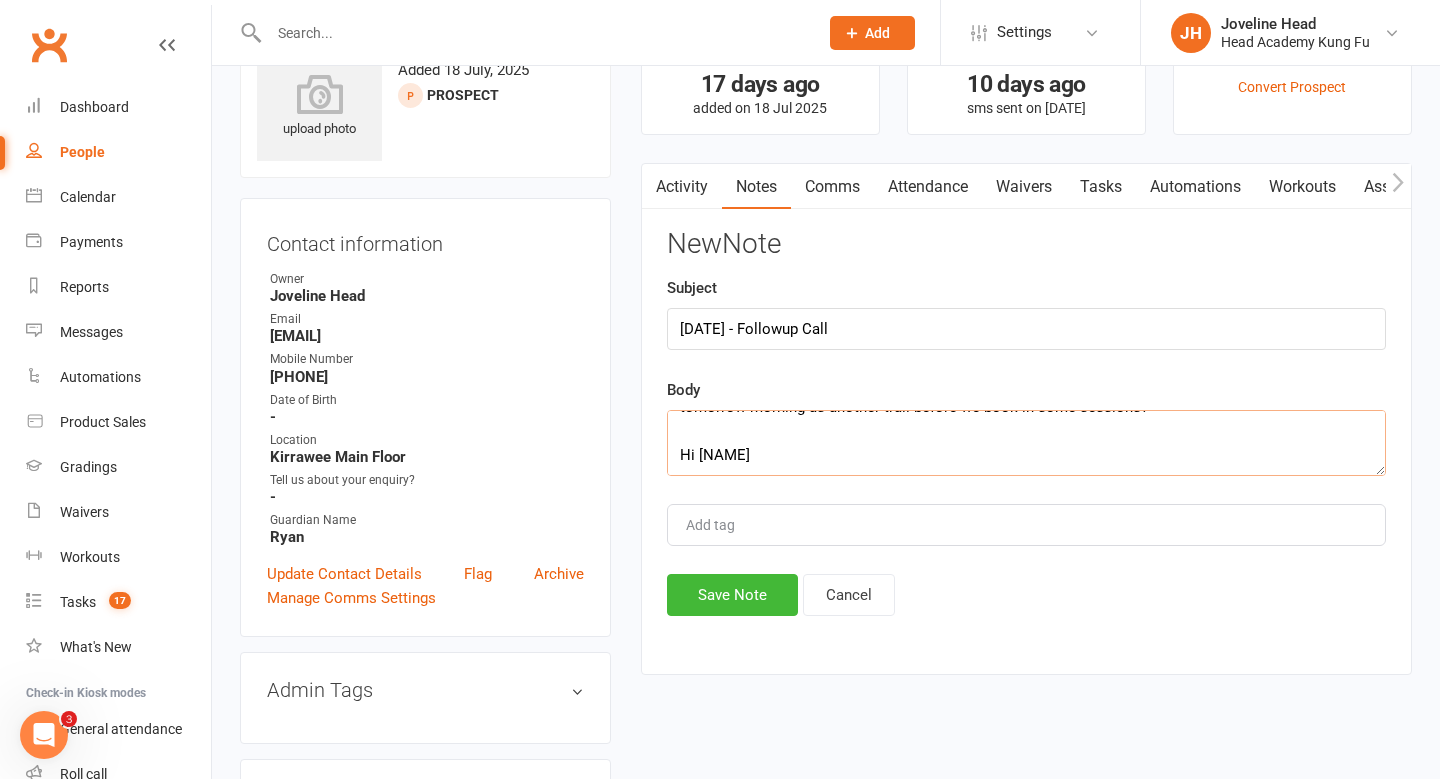 scroll, scrollTop: 20, scrollLeft: 0, axis: vertical 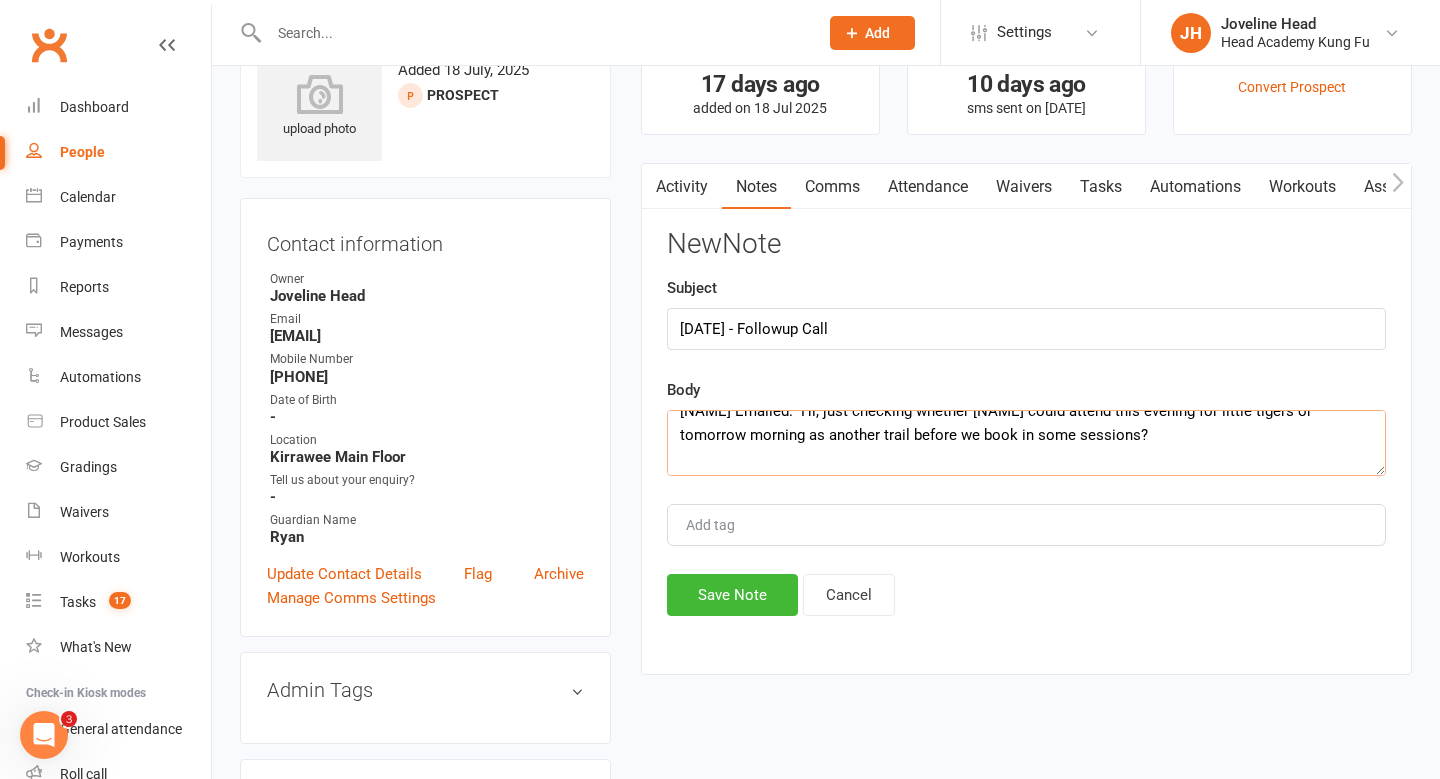 click on "[NAME] Emailed:  Hi, just checking whether [NAME] could attend this evening for little tigers or tomorrow morning as another trail before we book in some sessions?
Hi [NAME]
Sorry we missed your text on the weekend. It goes straight to our system, so we didn't see it until today.
I understand you'd like to book [NAME] into some more trial classes, to see how he goes. We have the following options:
Monday/Tuesday/Thursday/Friday - 4pm - 4.30pm
Wednesday - 4.45pm - 5.15pm
If you don't catch me this afternoon, please let me know what days and times and I can book him in. Thanks [NAME]!
Warmest regards,
[NAME]" at bounding box center (1026, 443) 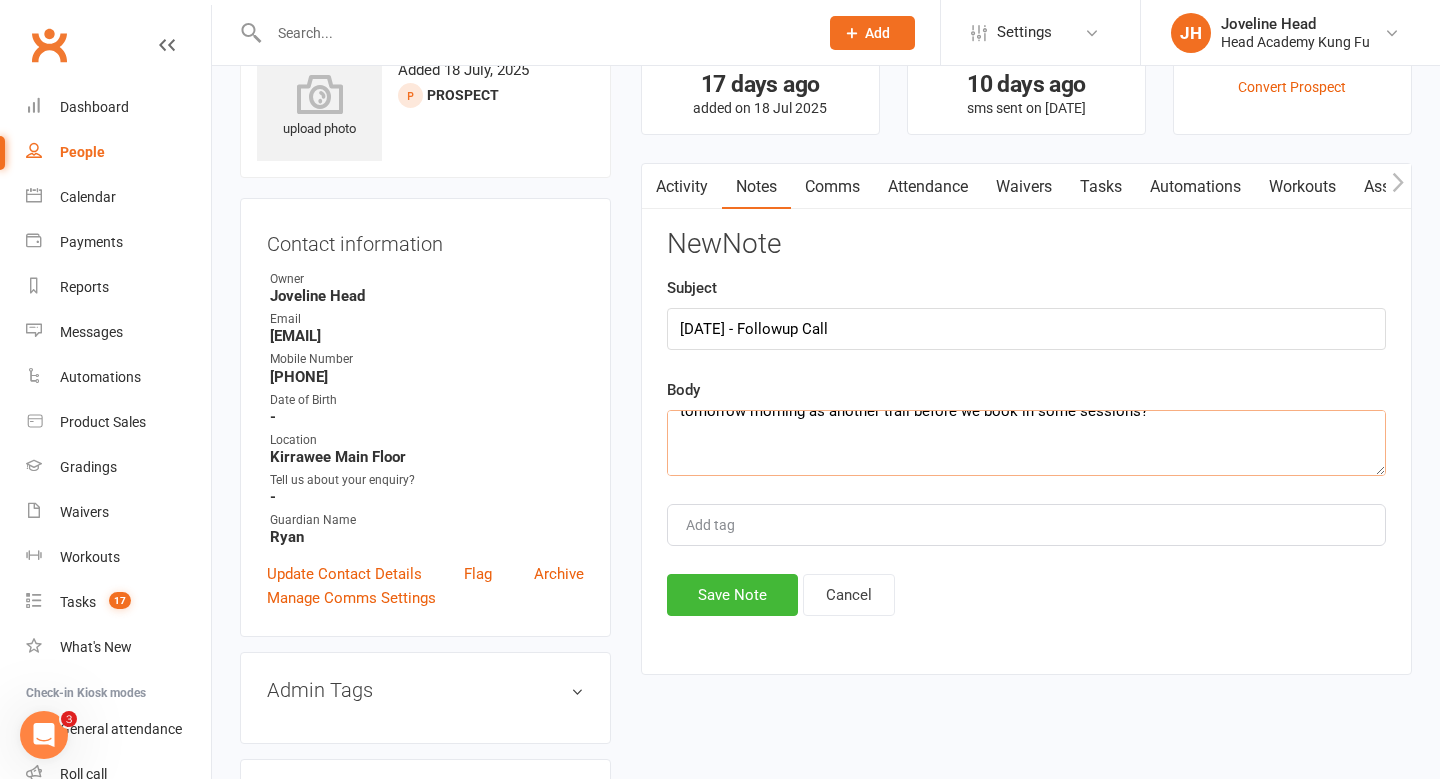 scroll, scrollTop: 68, scrollLeft: 0, axis: vertical 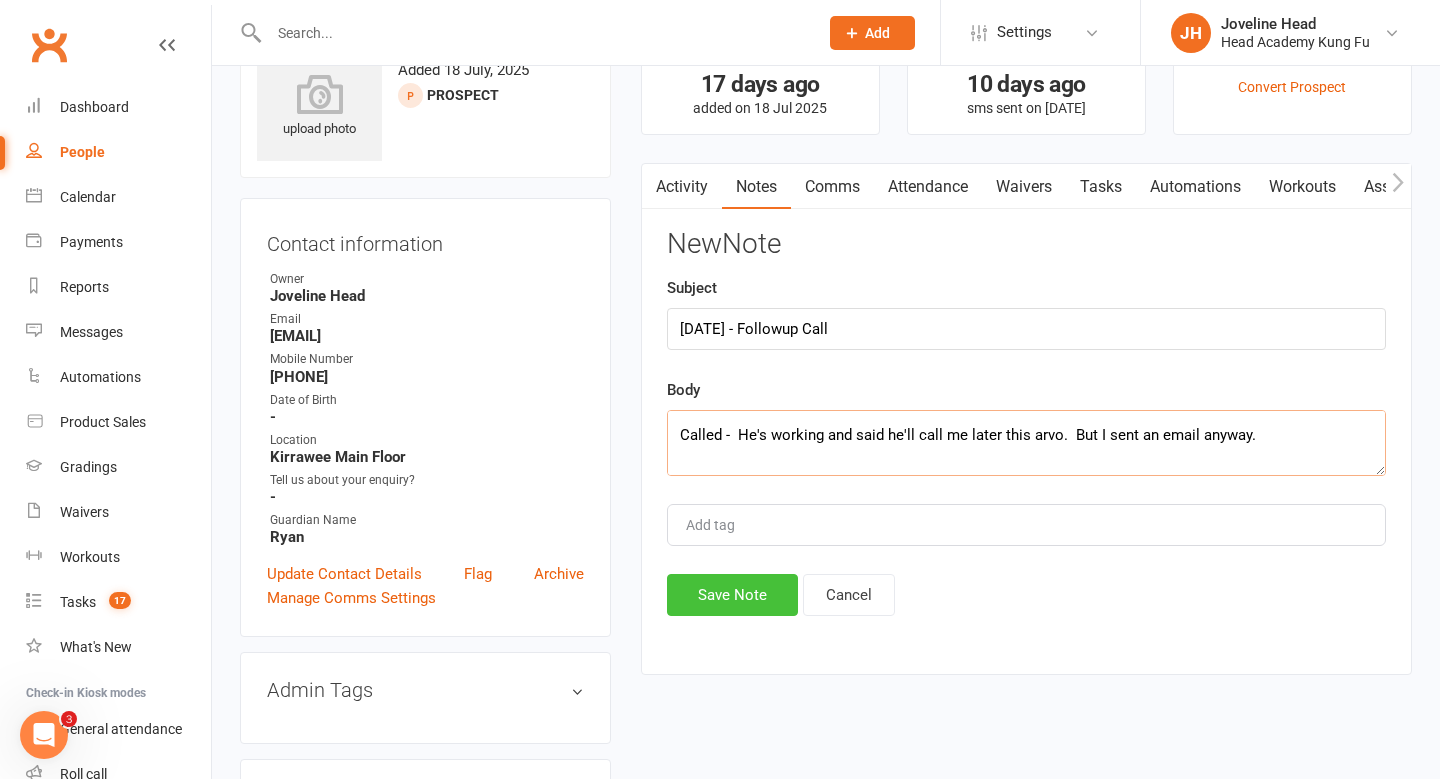 type on "[FIRST] [LAST] Emailed:  Hi, just checking whether [FIRST] could attend this evening for little tigers or tomorrow morning as another trail before we book in some sessions?
Called -  He's working and said he'll call me later this arvo.  But I sent an email anyway.
Hi [FIRST]
Sorry we missed your text on the weekend. It goes straight to our system, so we didn't see it until today.
I understand you'd like to book [FIRST] into some more trial classes, to see how he goes. We have the following options:
Monday/Tuesday/Thursday/Friday - 4pm - 4.30pm
Wednesday - 4.45pm - 5.15pm
If you don't catch me this afternoon, please let me know what days and times and I can book him in. Thanks [FIRST]!
Warmest regards,
[LAST]" 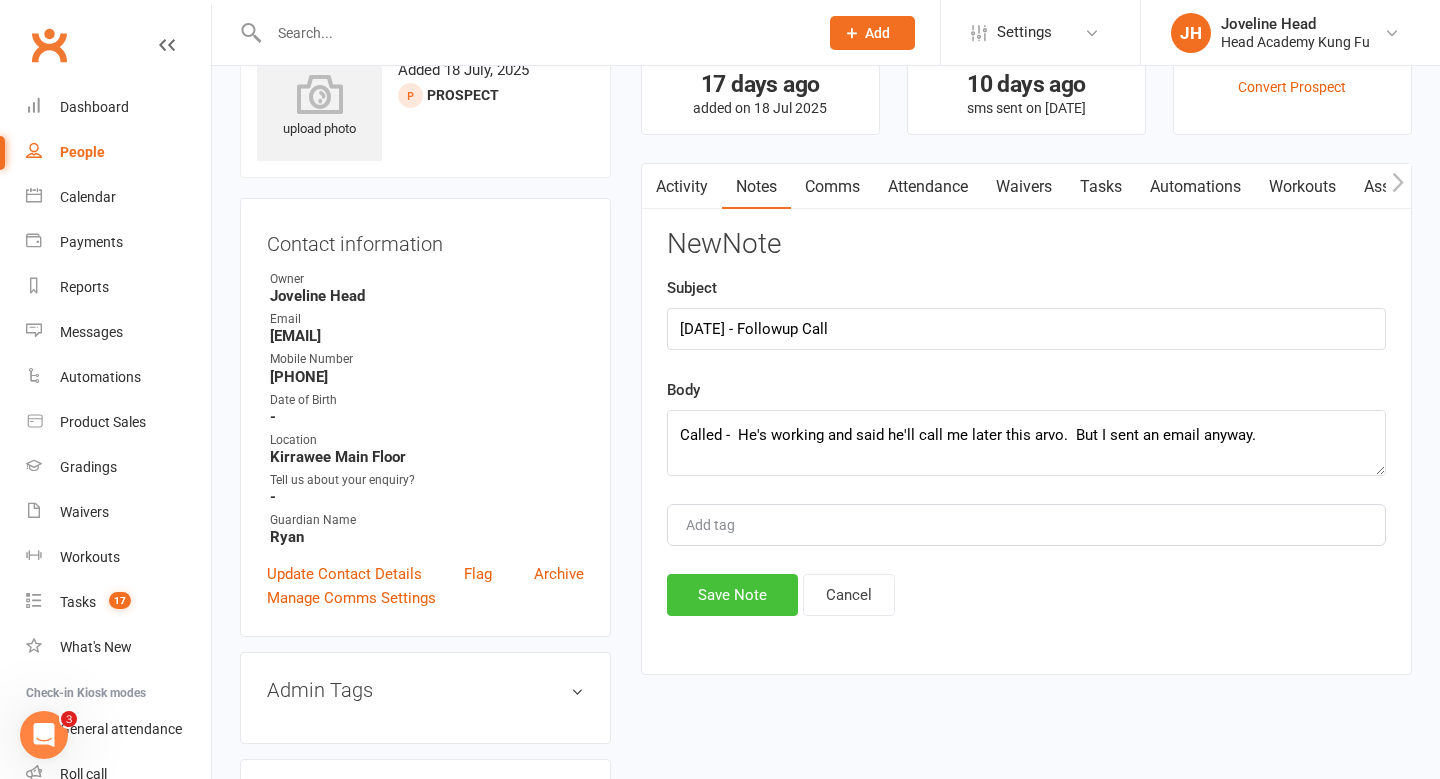 click on "Save Note" at bounding box center (732, 595) 